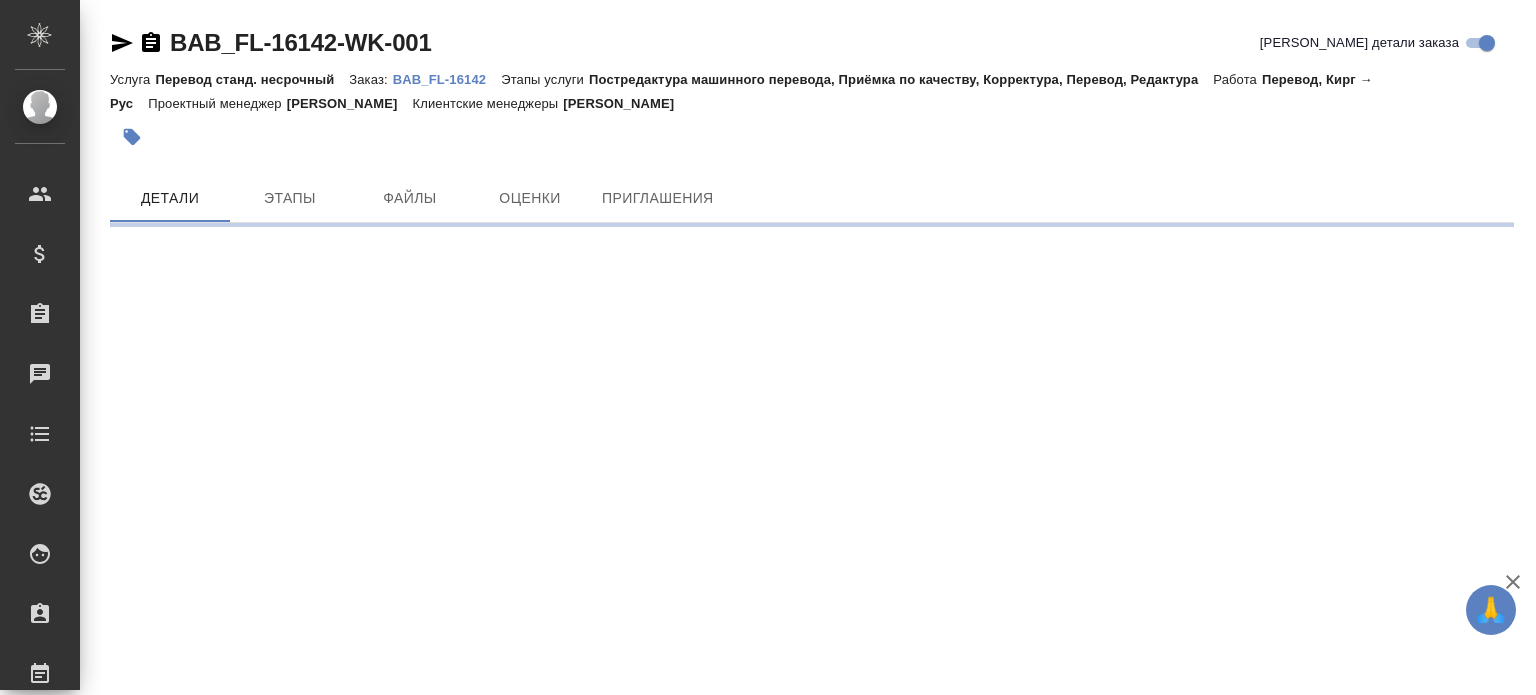 scroll, scrollTop: 0, scrollLeft: 0, axis: both 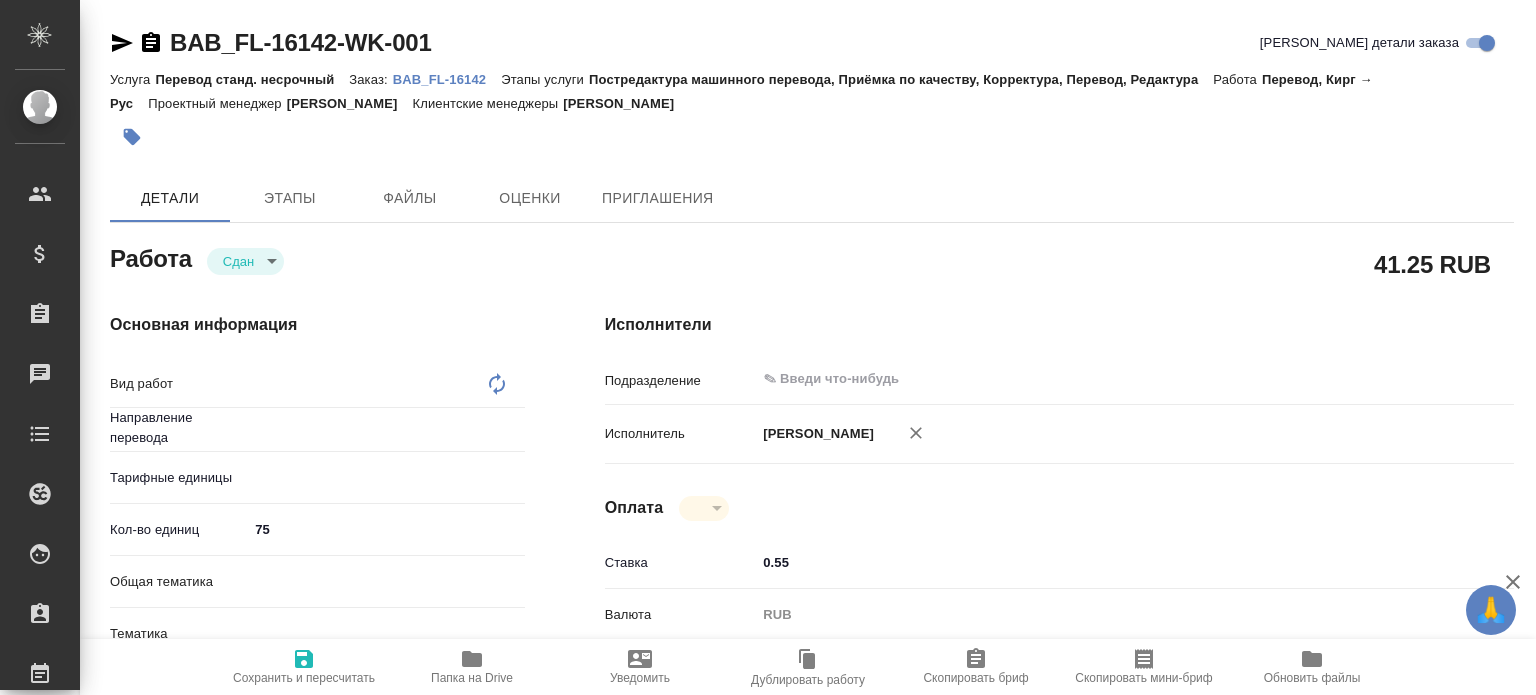type on "Перевод" 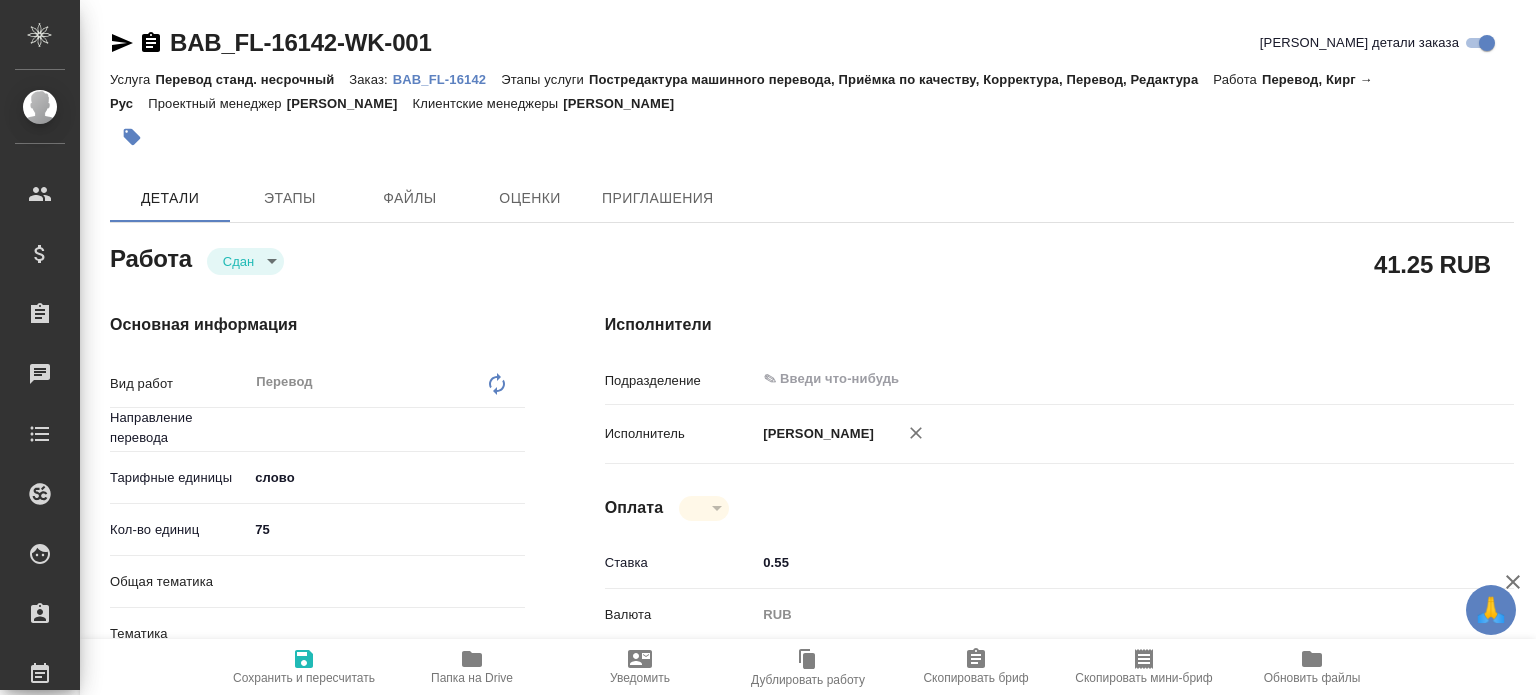 type on "x" 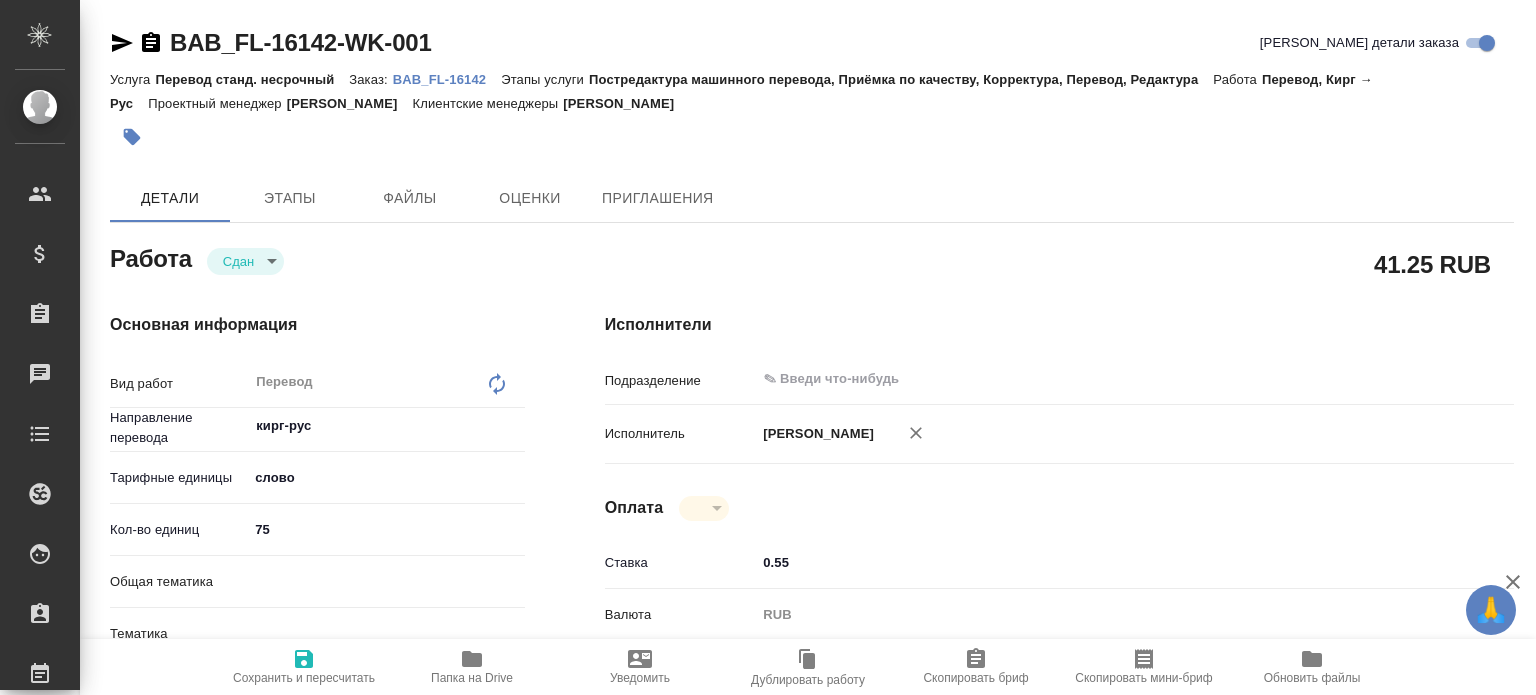 type on "x" 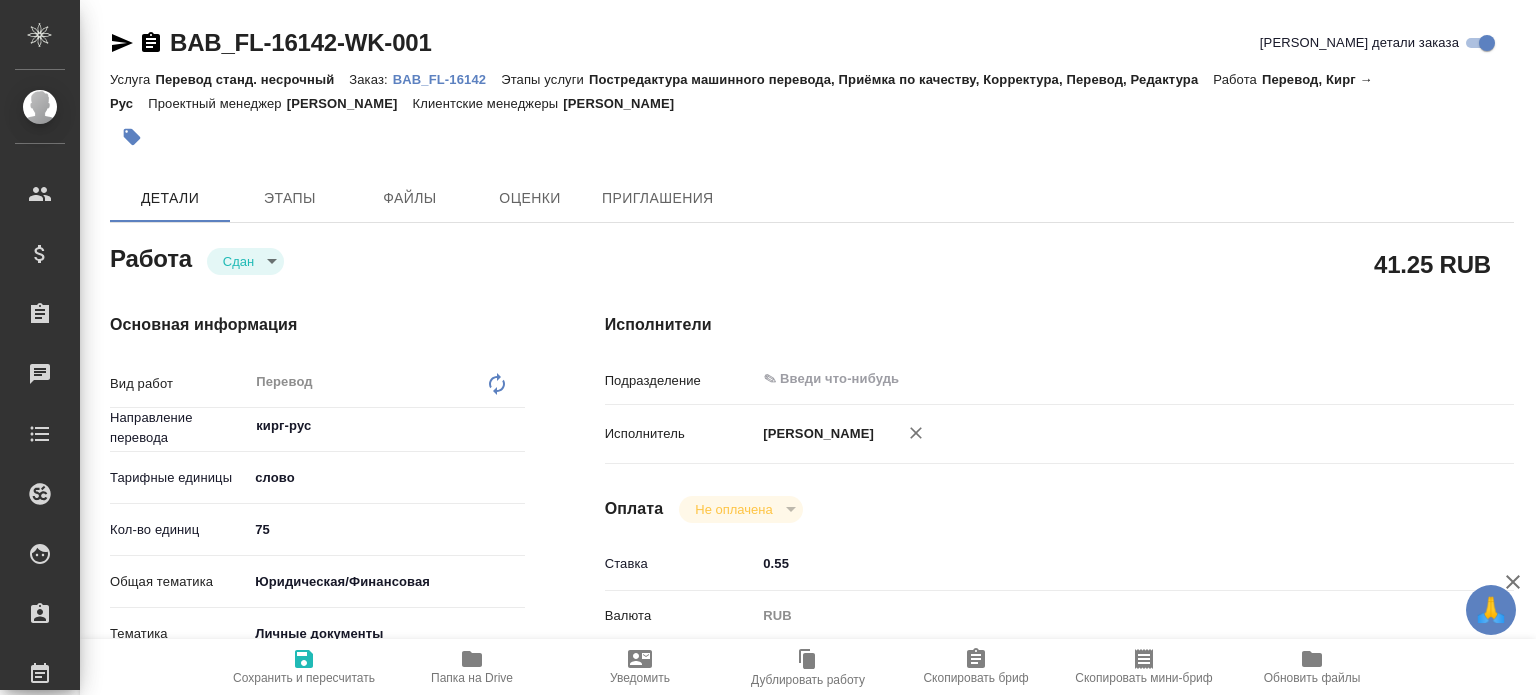 type on "x" 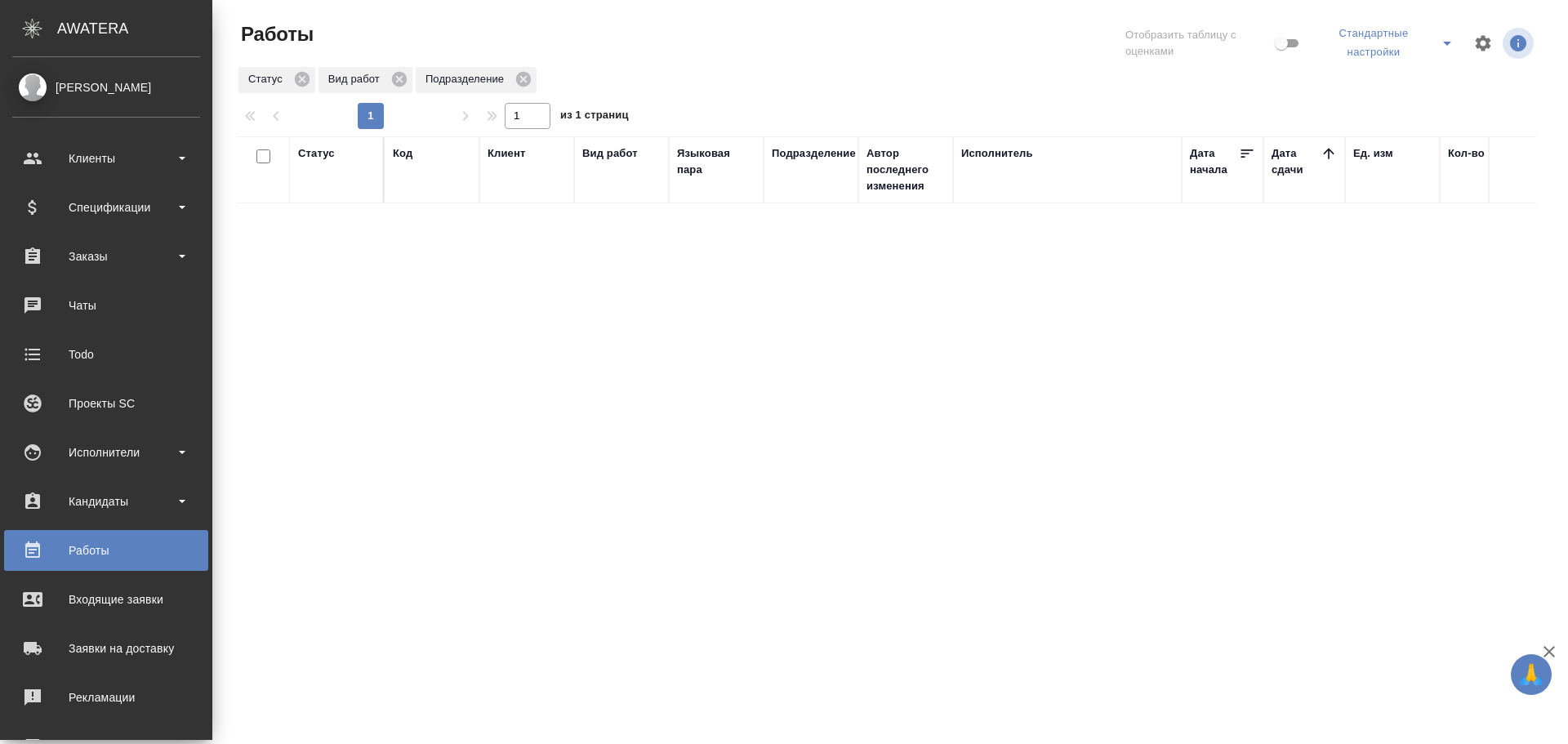 scroll, scrollTop: 0, scrollLeft: 0, axis: both 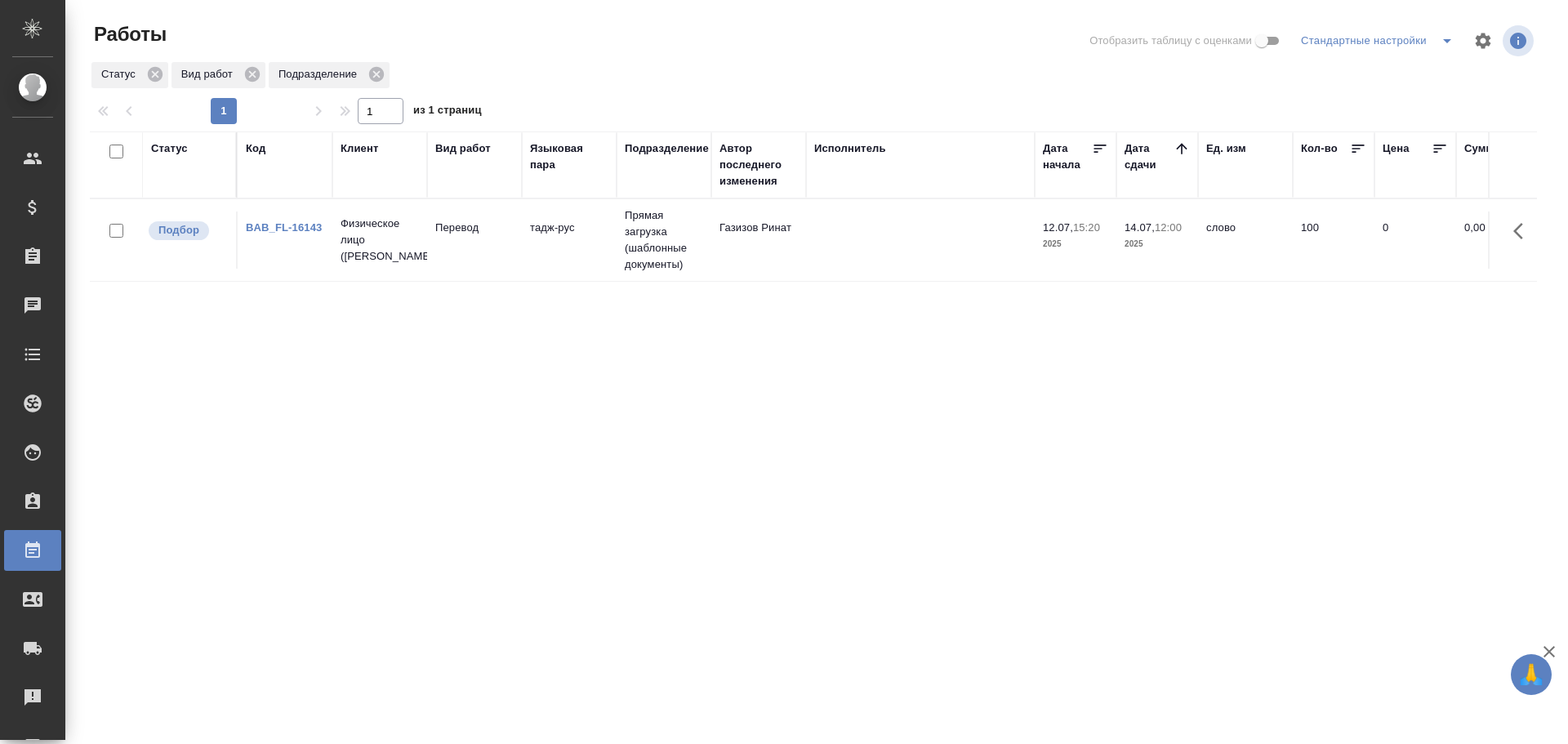 click on "2025" at bounding box center (1157, 244) 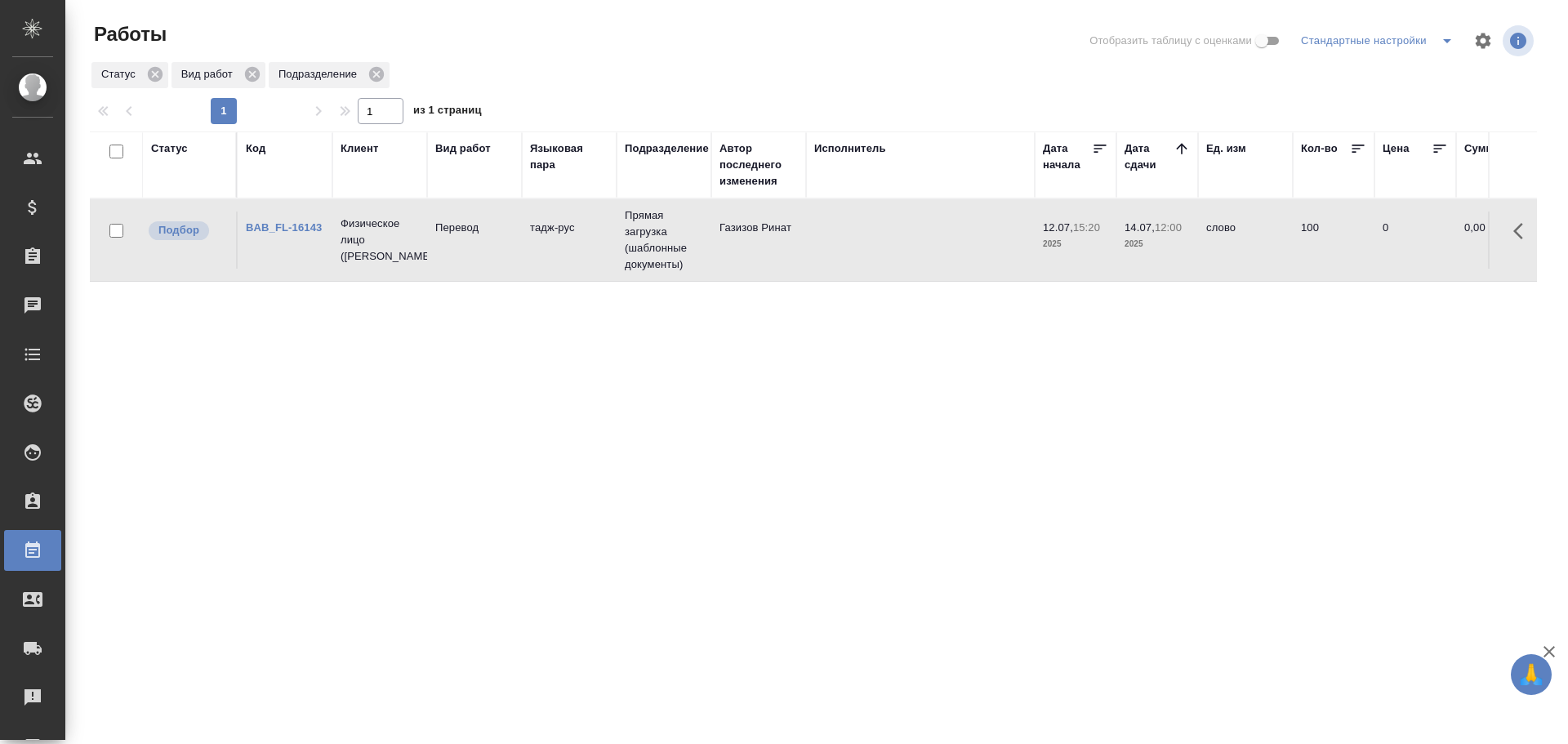 click on "2025" at bounding box center (1157, 244) 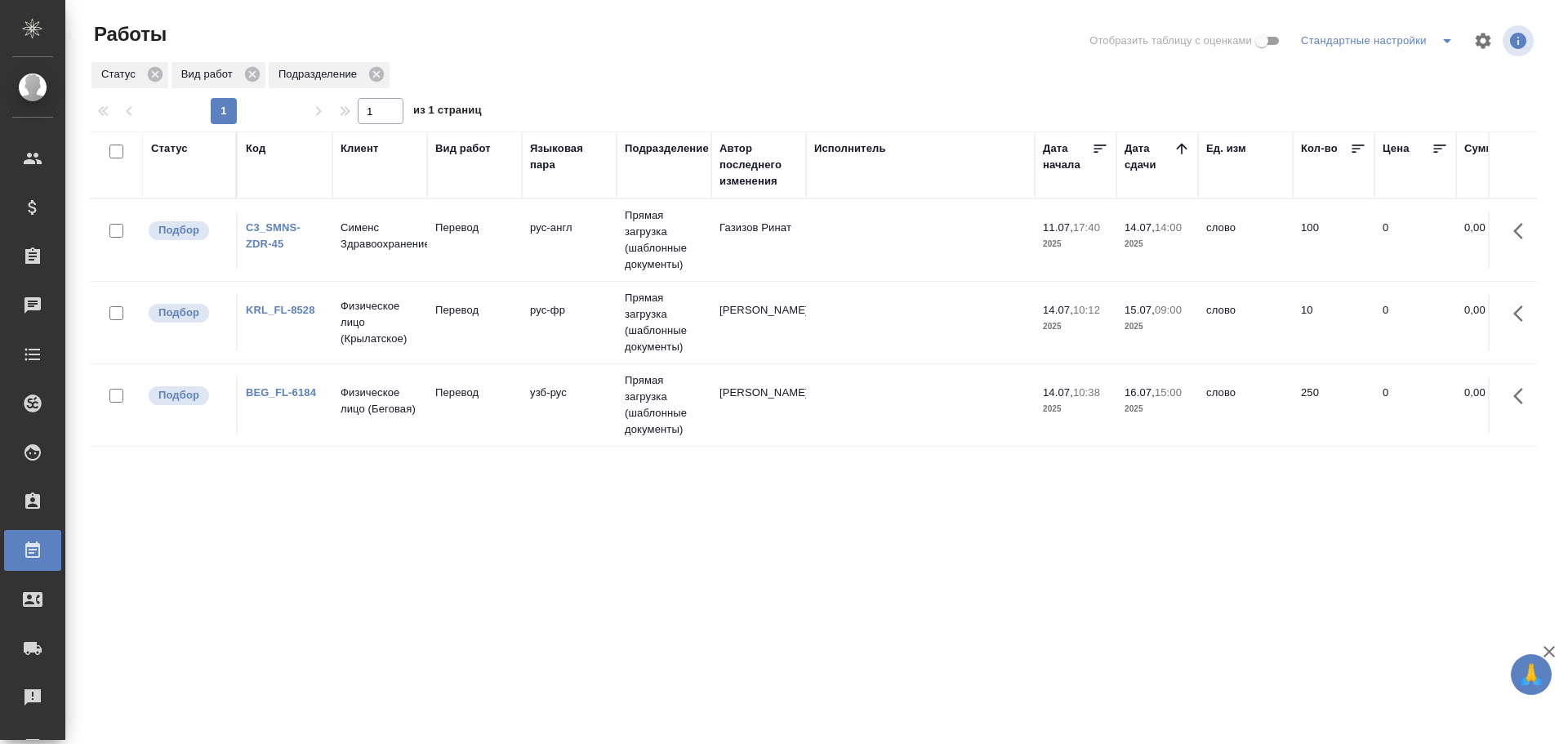 click on "Физическое лицо (Беговая)" at bounding box center [380, 240] 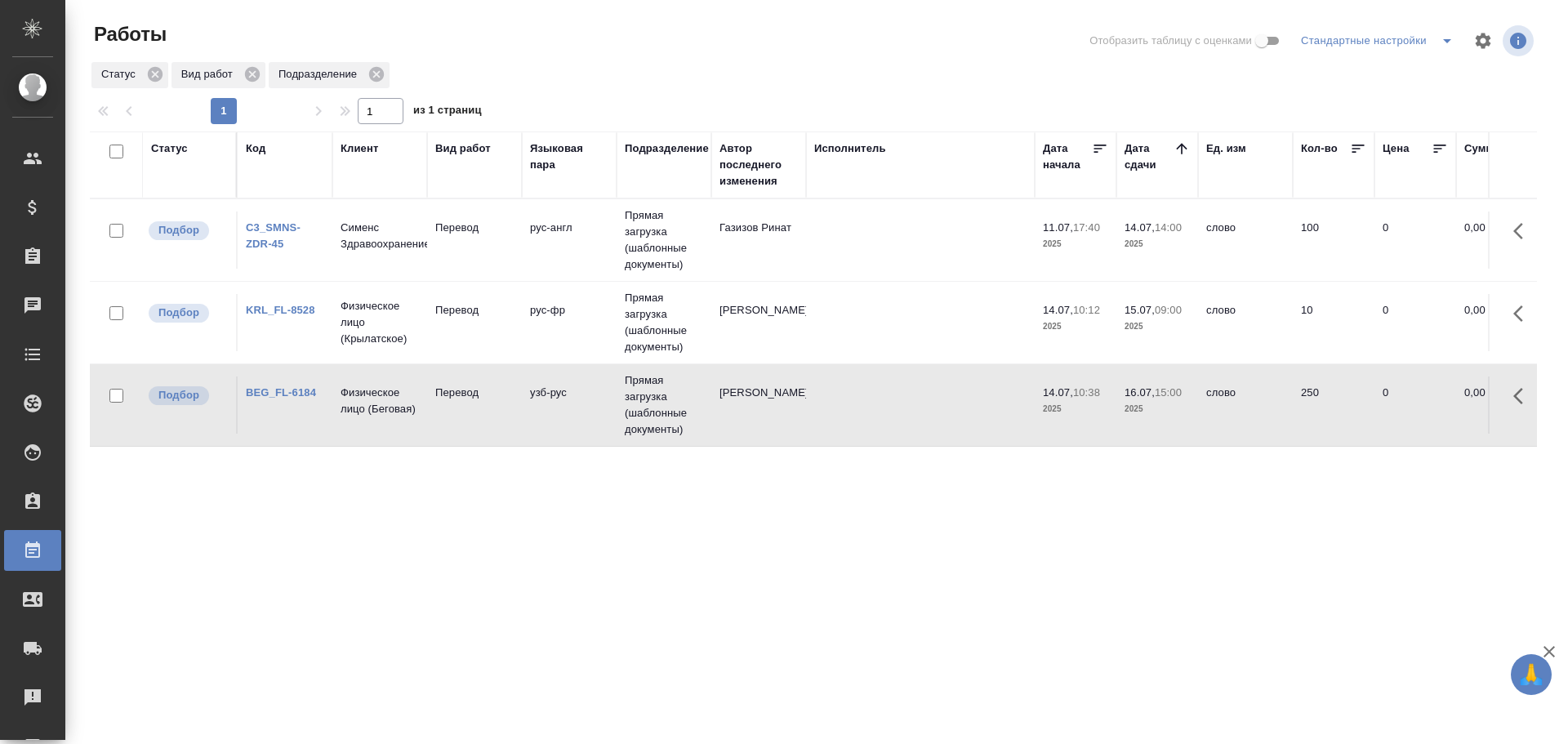 click on "Физическое лицо (Беговая)" at bounding box center (380, 240) 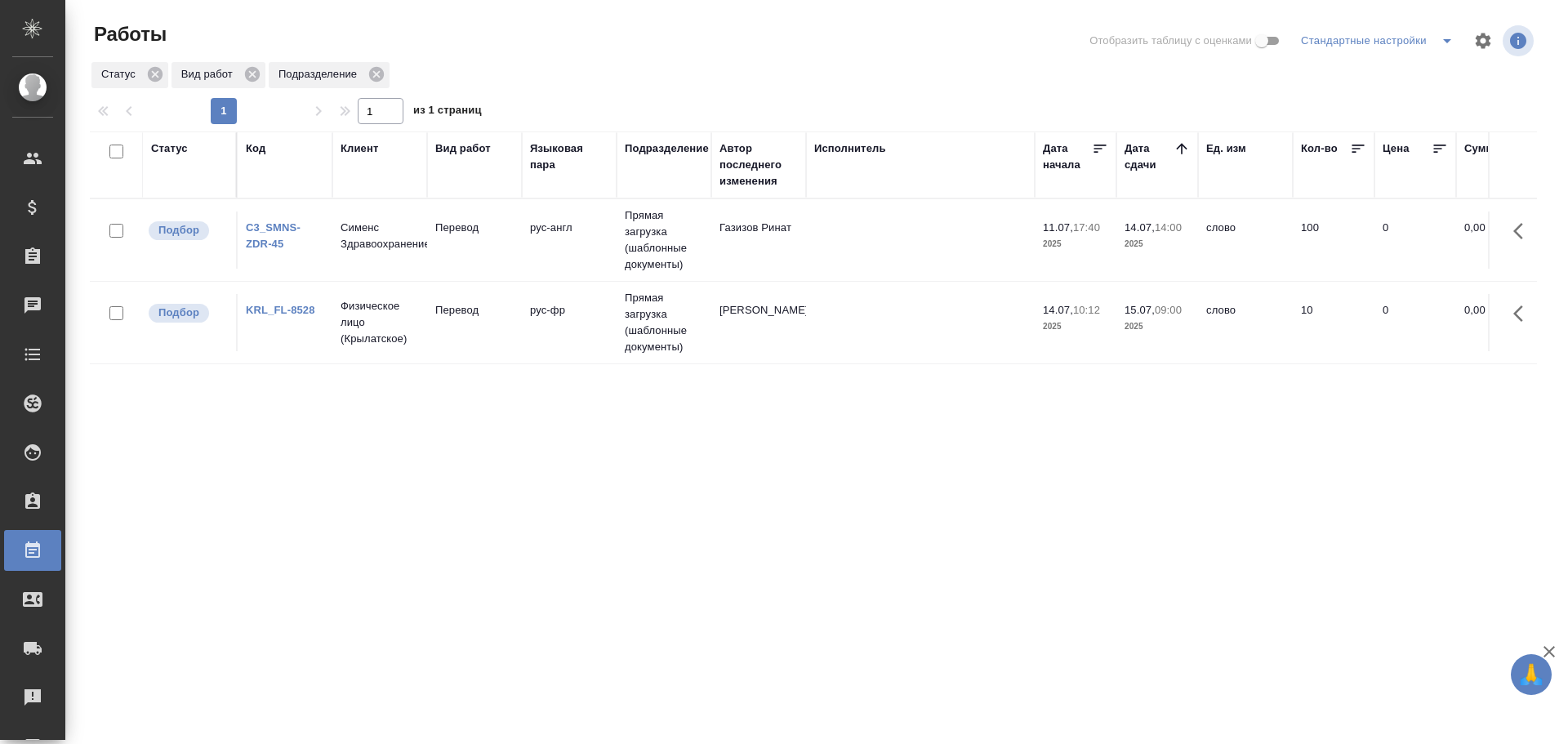 click on "Газизов Ринат" at bounding box center (759, 240) 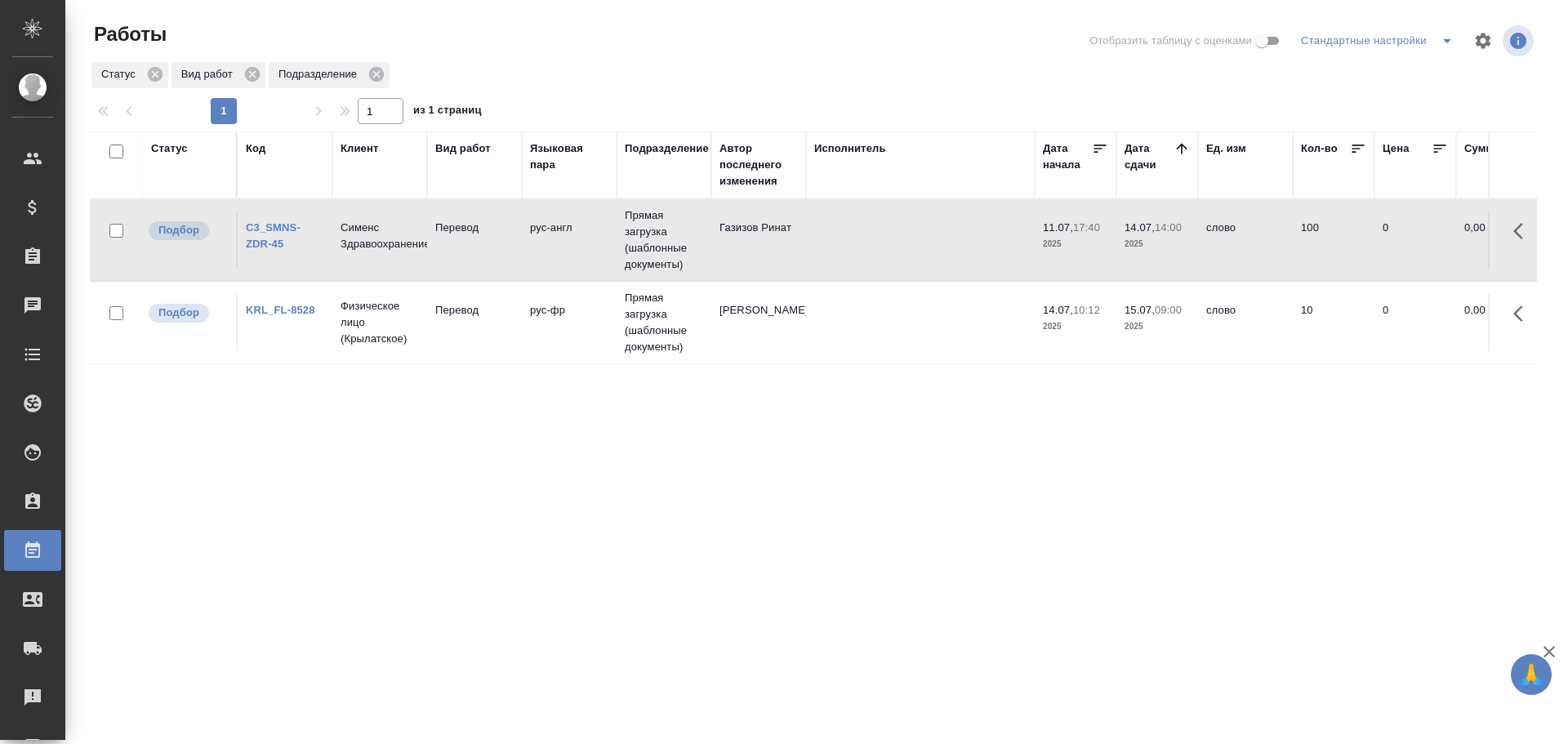 click on "Газизов Ринат" at bounding box center (759, 240) 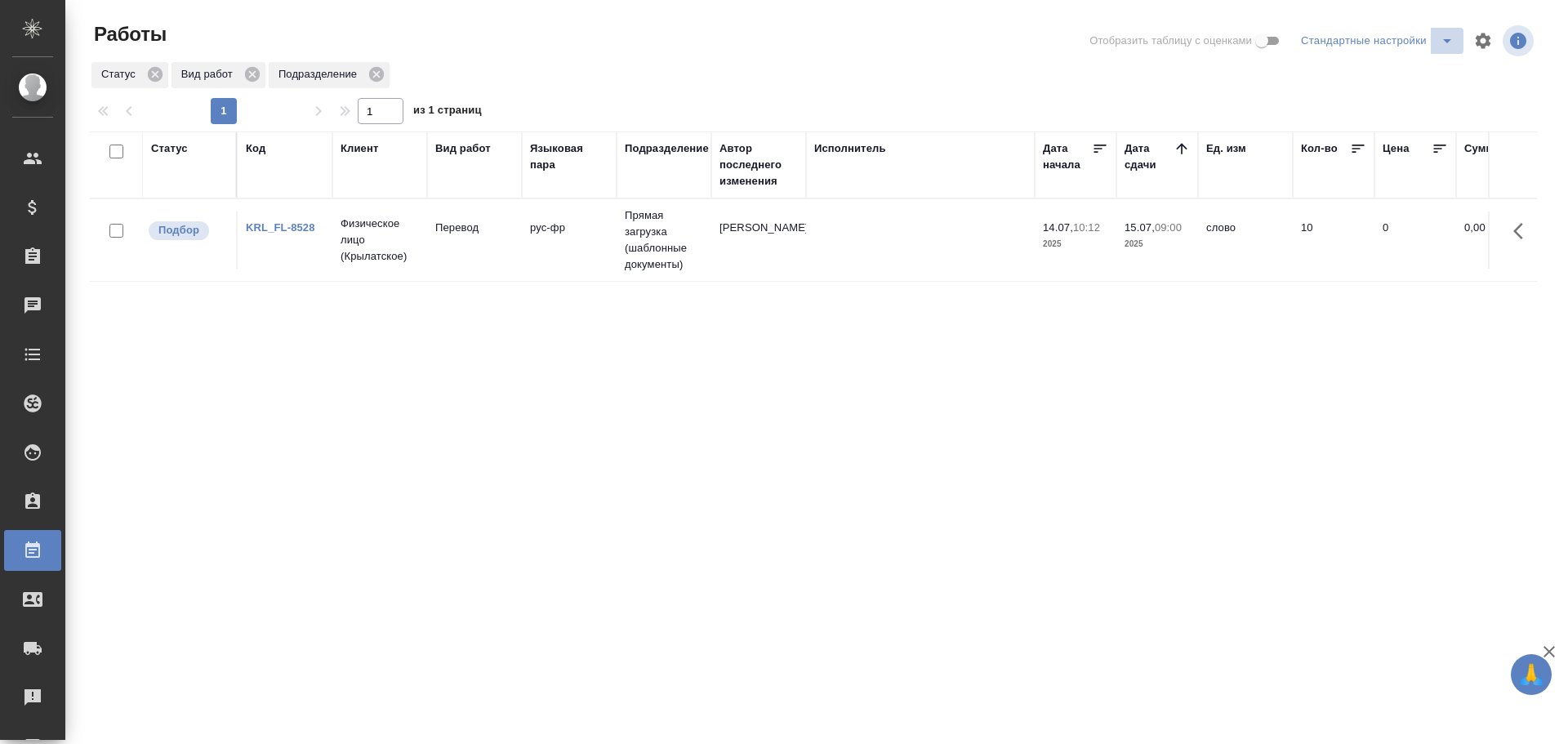 click 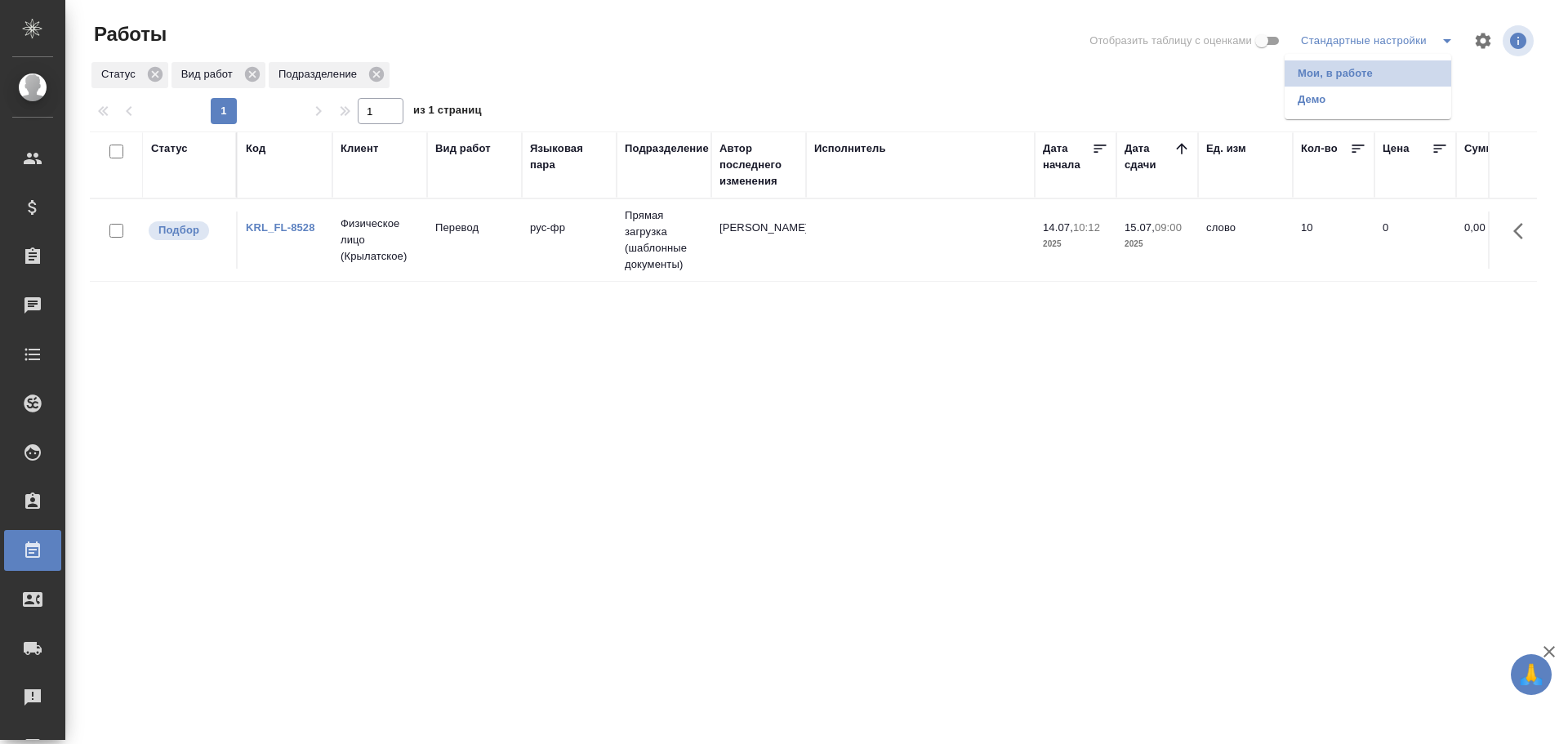 click on "Мои, в работе" at bounding box center [1368, 74] 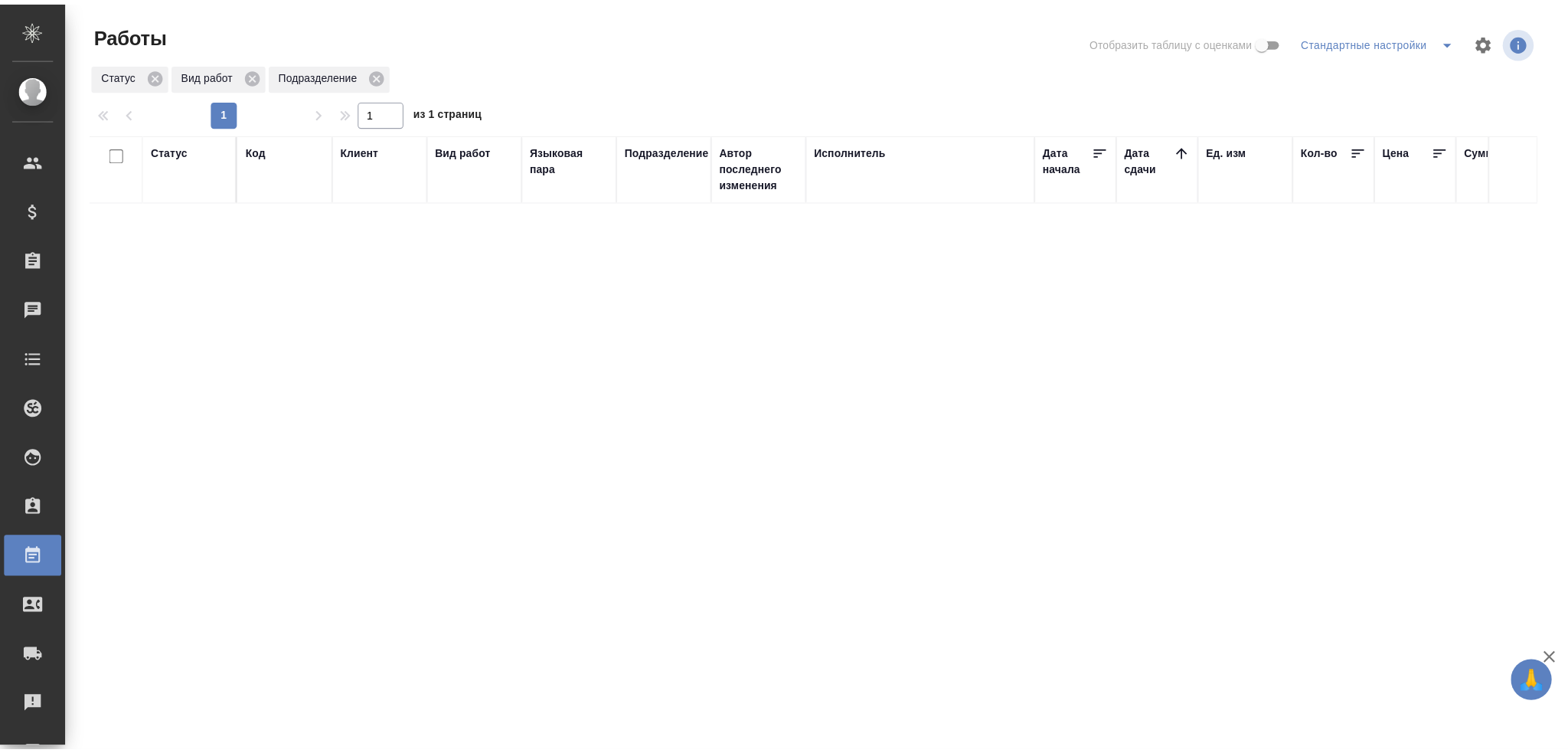 scroll, scrollTop: 0, scrollLeft: 0, axis: both 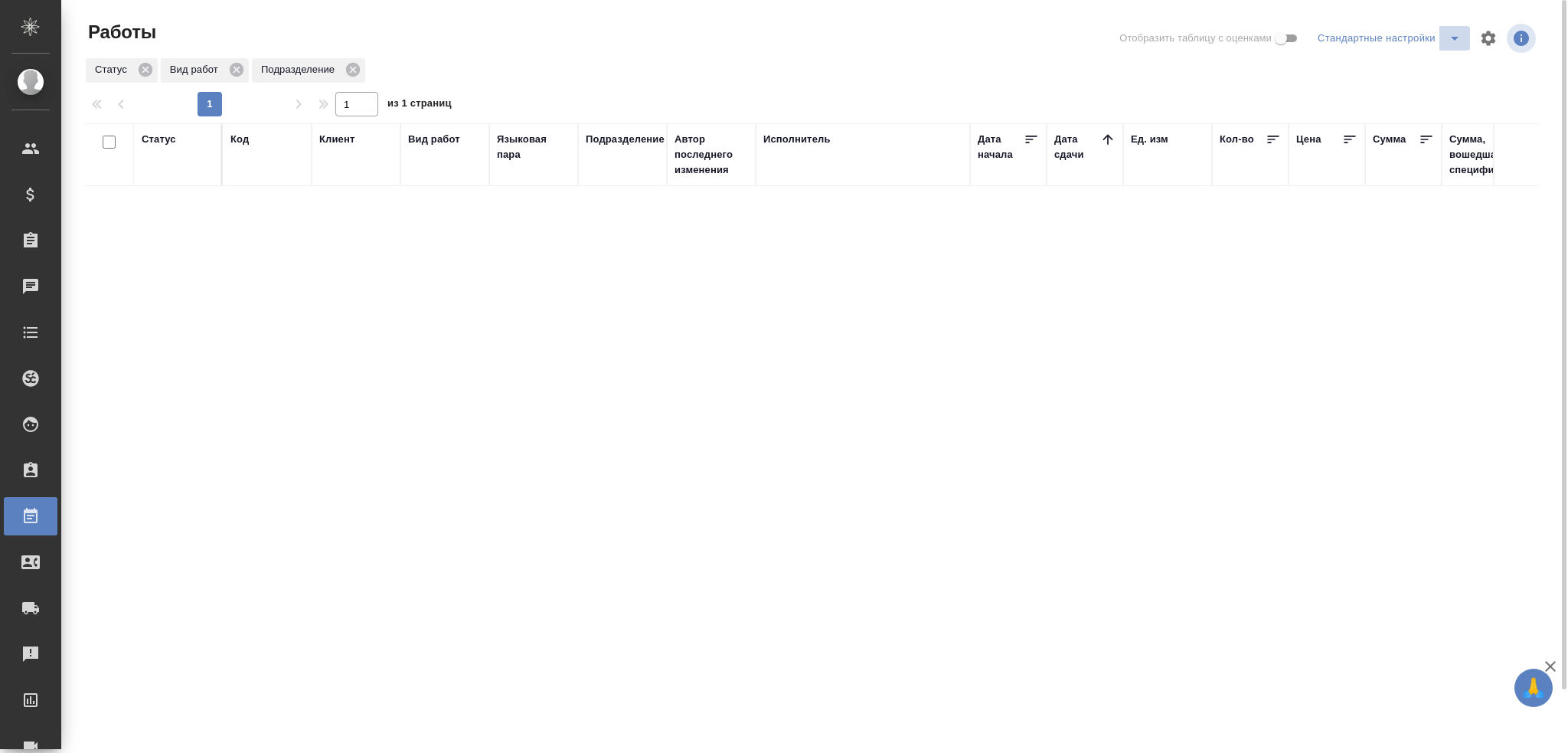 click 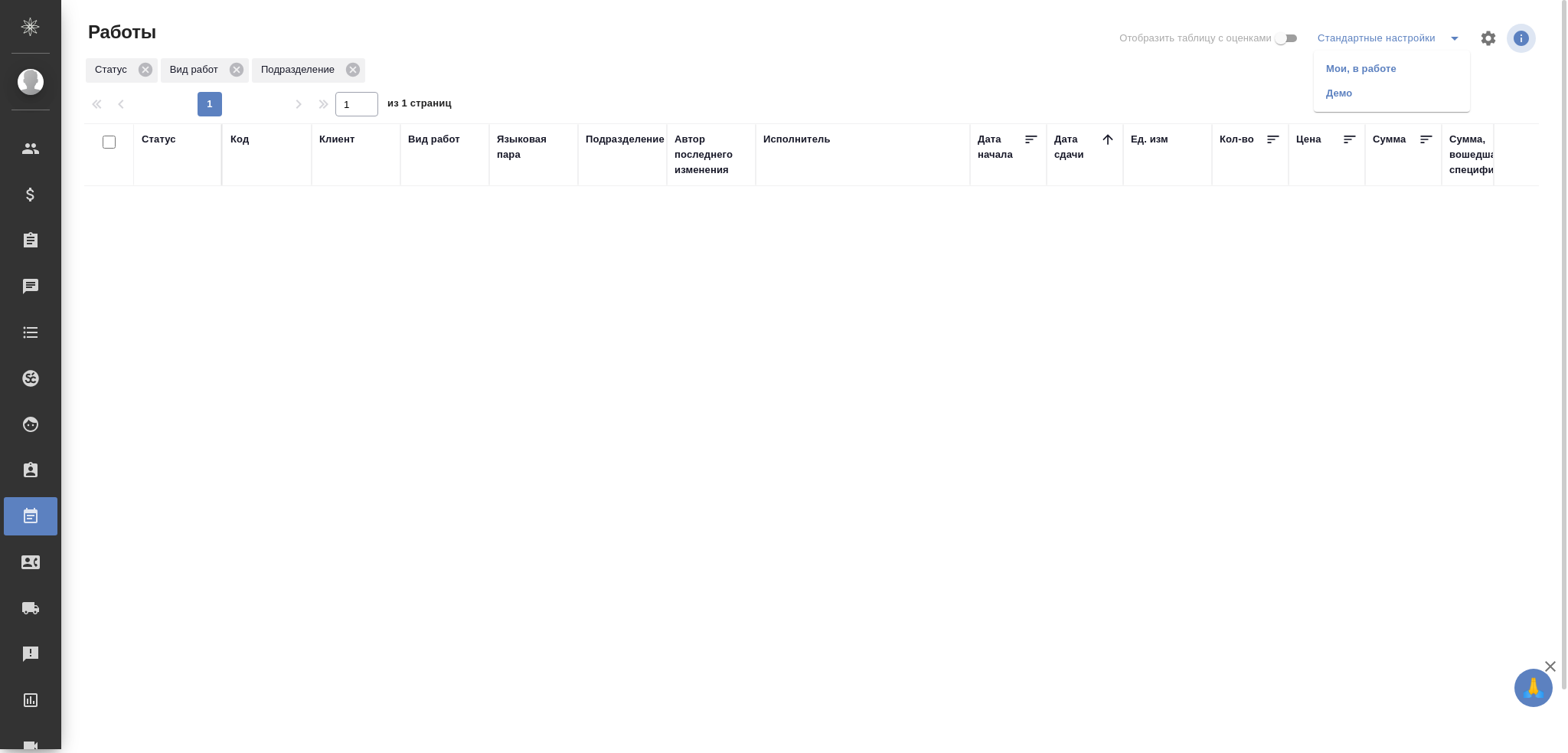 click on "Демо" at bounding box center (1392, 93) 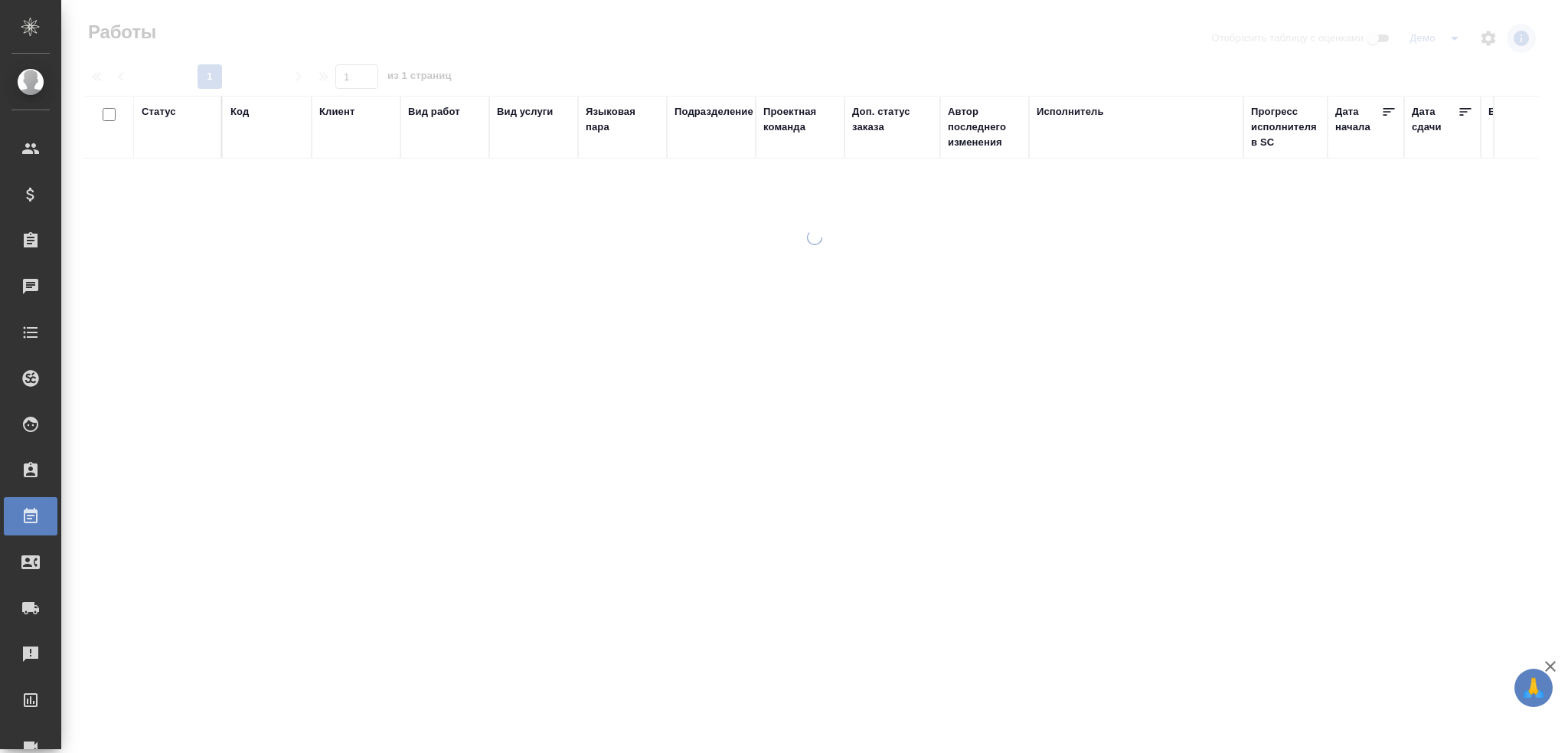 scroll, scrollTop: 0, scrollLeft: 0, axis: both 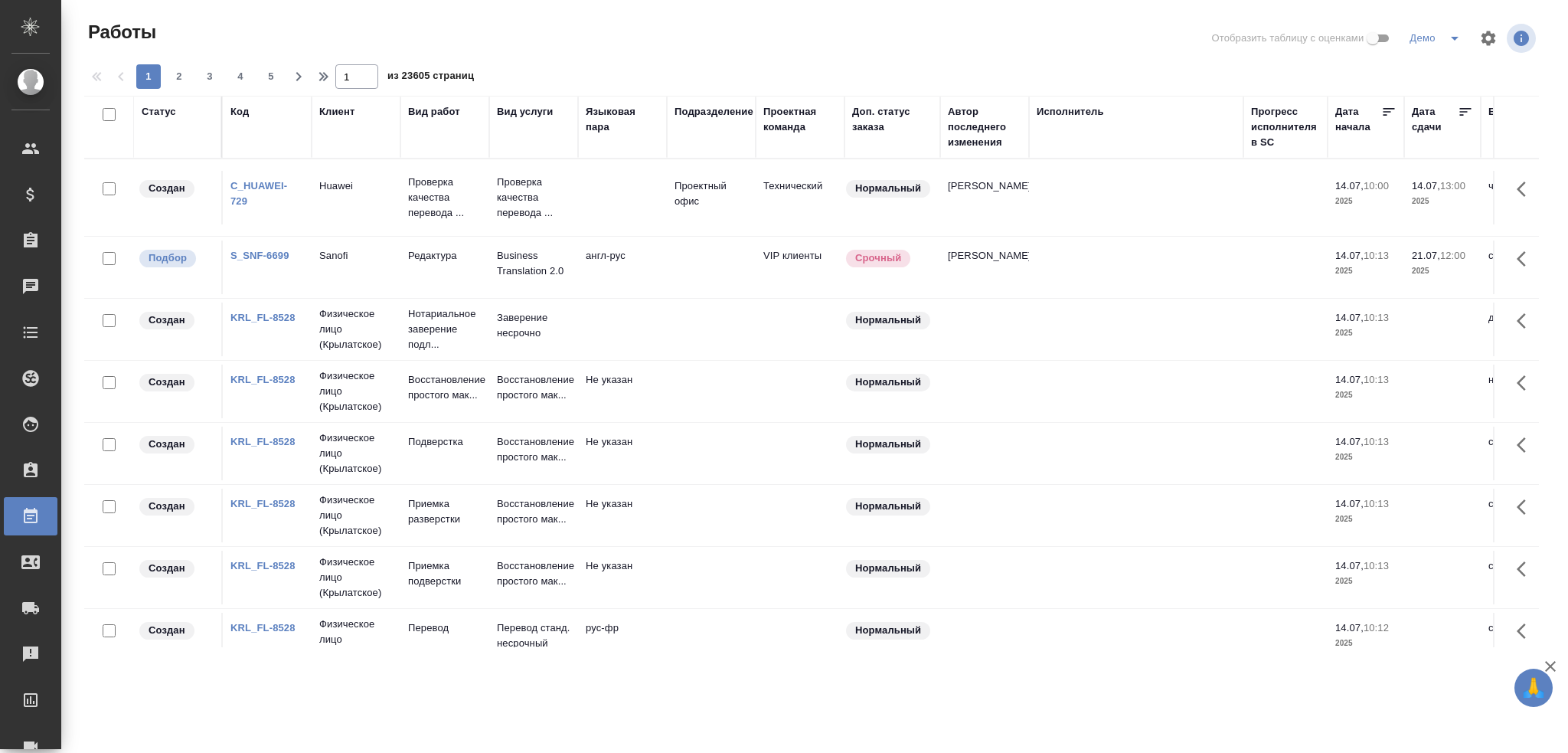 click 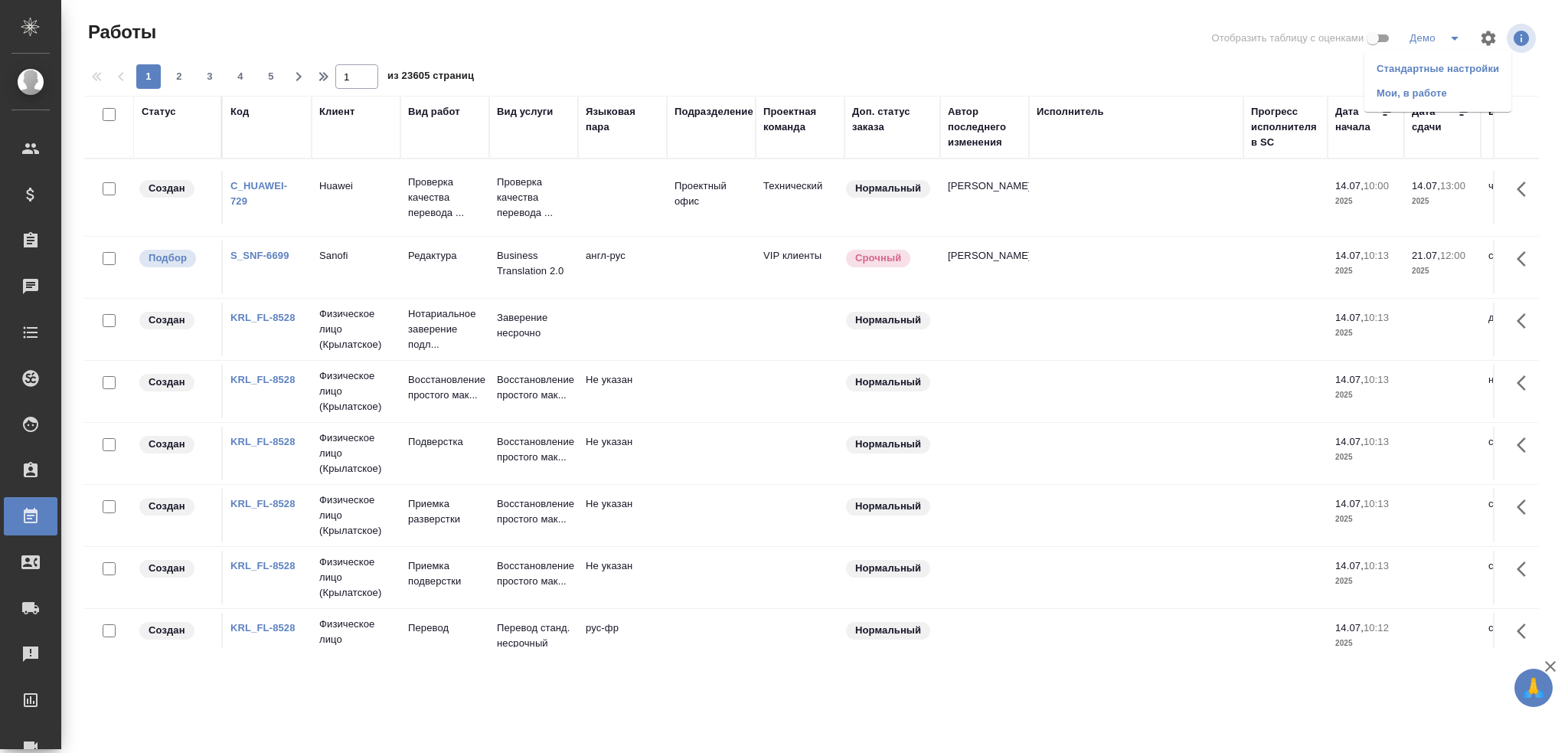 click on "Статус" at bounding box center (158, 112) 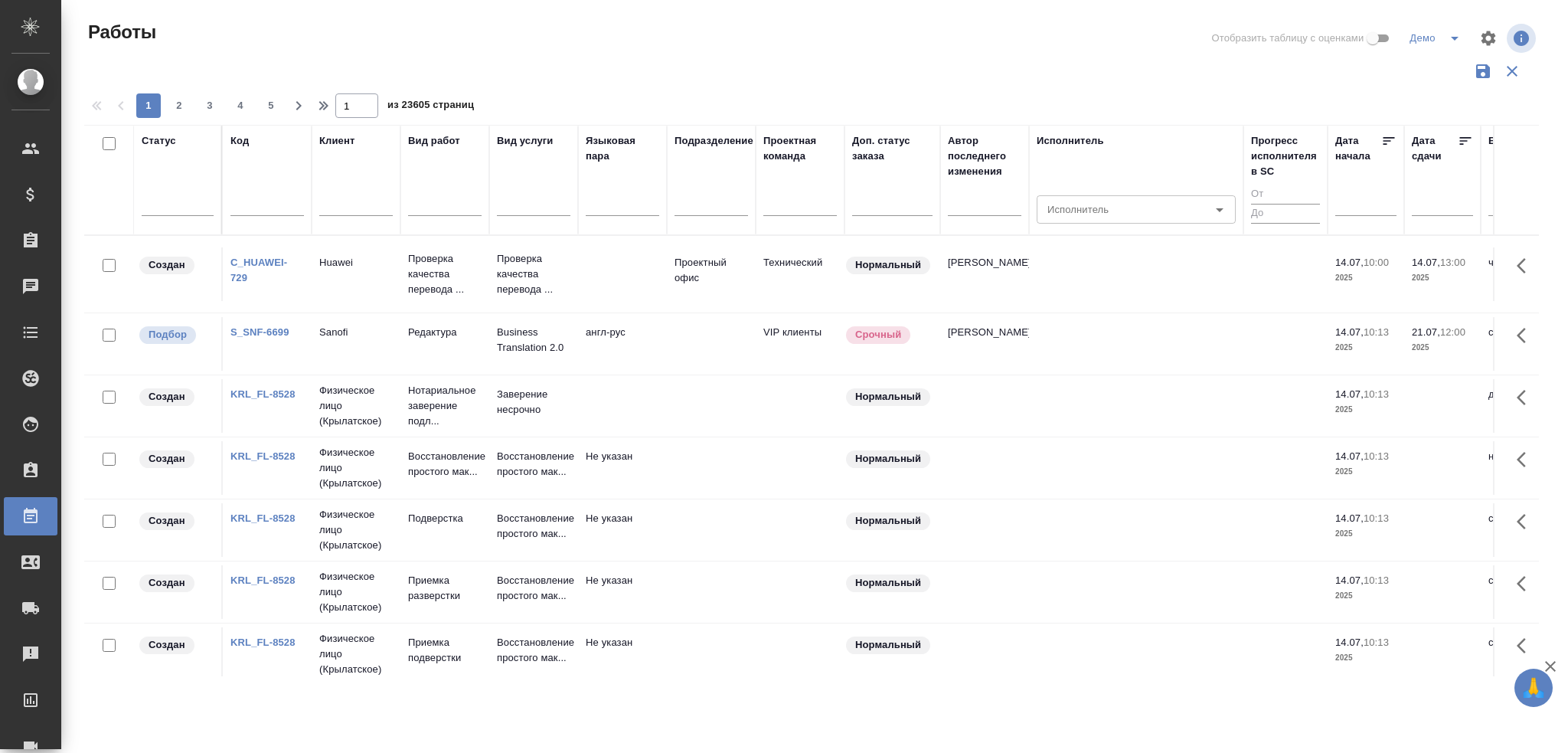 click on "Работы" at bounding box center (328, 32) 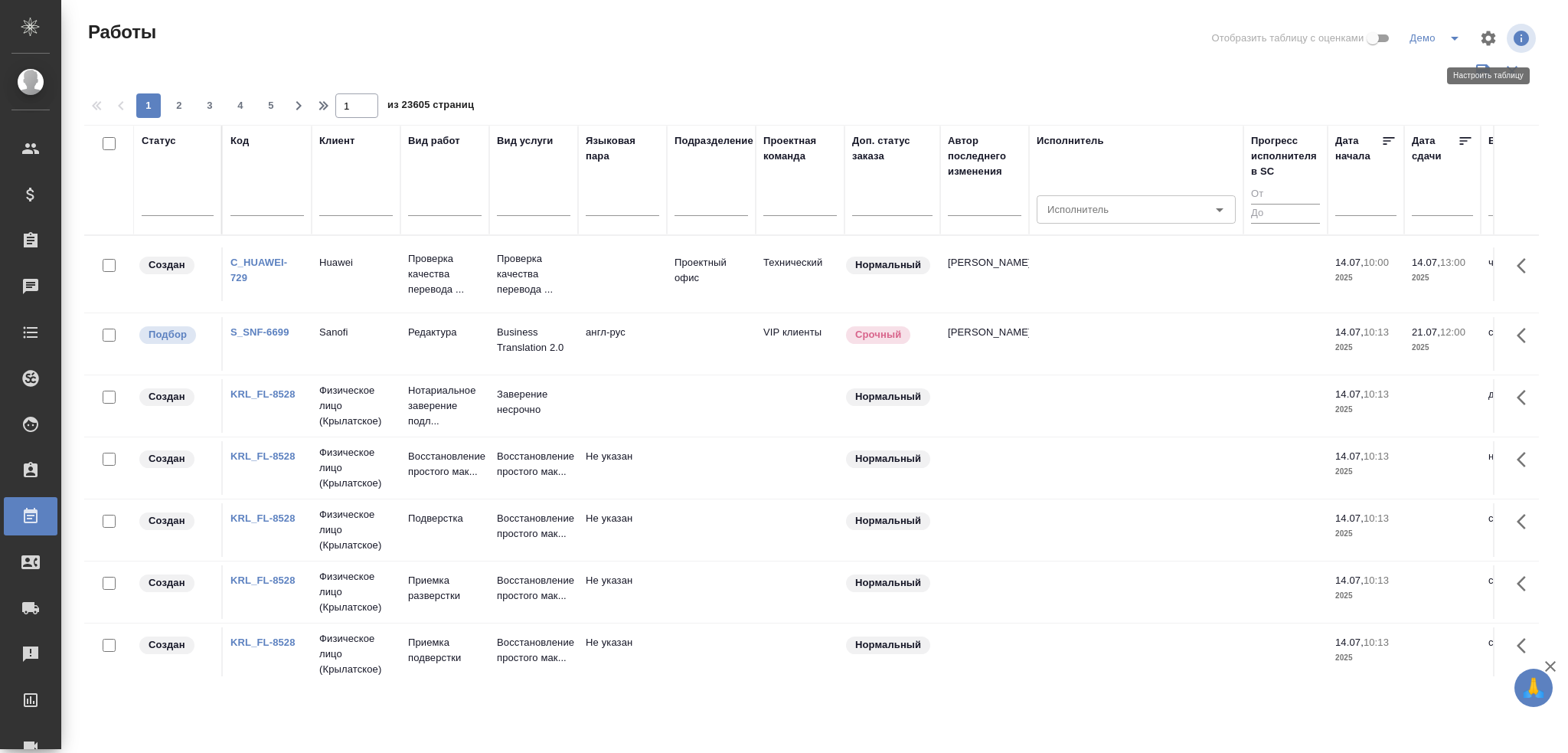 click 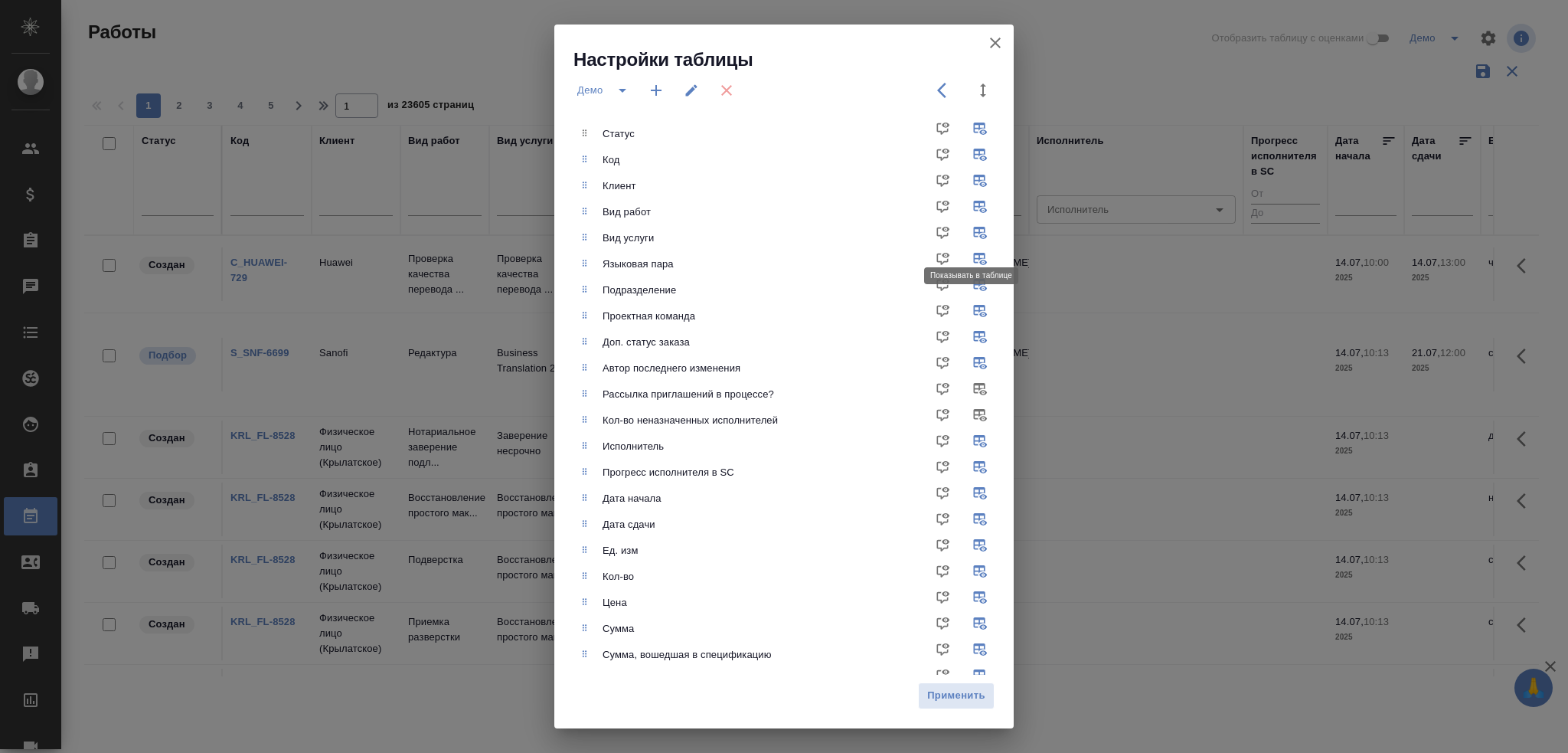 click at bounding box center [983, 238] 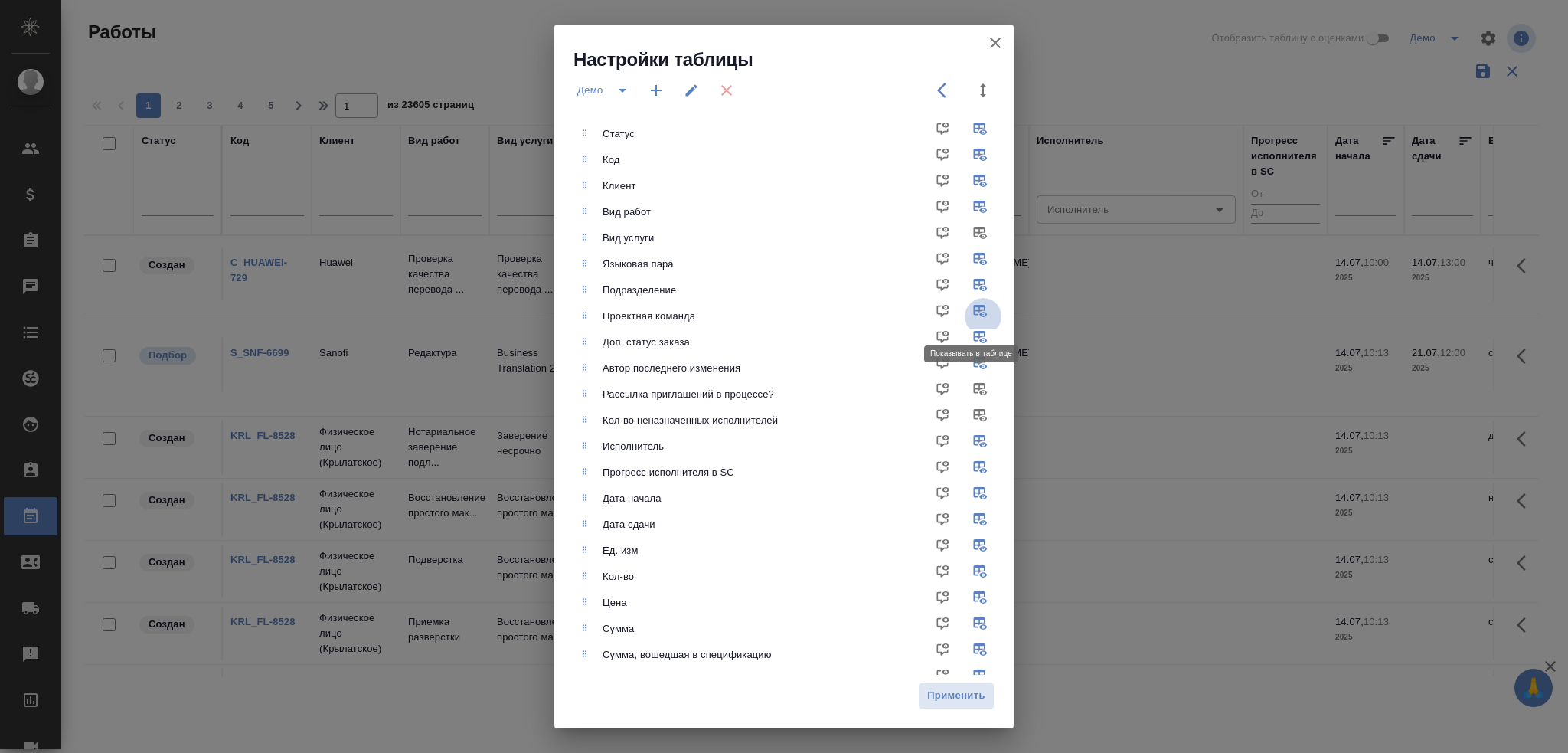 click at bounding box center [983, 316] 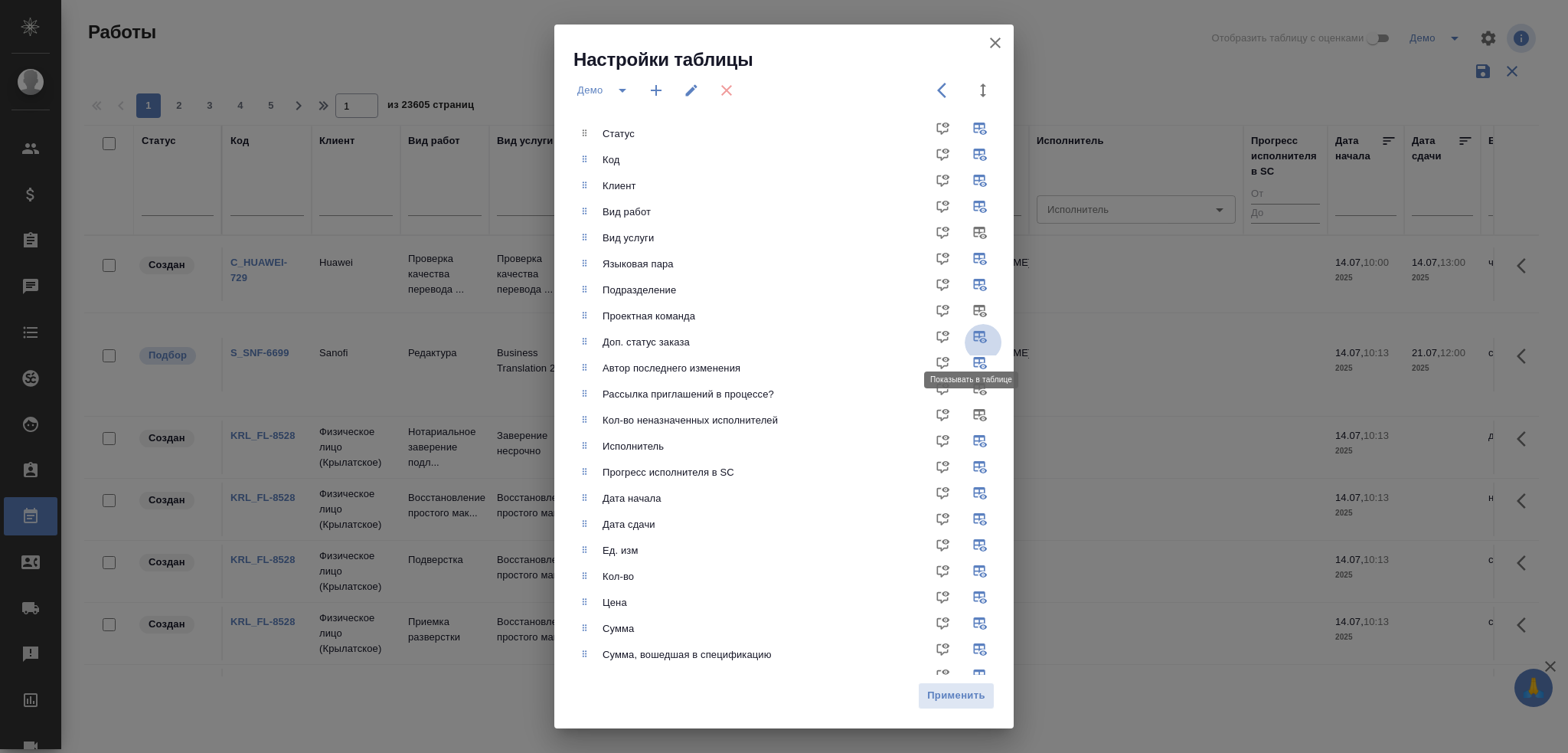 click at bounding box center (983, 342) 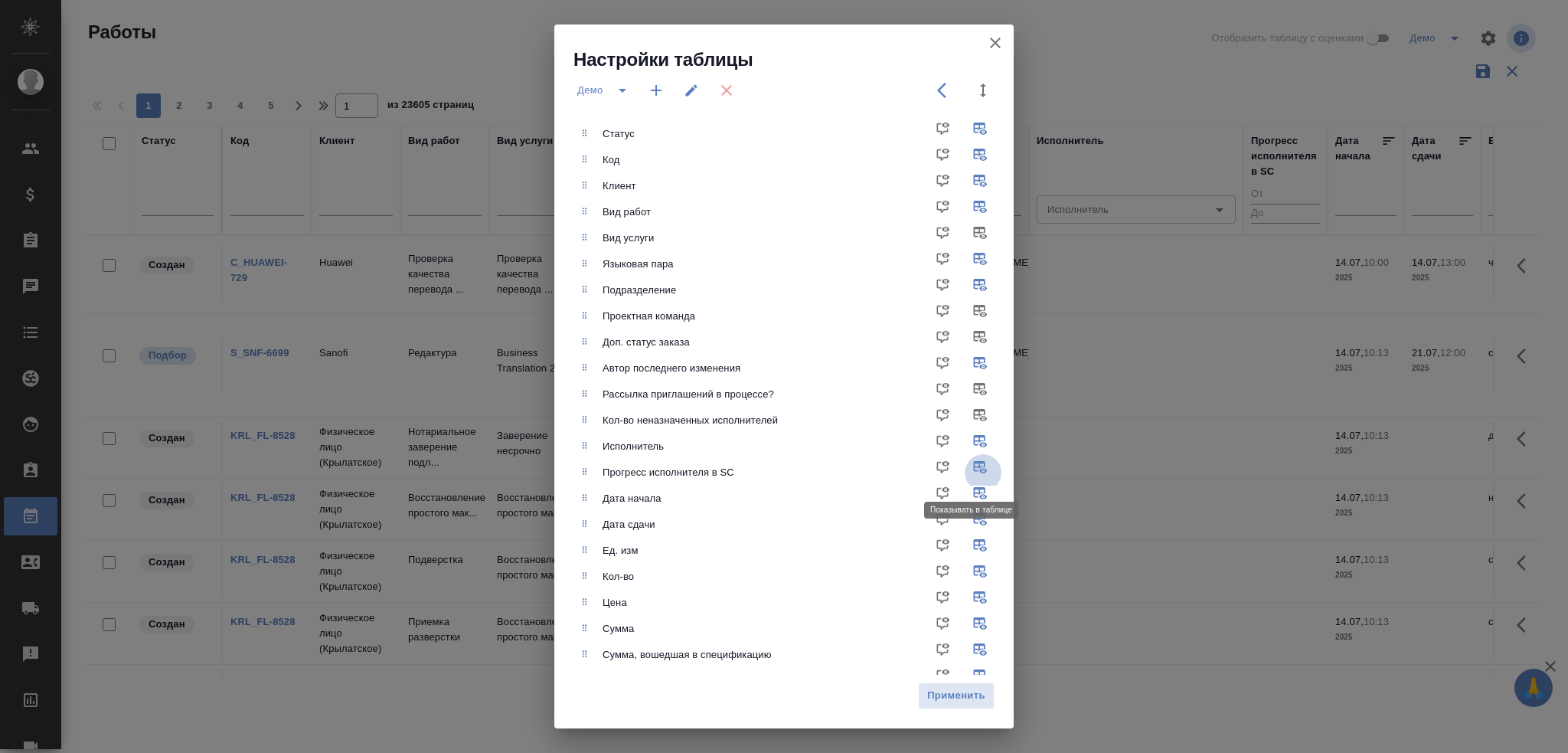 click at bounding box center (983, 473) 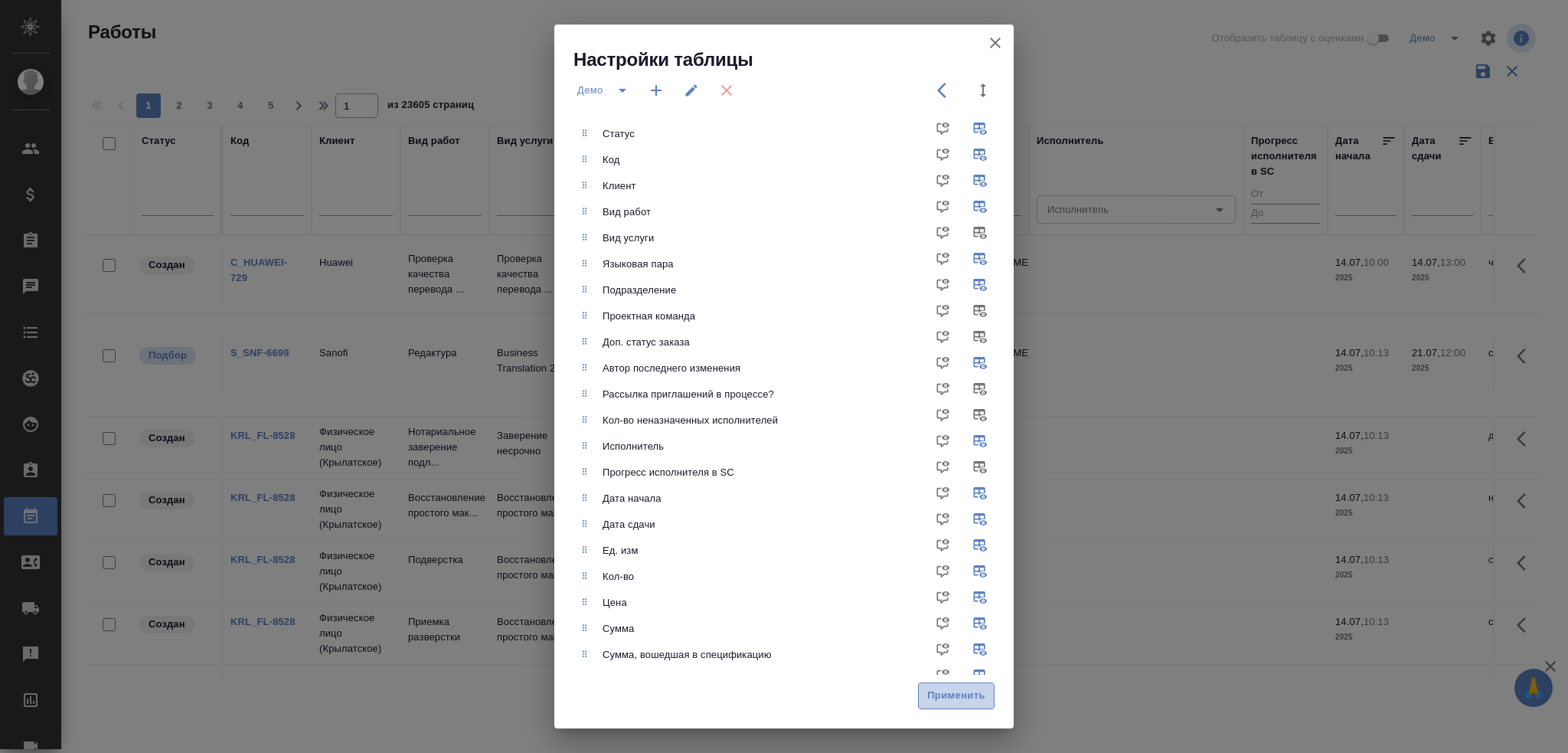 click on "Применить" at bounding box center (956, 696) 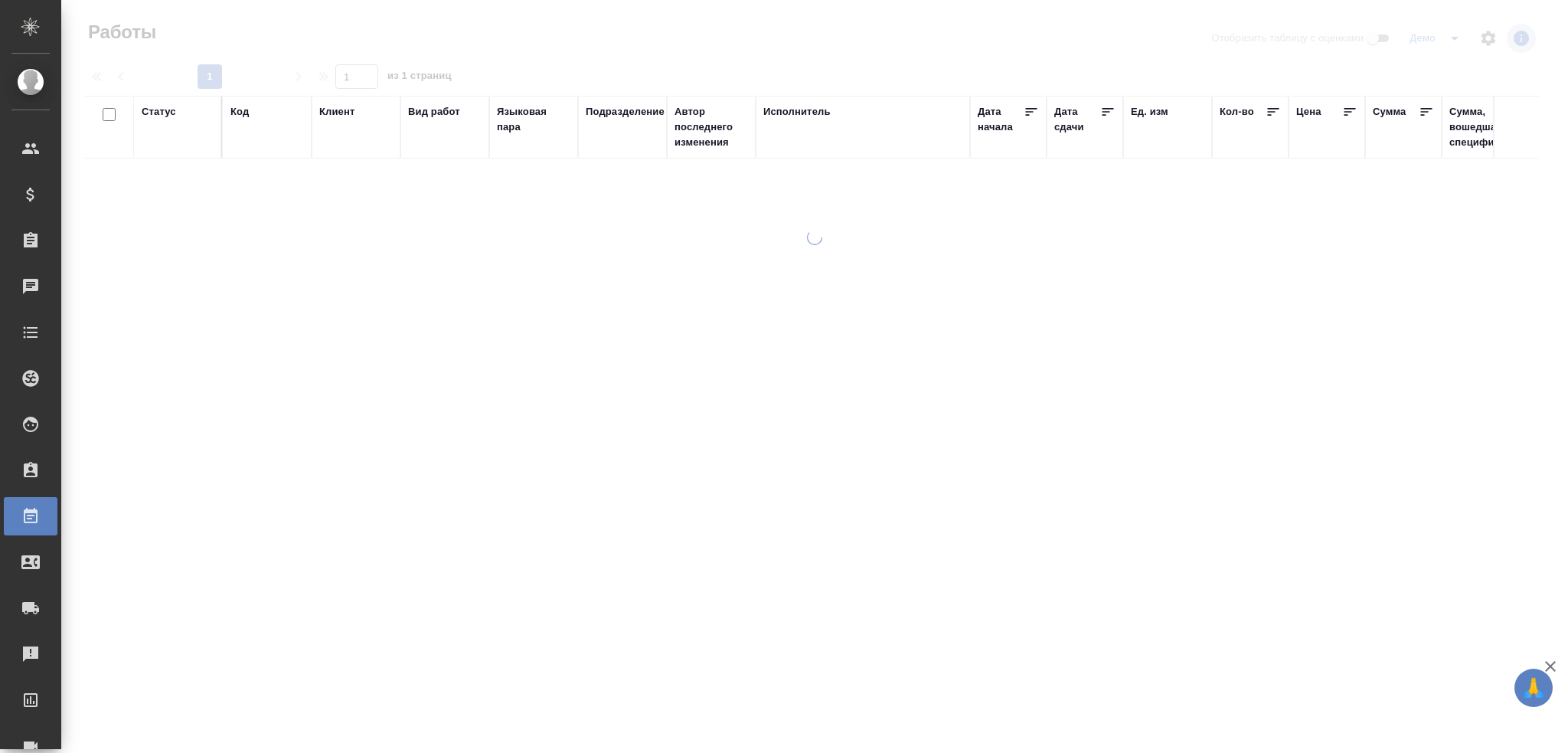 scroll, scrollTop: 0, scrollLeft: 0, axis: both 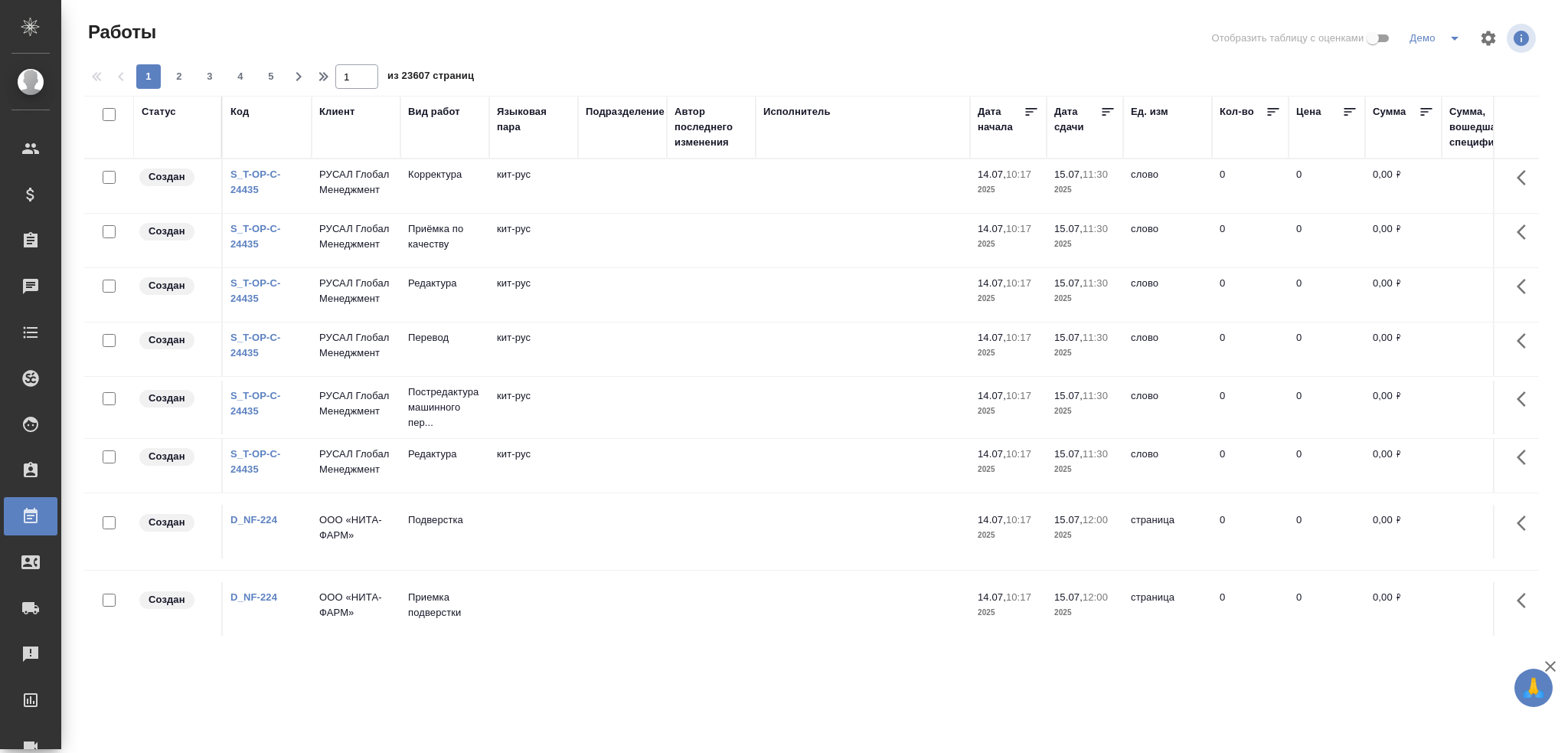 click on "Статус" at bounding box center (158, 112) 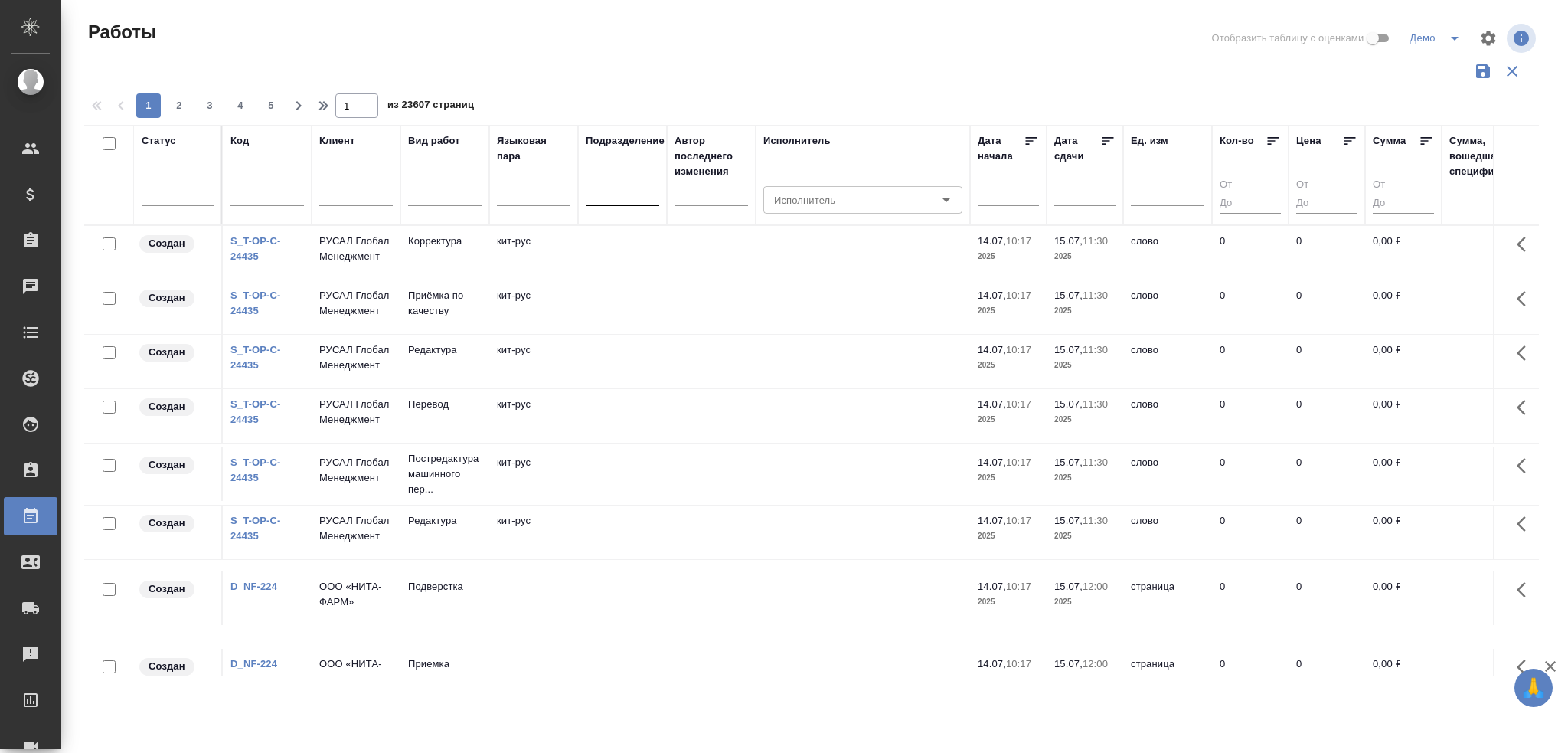click at bounding box center (622, 191) 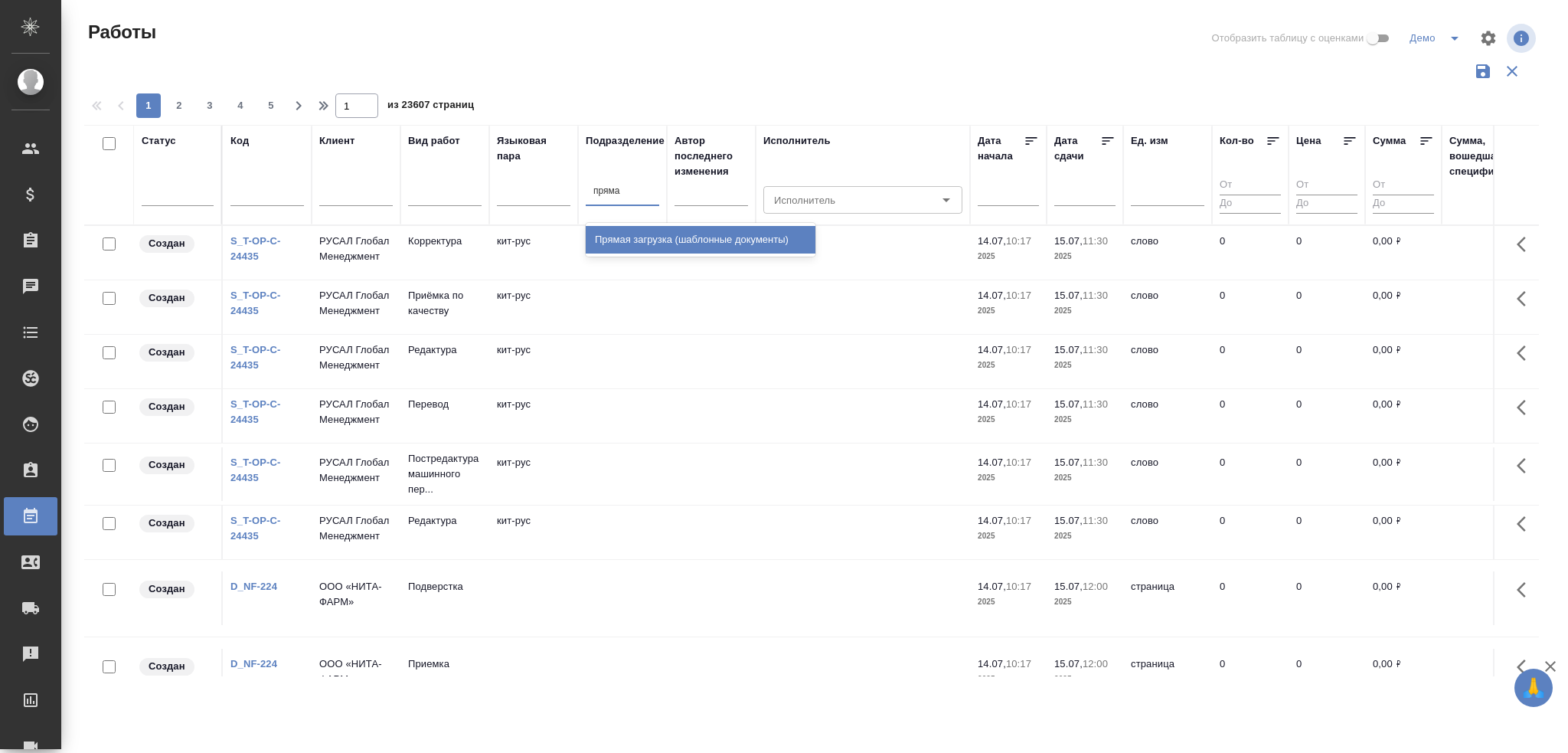 type on "прямая" 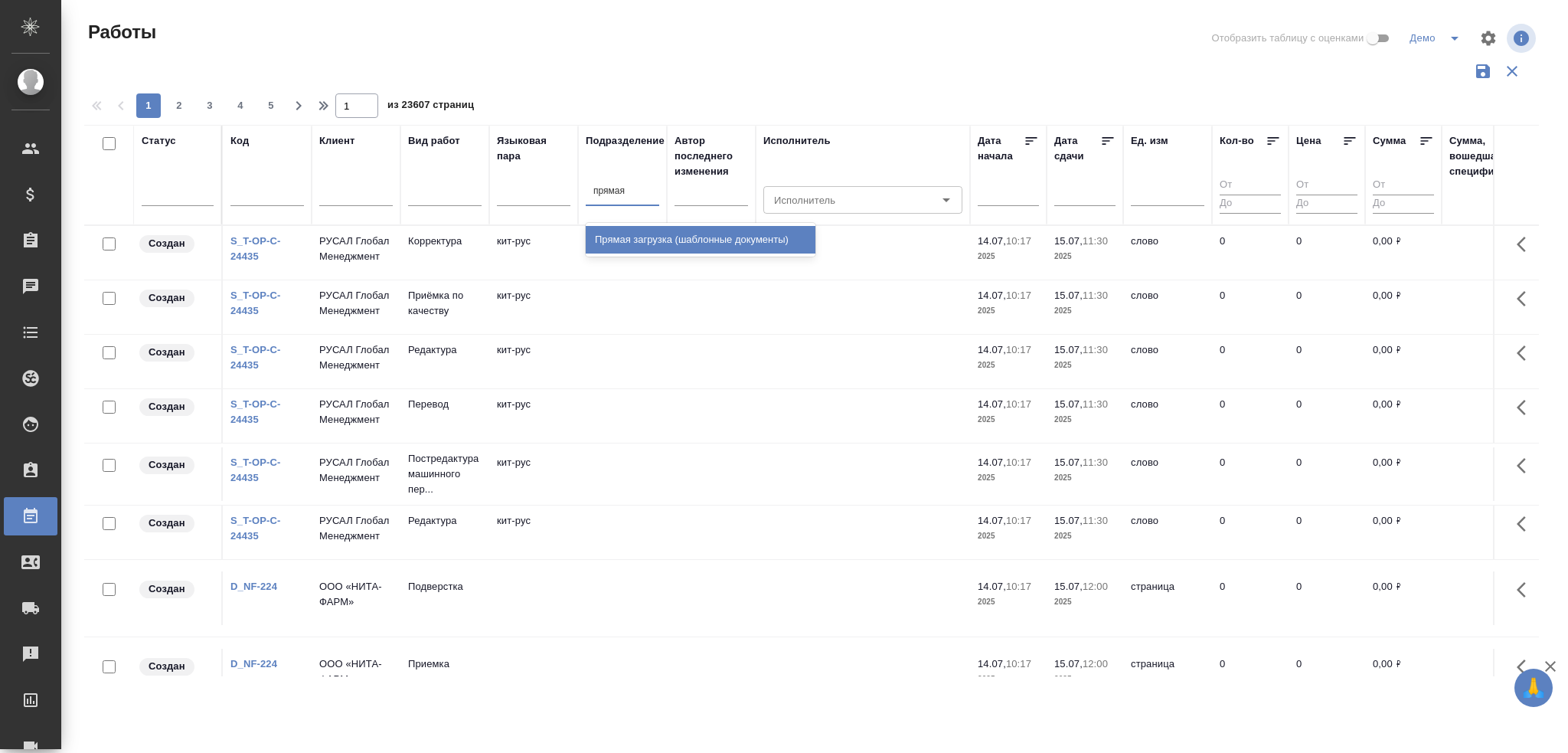 click on "Прямая загрузка (шаблонные документы)" at bounding box center (701, 240) 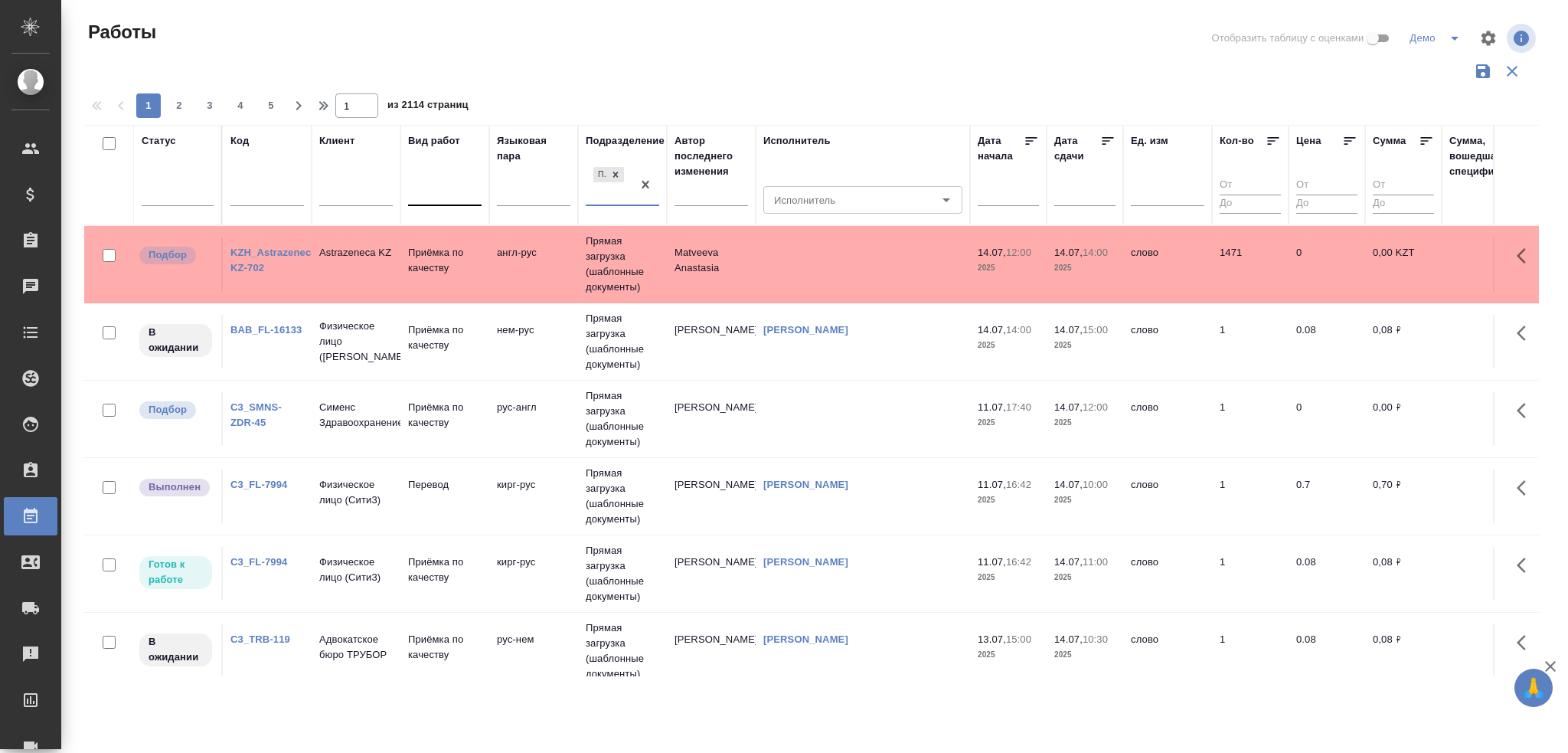 click at bounding box center (445, 191) 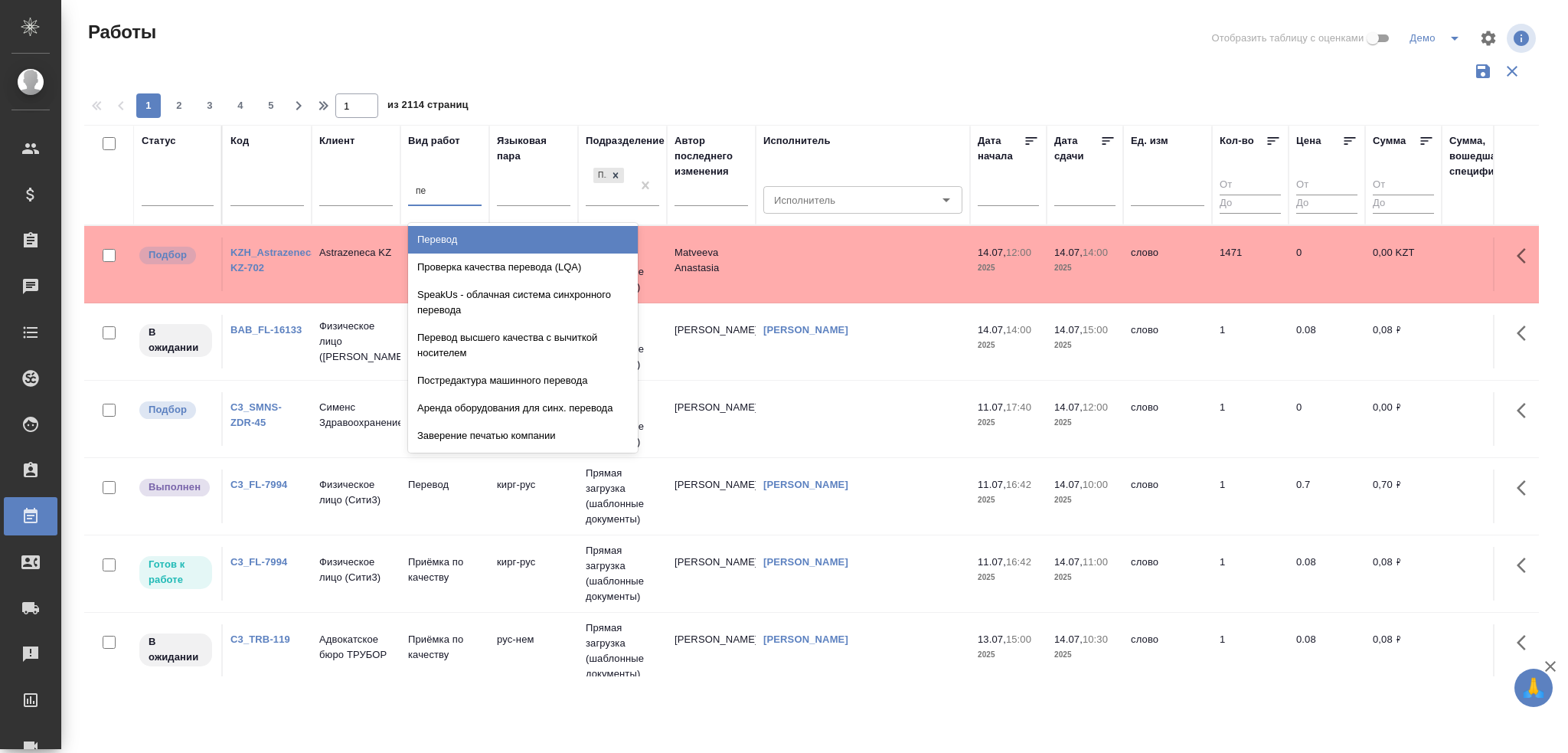 type on "пер" 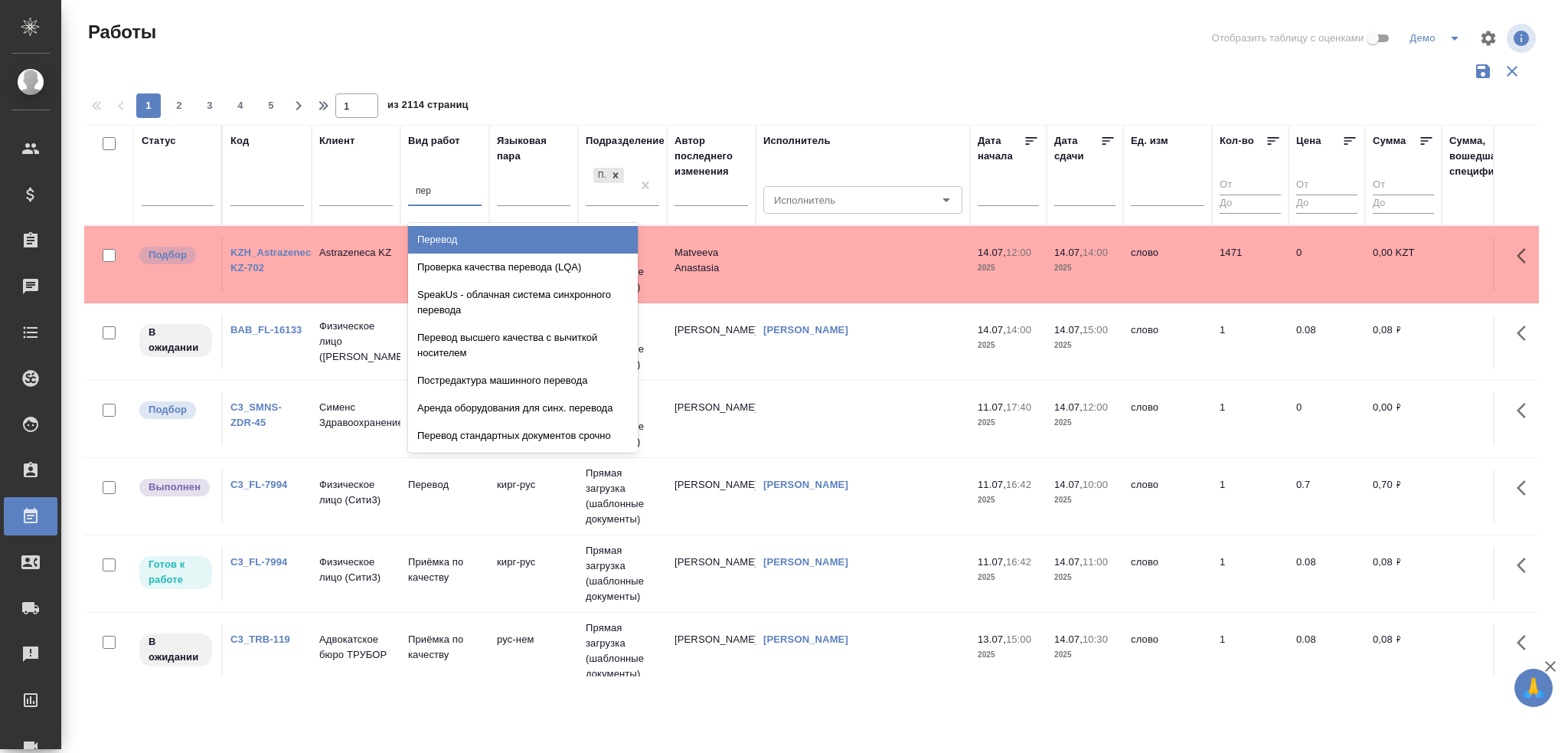 click on "Перевод" at bounding box center (523, 240) 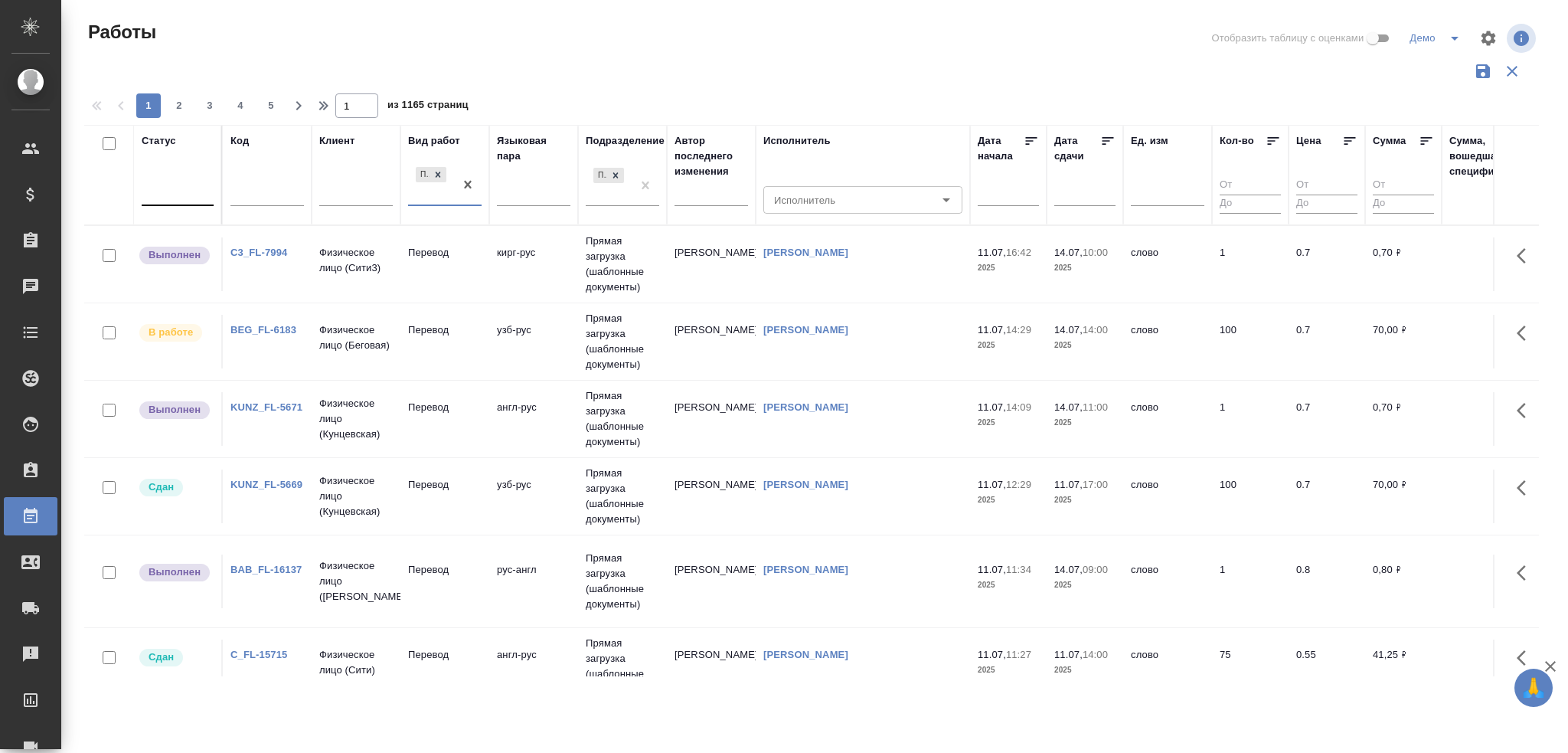 click at bounding box center (178, 191) 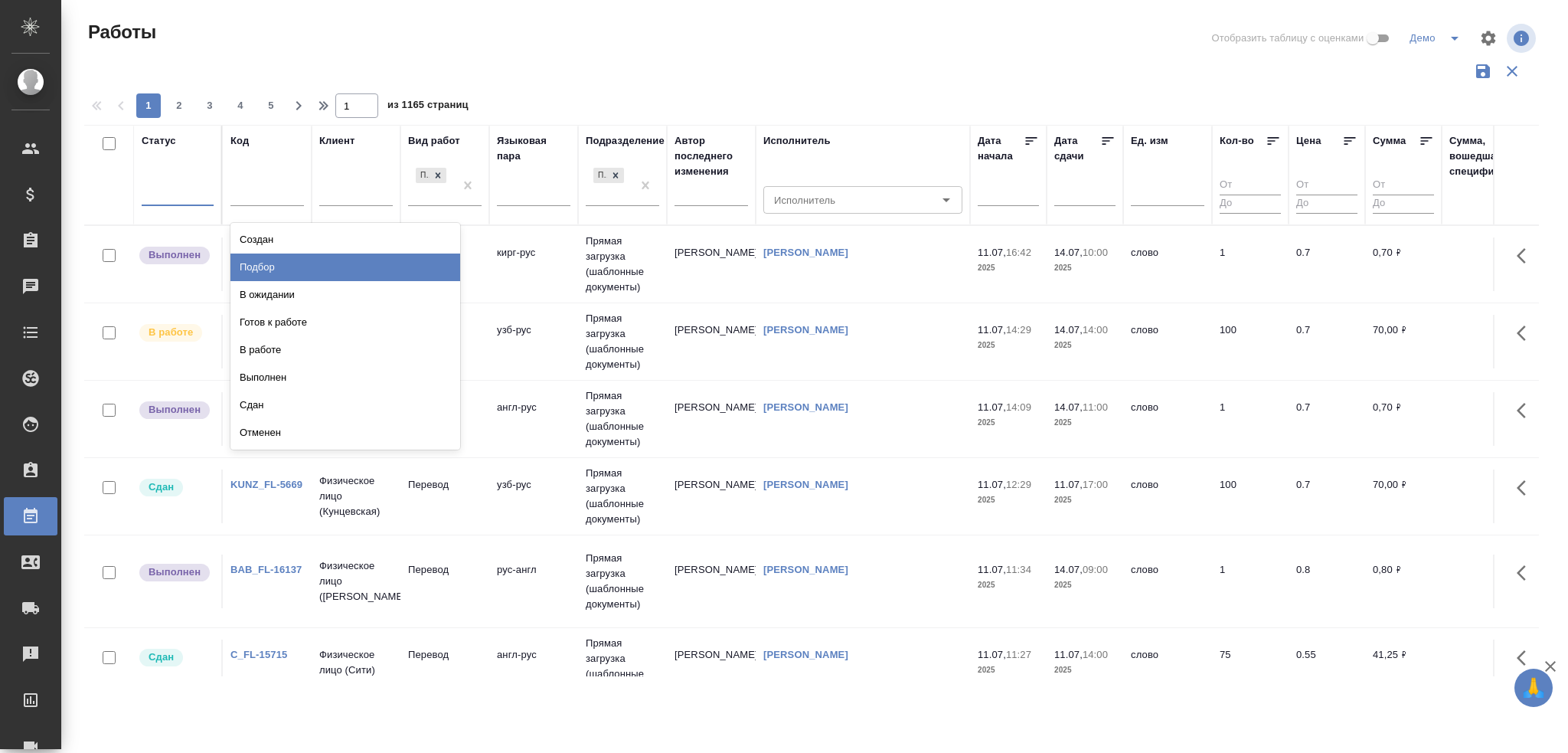 click on "Подбор" at bounding box center (345, 267) 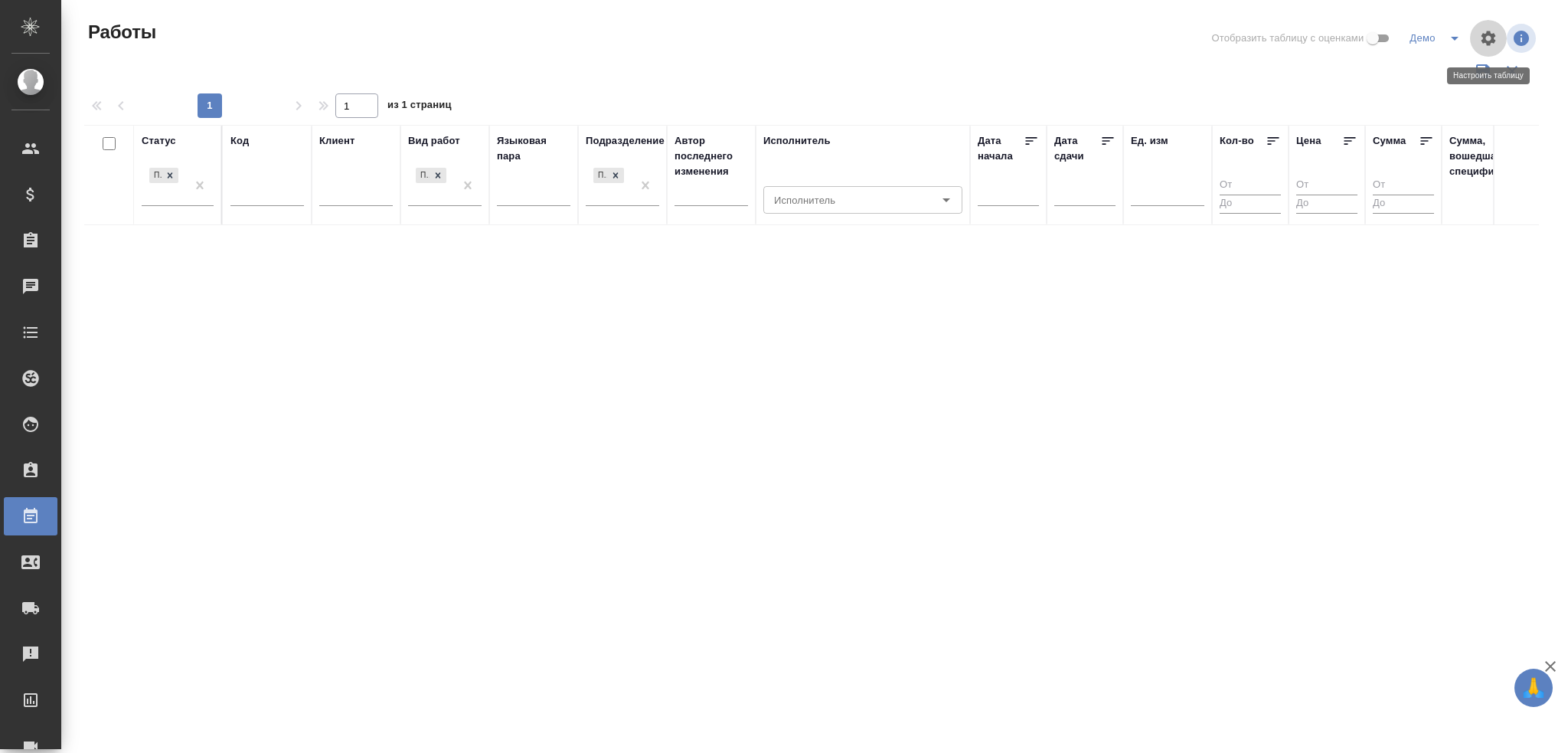 click 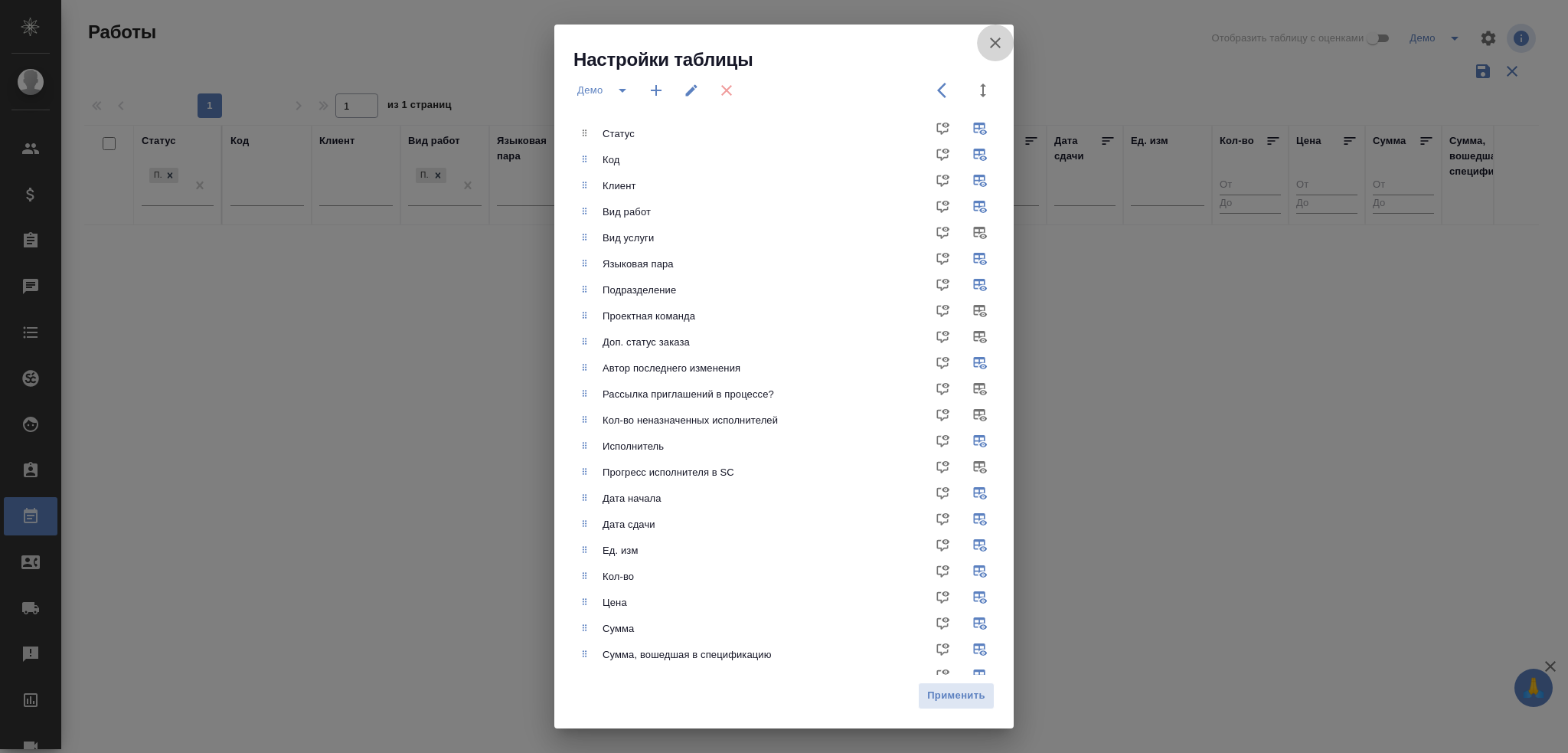 click 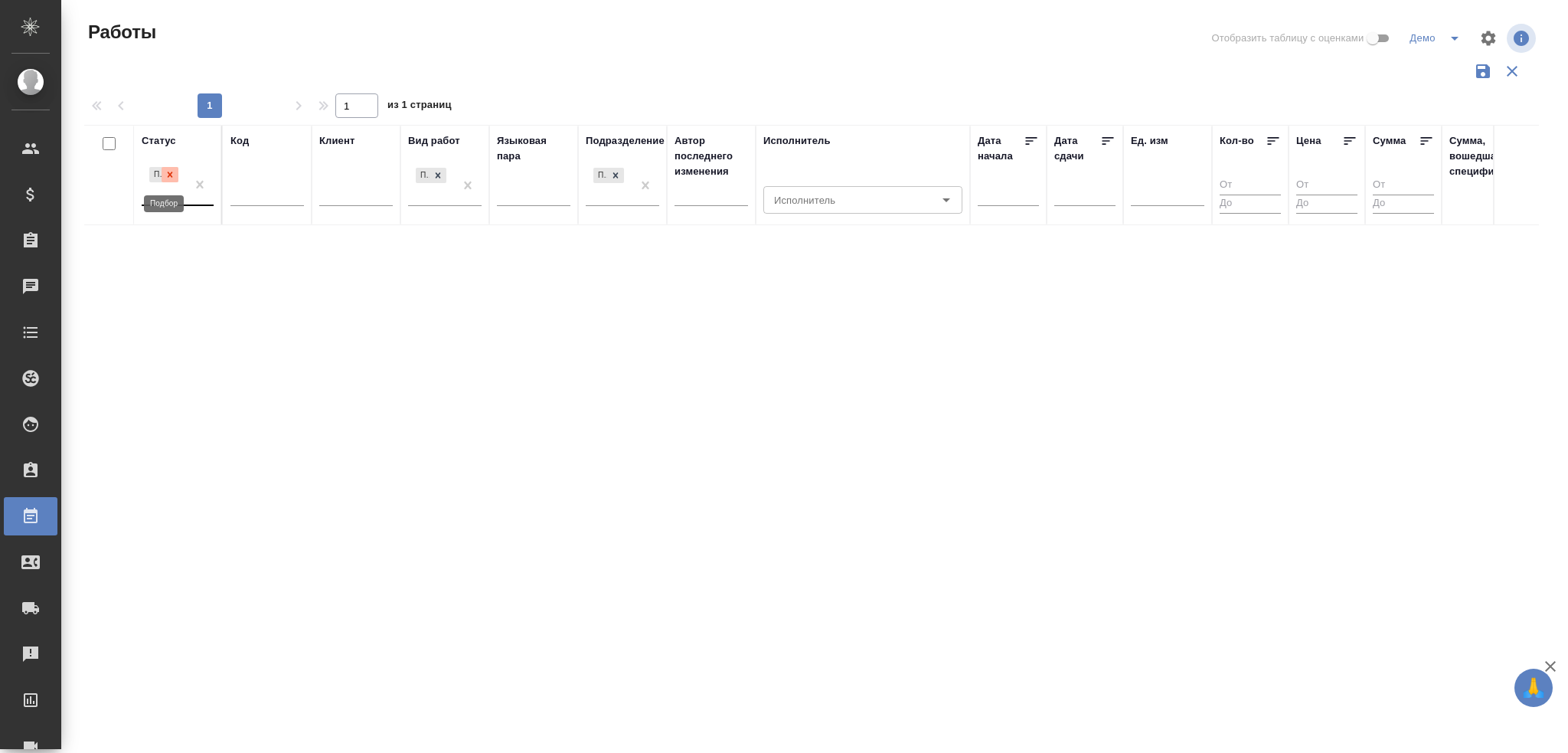 click 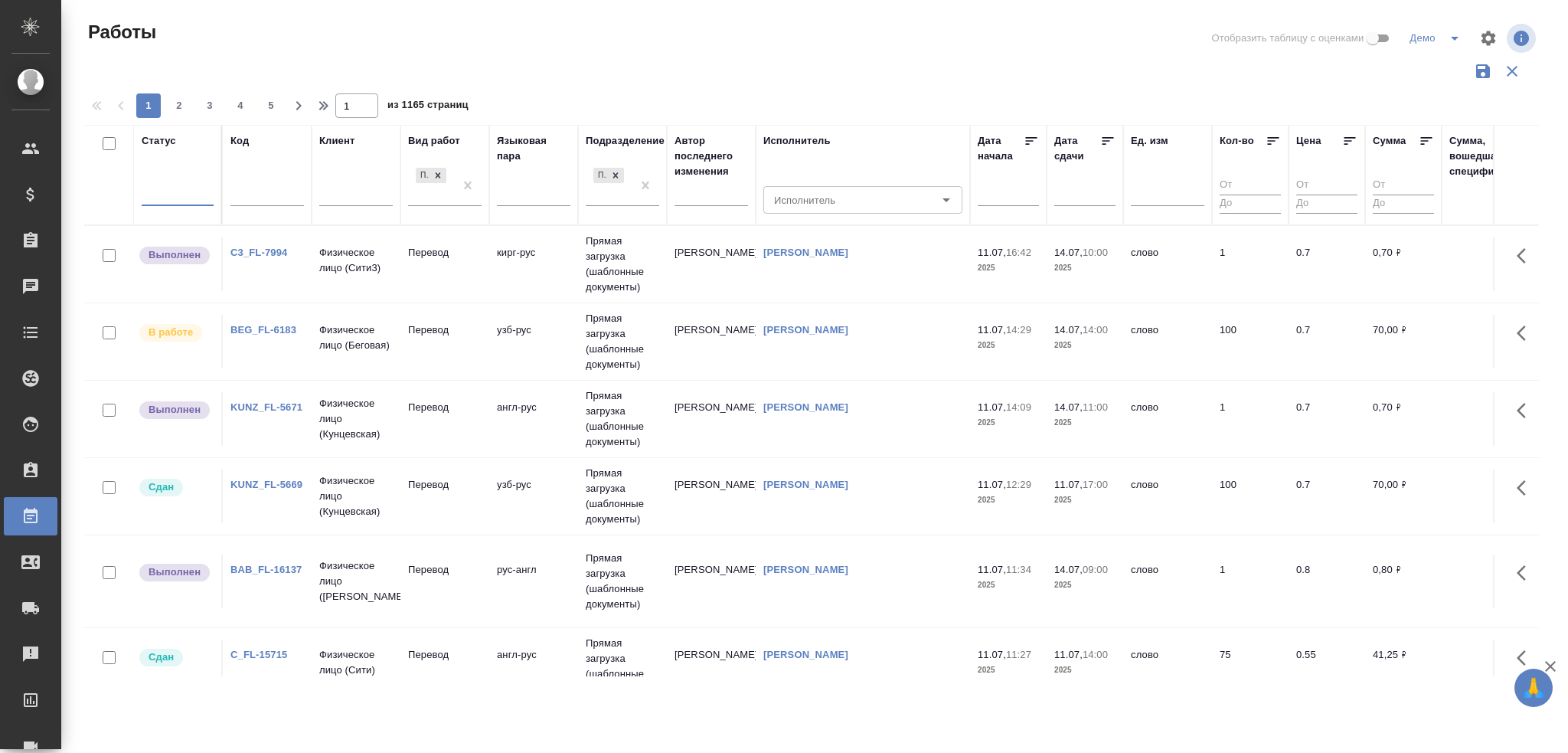 click at bounding box center (178, 191) 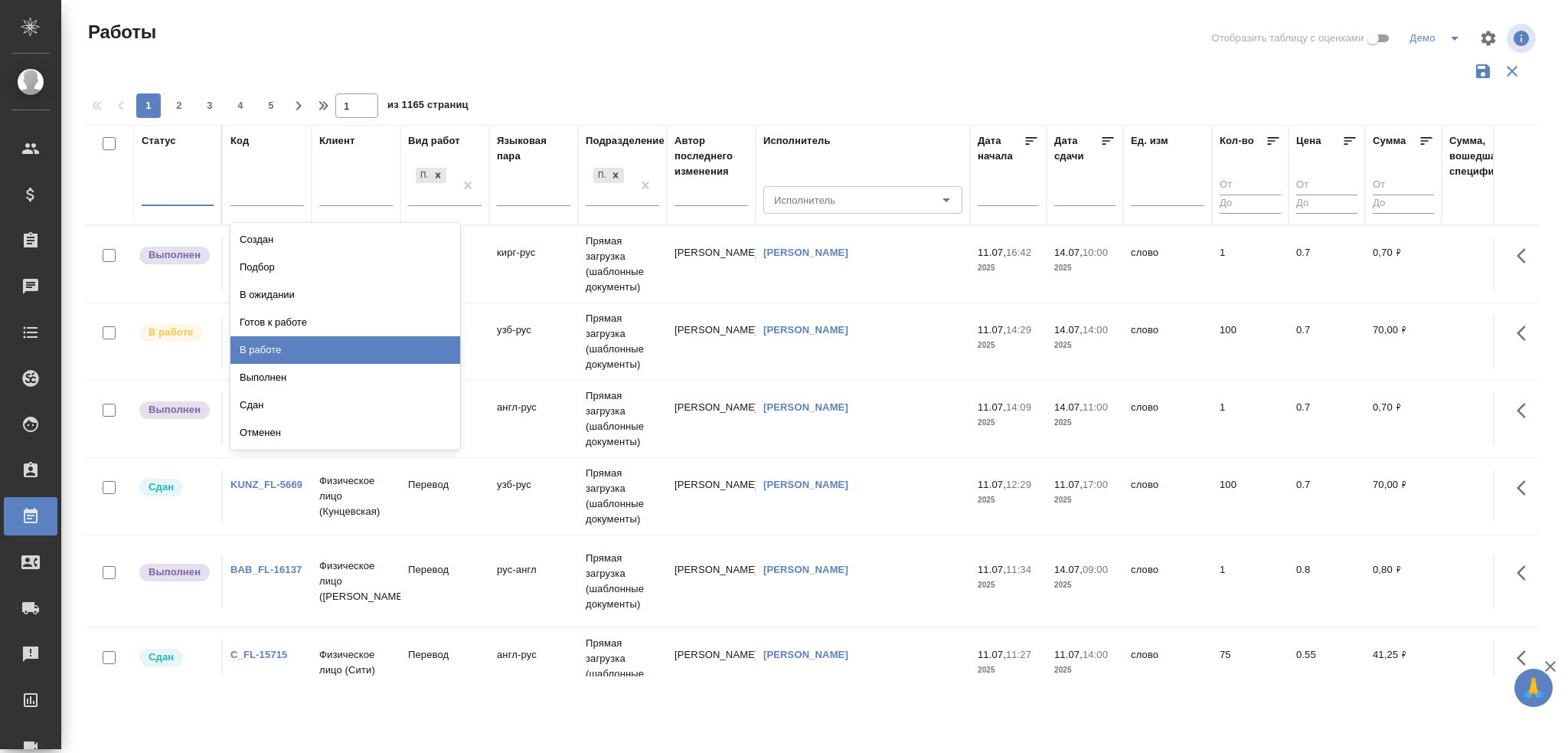 click on "В работе" at bounding box center [345, 350] 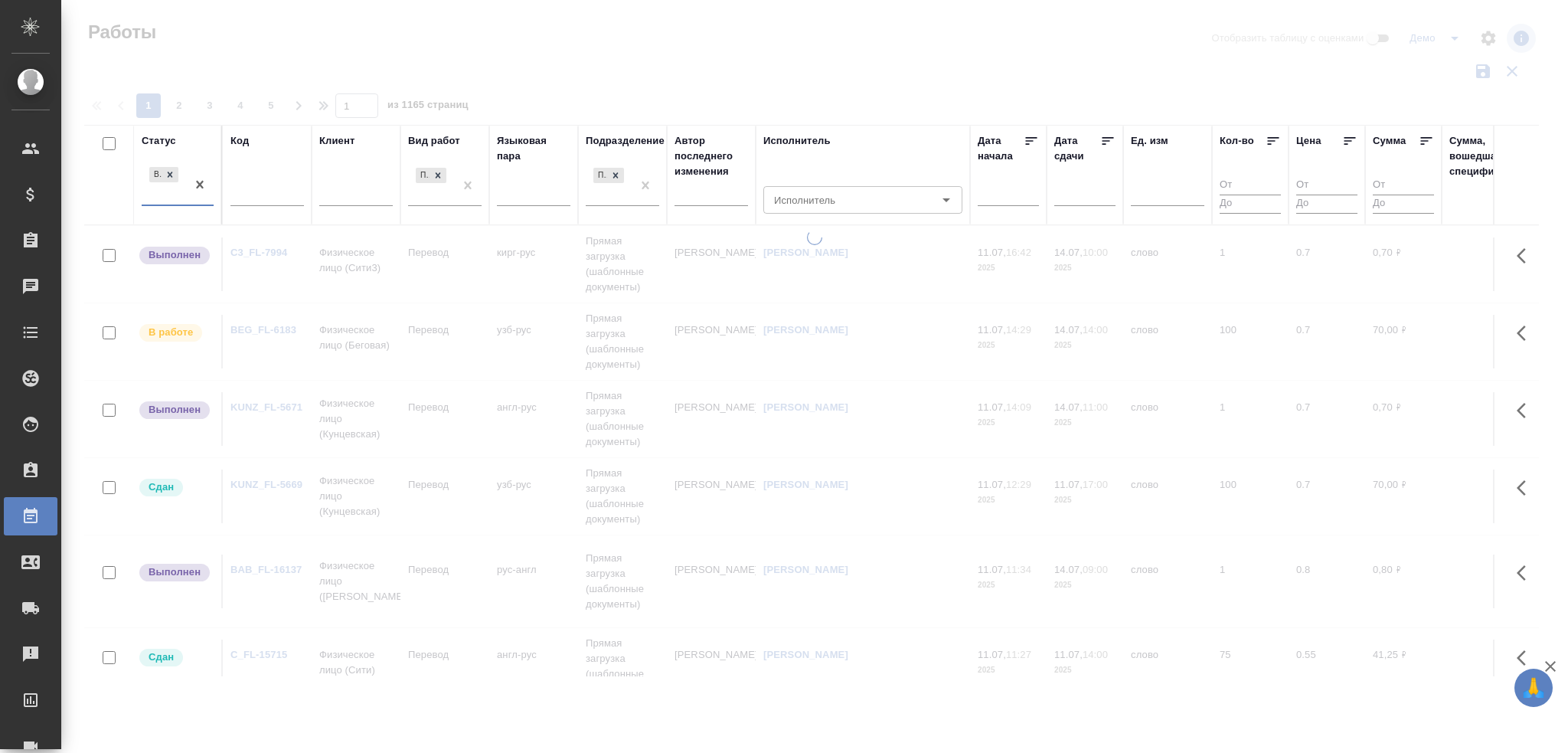 click on "В работе" at bounding box center (164, 185) 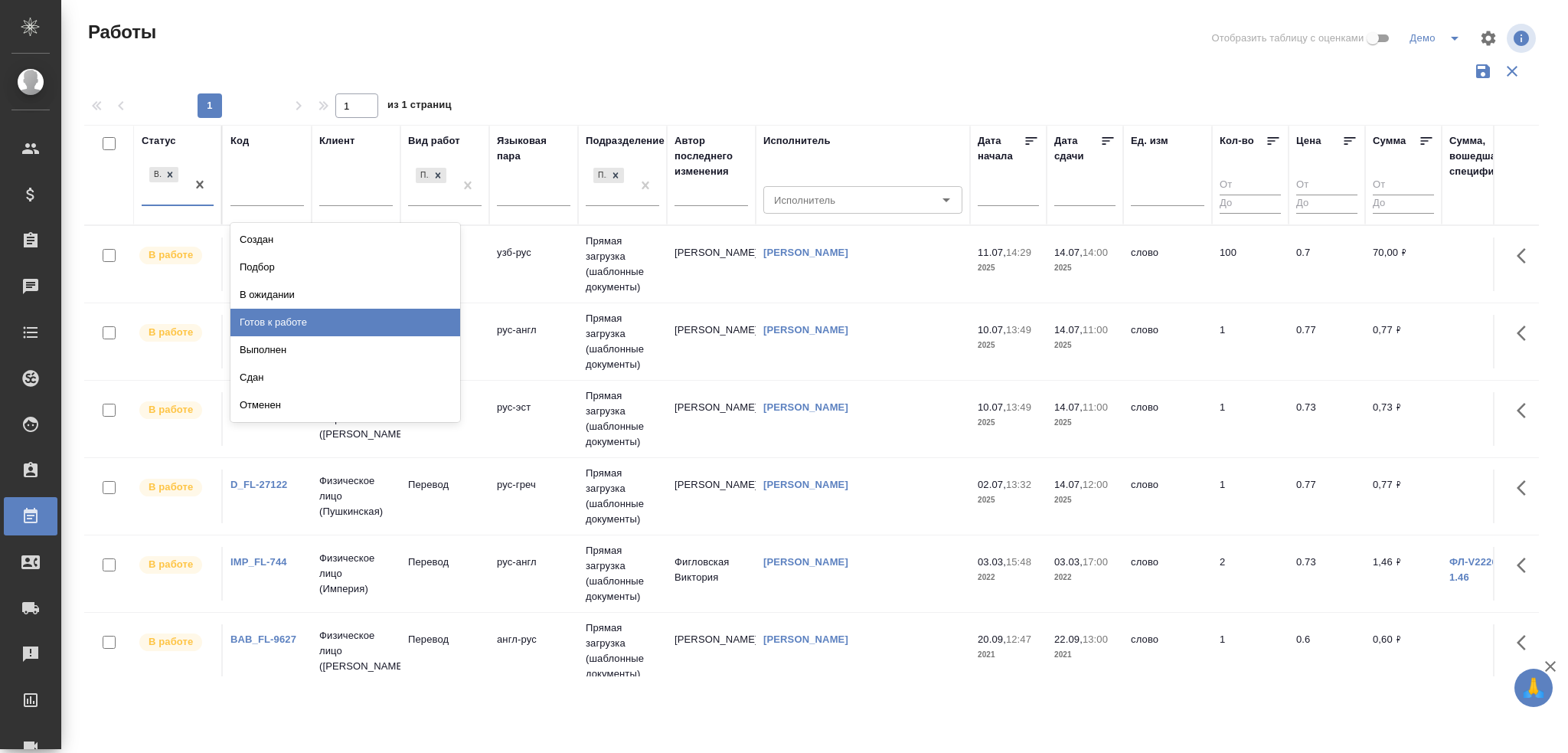 click on "Готов к работе" at bounding box center [345, 322] 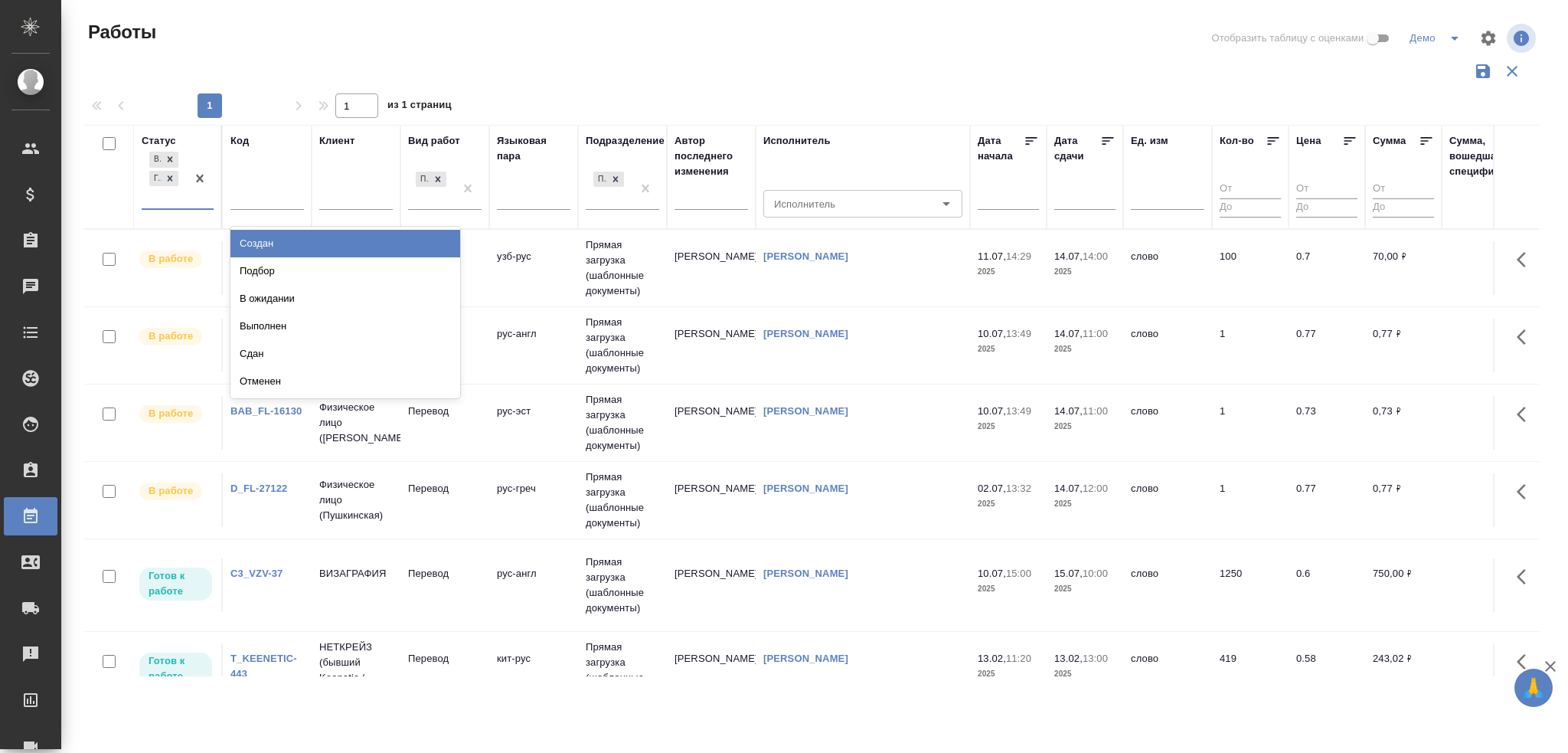 click on "В работе Готов к работе" at bounding box center (164, 178) 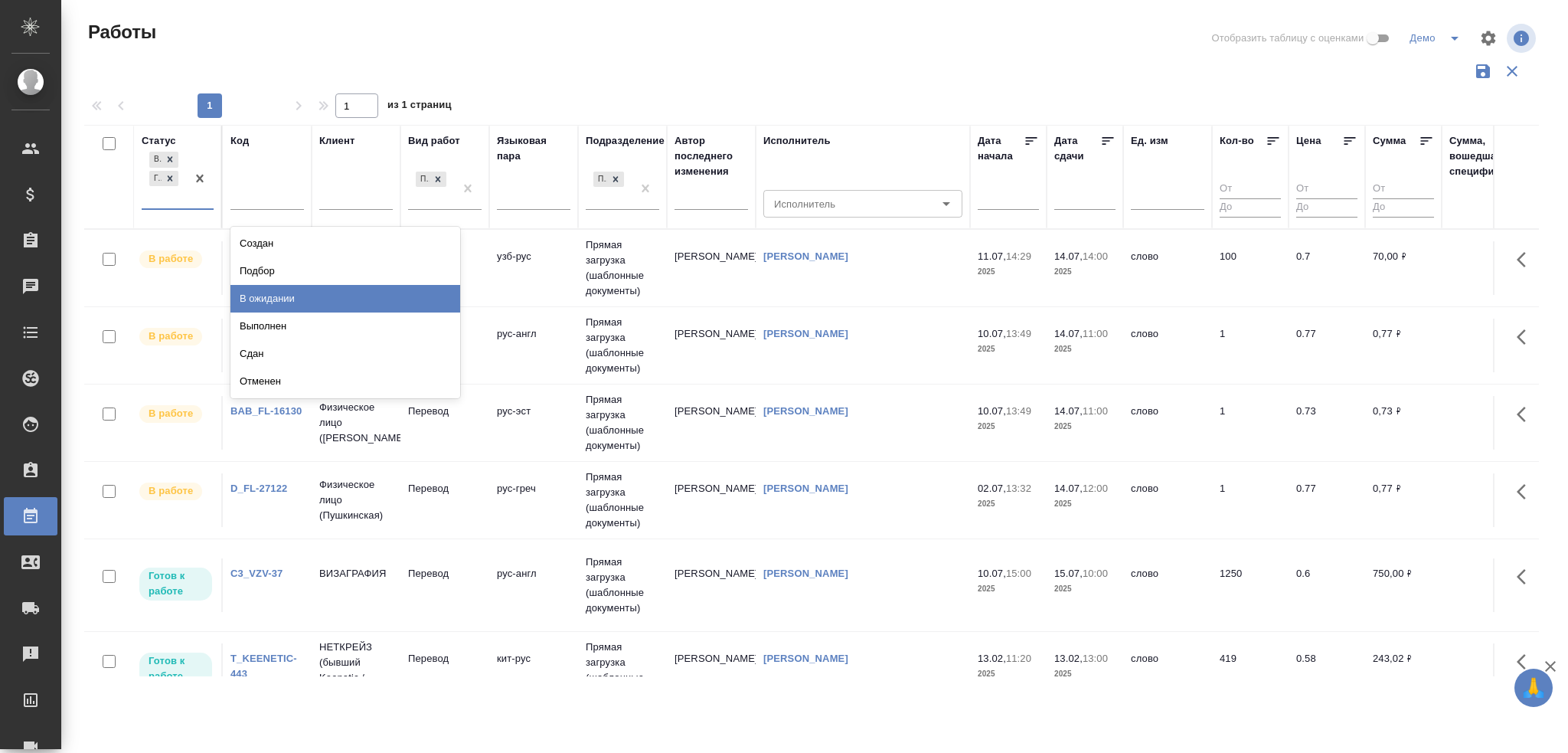click on "В ожидании" at bounding box center (345, 299) 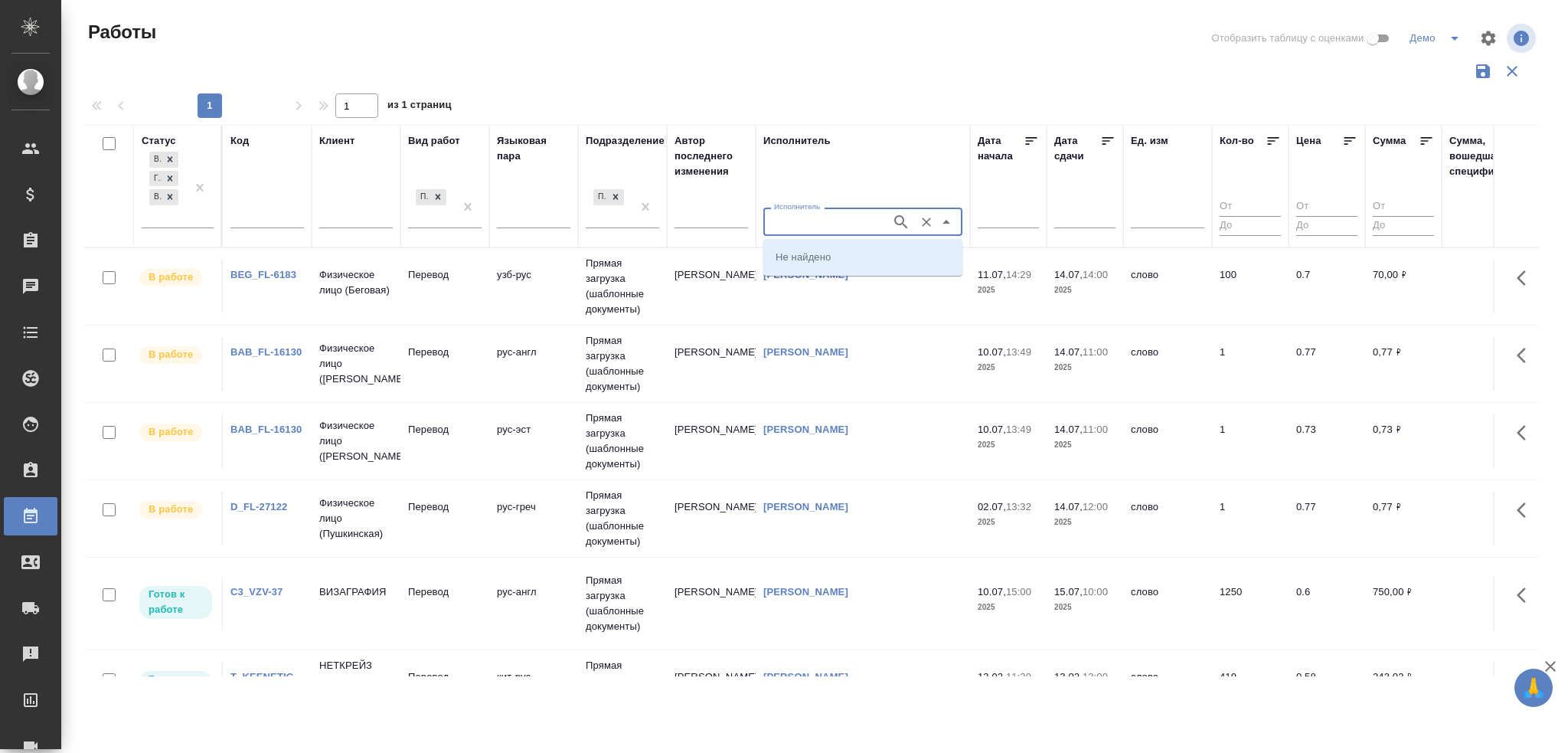 click on "Исполнитель" at bounding box center (825, 221) 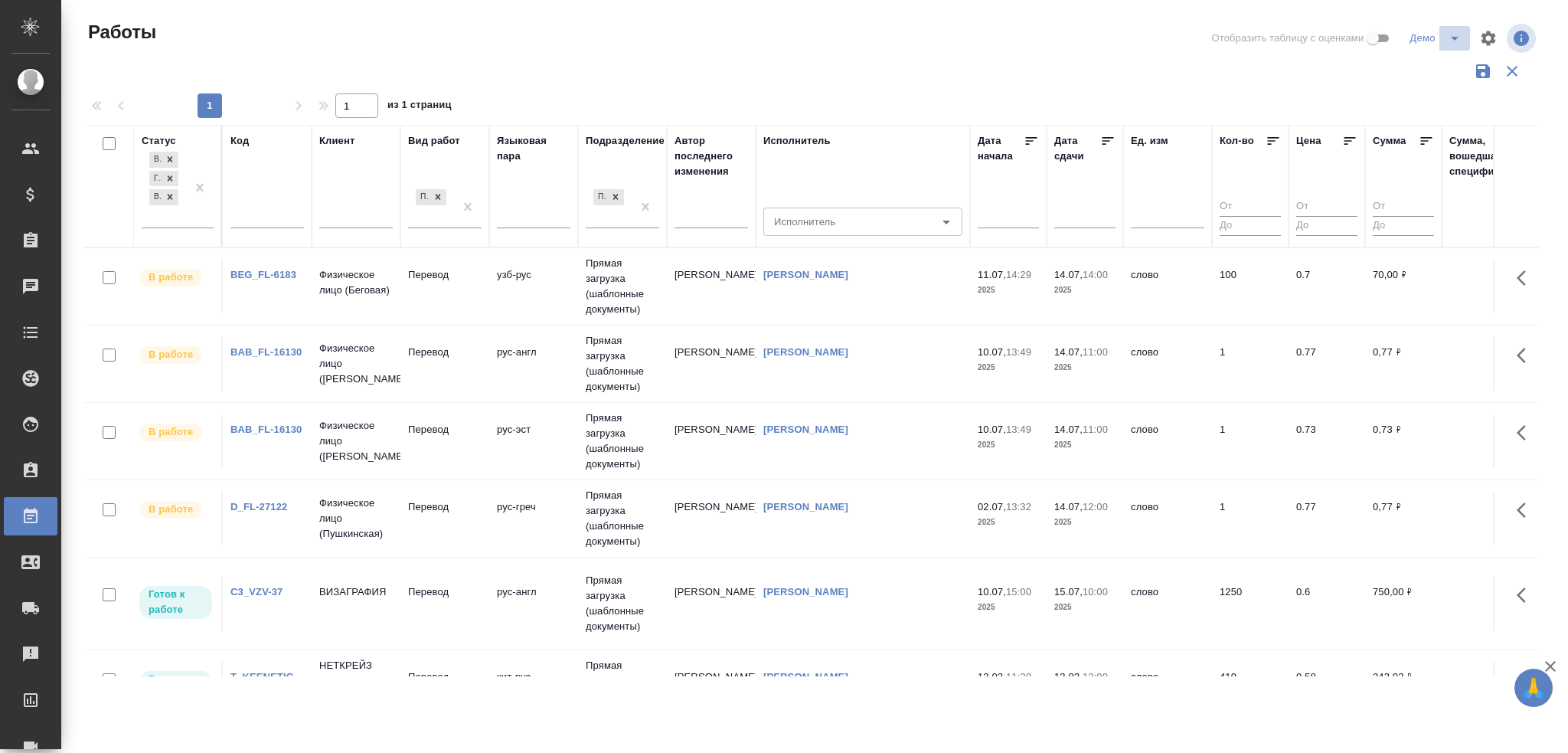 click 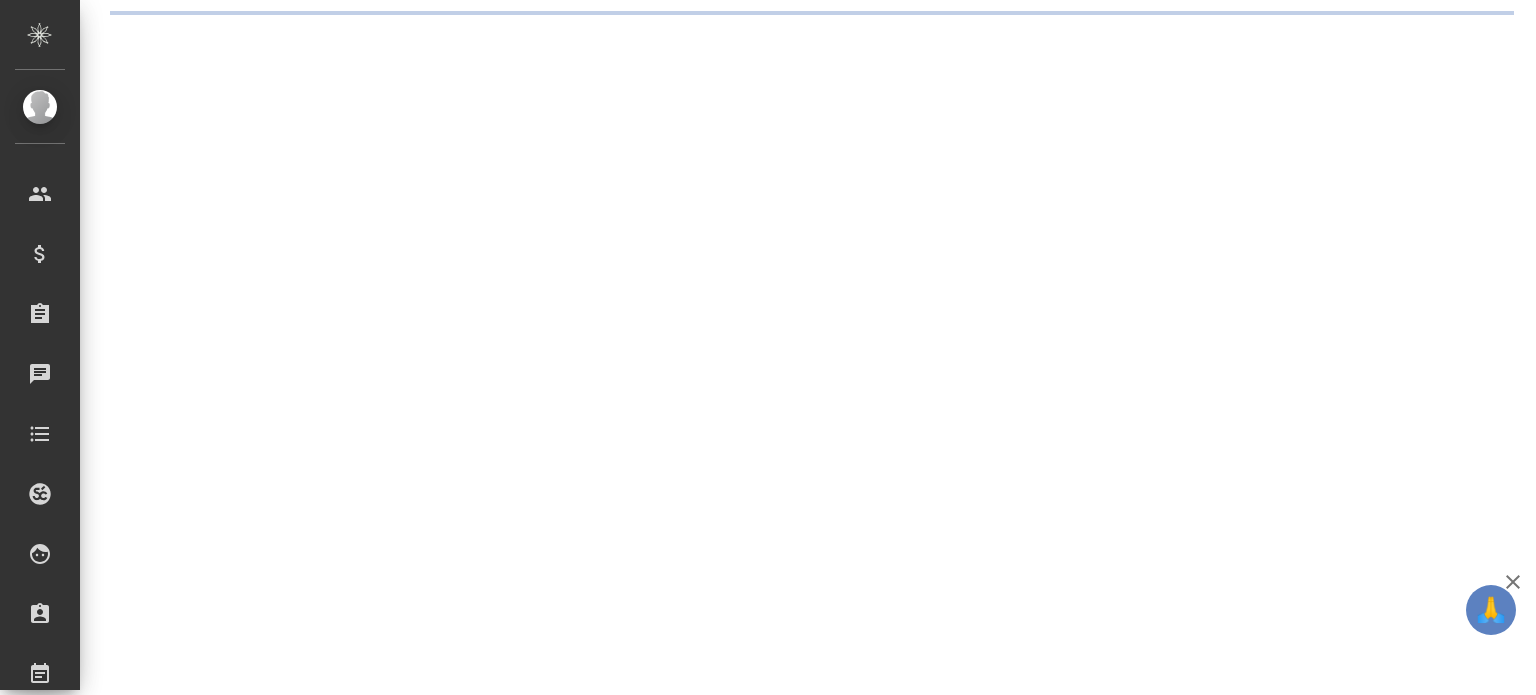 scroll, scrollTop: 0, scrollLeft: 0, axis: both 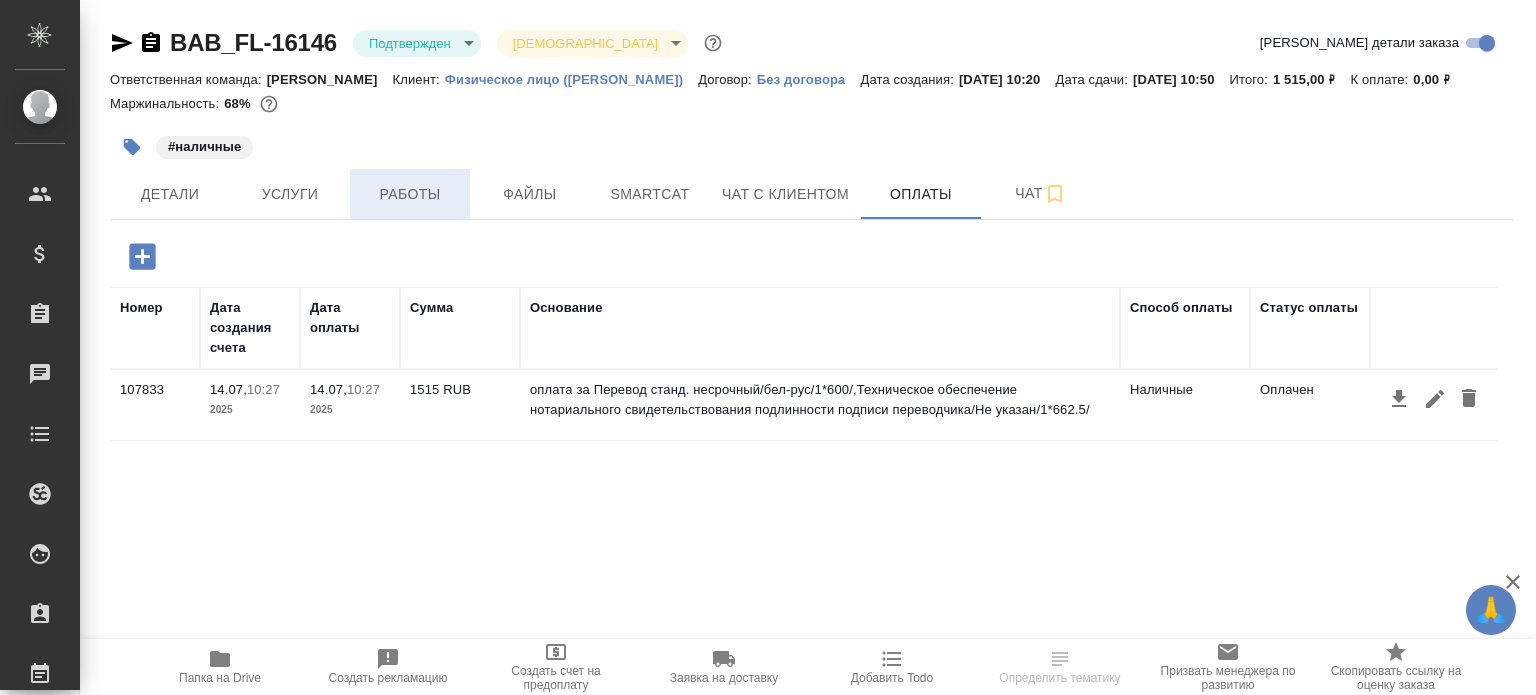 click on "Работы" at bounding box center [410, 194] 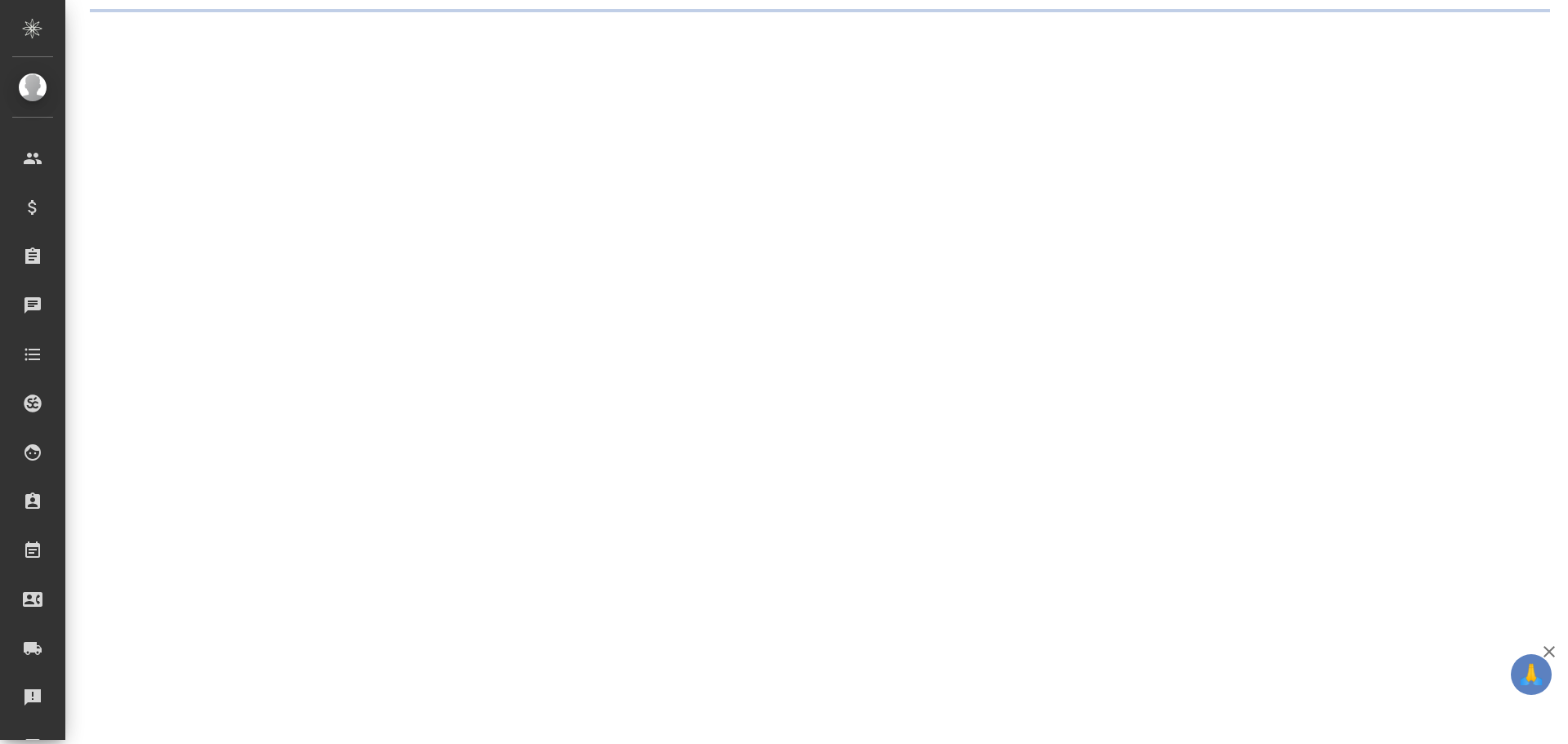 scroll, scrollTop: 0, scrollLeft: 0, axis: both 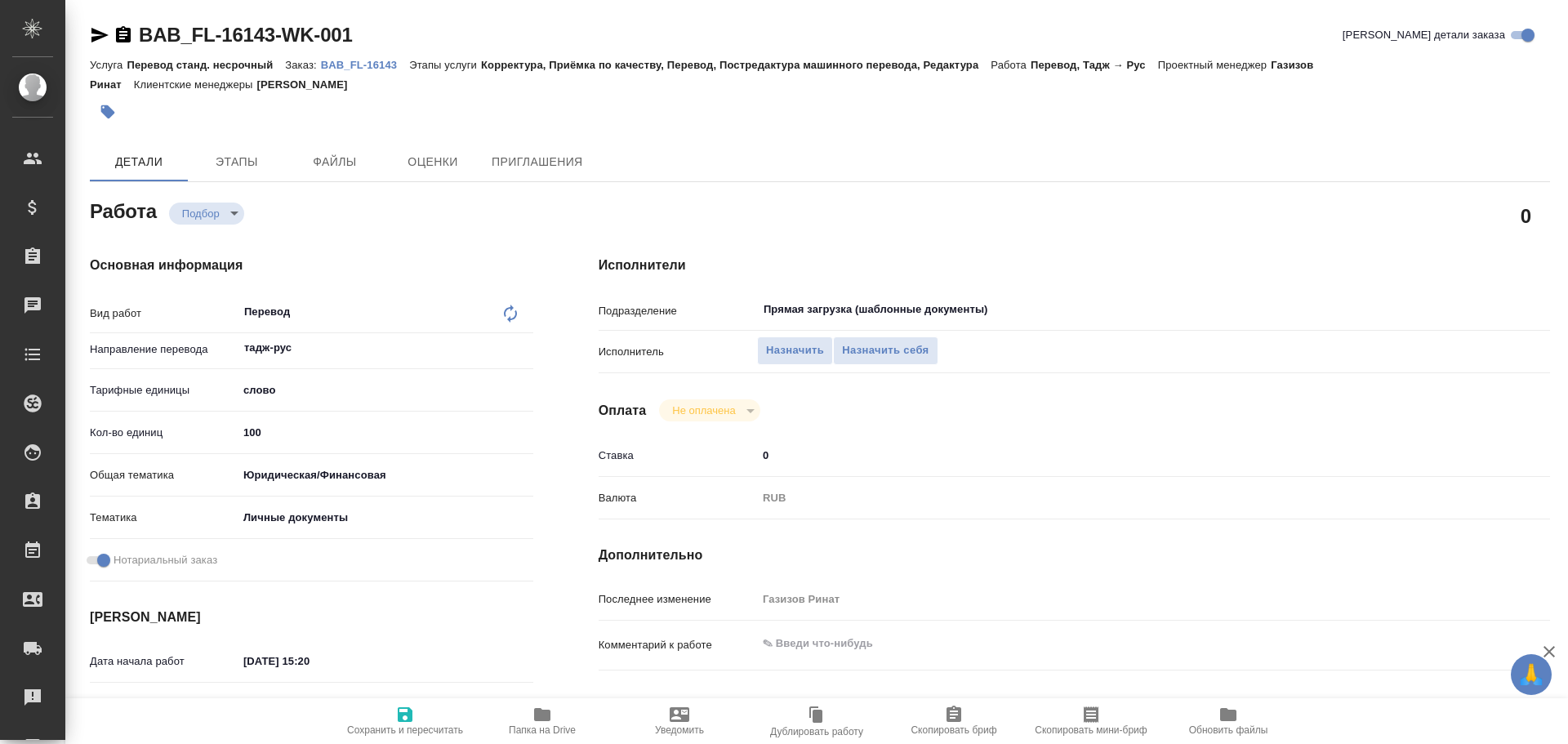type on "x" 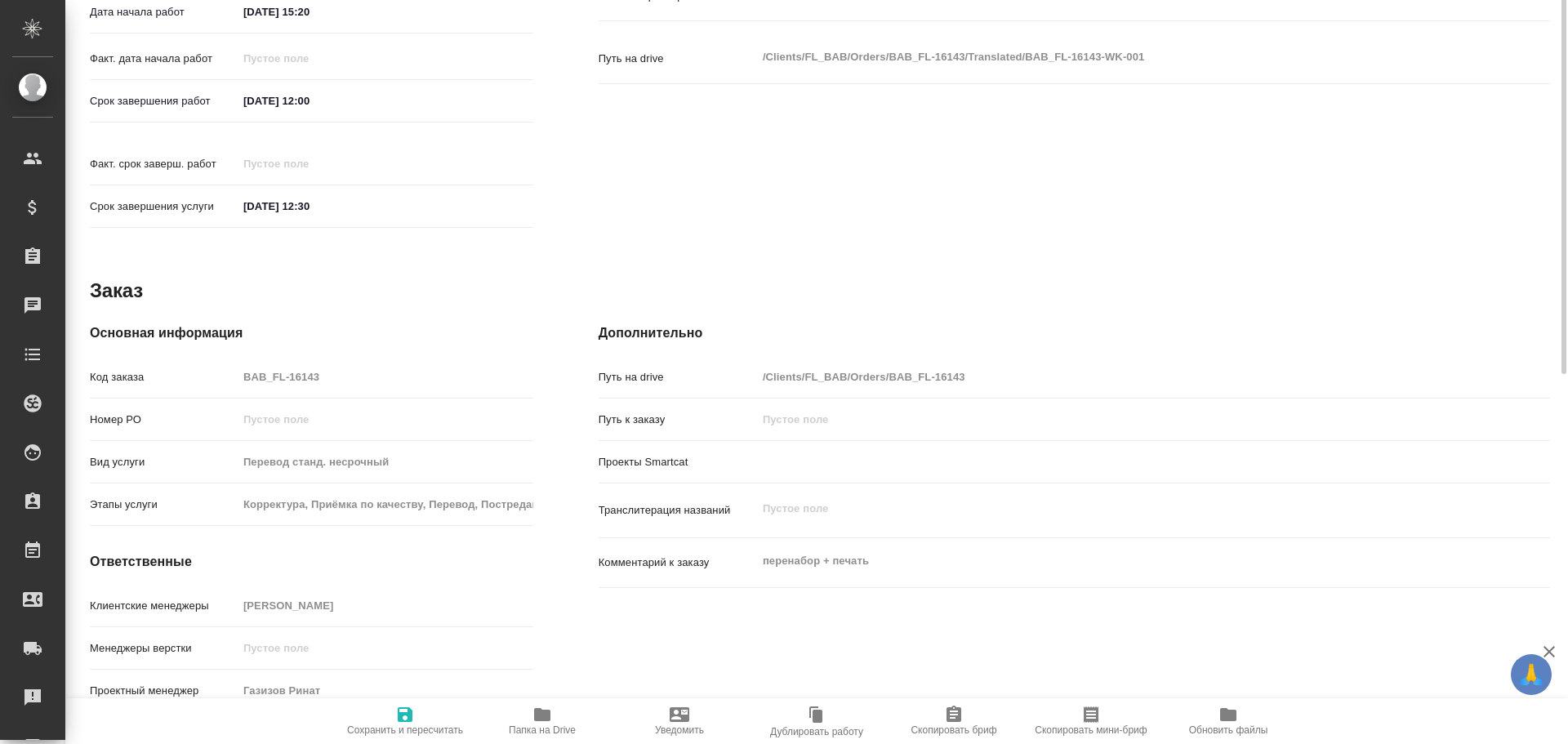 type on "x" 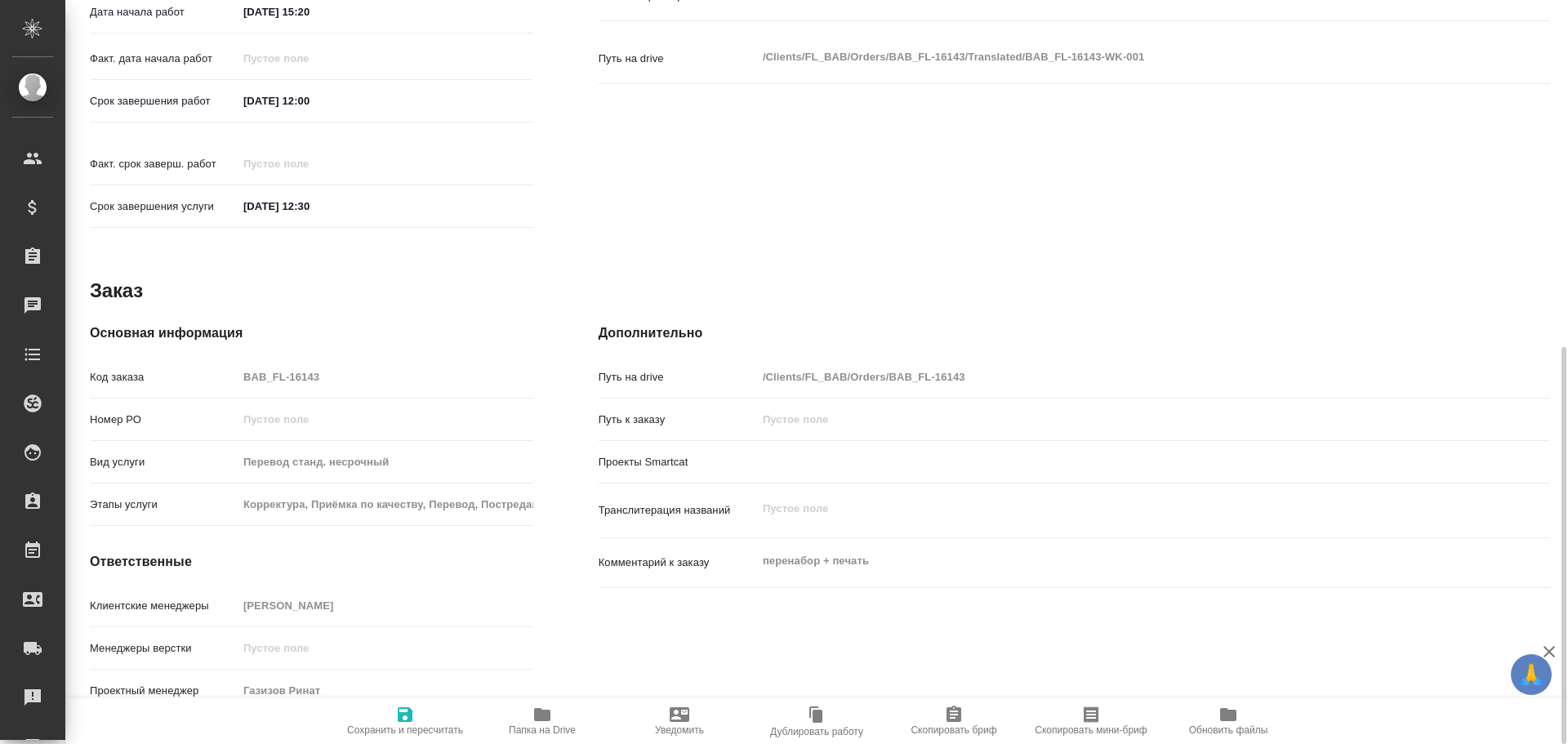 type on "x" 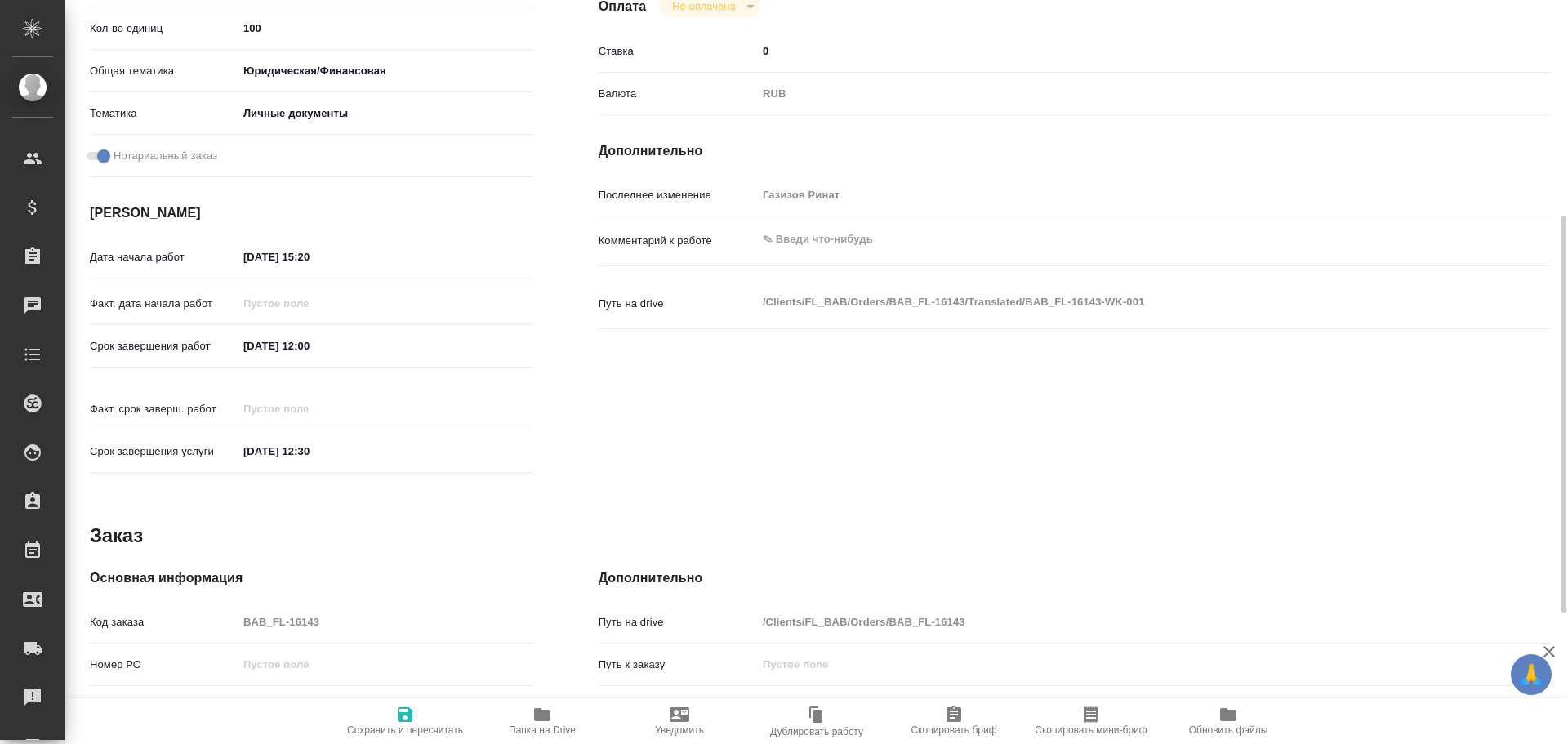 type on "x" 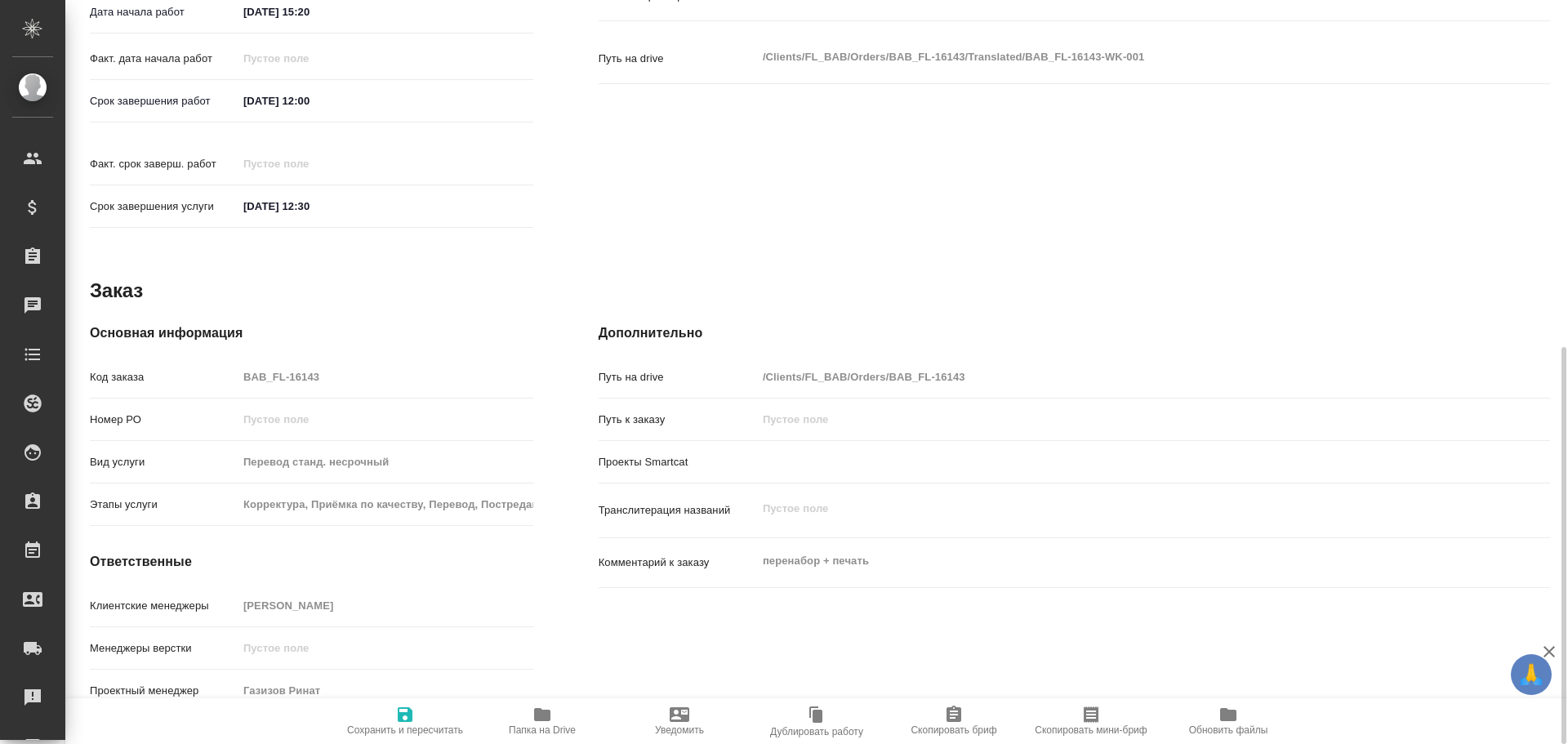 type on "x" 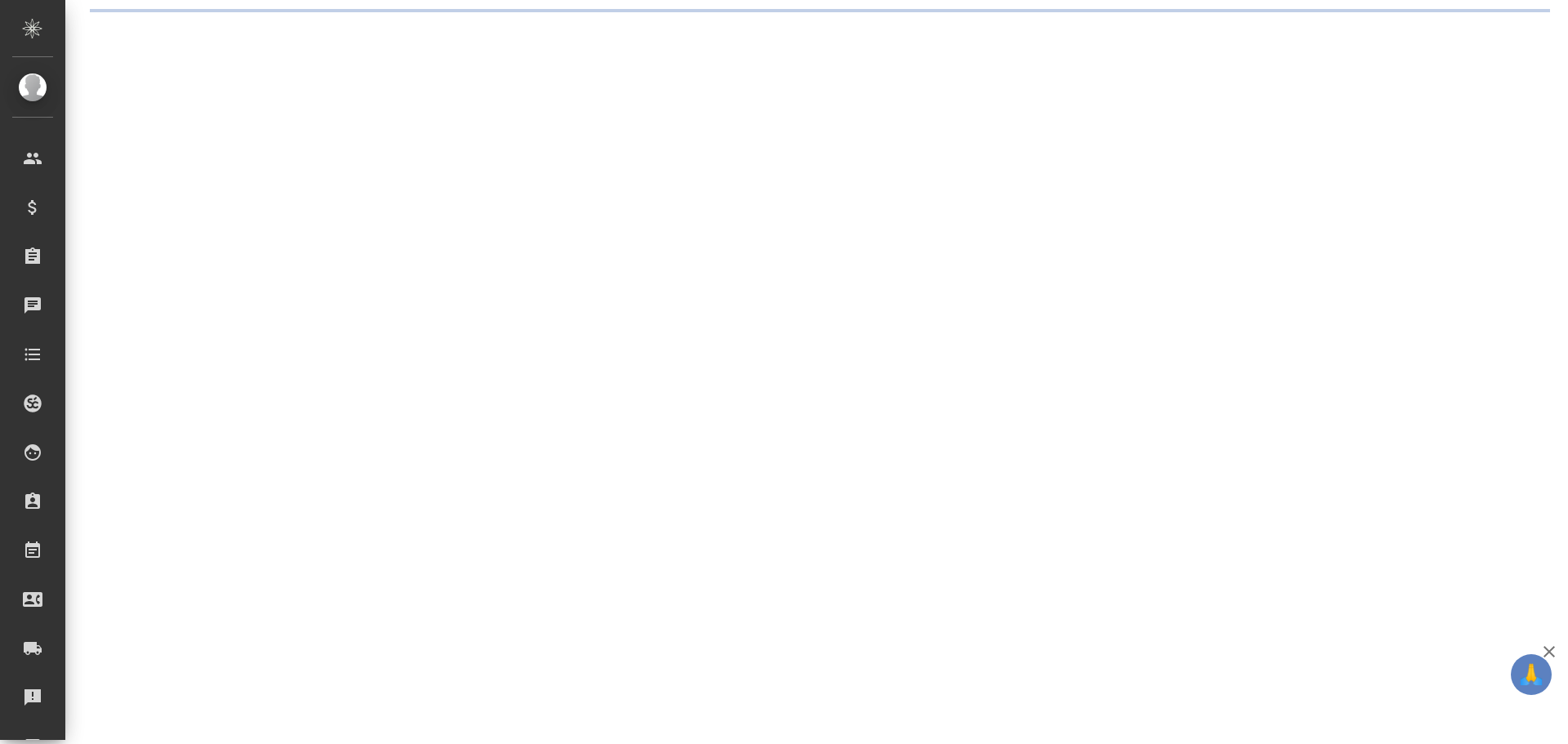 scroll, scrollTop: 0, scrollLeft: 0, axis: both 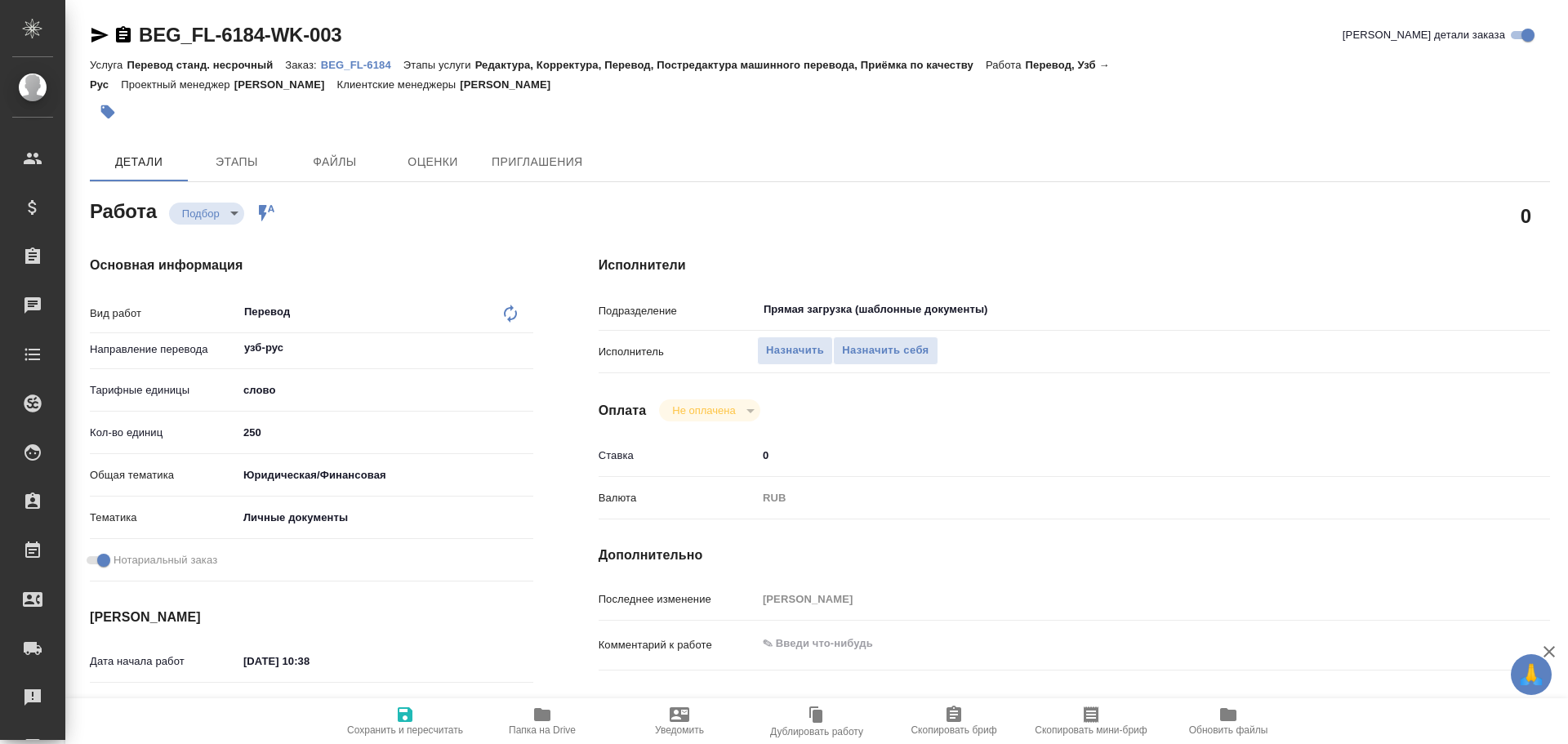 type on "x" 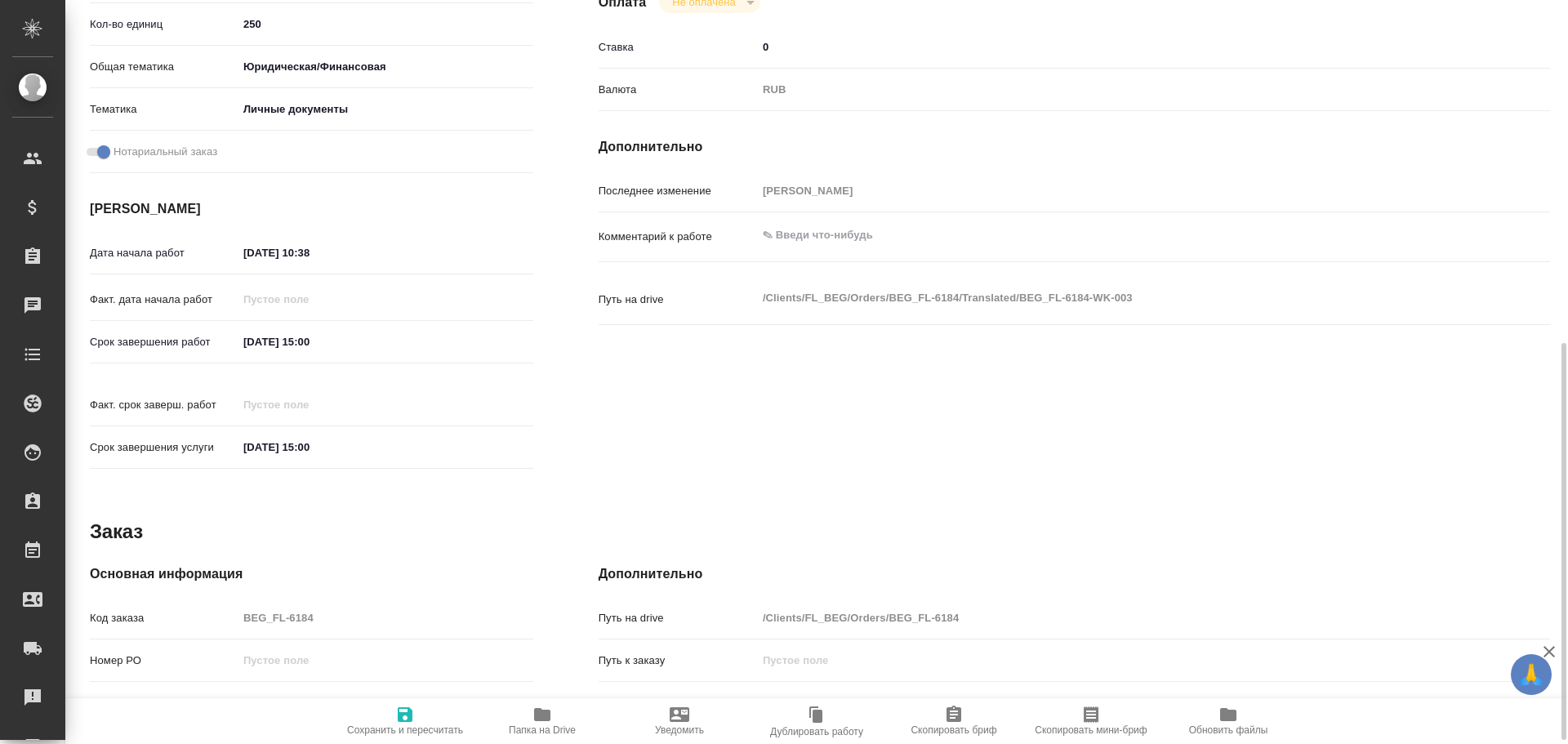 type on "x" 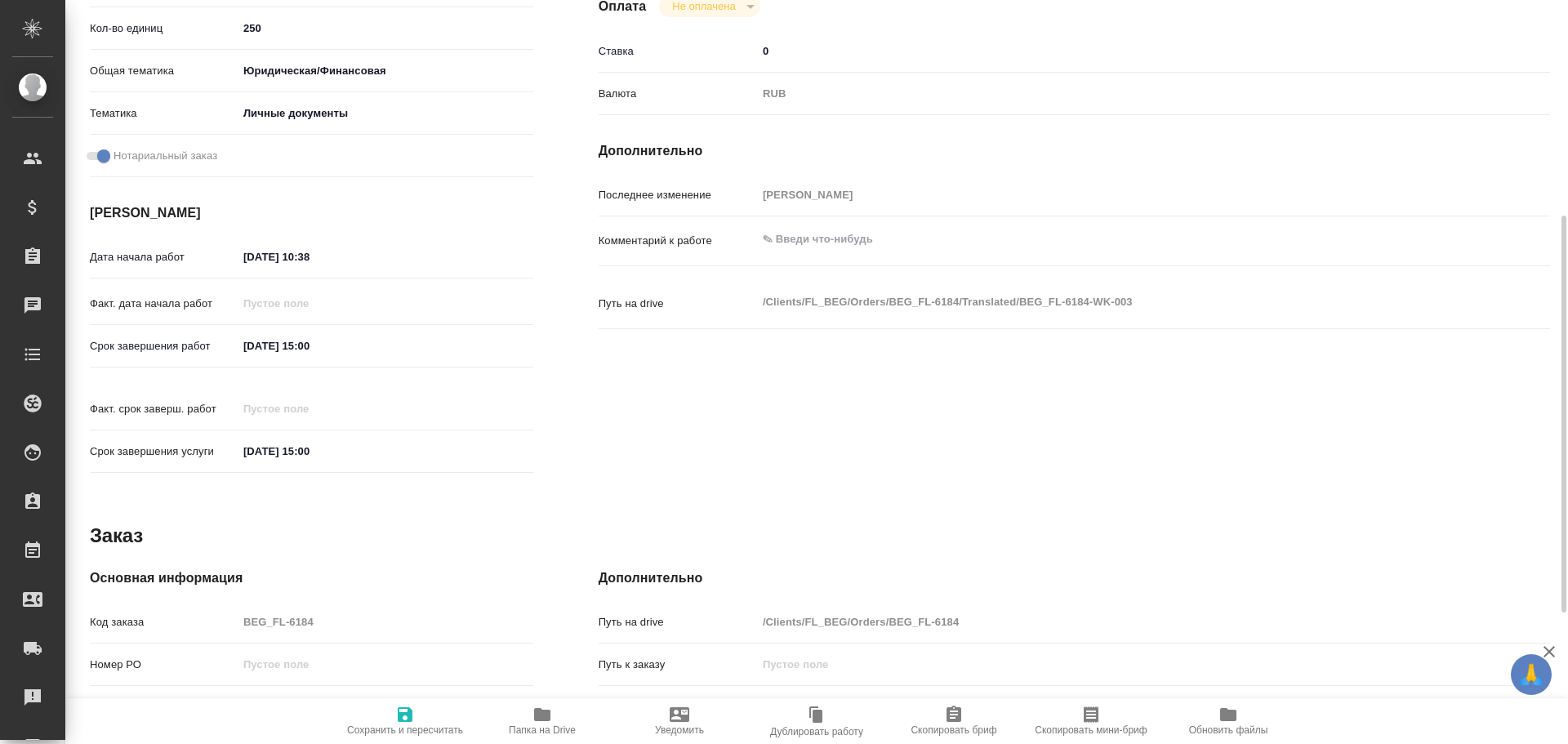 type on "x" 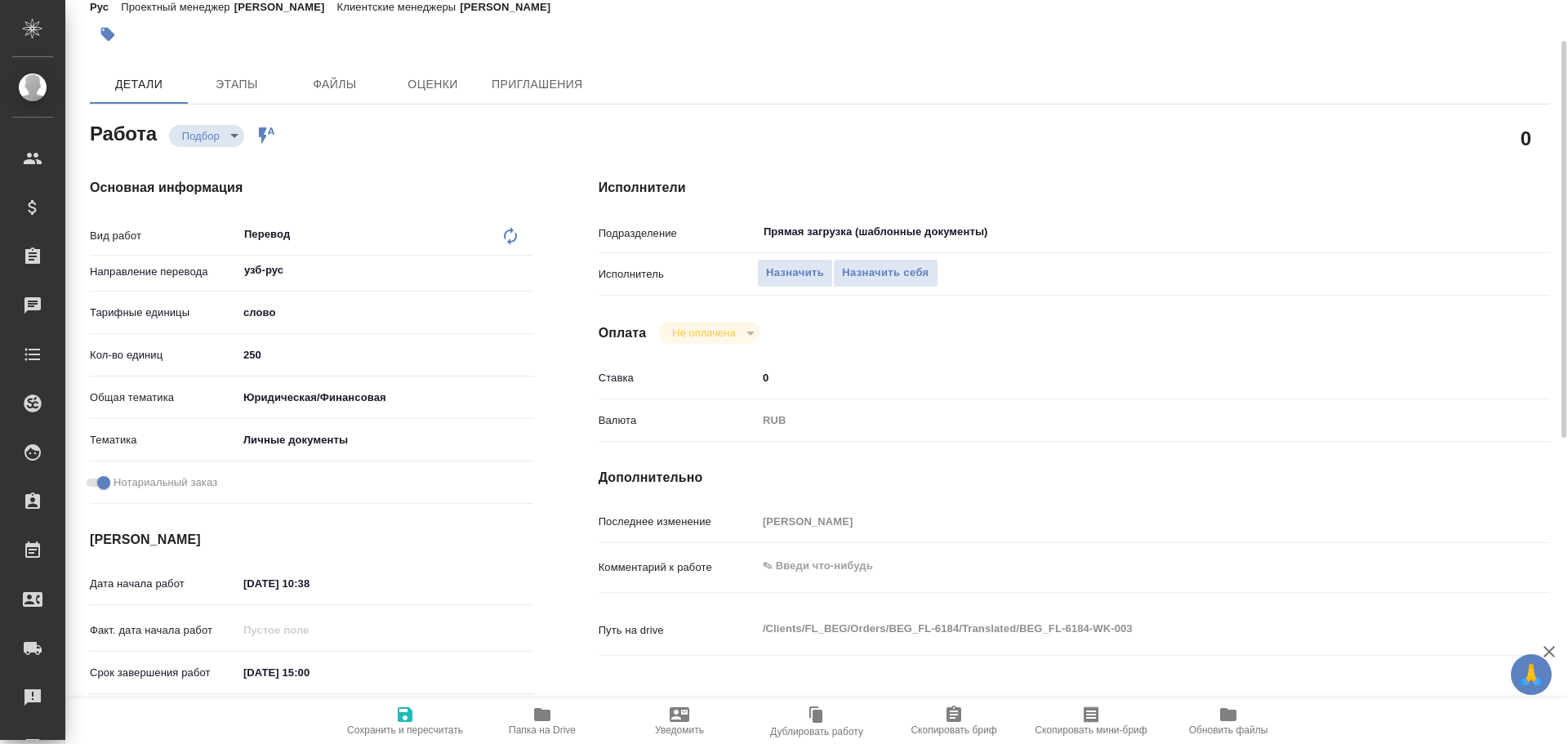 scroll, scrollTop: 0, scrollLeft: 0, axis: both 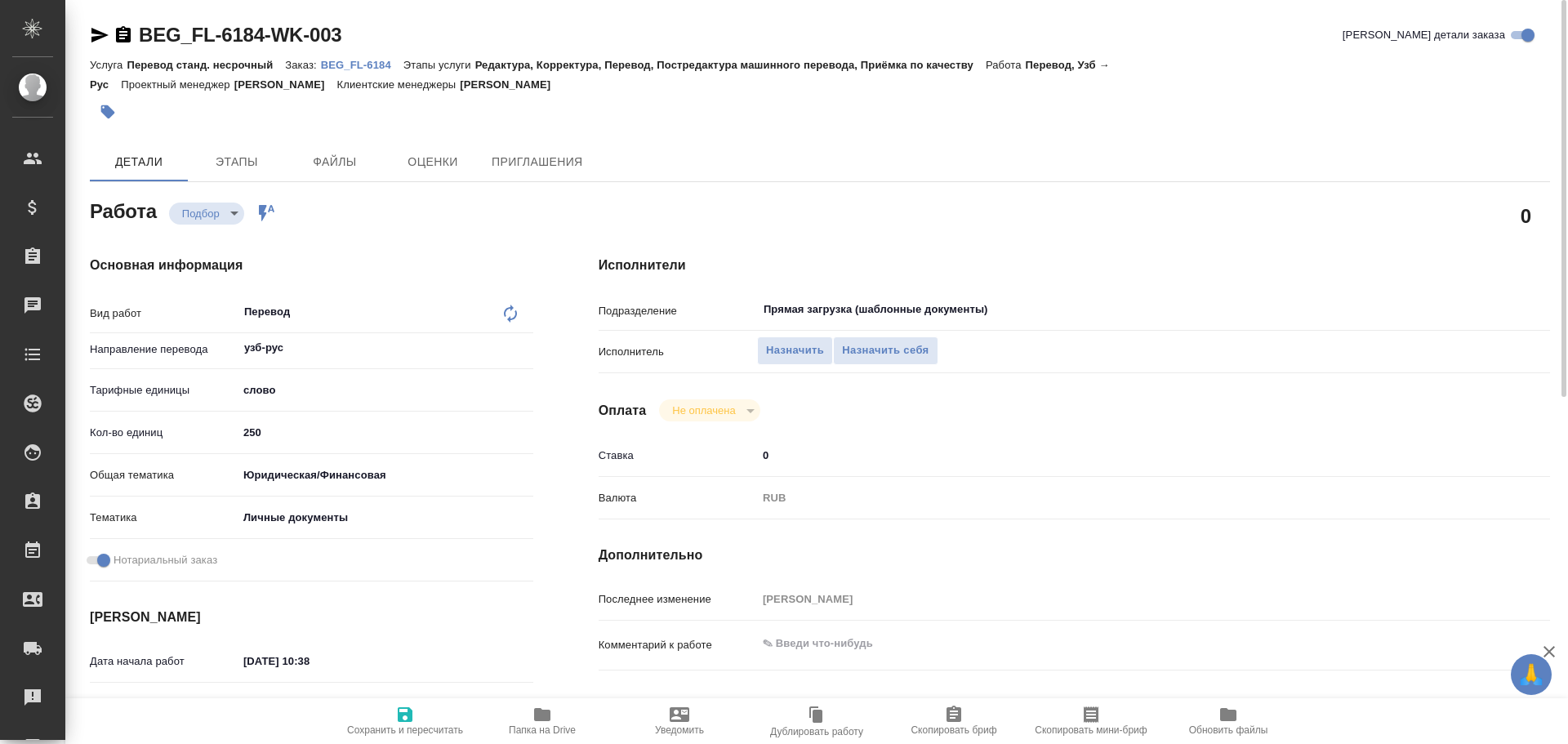 type on "x" 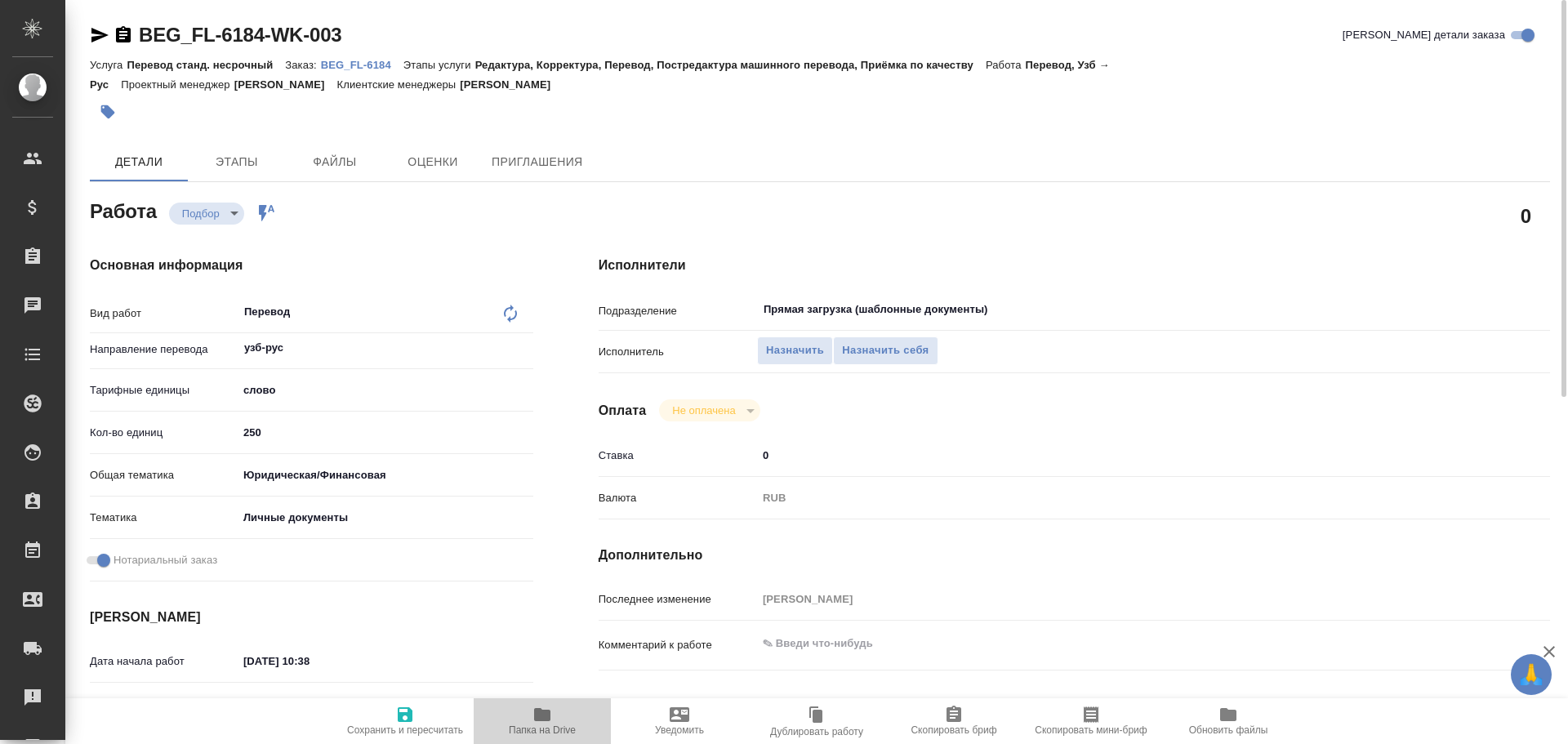 click on "Папка на Drive" at bounding box center [542, 730] 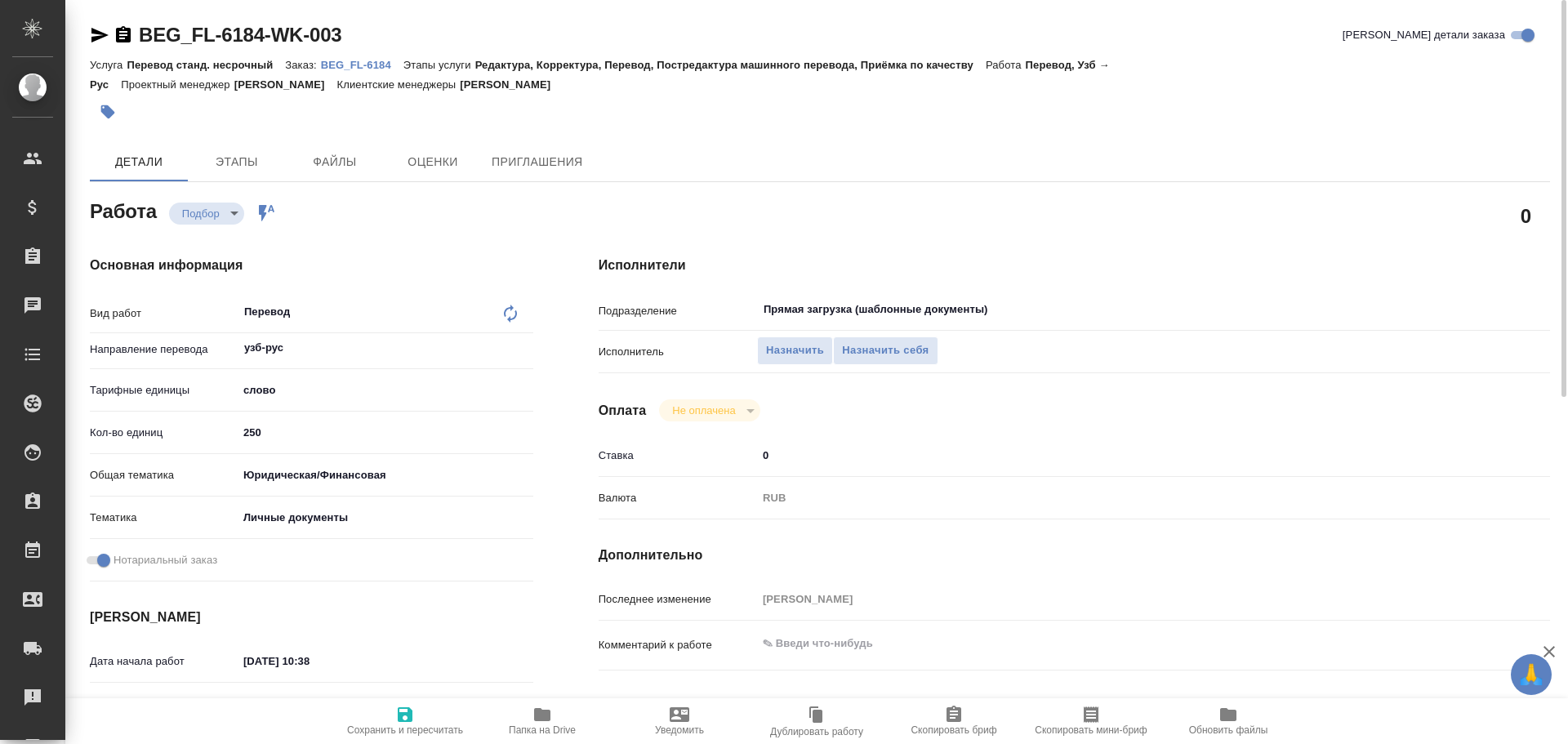 click on "250" at bounding box center [385, 432] 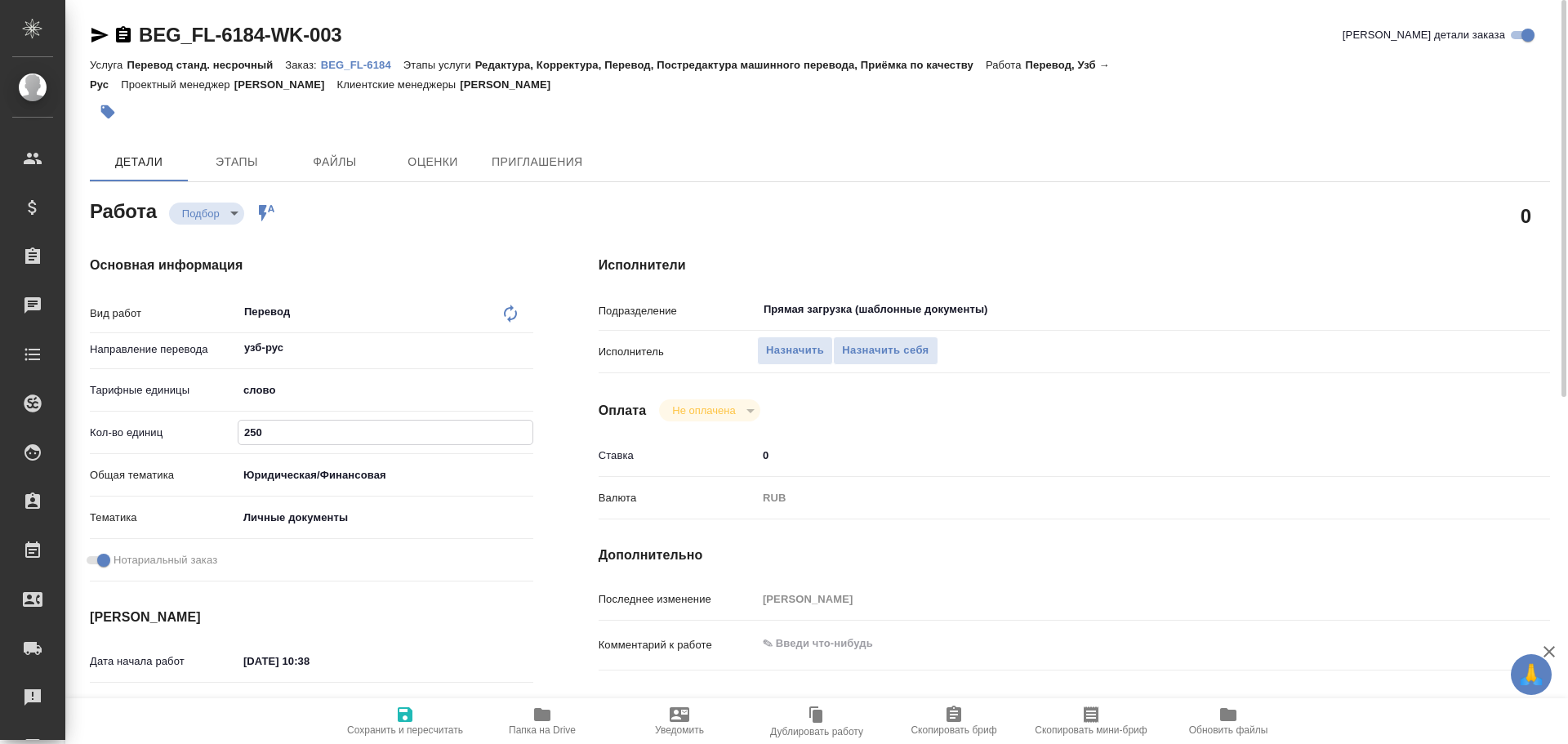 click on "250" at bounding box center (385, 432) 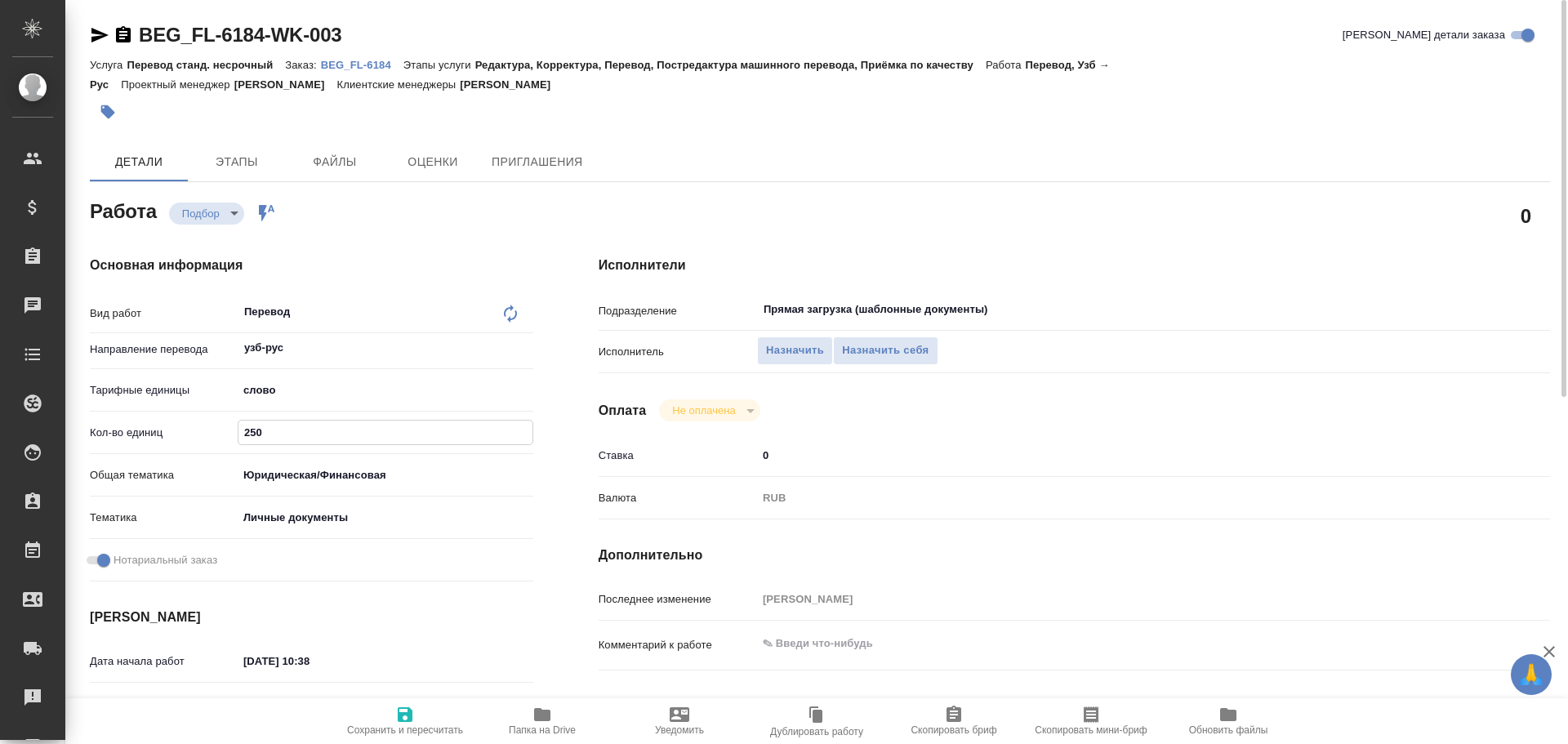 type on "x" 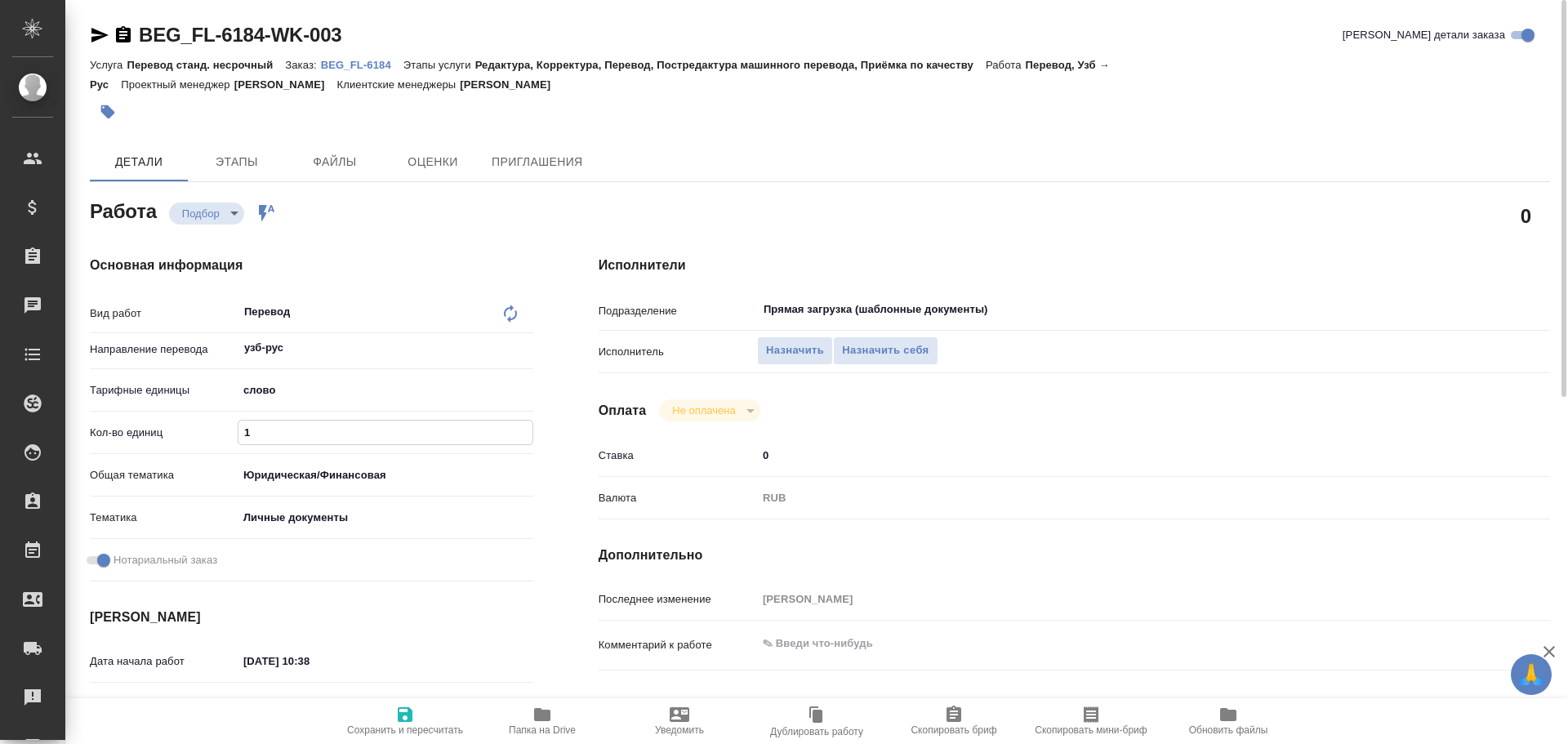 type on "x" 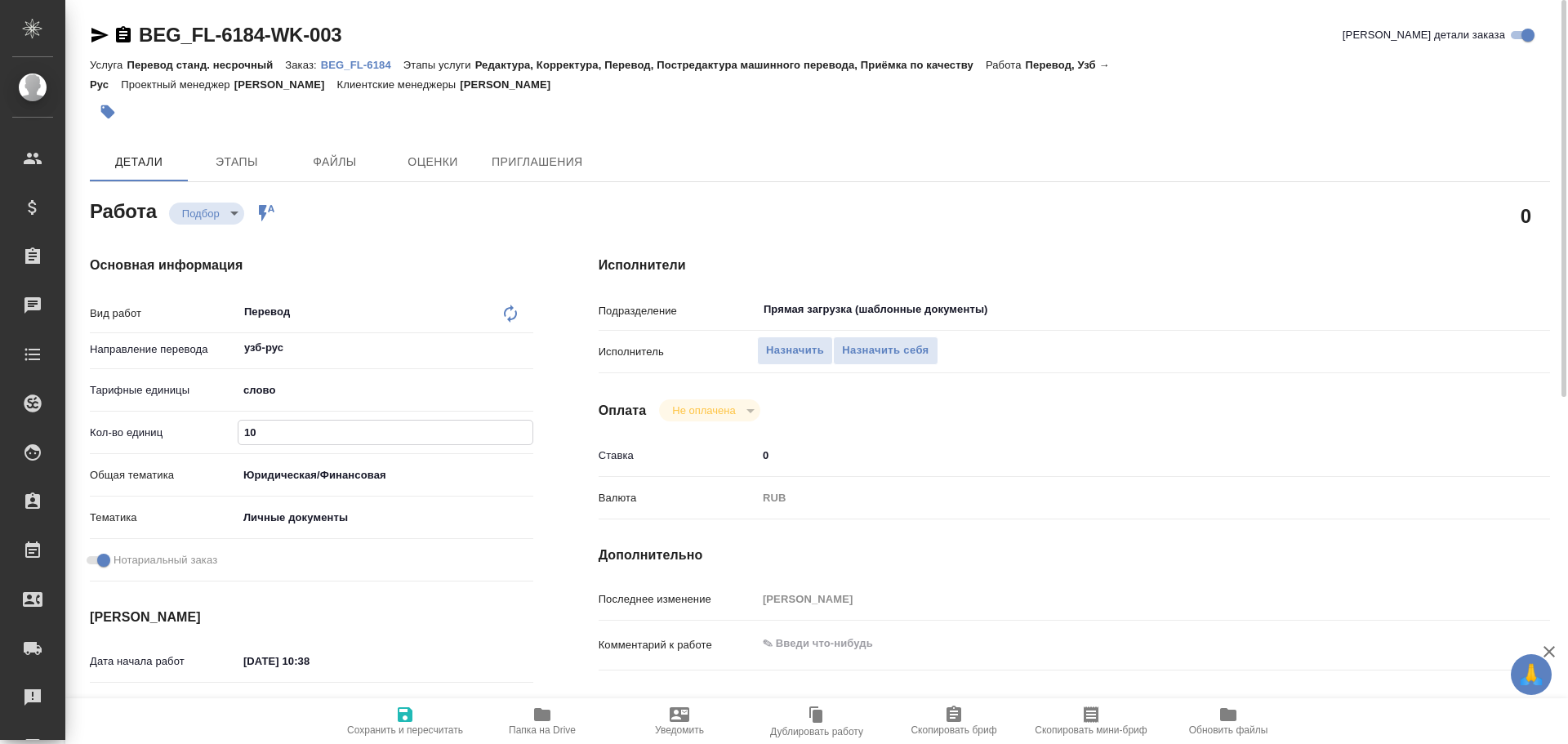 type on "x" 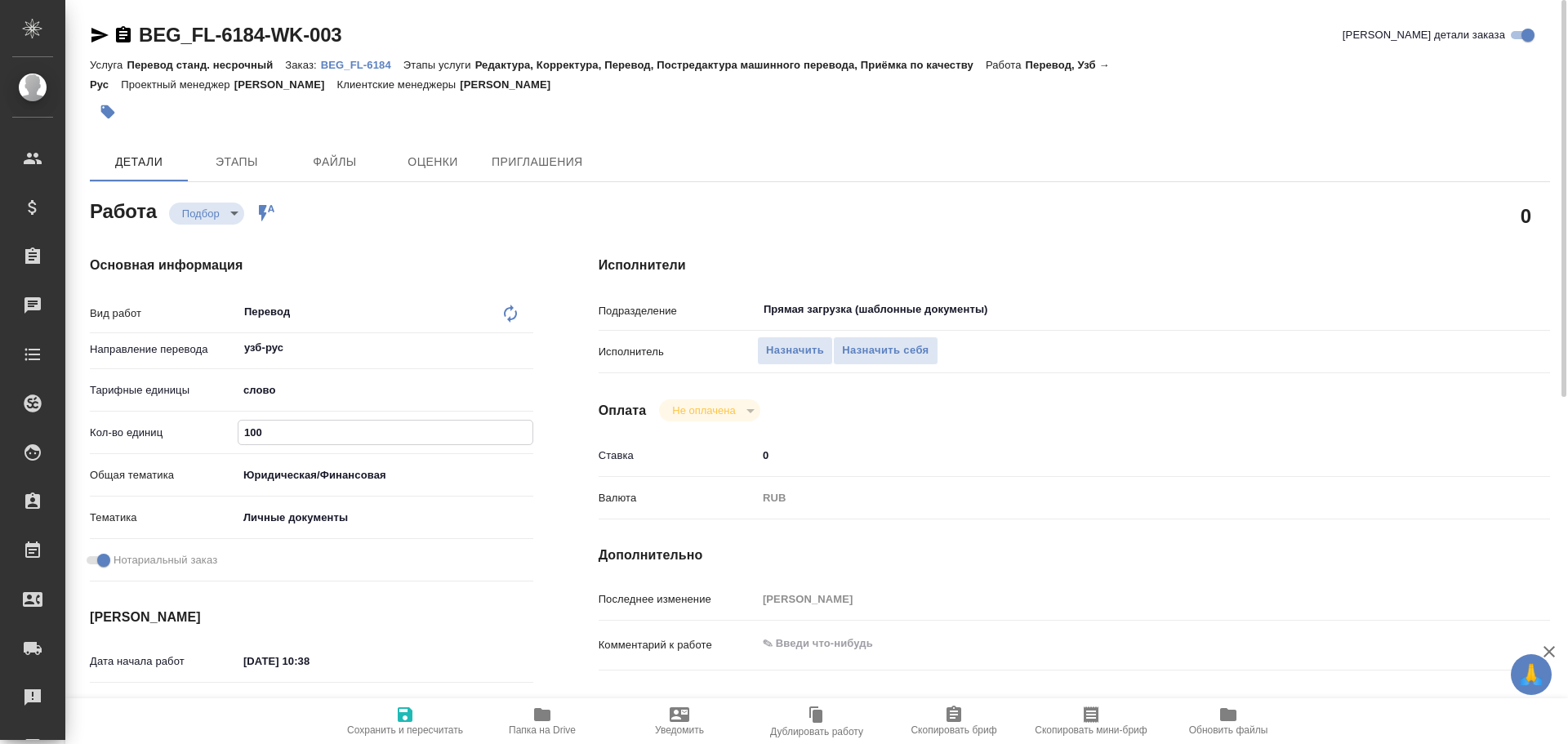 type on "100" 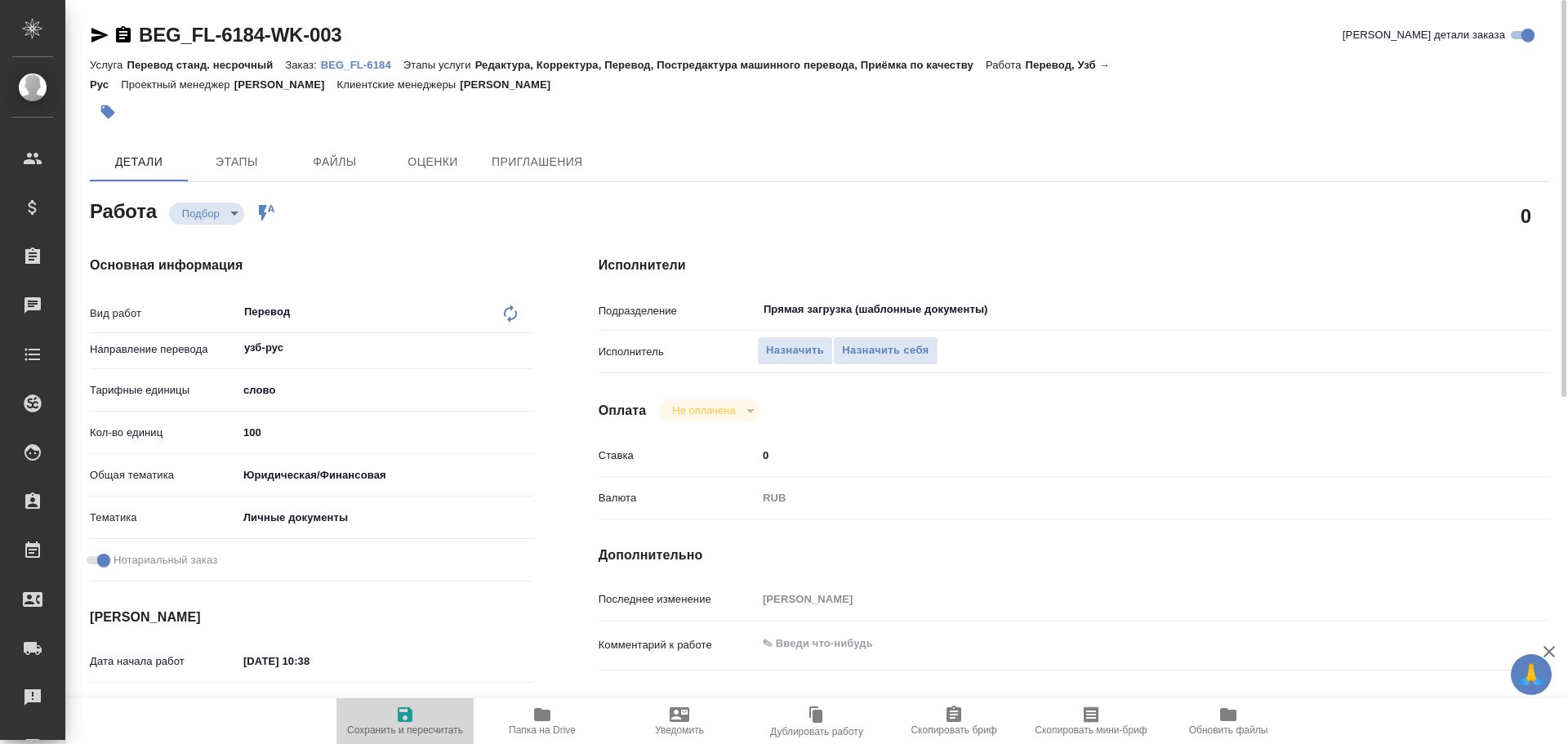 click 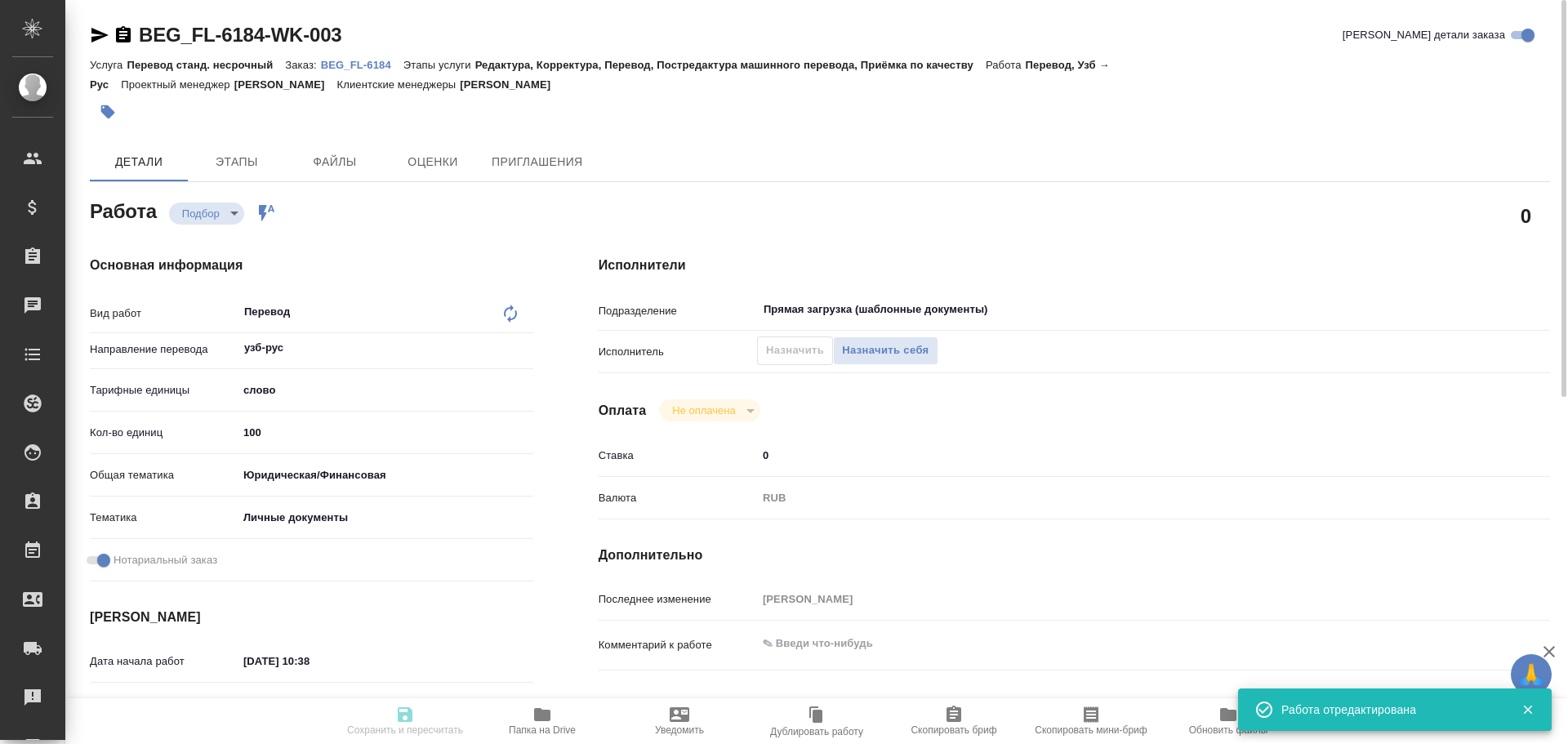type on "x" 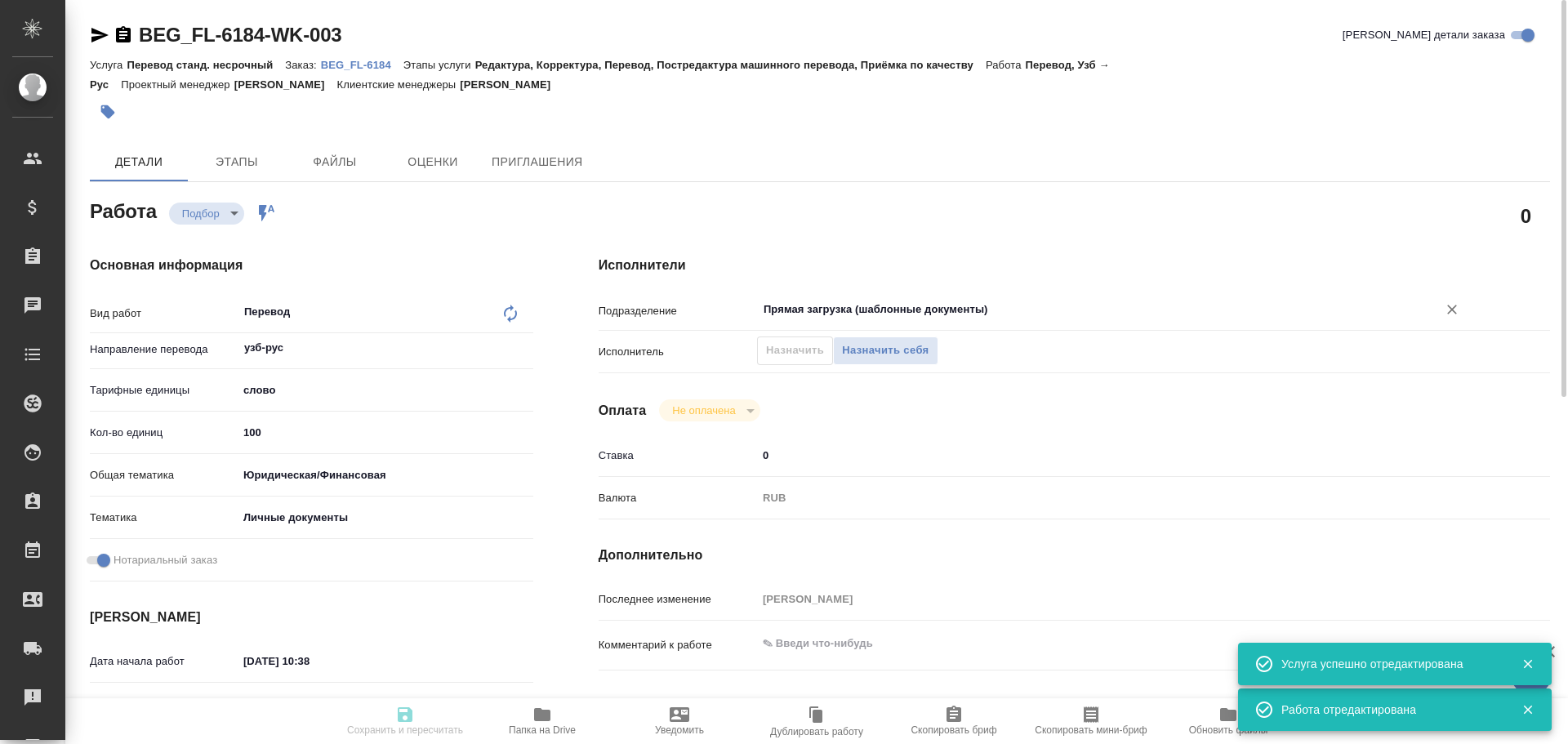 type on "x" 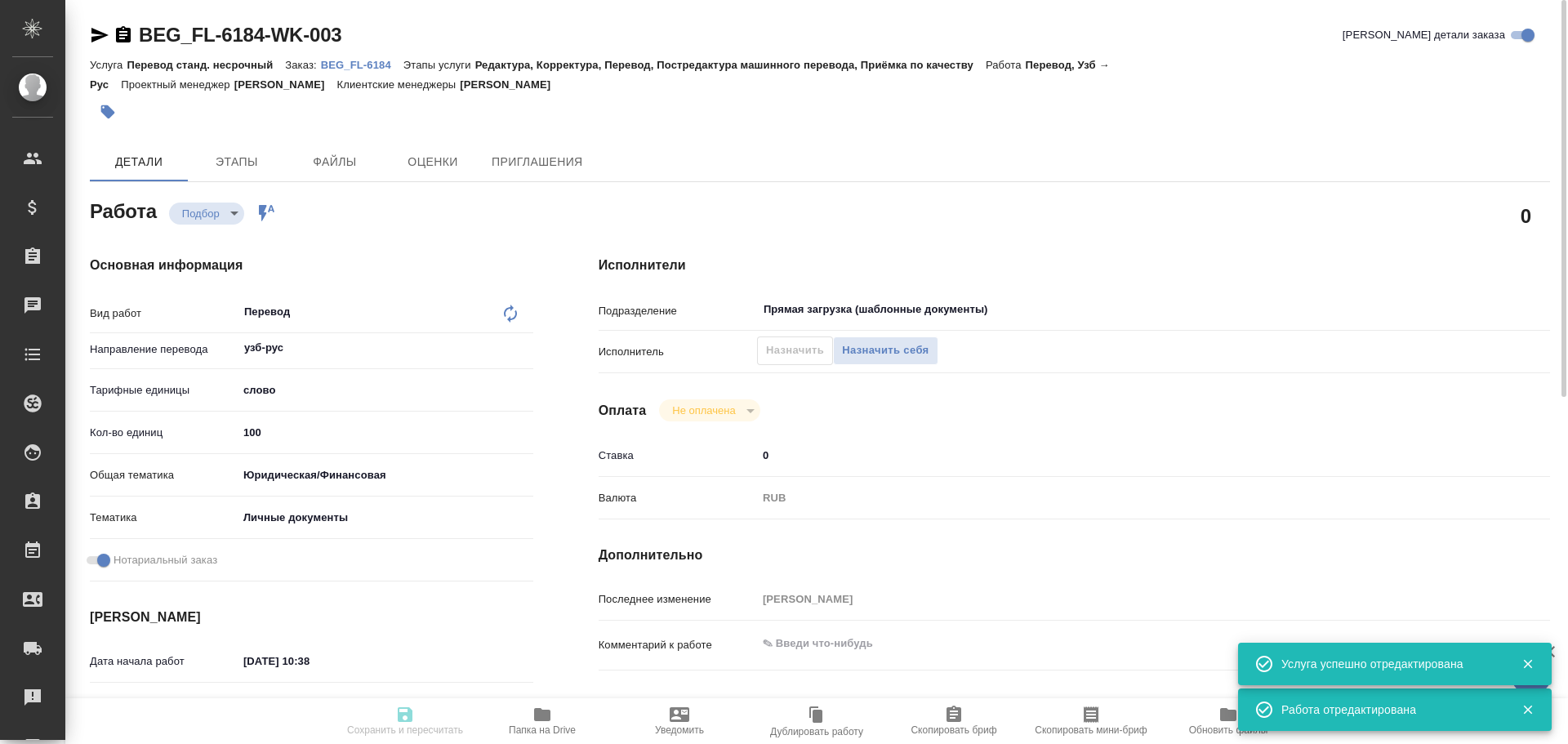 type on "x" 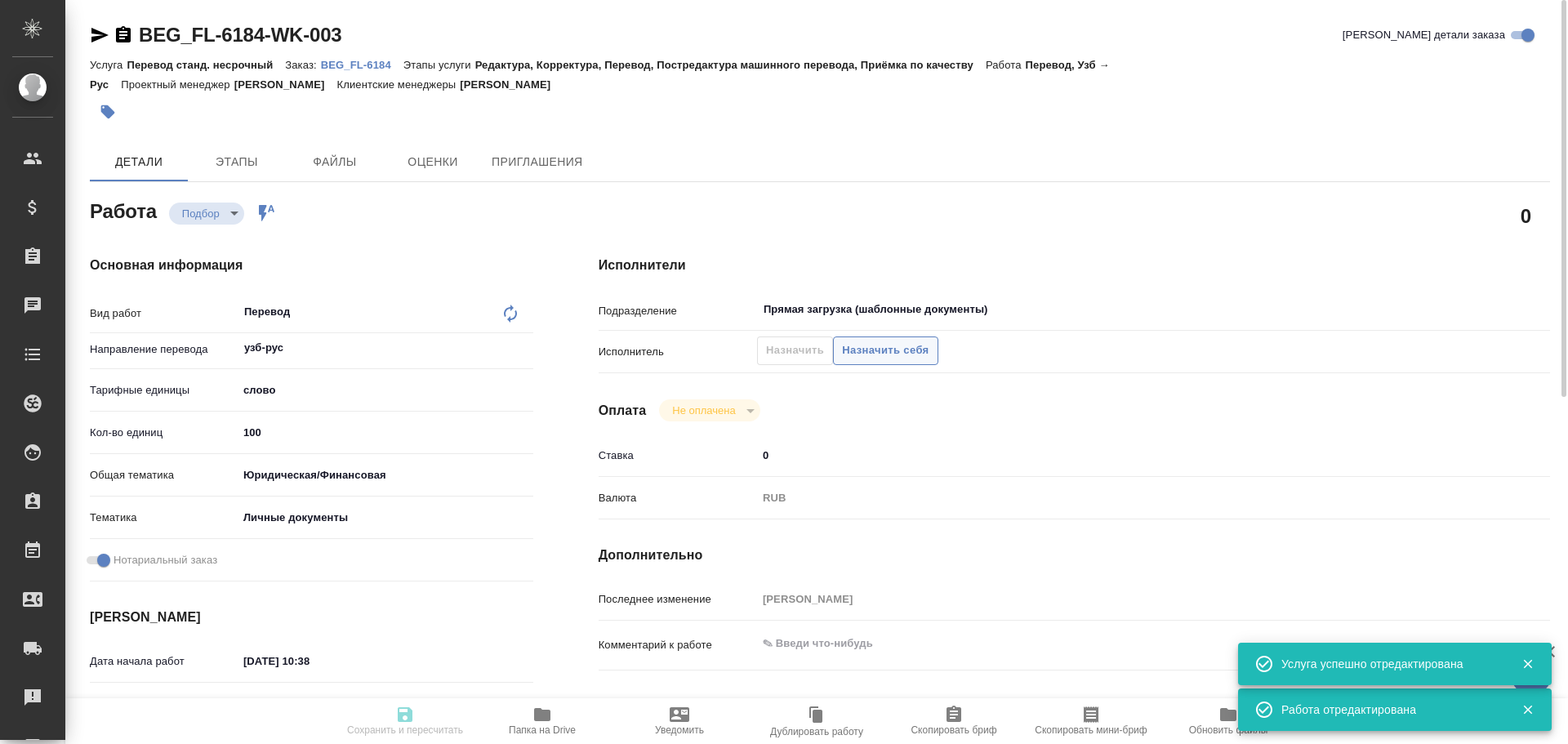 type on "x" 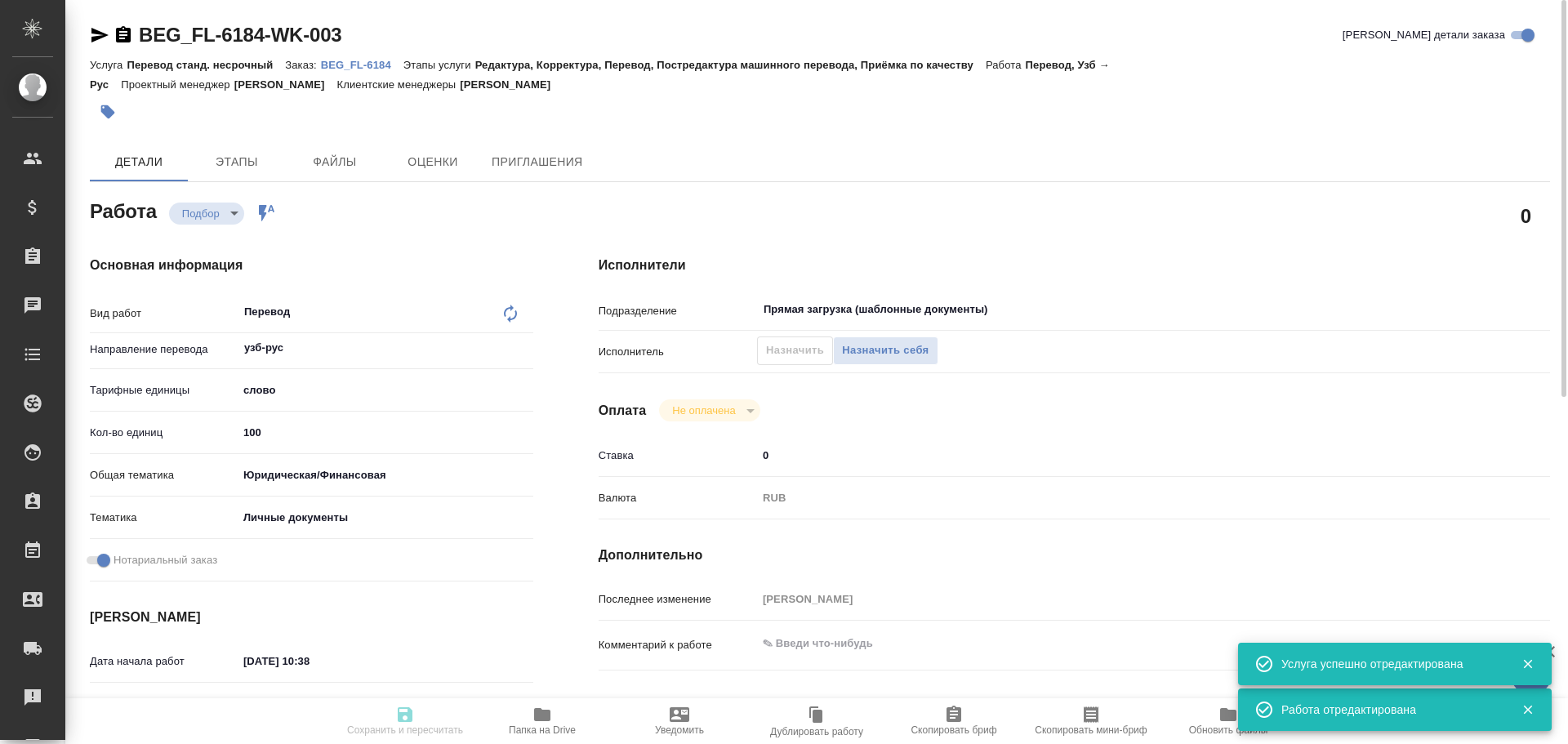 type on "x" 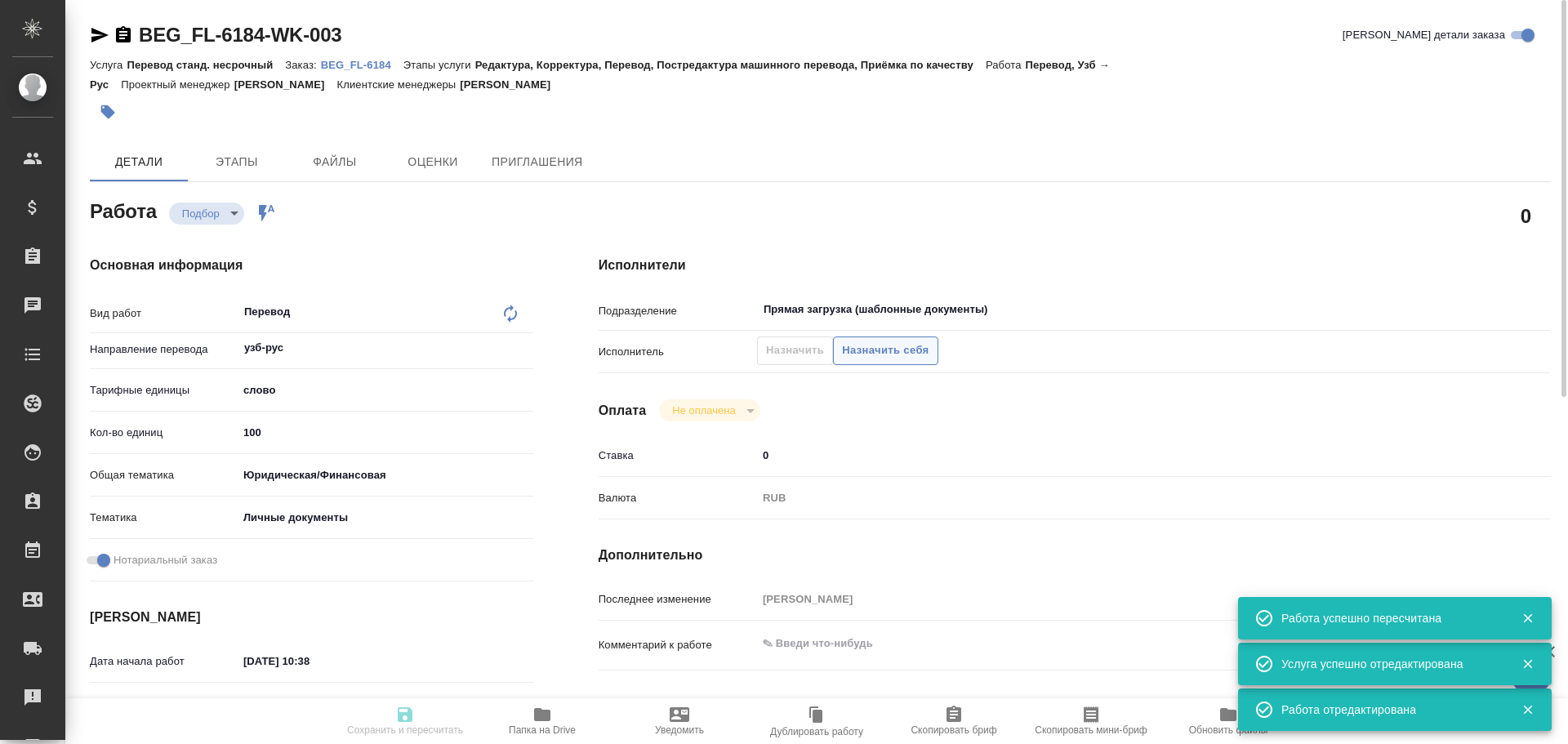 type on "recruiting" 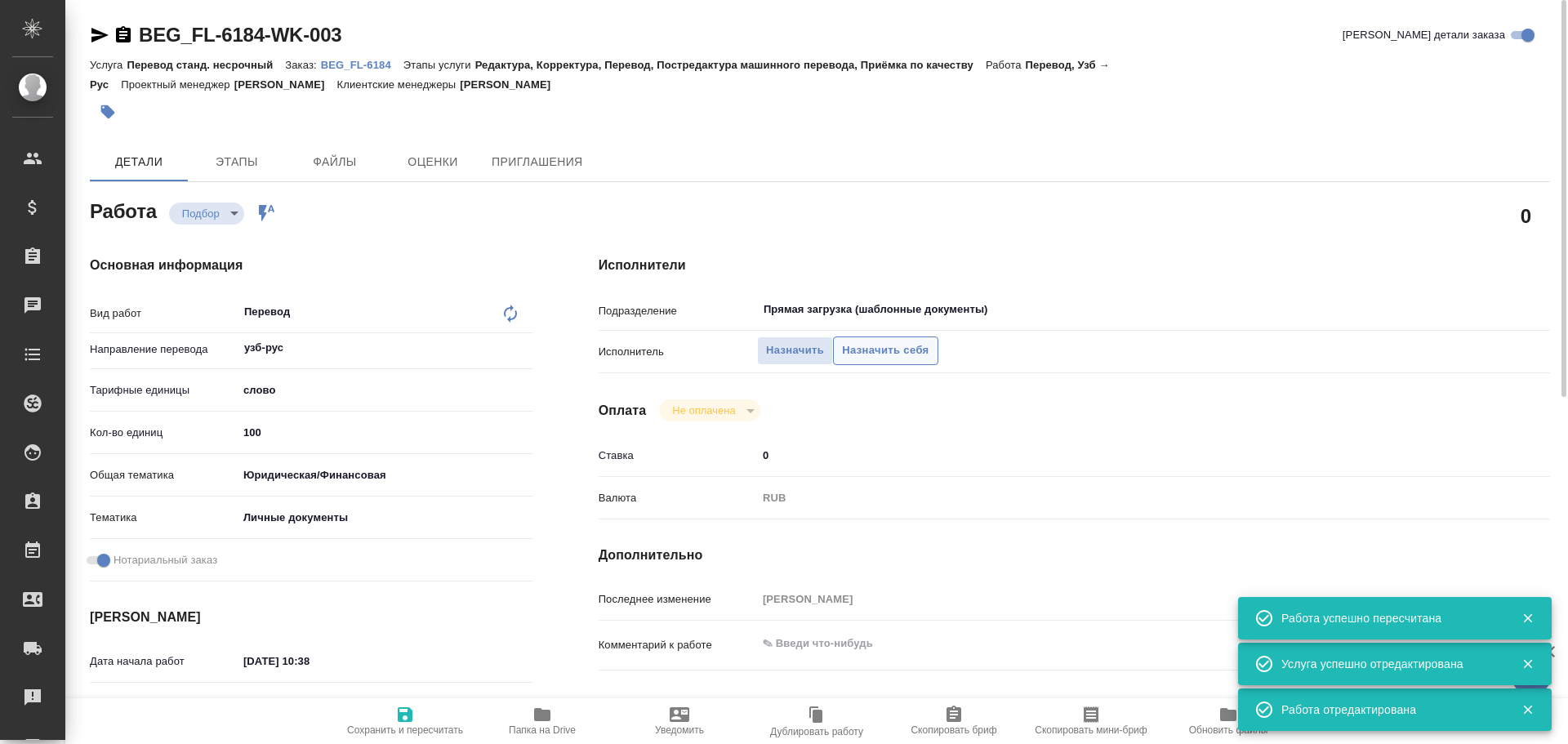 type on "x" 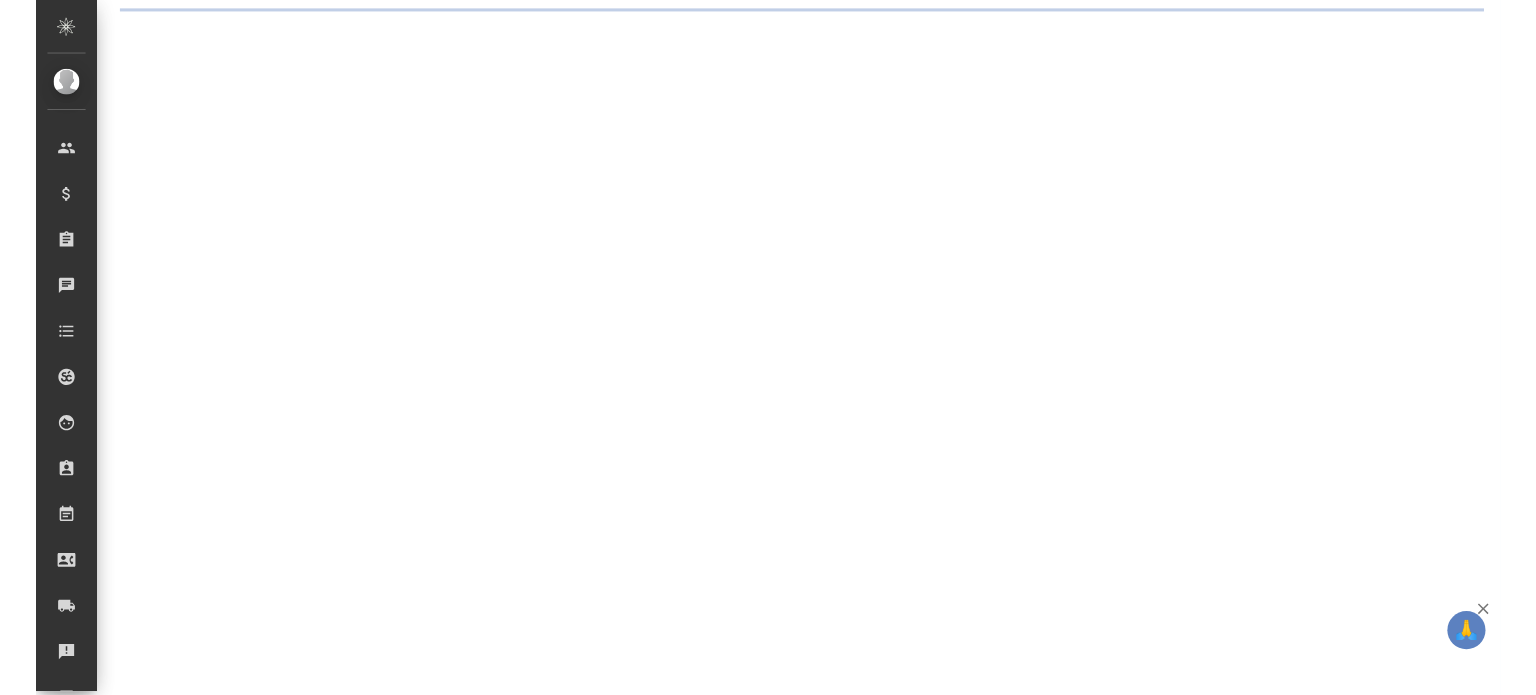 scroll, scrollTop: 0, scrollLeft: 0, axis: both 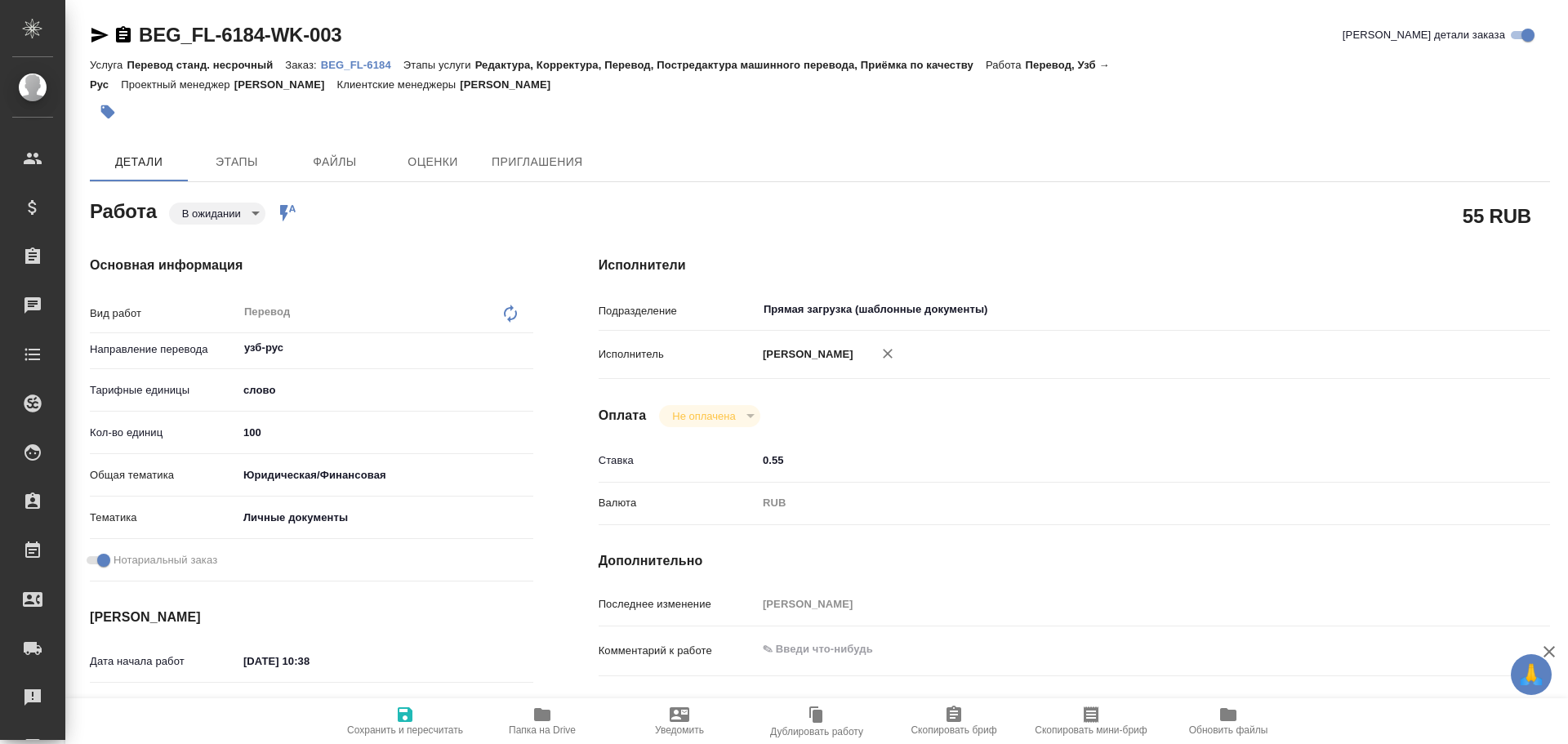 type on "x" 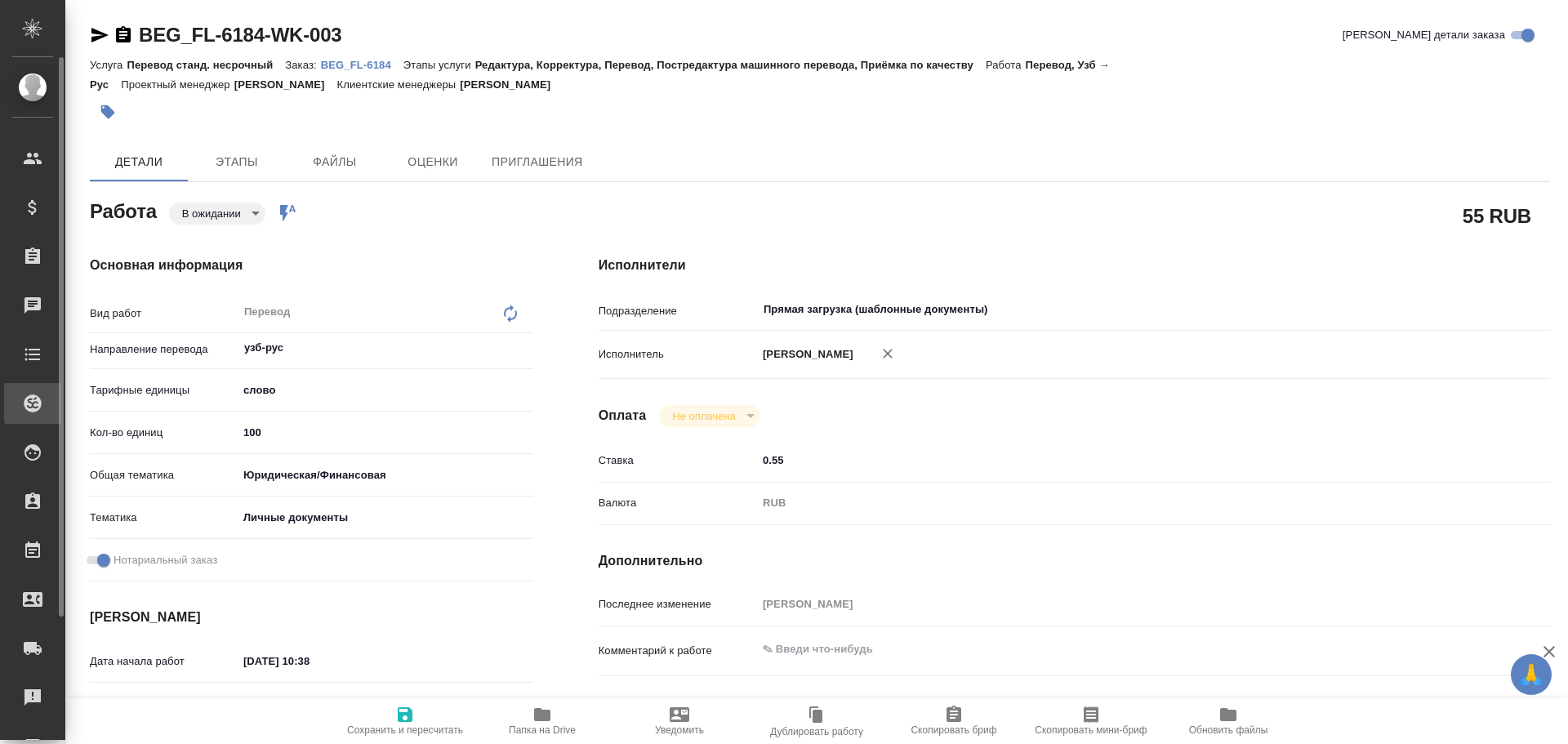 type on "x" 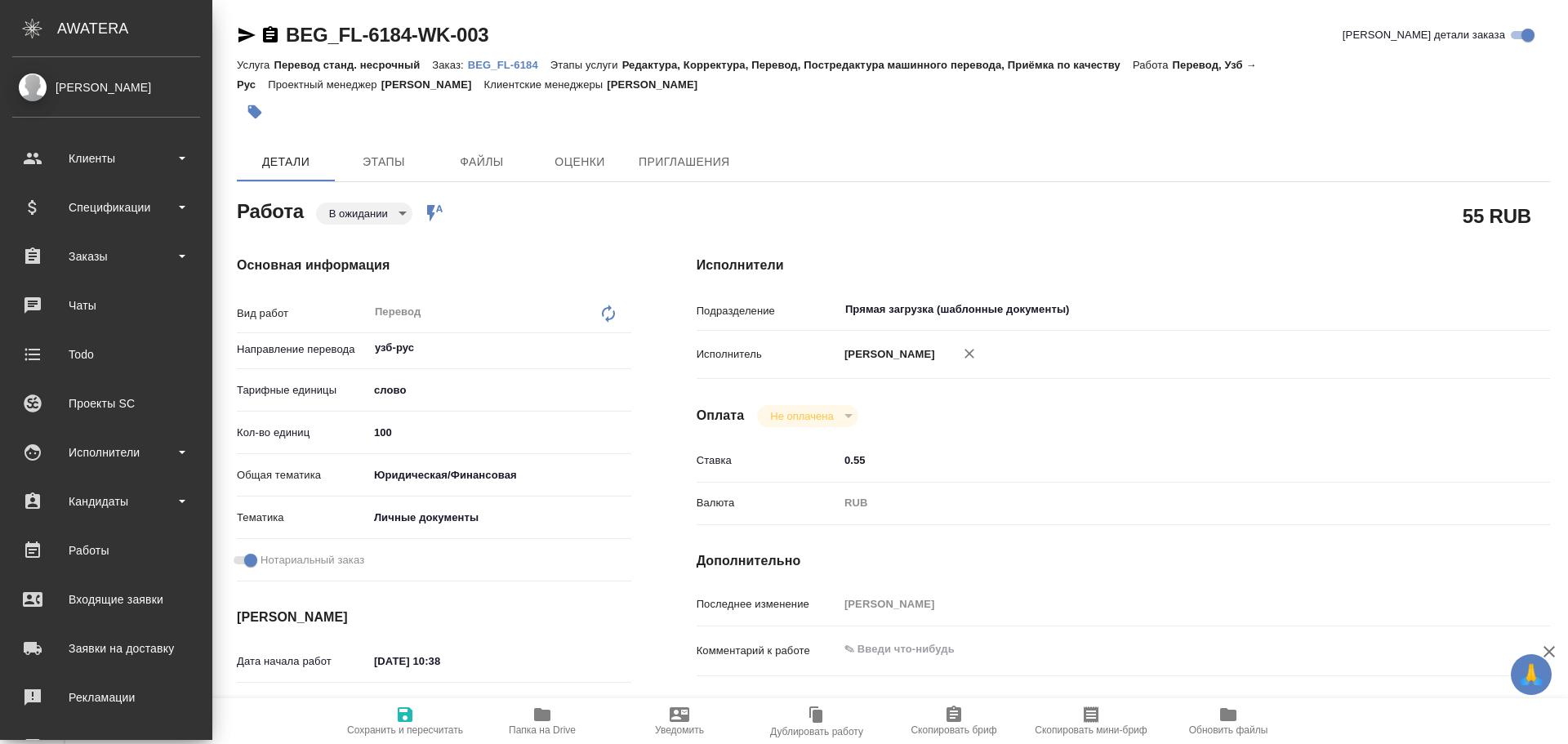 type on "x" 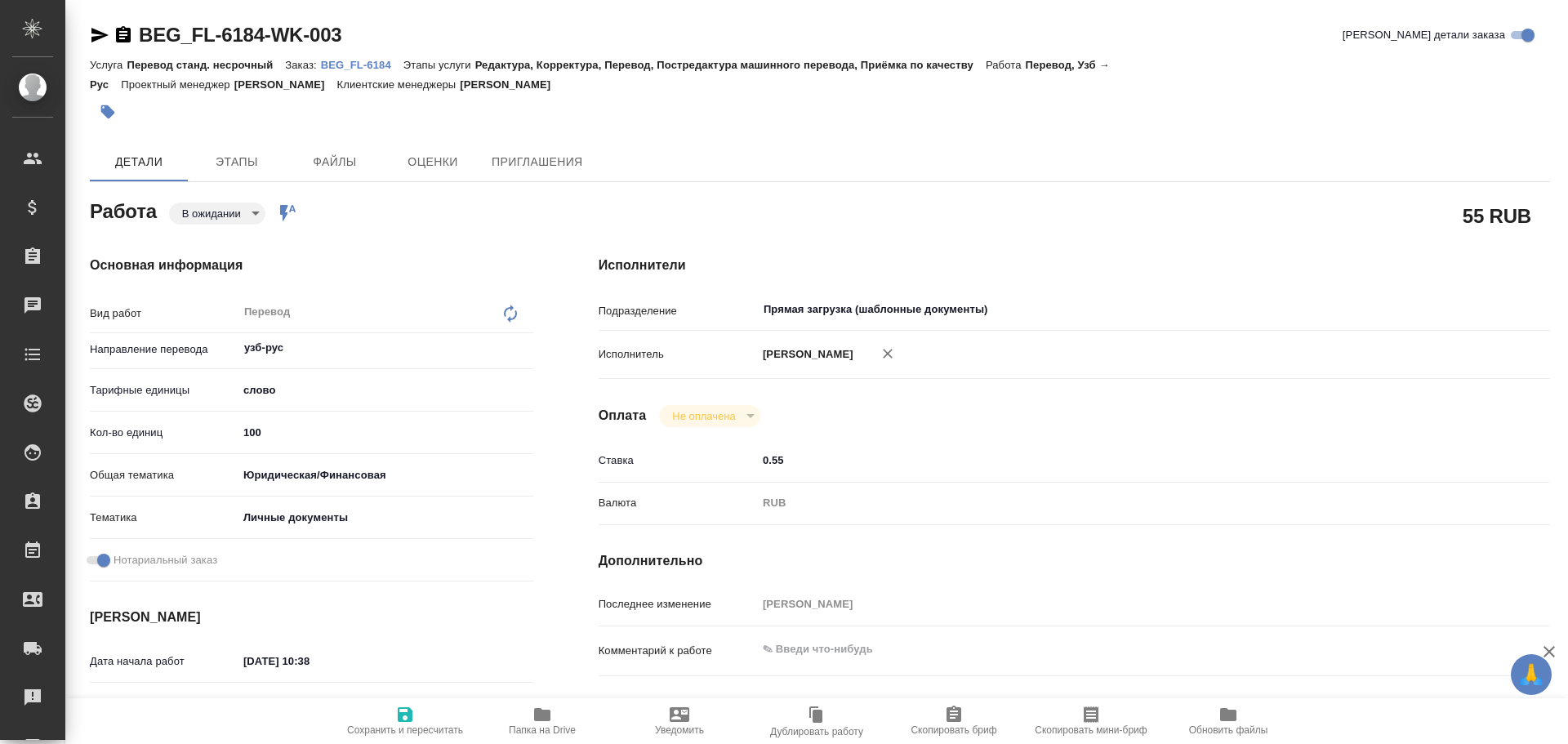 click on "Основная информация Вид работ Перевод x ​ Направление перевода узб-рус ​ Тарифные единицы слово 5a8b1489cc6b4906c91bfd90 Кол-во единиц 100 Общая тематика Юридическая/Финансовая yr-fn Тематика Личные документы 5a8b8b956a9677013d343cfe Нотариальный заказ Сроки Дата начала работ 14.07.2025 10:38 Факт. дата начала работ Срок завершения работ 16.07.2025 15:00 Факт. срок заверш. работ Срок завершения услуги 16.07.2025 15:00" at bounding box center [311, 572] 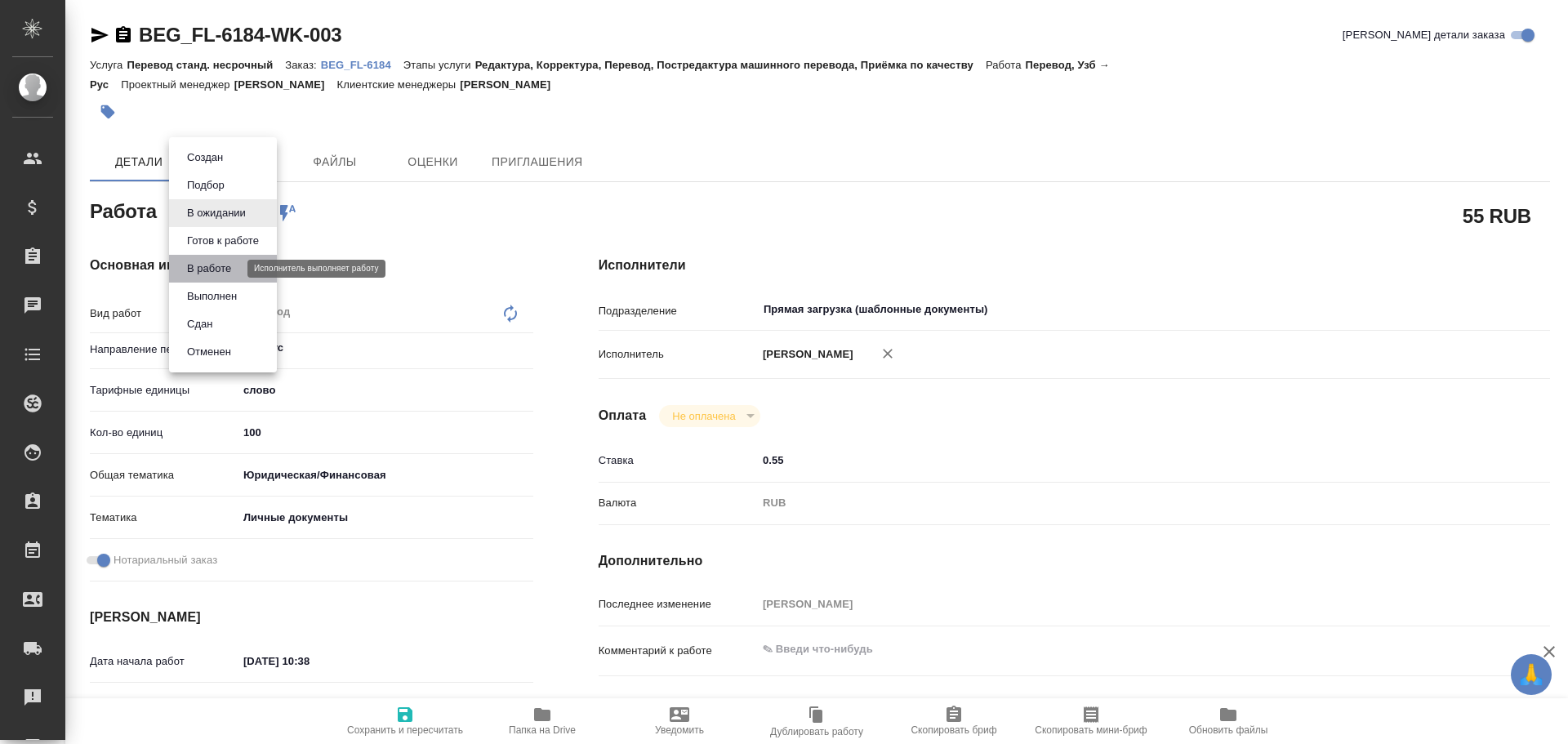 click on "В работе" at bounding box center (209, 269) 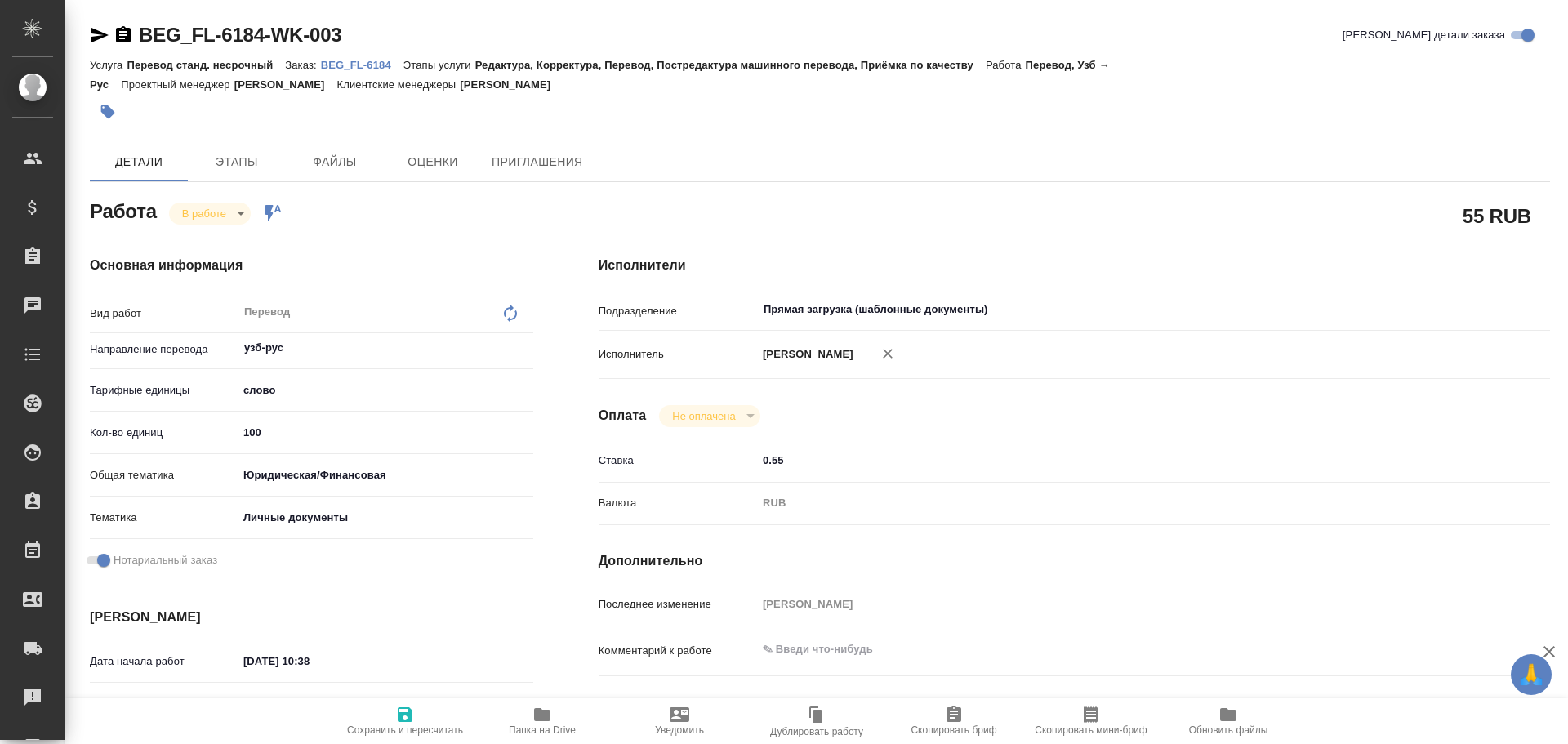 type on "x" 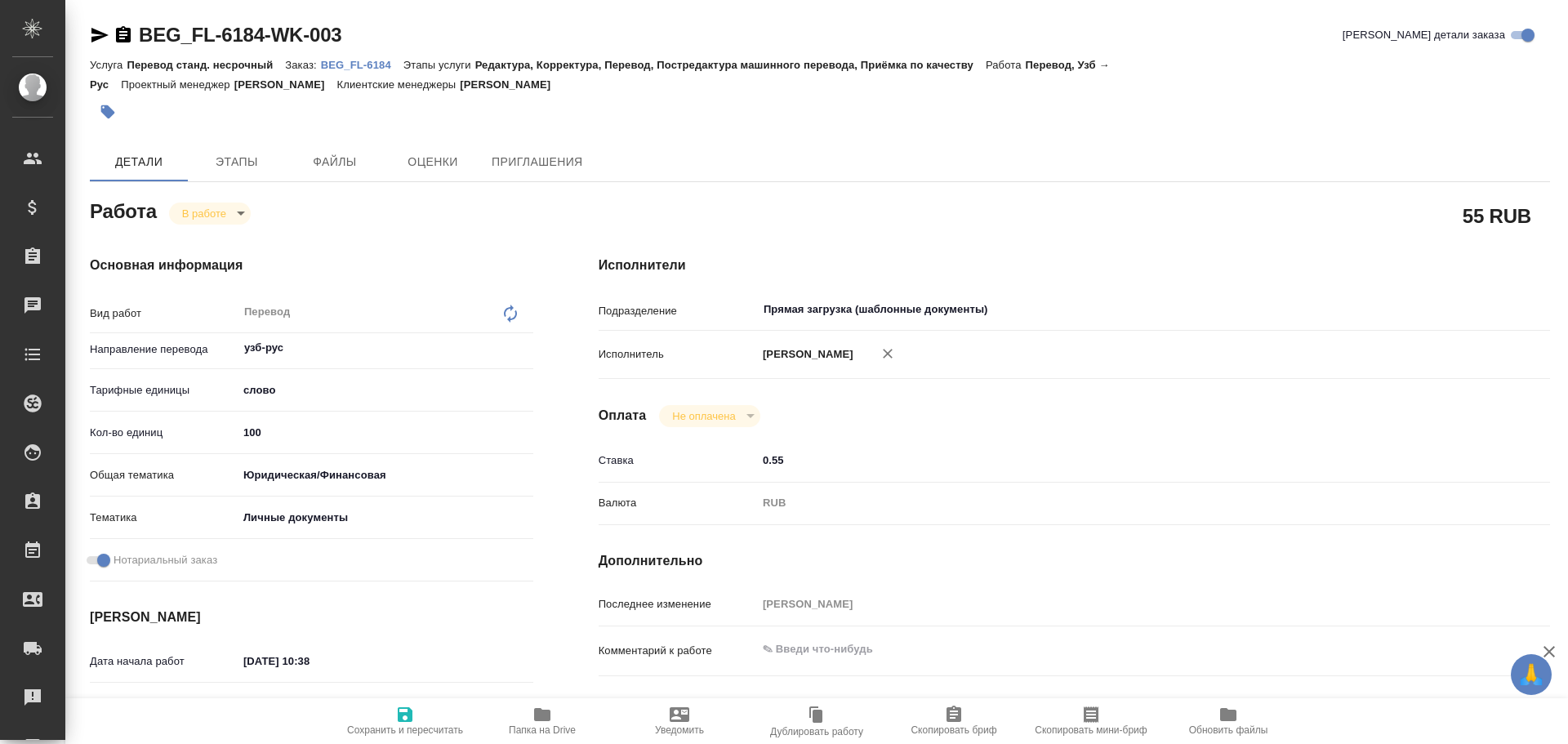 type on "x" 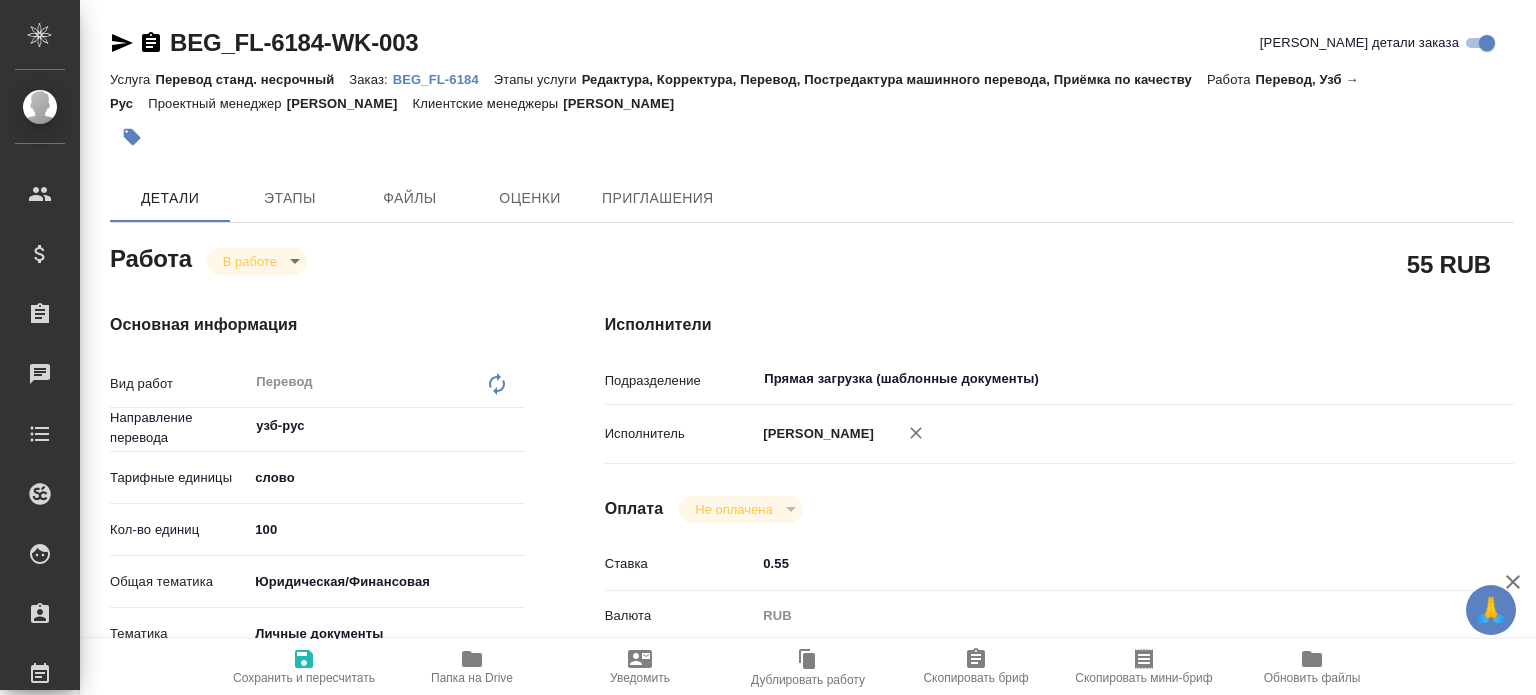type on "x" 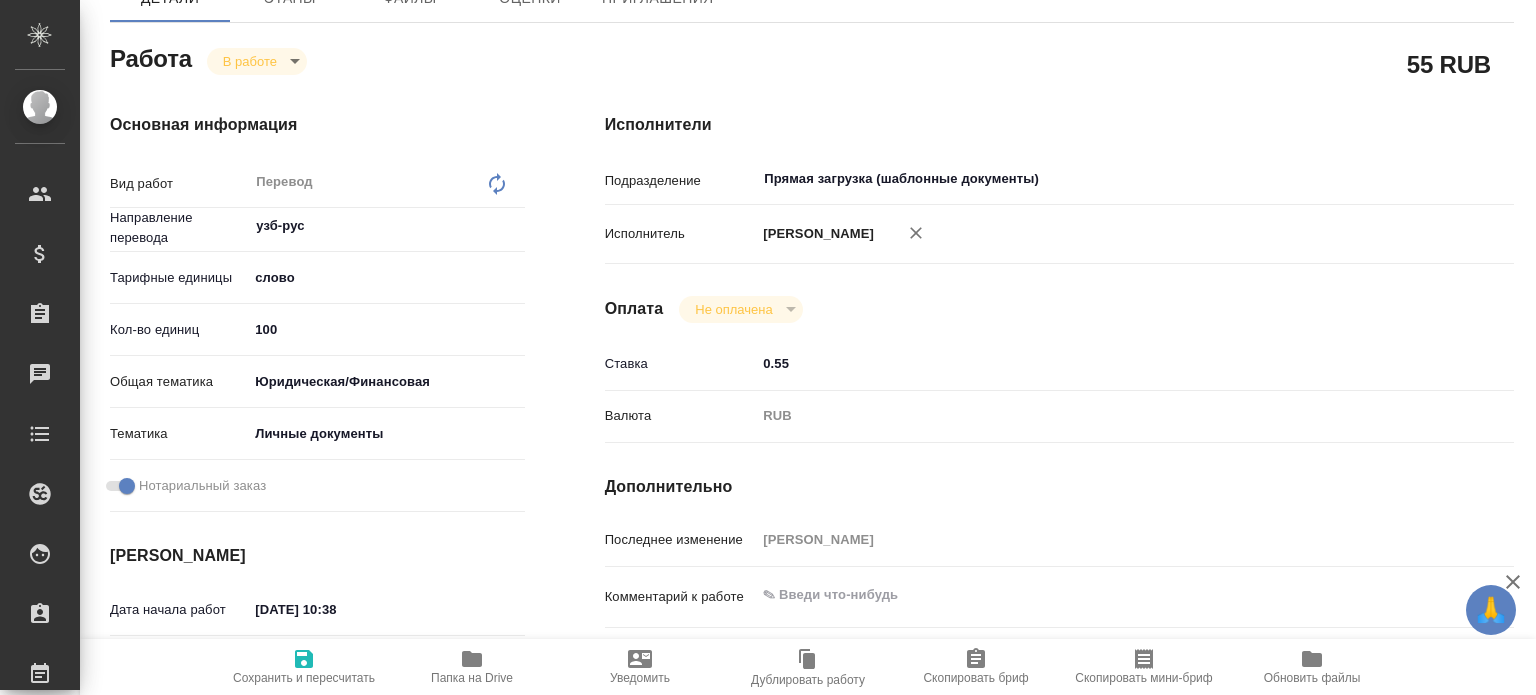 scroll, scrollTop: 400, scrollLeft: 0, axis: vertical 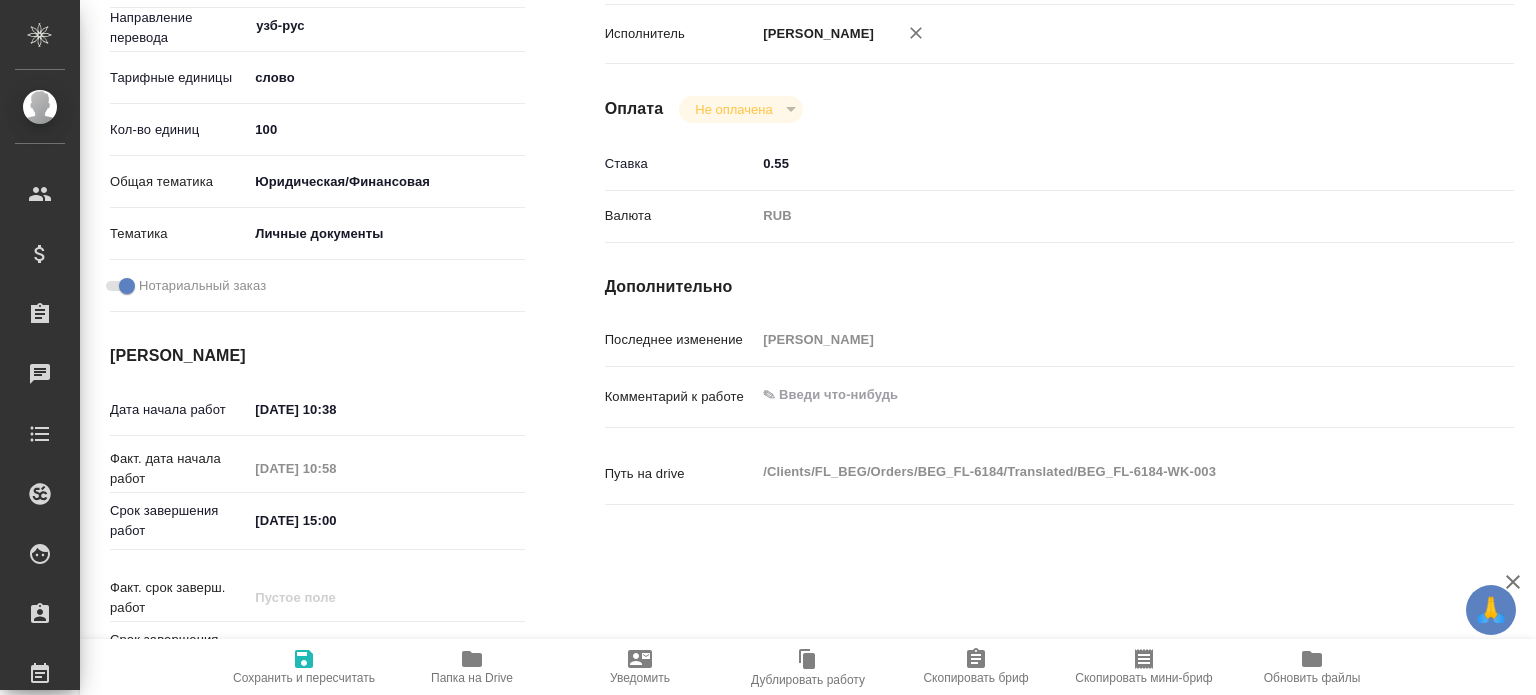 type on "x" 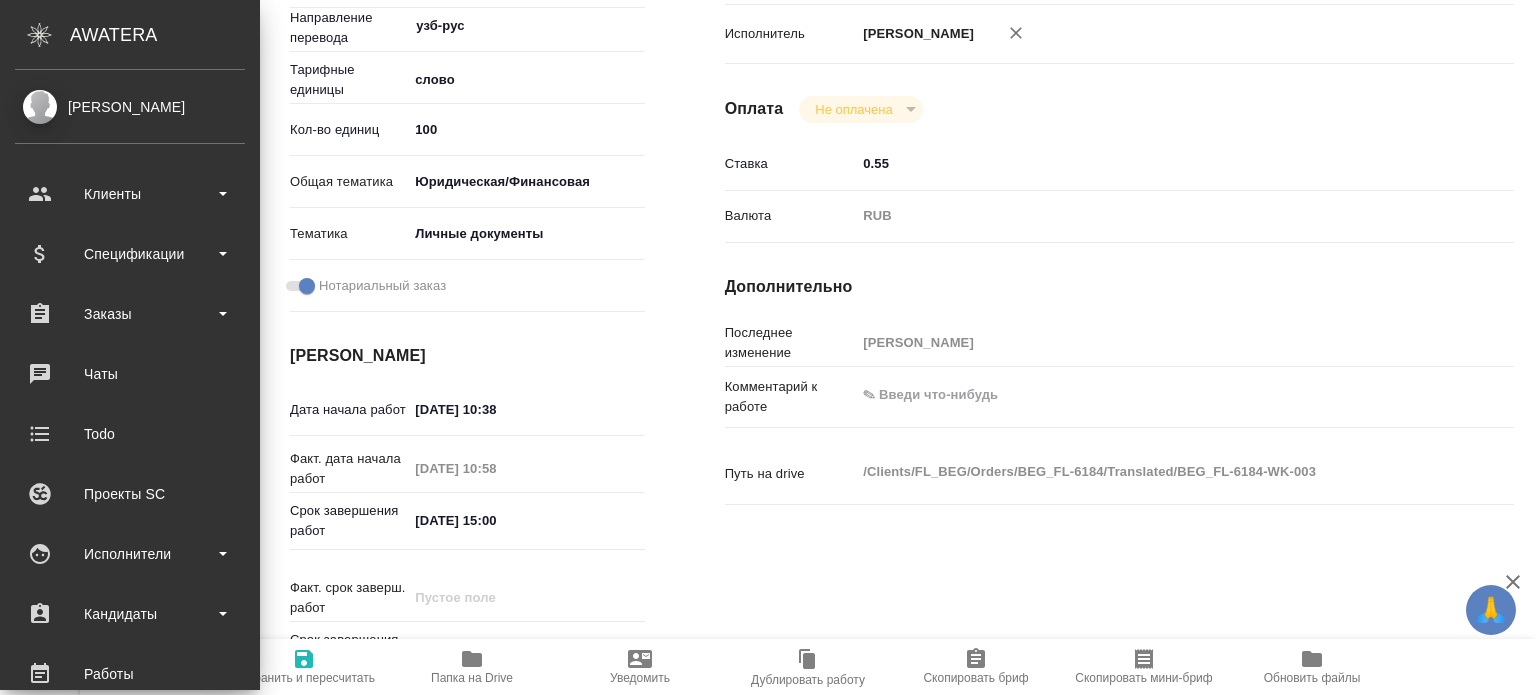 type on "x" 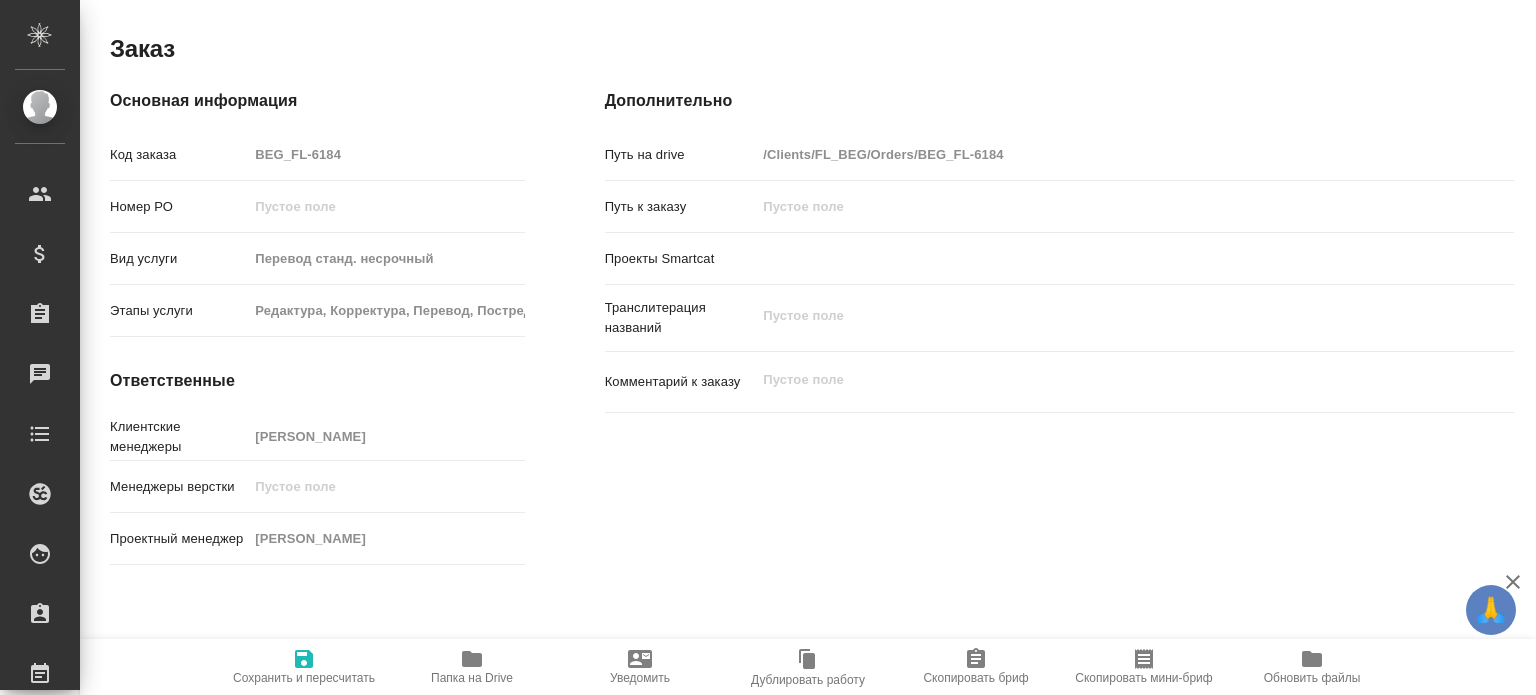 scroll, scrollTop: 1002, scrollLeft: 0, axis: vertical 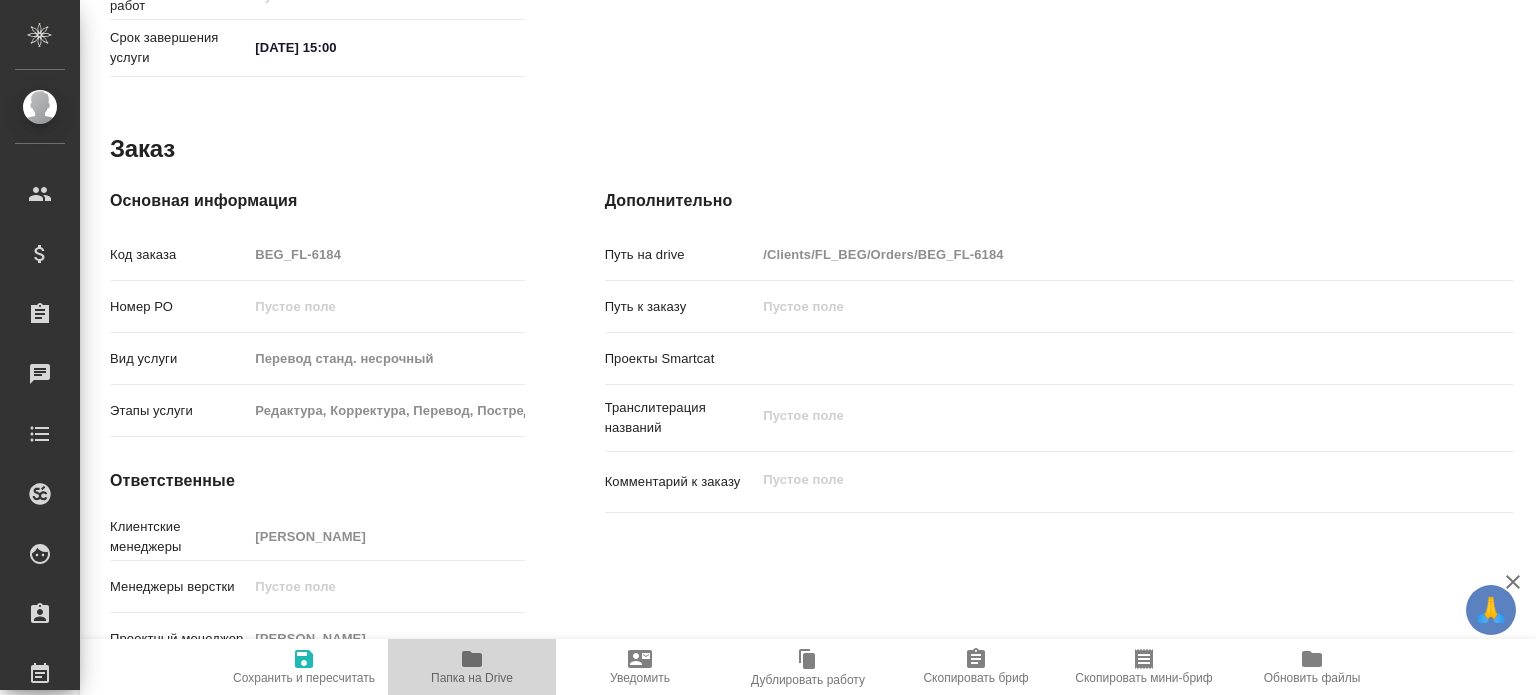 click on "Папка на Drive" at bounding box center [472, 678] 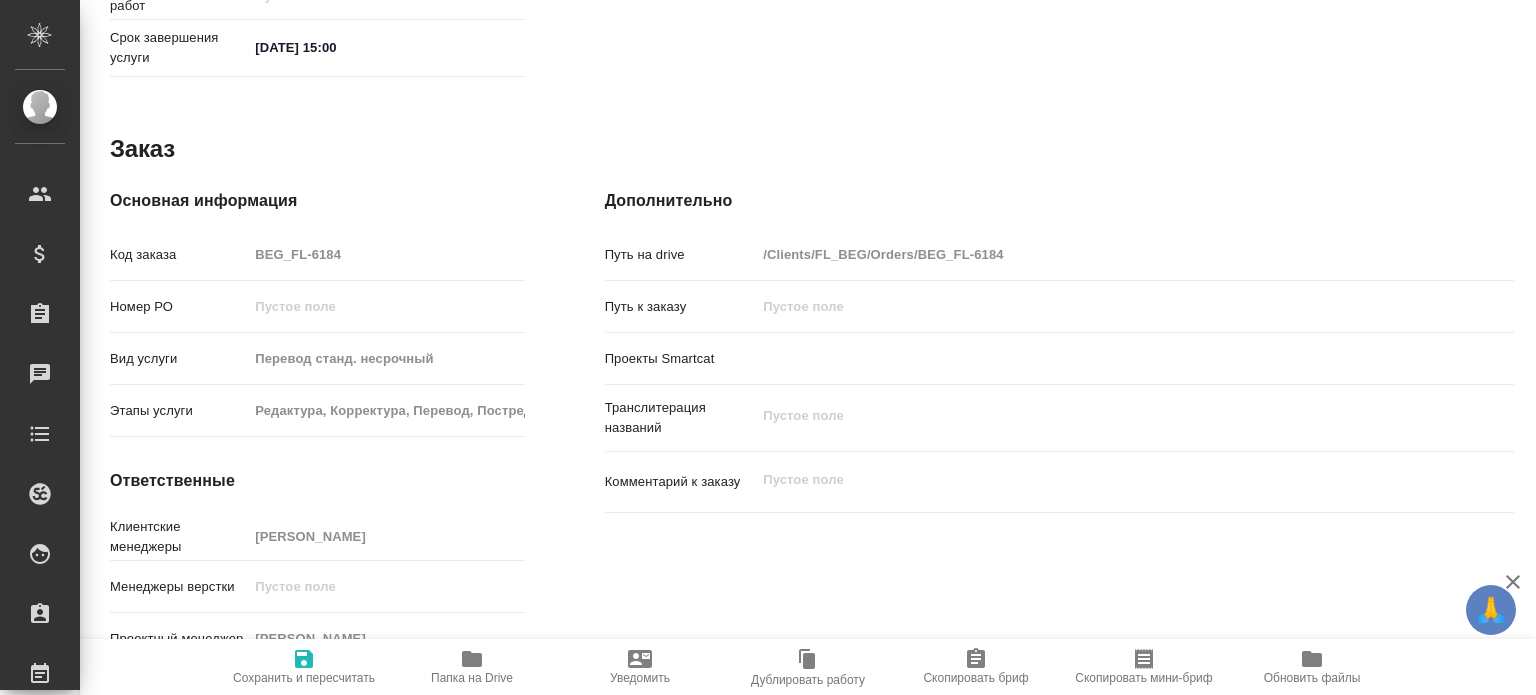 type on "x" 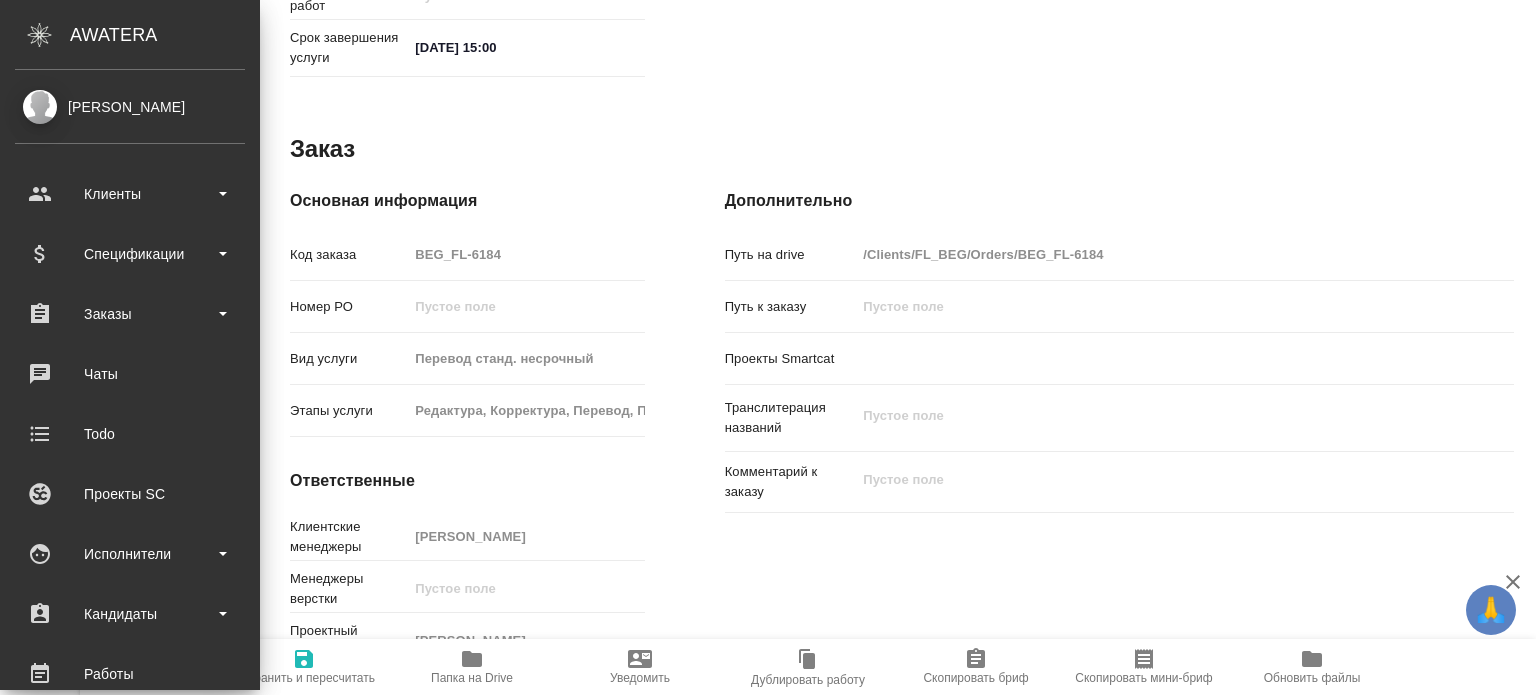 type on "x" 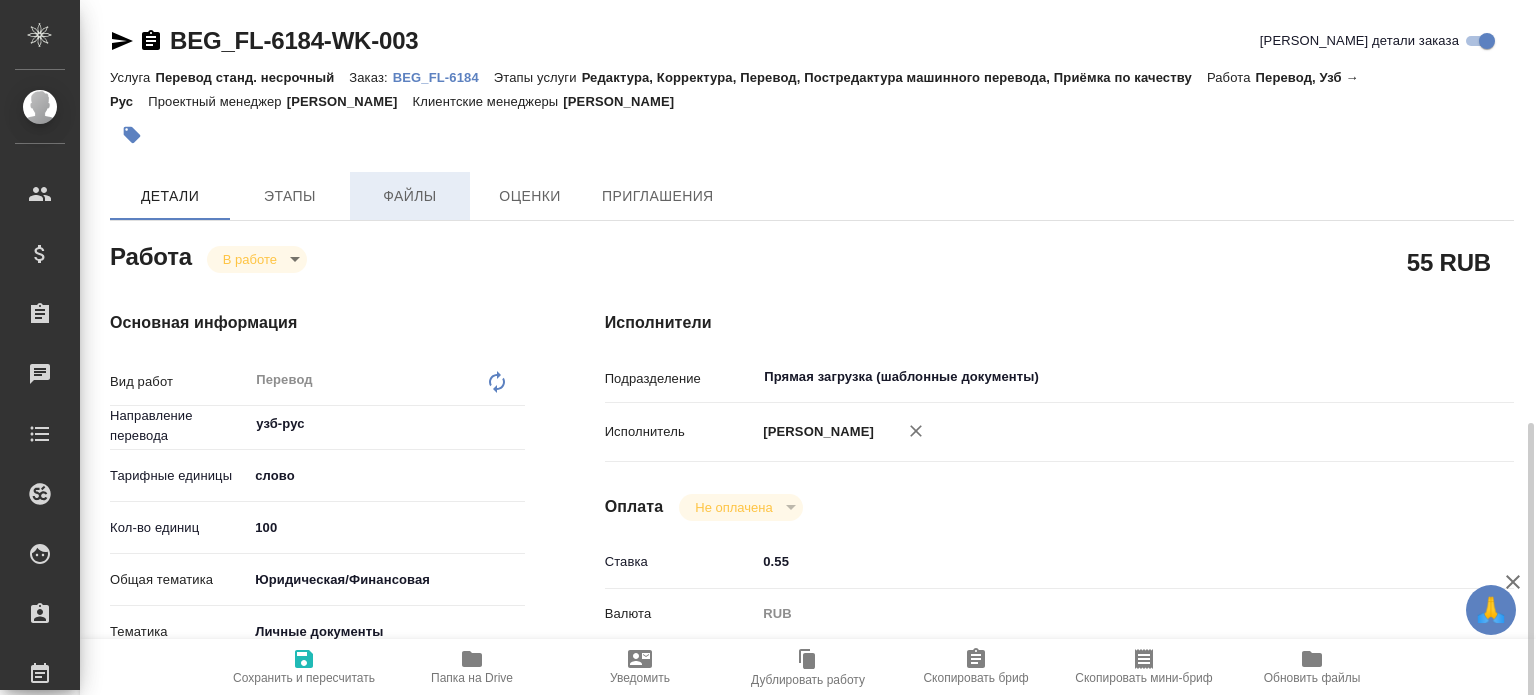 scroll, scrollTop: 0, scrollLeft: 0, axis: both 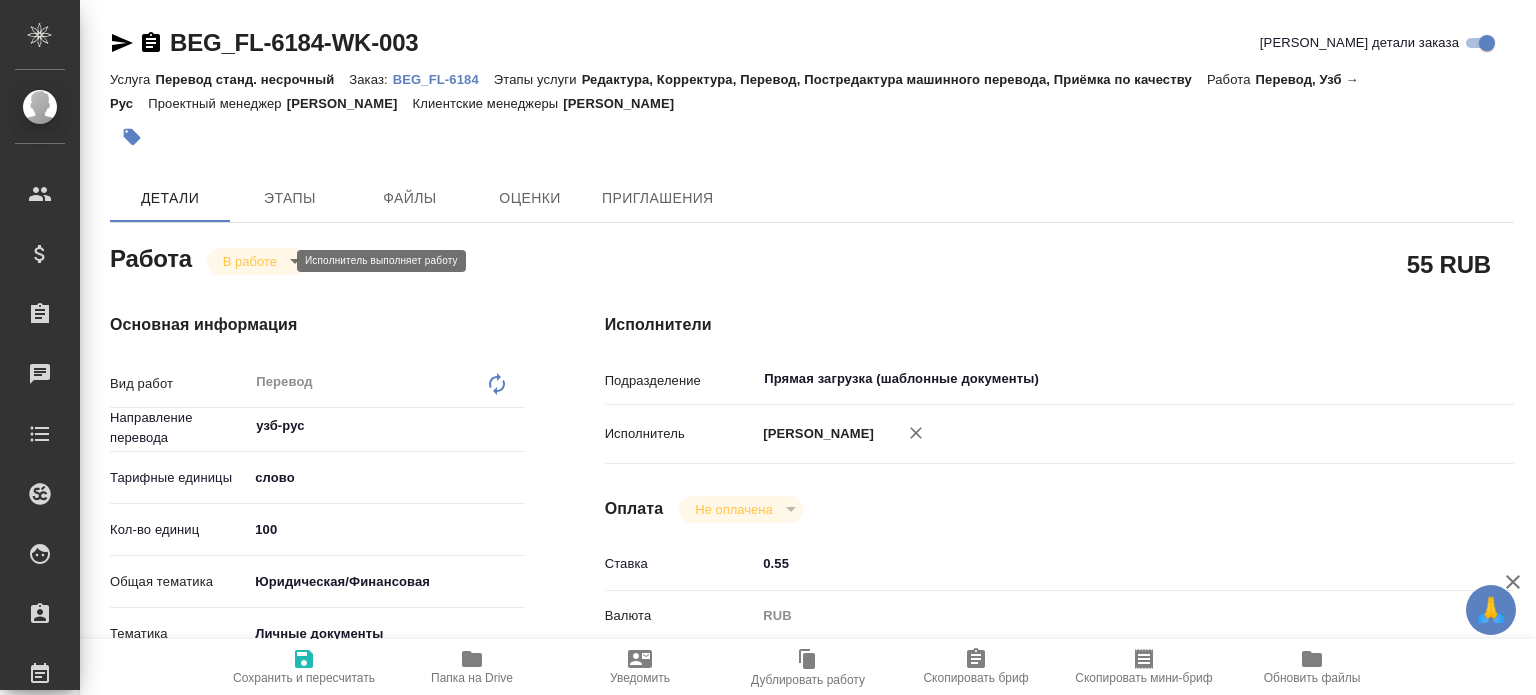 click on "🙏 .cls-1
fill:#fff;
AWATERA Gusev Alexandr Клиенты Спецификации Заказы 0 Чаты Todo Проекты SC Исполнители Кандидаты Работы Входящие заявки Заявки на доставку Рекламации Проекты процессинга Конференции Выйти BEG_FL-6184-WK-003 Кратко детали заказа Услуга Перевод станд. несрочный Заказ: BEG_FL-6184 Этапы услуги Редактура, Корректура, Перевод, Постредактура машинного перевода, Приёмка по качеству Работа Перевод, Узб → Рус Проектный менеджер Прохорова Анастасия Клиентские менеджеры Прохорова Анастасия Детали Этапы Файлы Оценки Приглашения Работа В работе inProgress 55 RUB x ​ x" at bounding box center (768, 347) 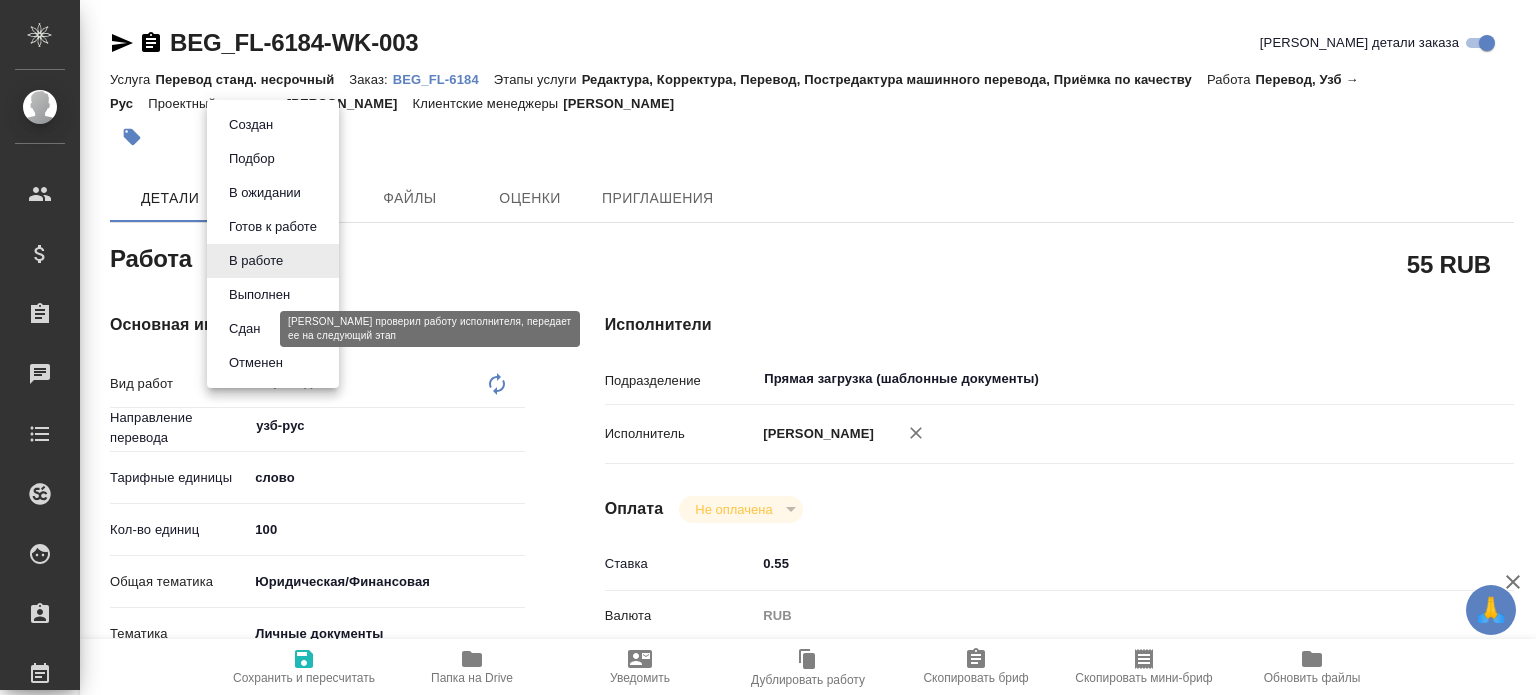 click on "Сдан" at bounding box center [244, 329] 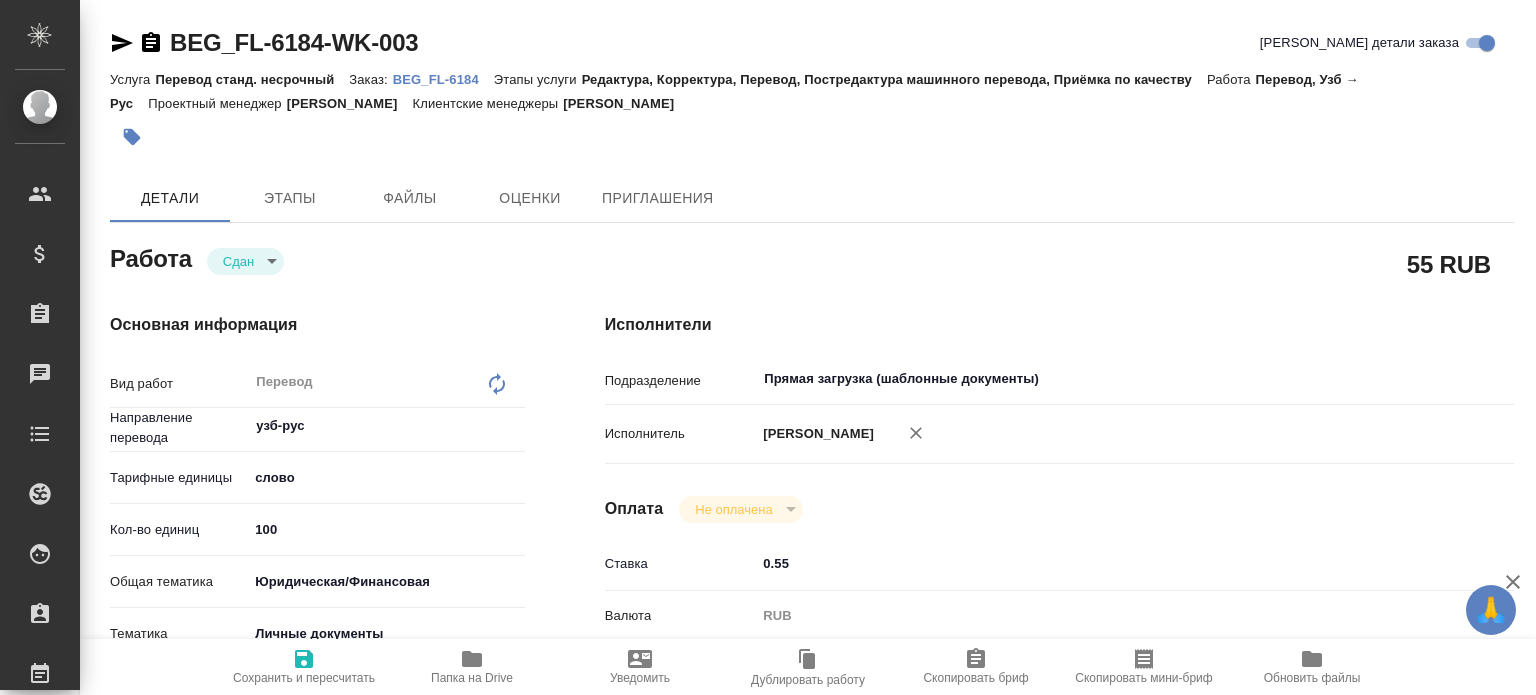 type on "x" 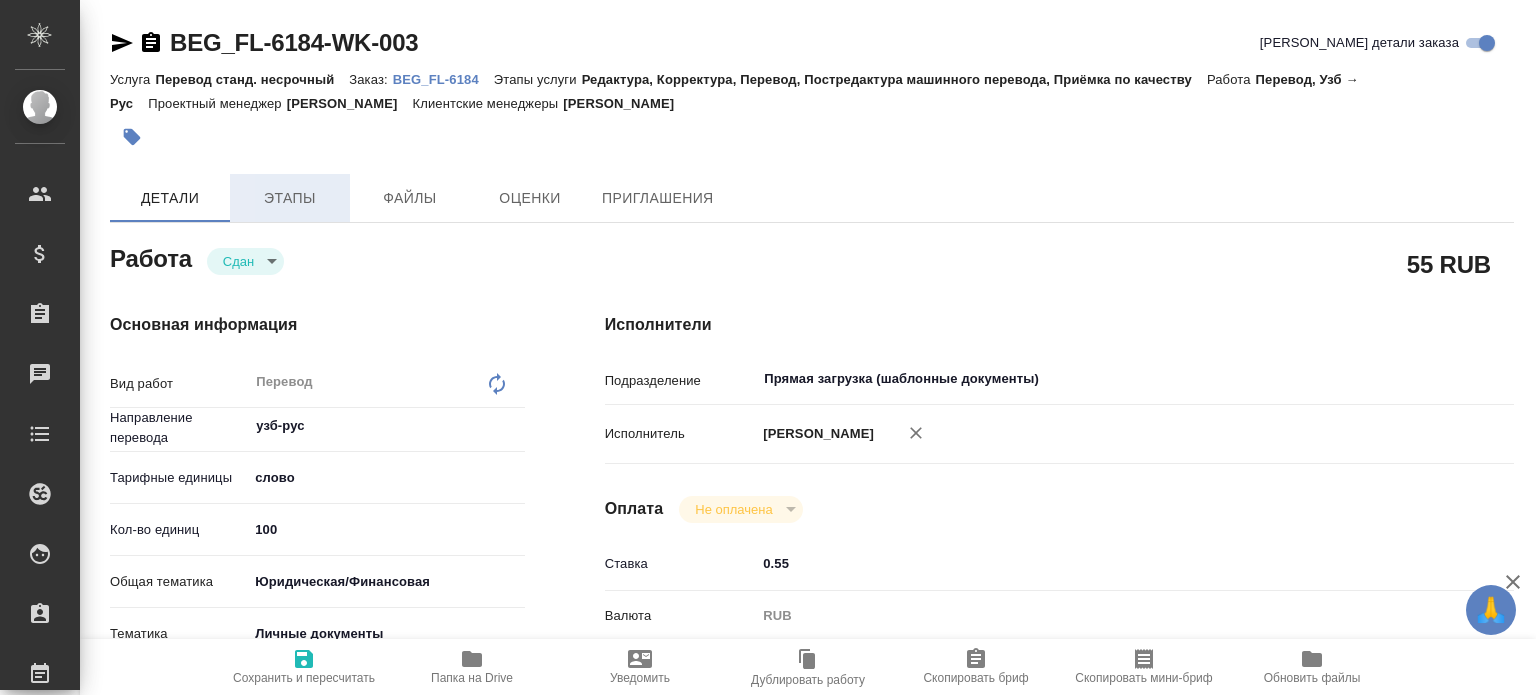click on "Этапы" at bounding box center [290, 198] 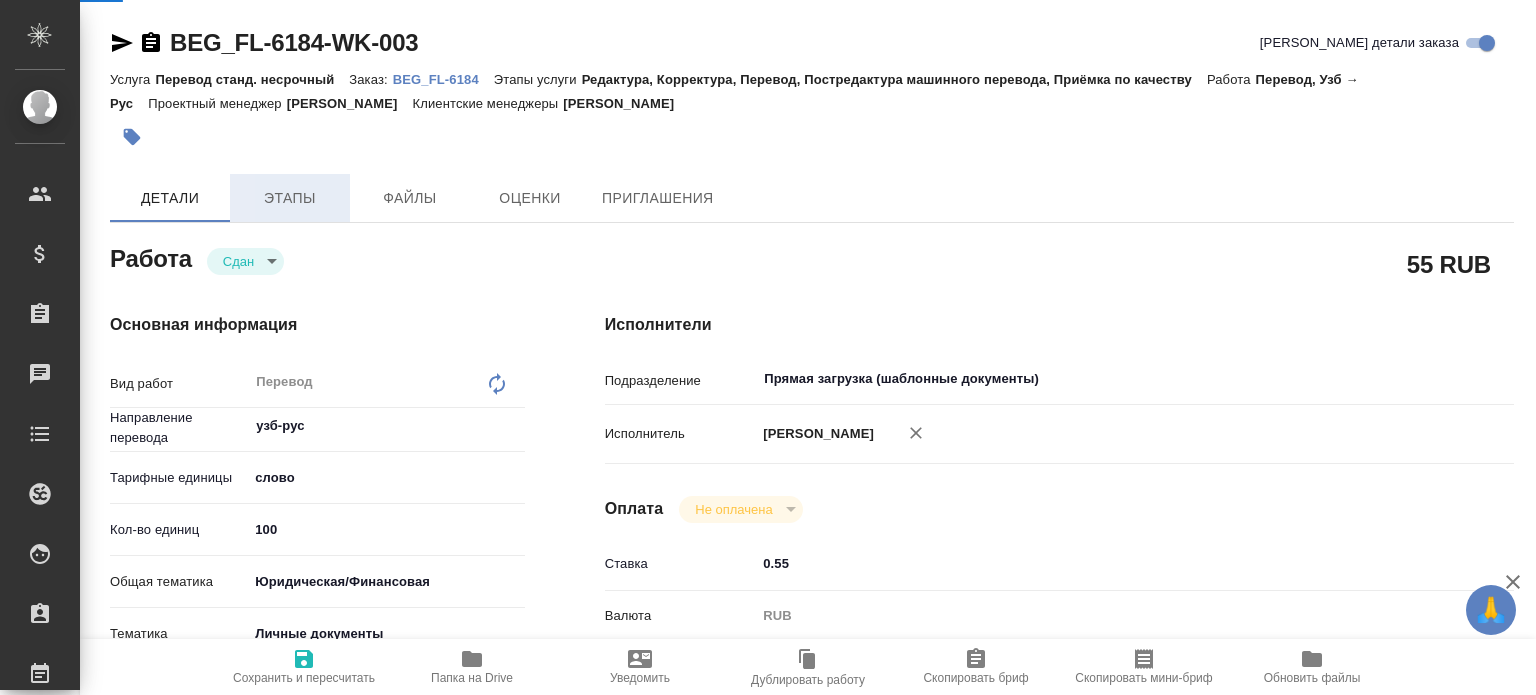 type on "x" 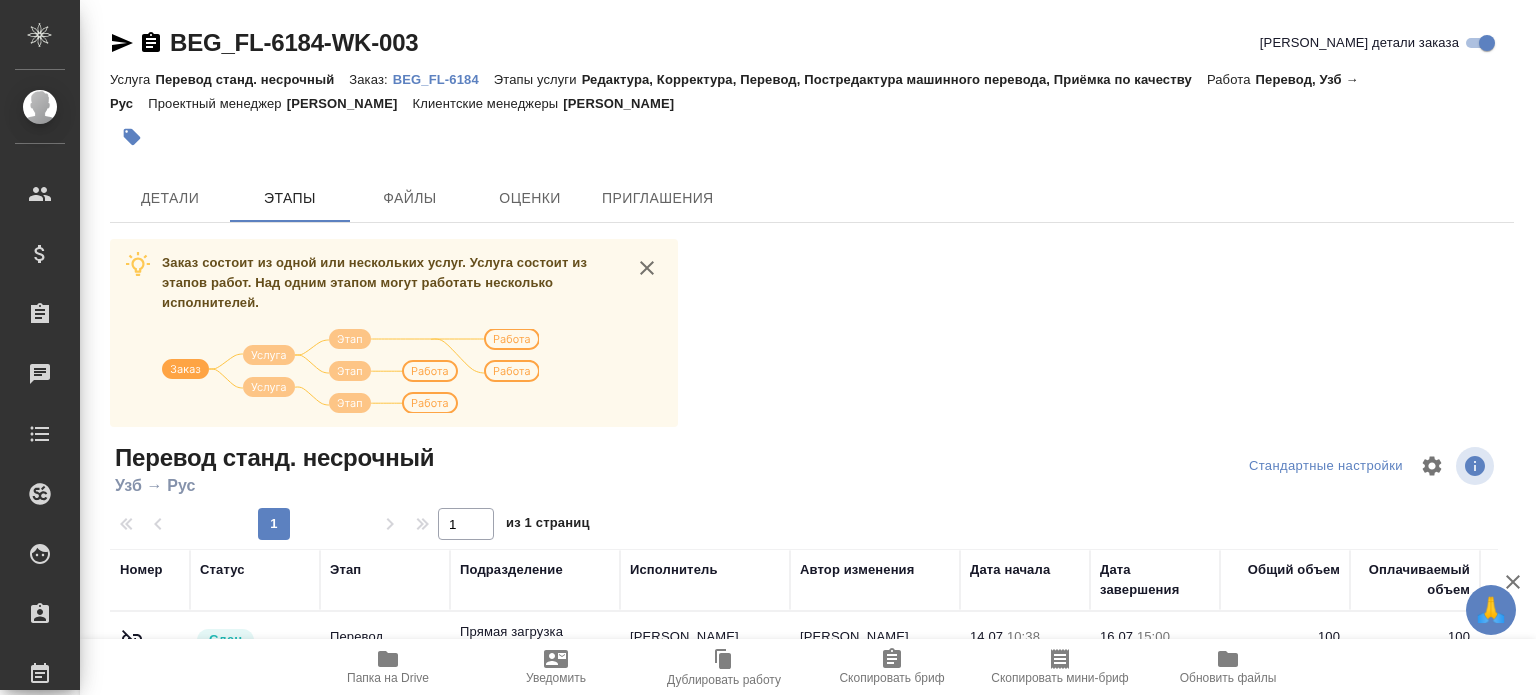 scroll, scrollTop: 300, scrollLeft: 0, axis: vertical 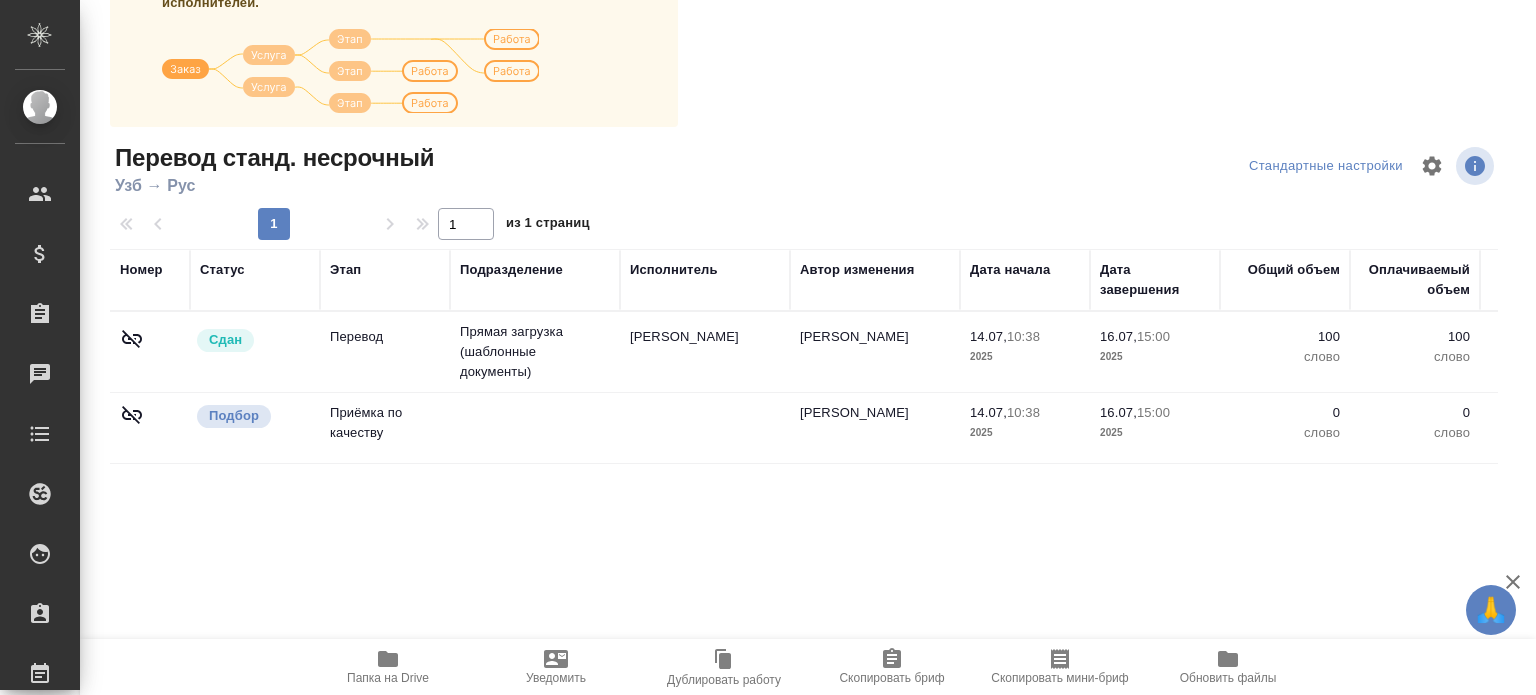 click at bounding box center (535, 352) 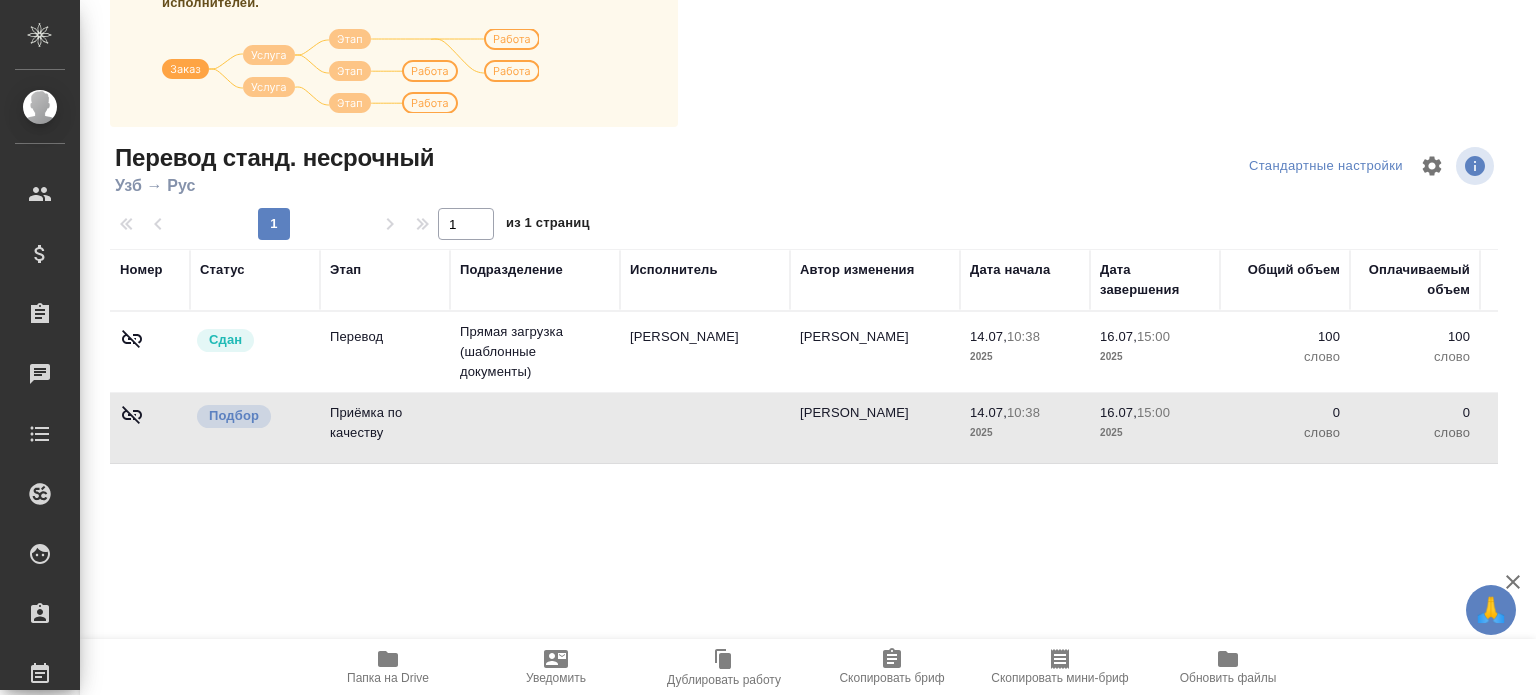 click at bounding box center [535, 352] 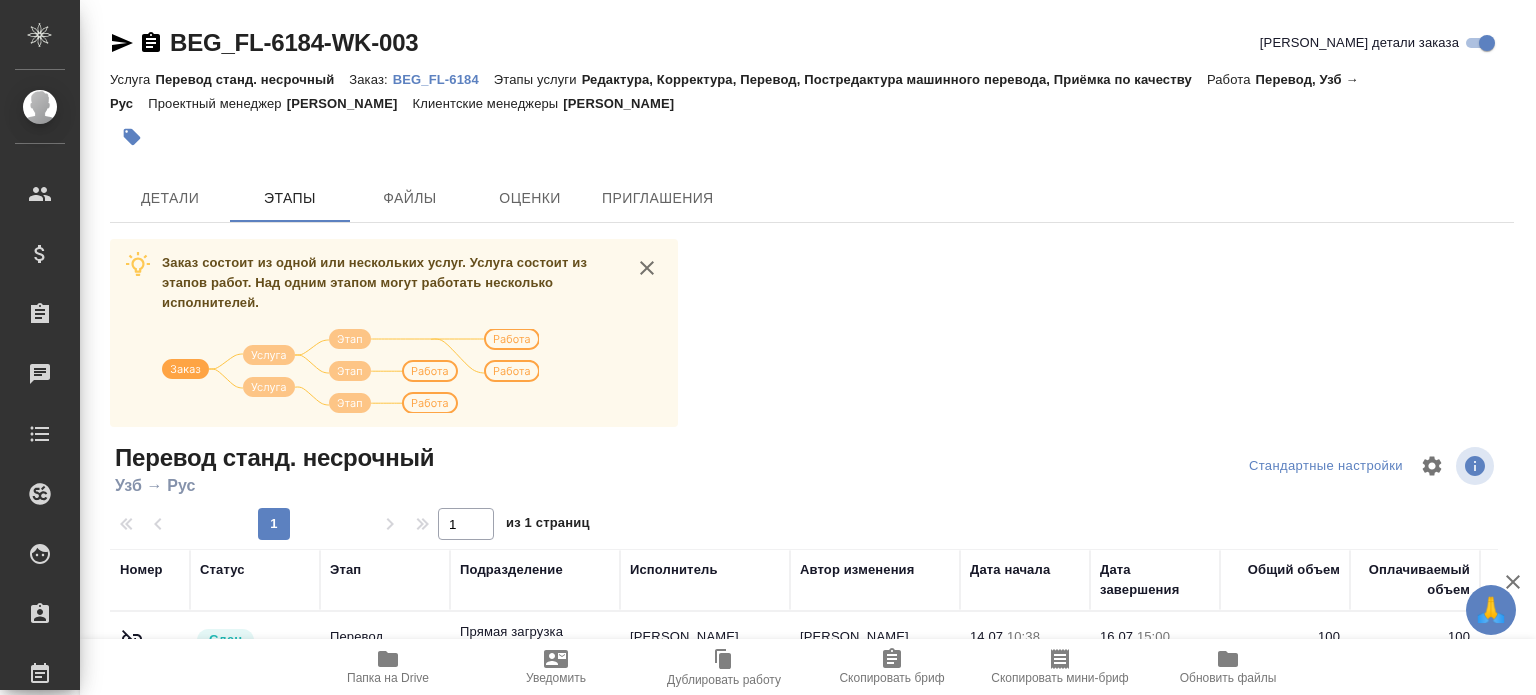 click on "BEG_FL-6184" at bounding box center (443, 78) 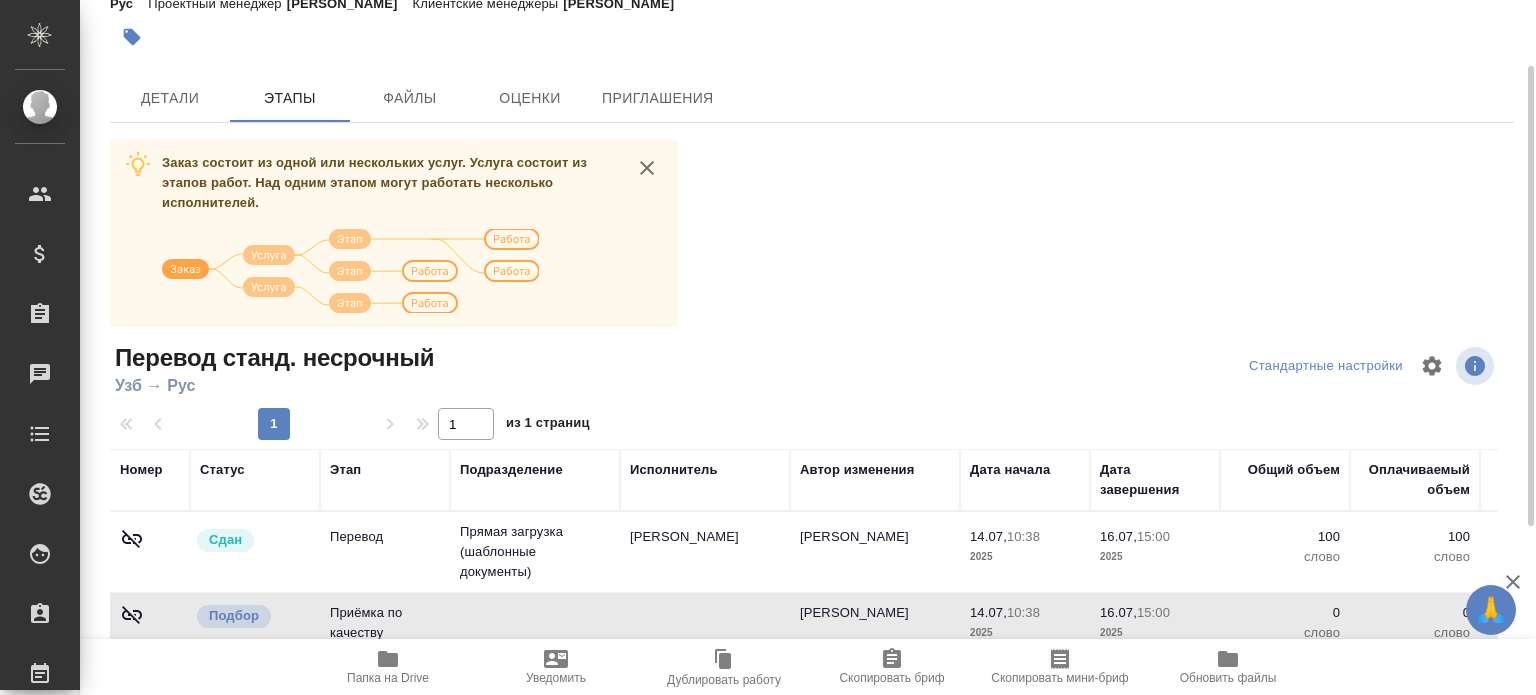 scroll, scrollTop: 0, scrollLeft: 0, axis: both 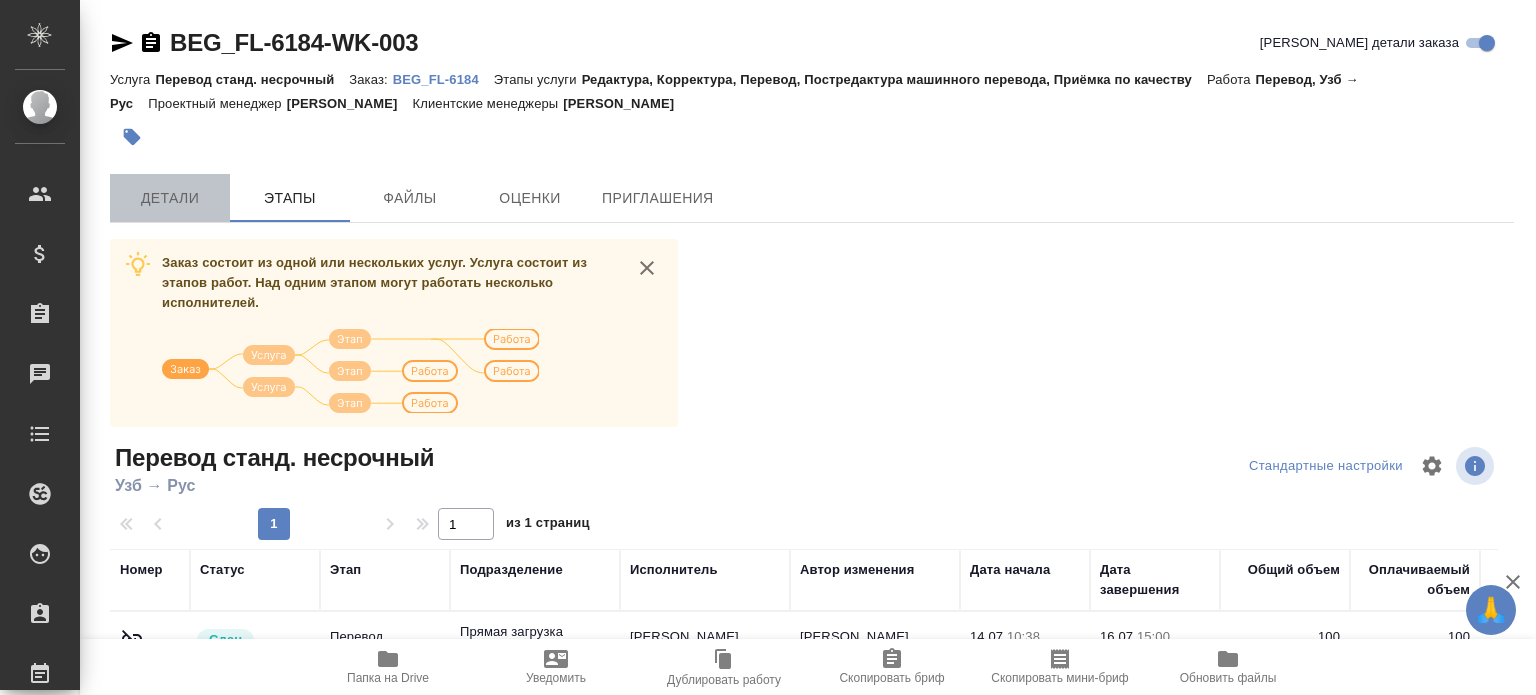 click on "Детали" at bounding box center [170, 198] 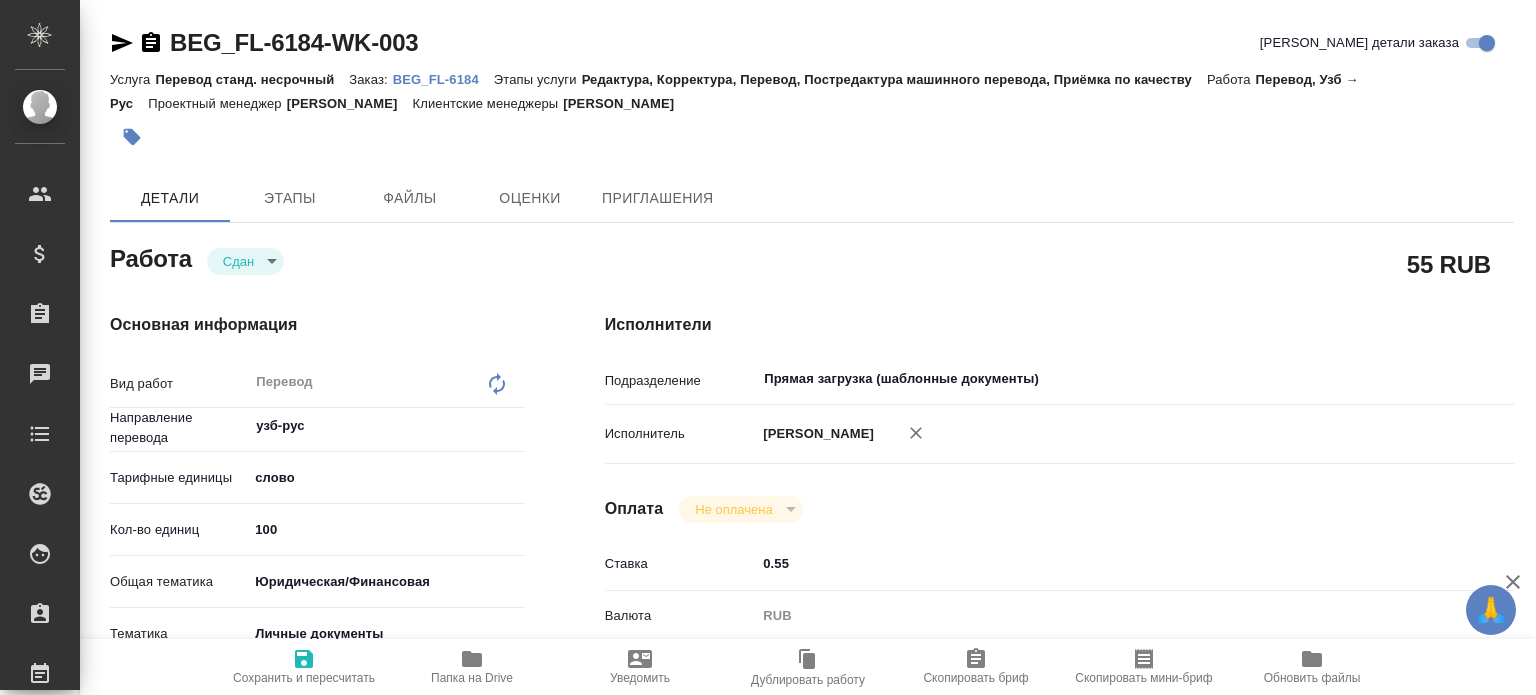 type on "x" 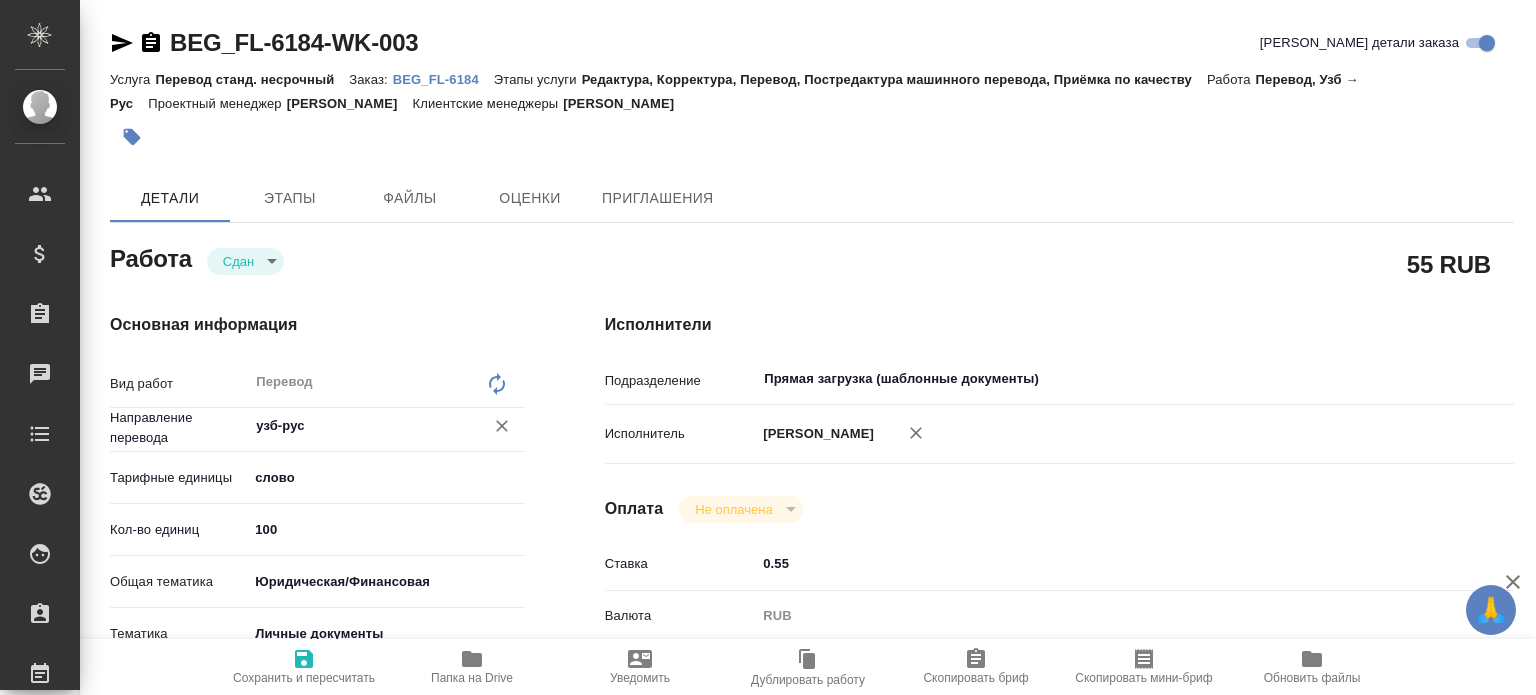 type on "x" 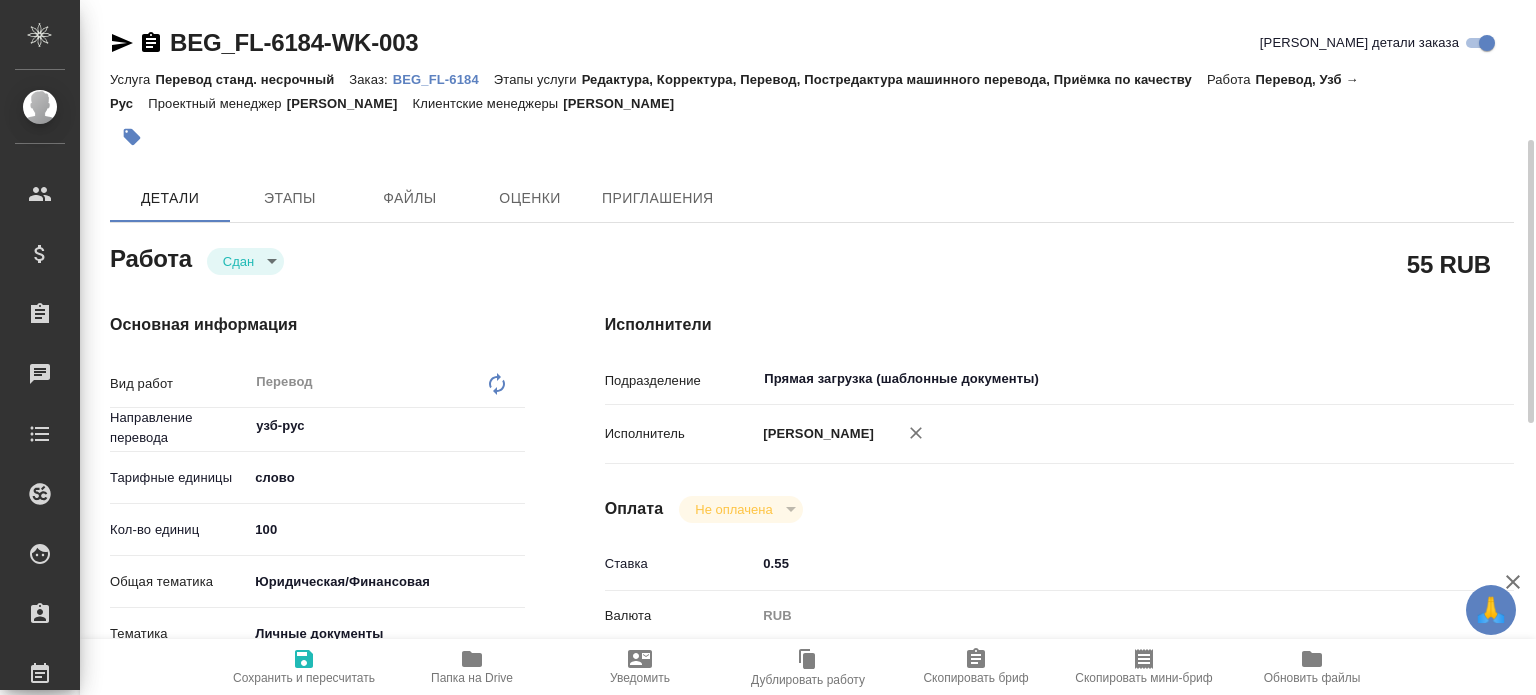 type on "x" 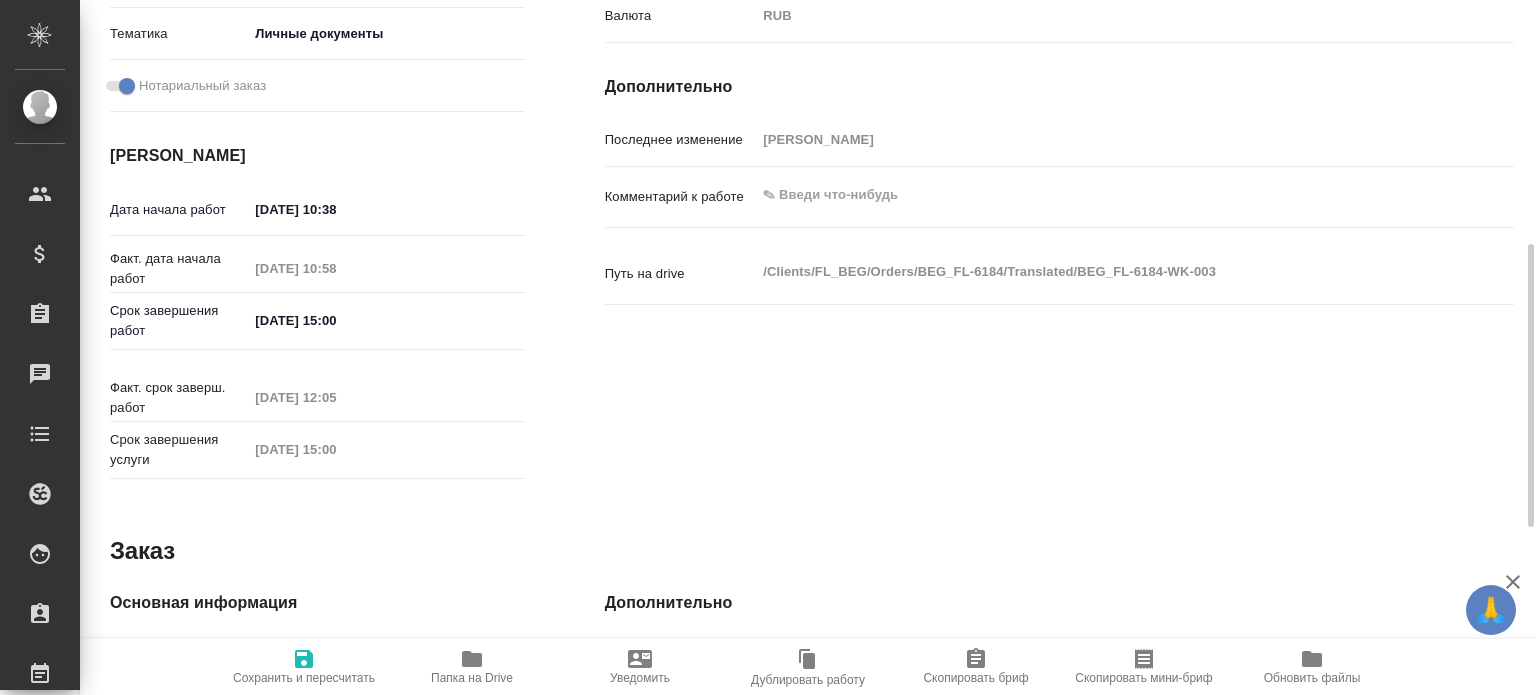 type on "x" 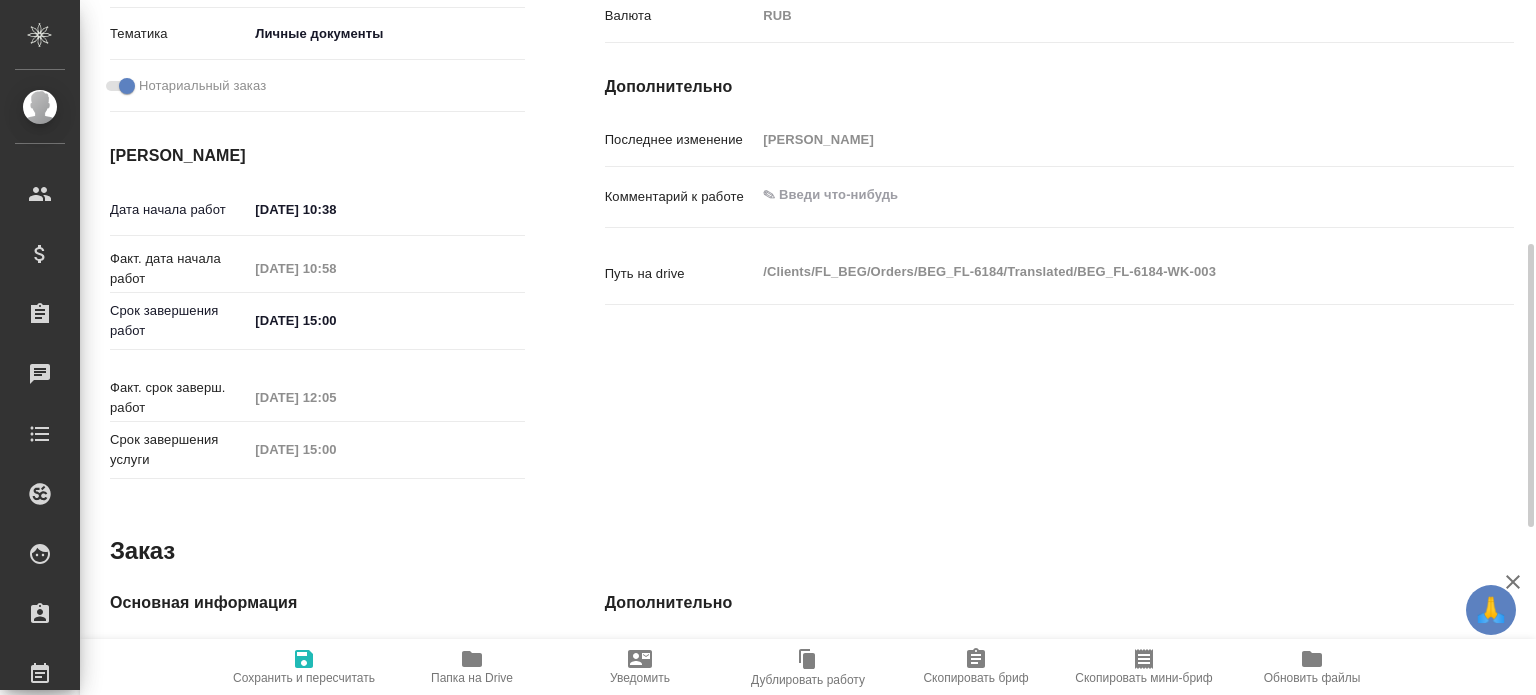 type on "x" 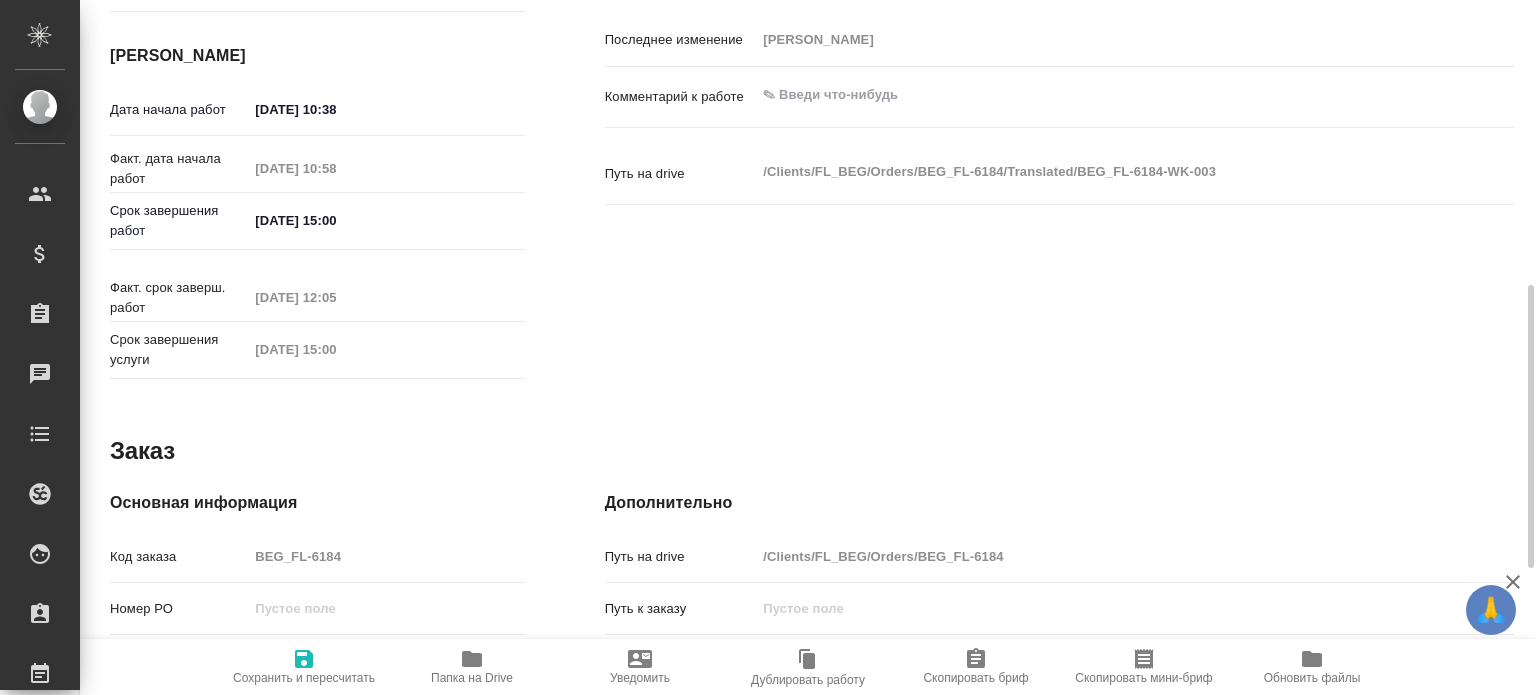 scroll, scrollTop: 800, scrollLeft: 0, axis: vertical 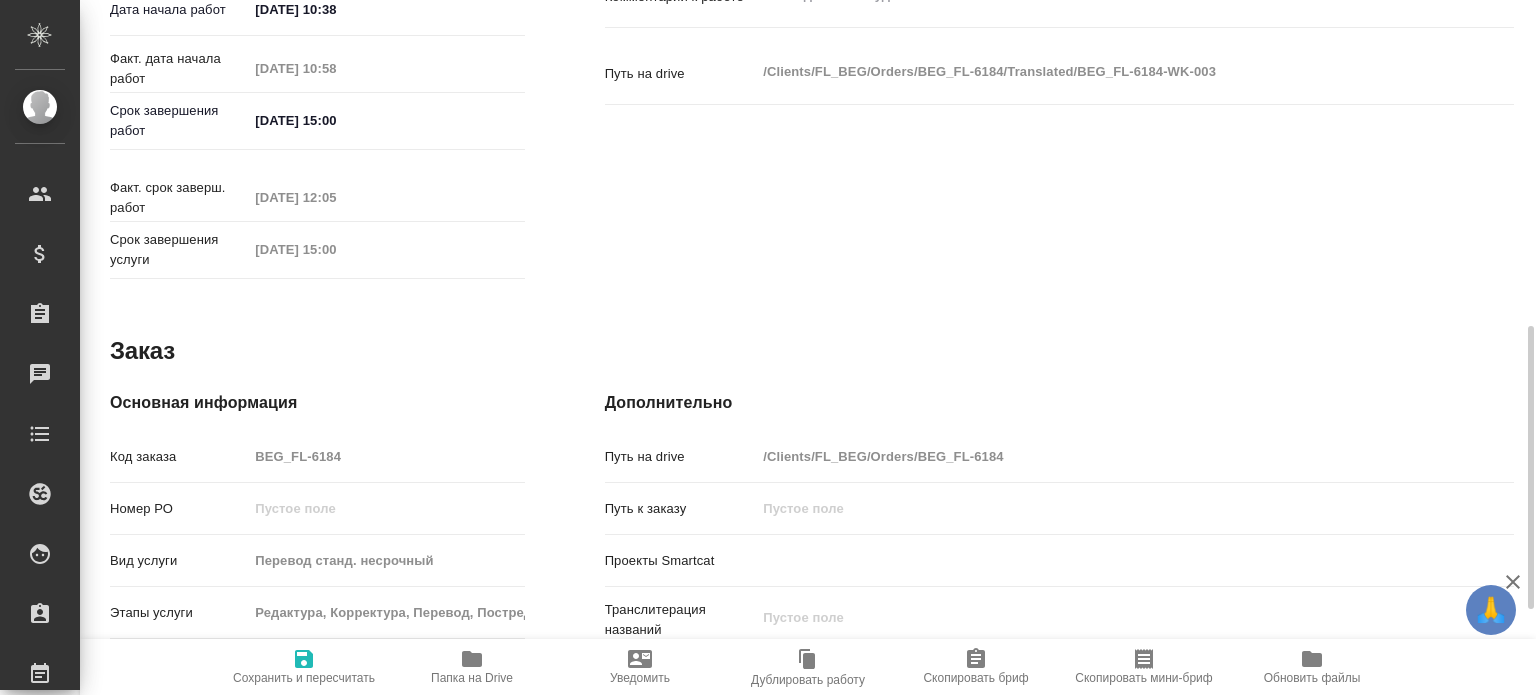 type on "x" 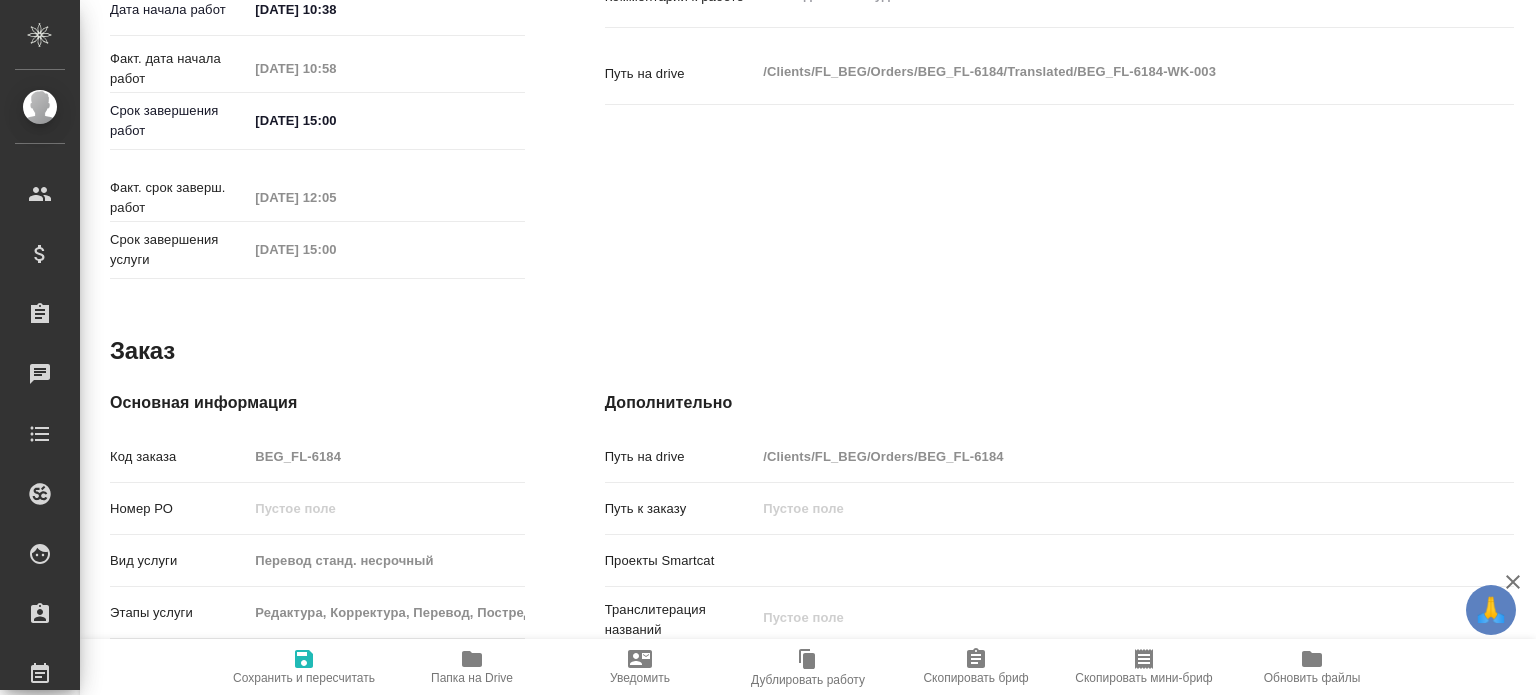 type on "x" 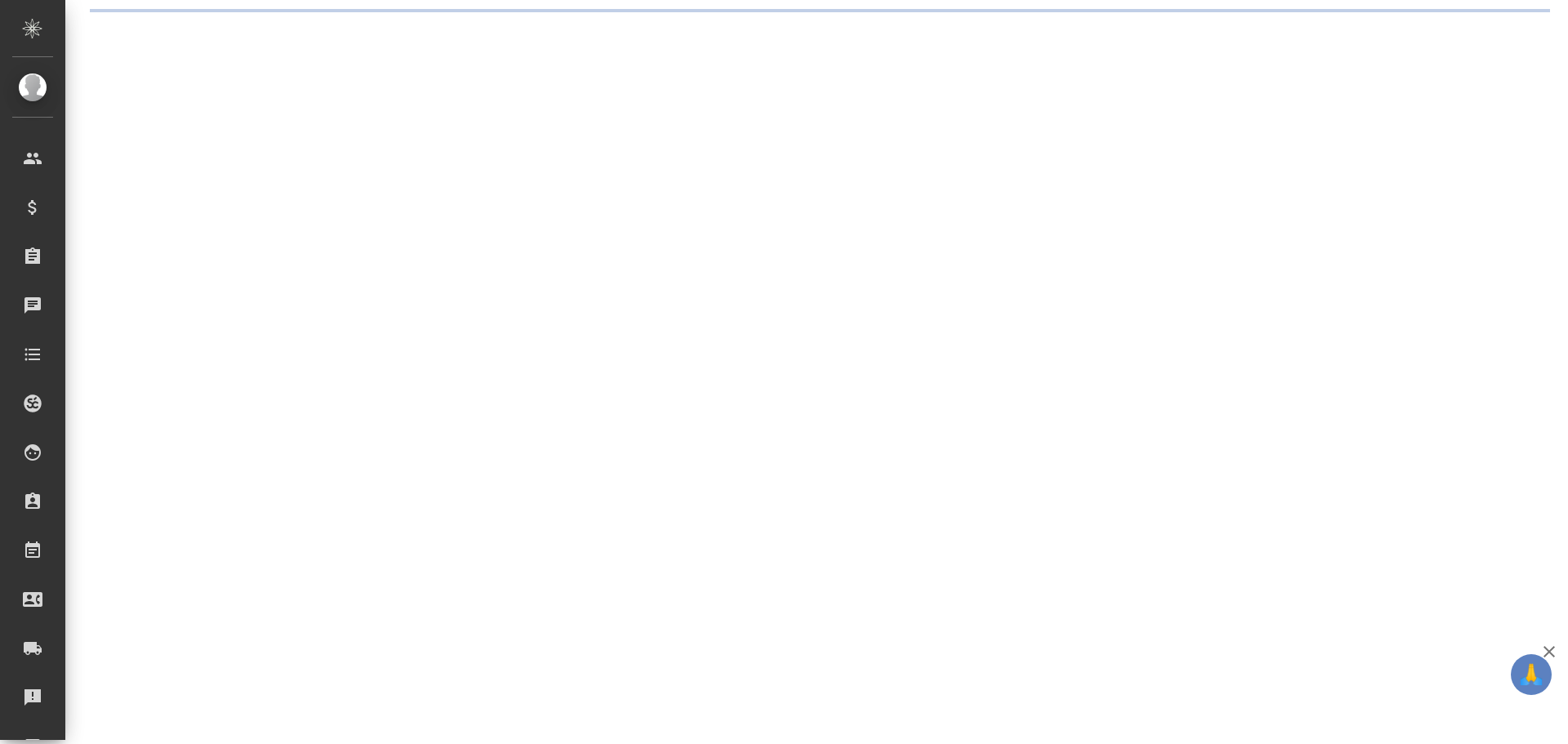 scroll, scrollTop: 0, scrollLeft: 0, axis: both 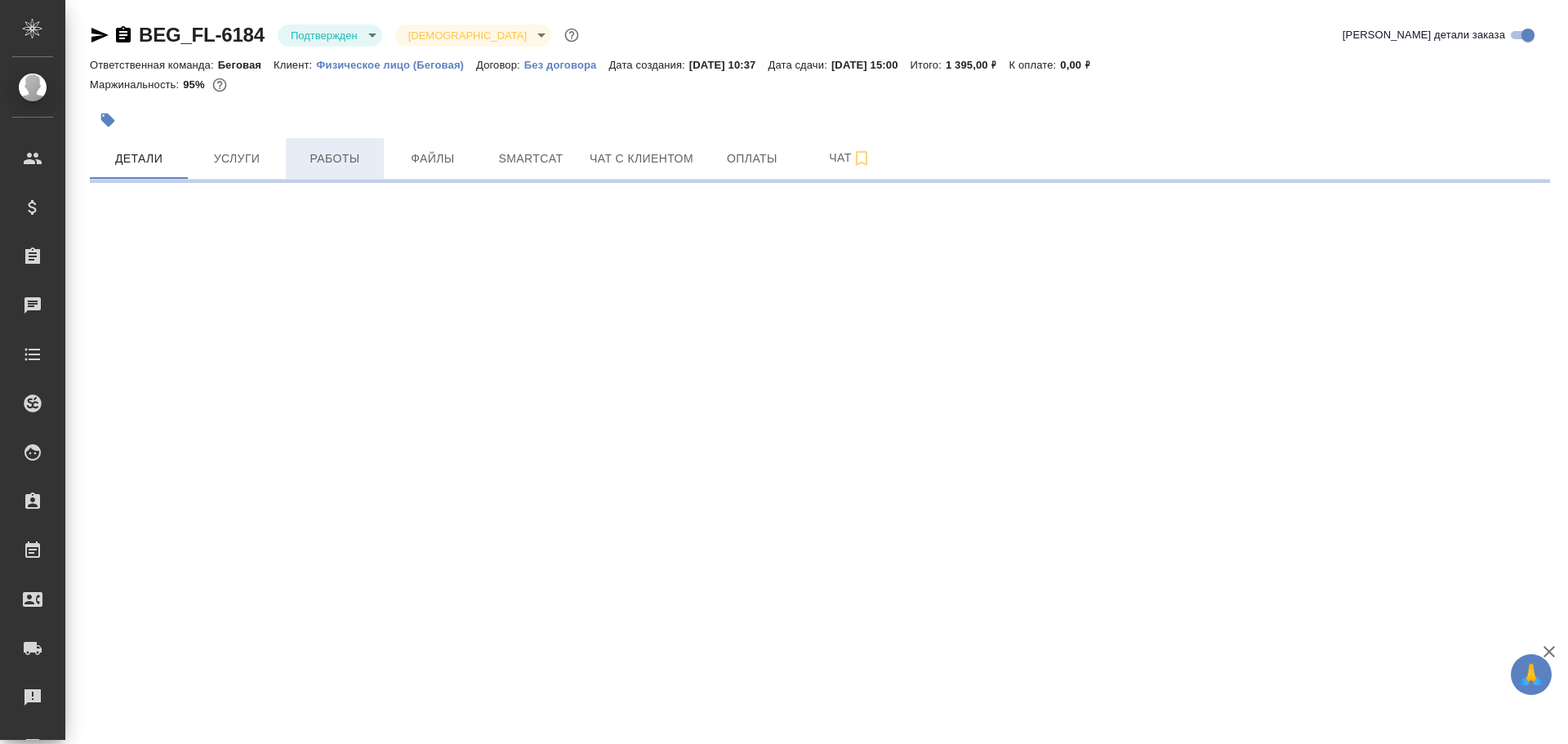 select on "RU" 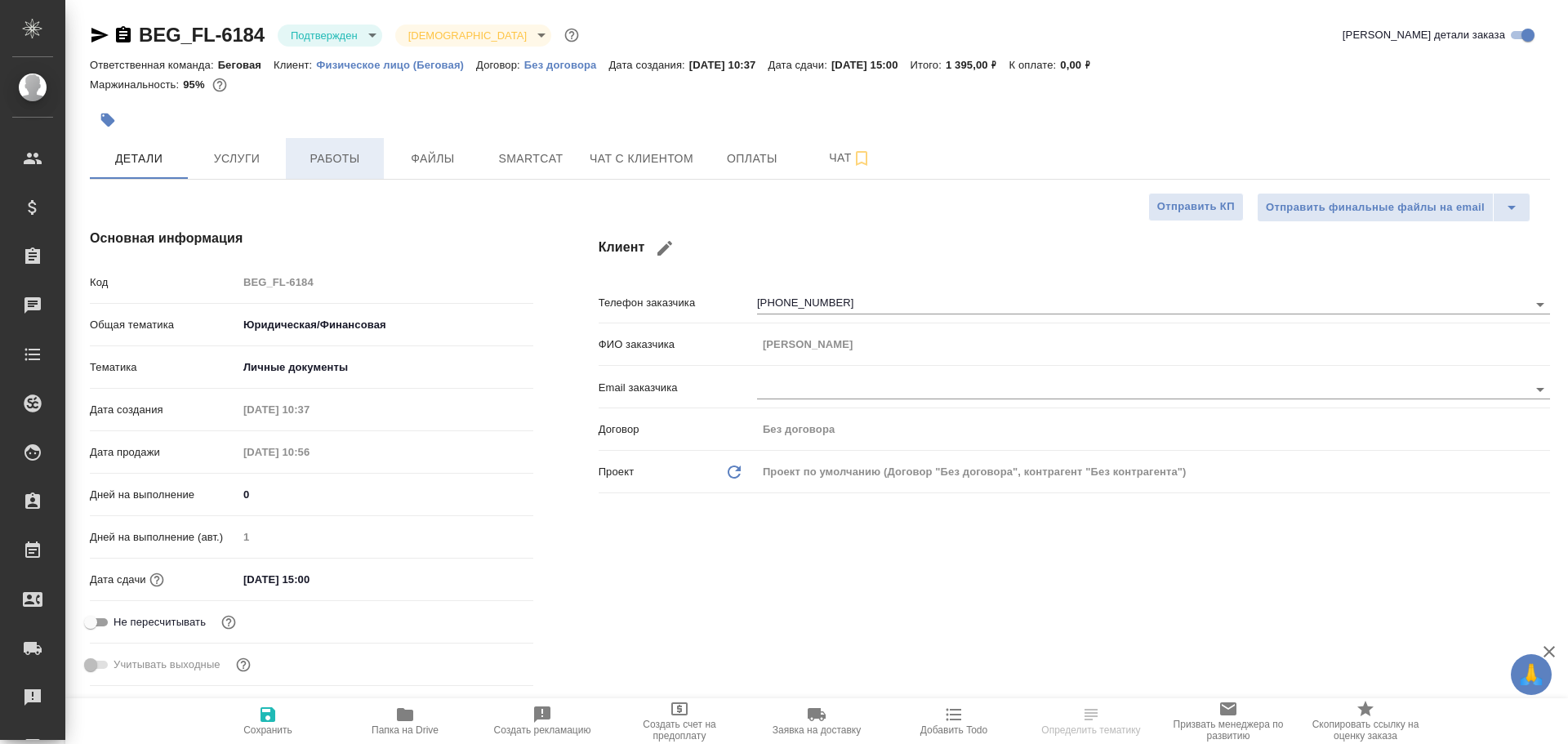 type on "x" 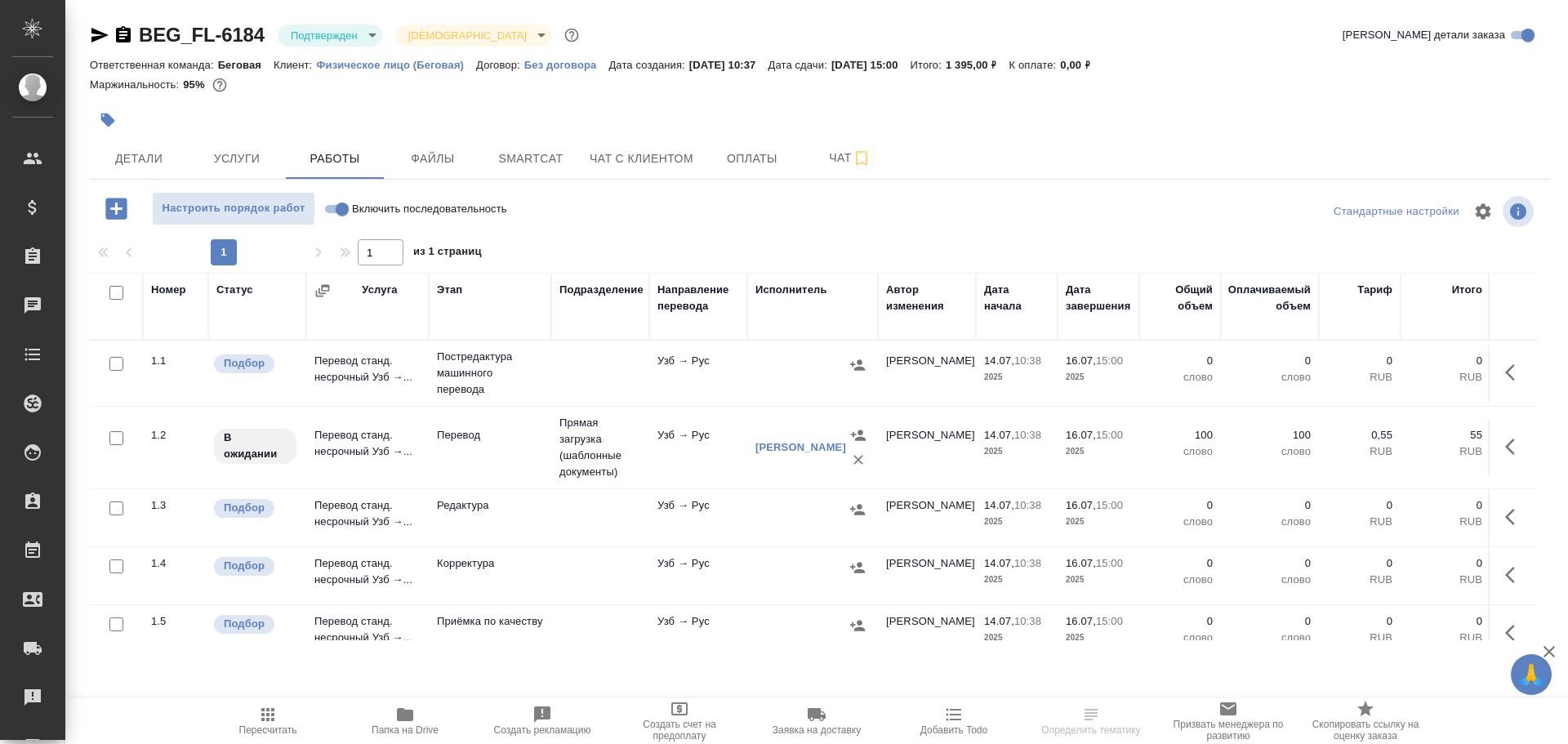 click at bounding box center [116, 364] 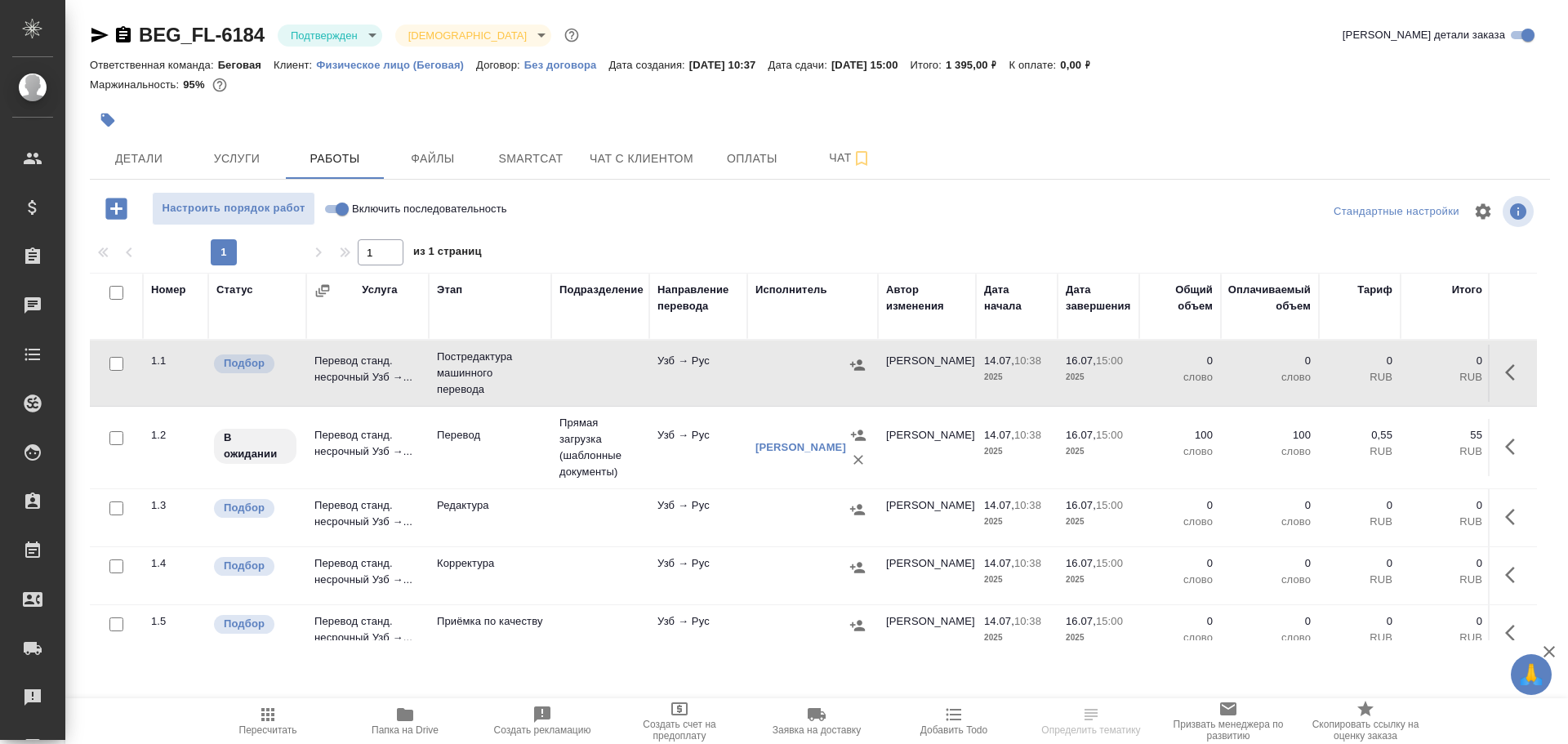 click at bounding box center (116, 363) 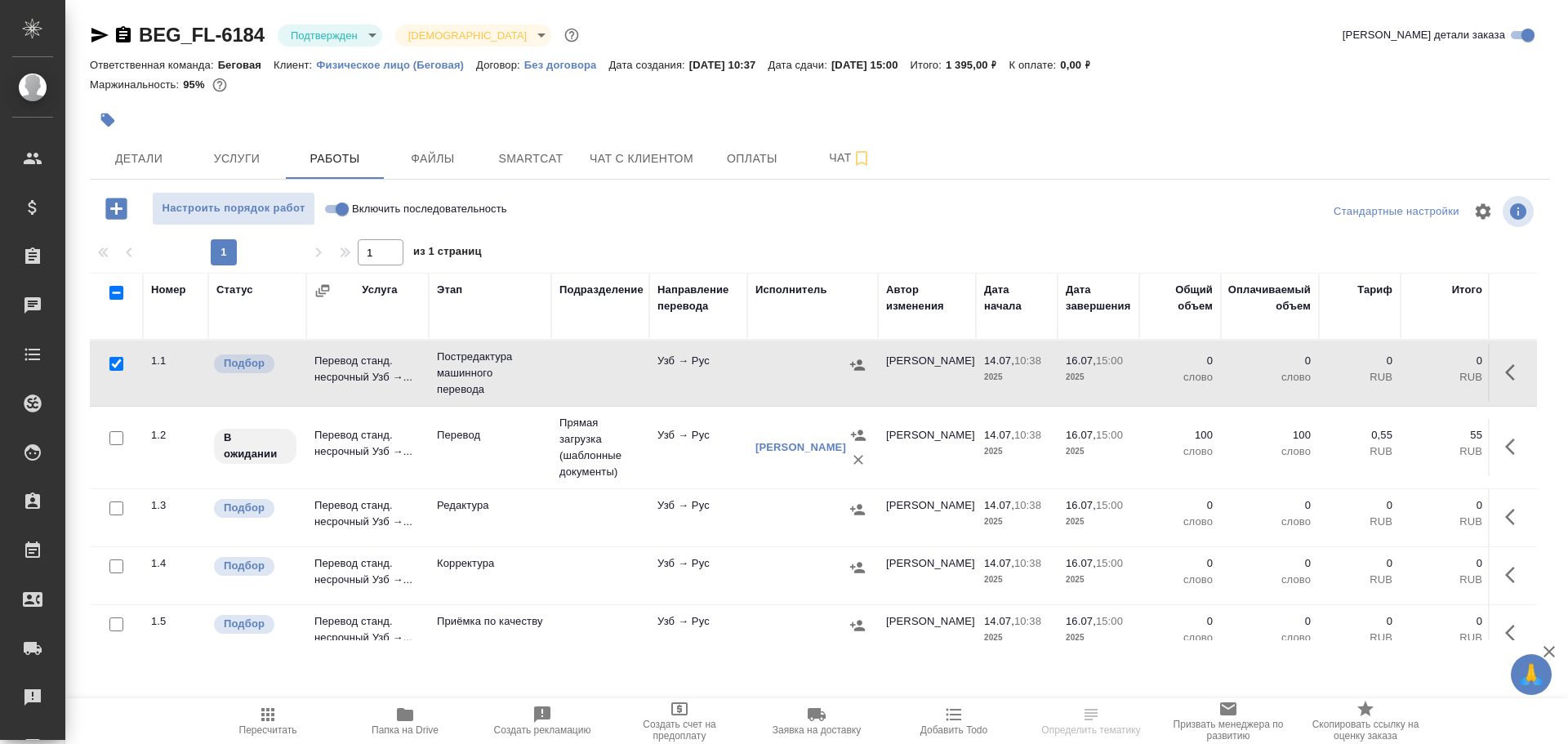 checkbox on "true" 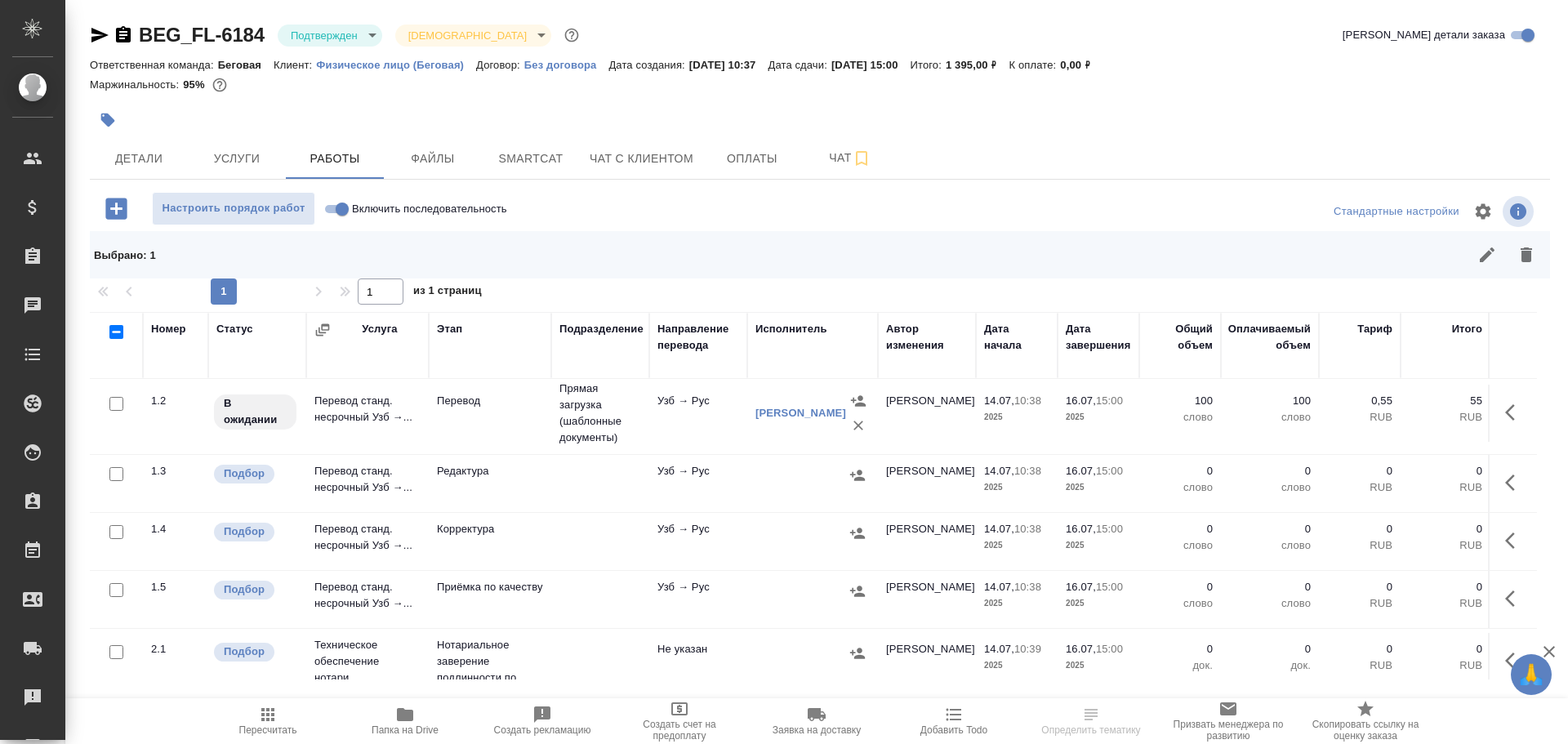 scroll, scrollTop: 82, scrollLeft: 0, axis: vertical 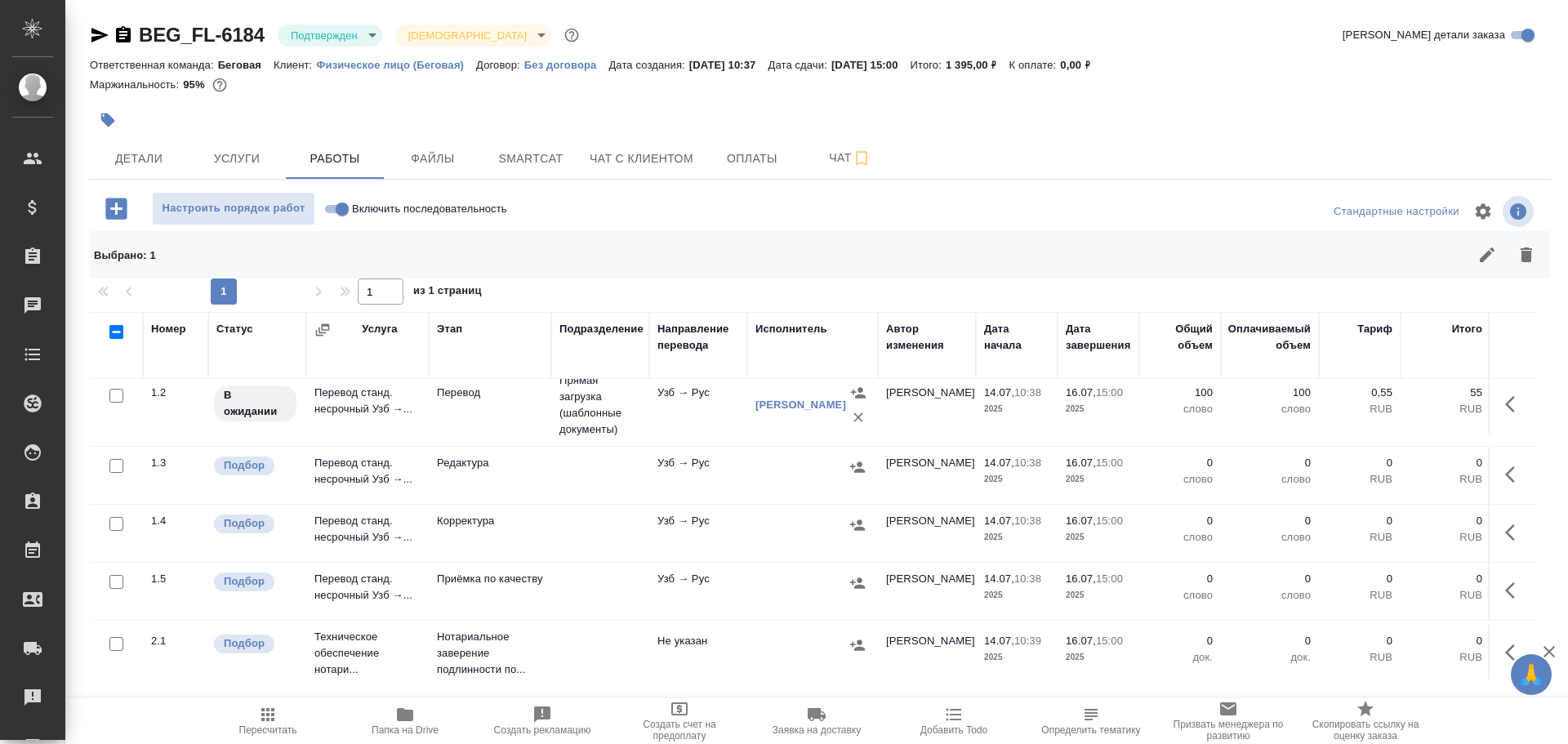 click at bounding box center (116, 466) 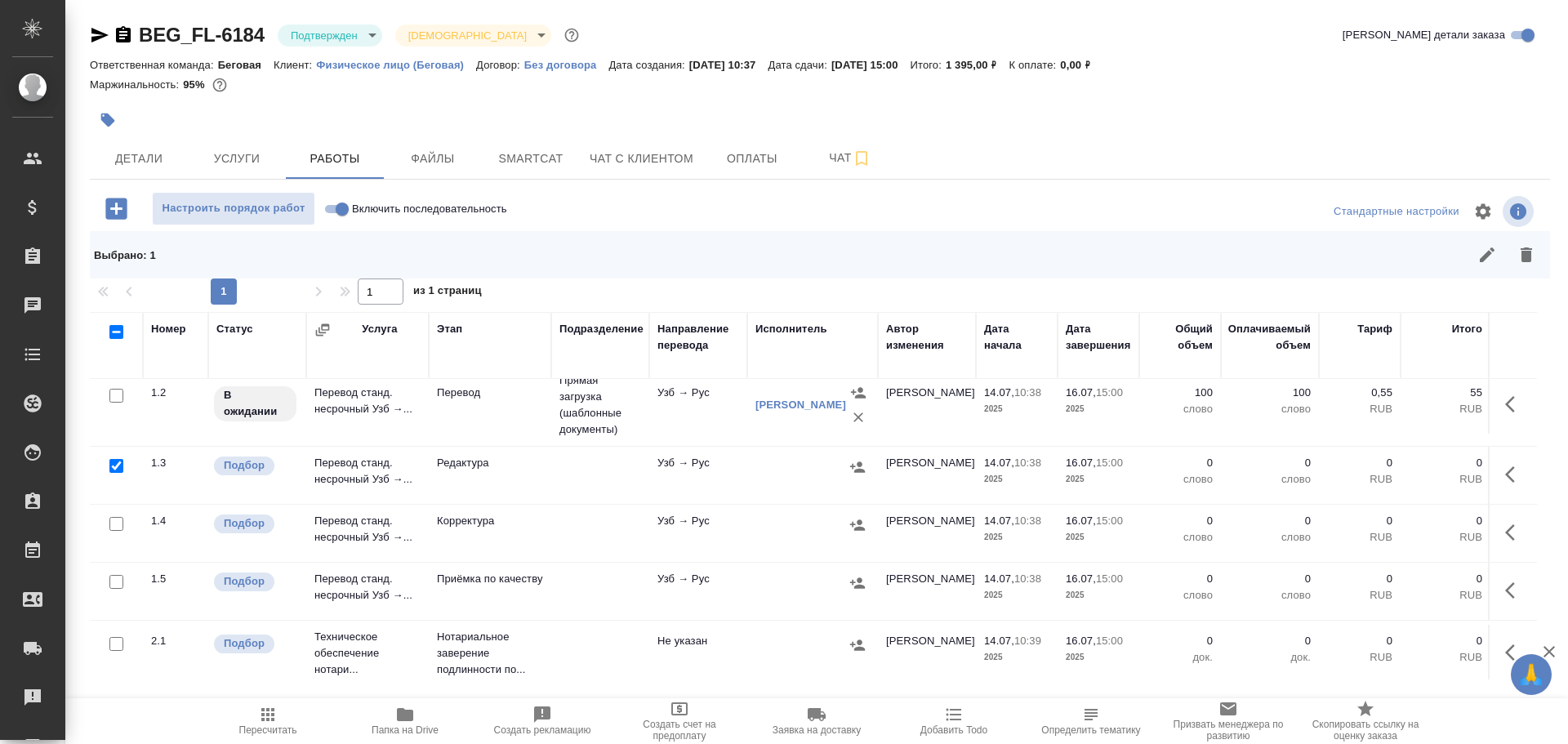 checkbox on "true" 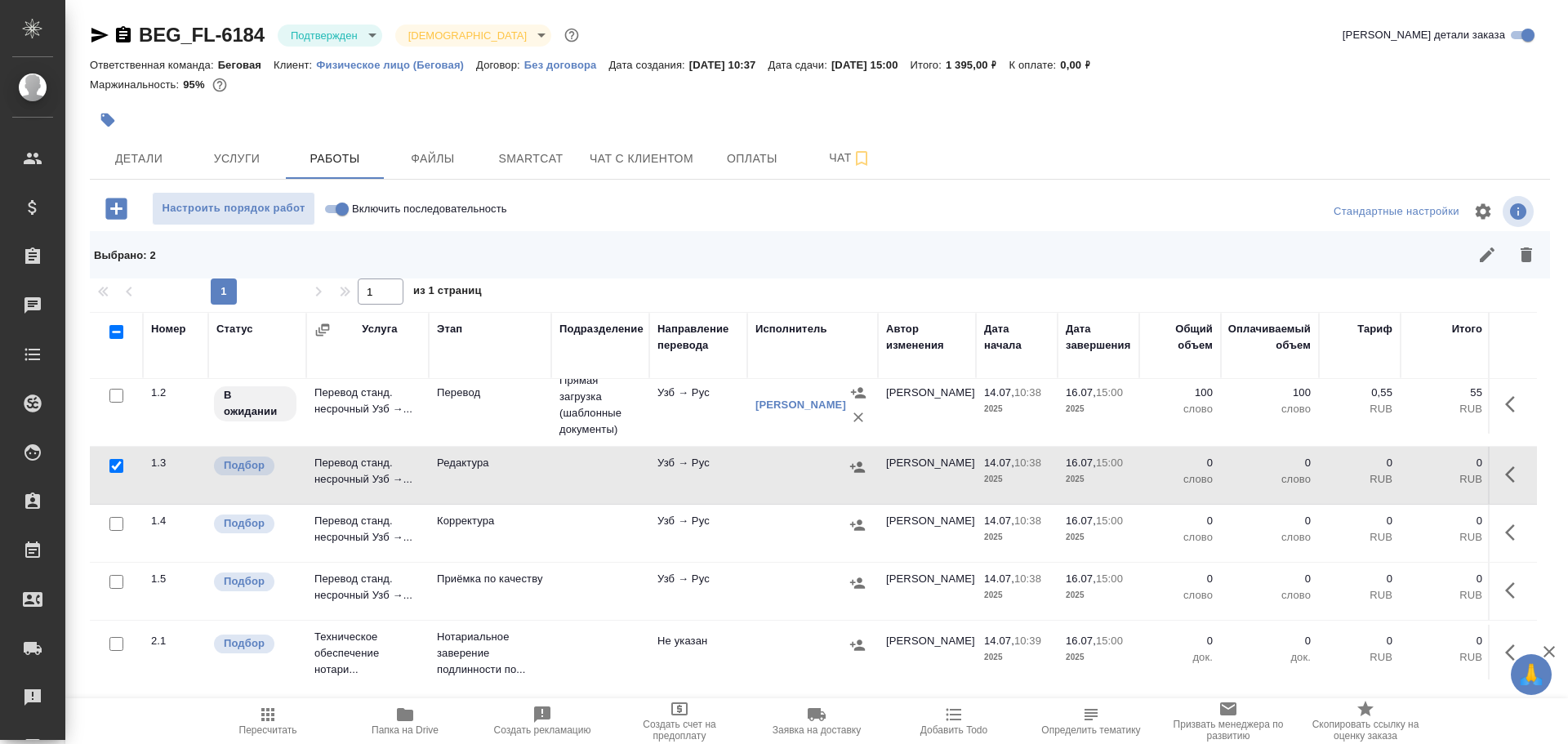 click at bounding box center (116, 523) 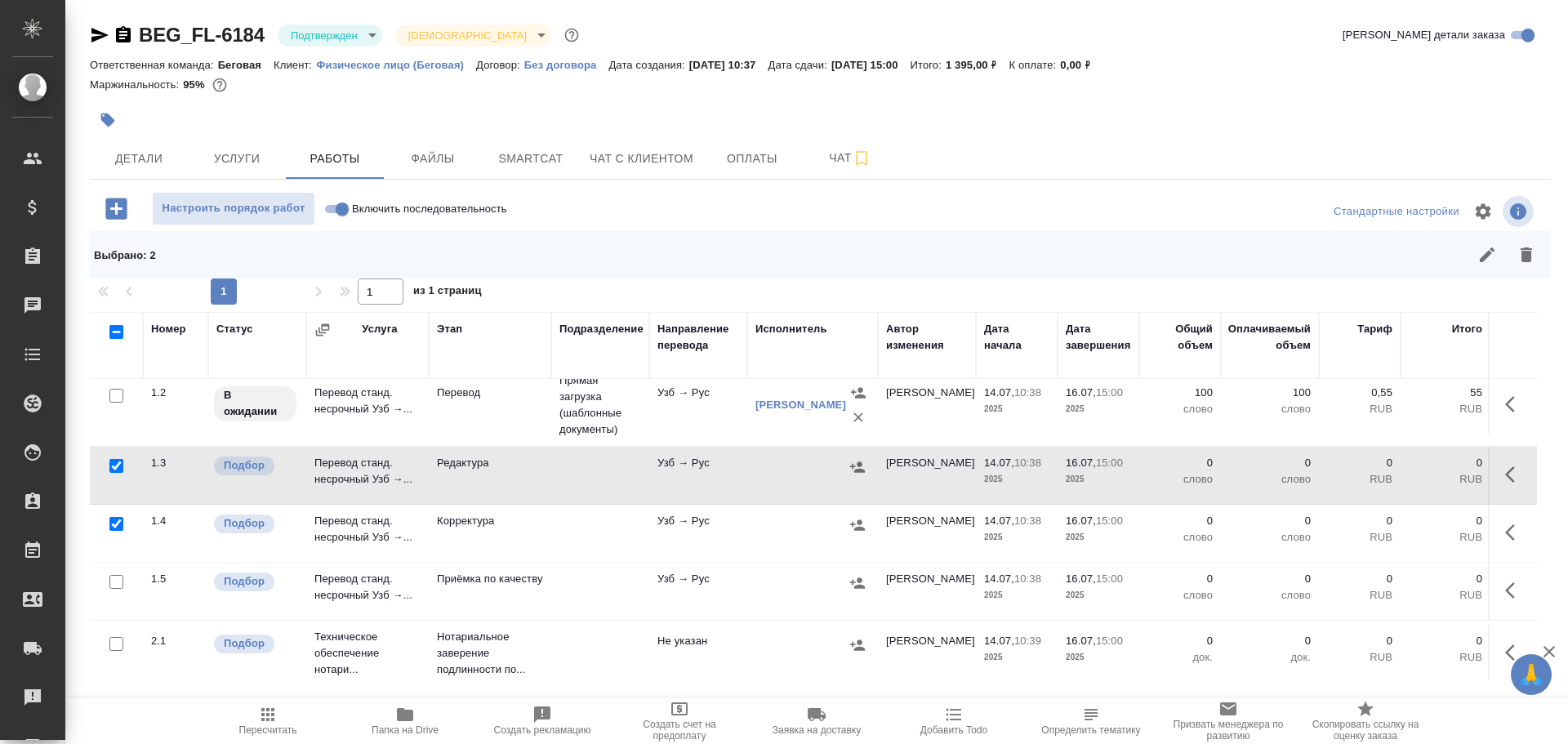 checkbox on "true" 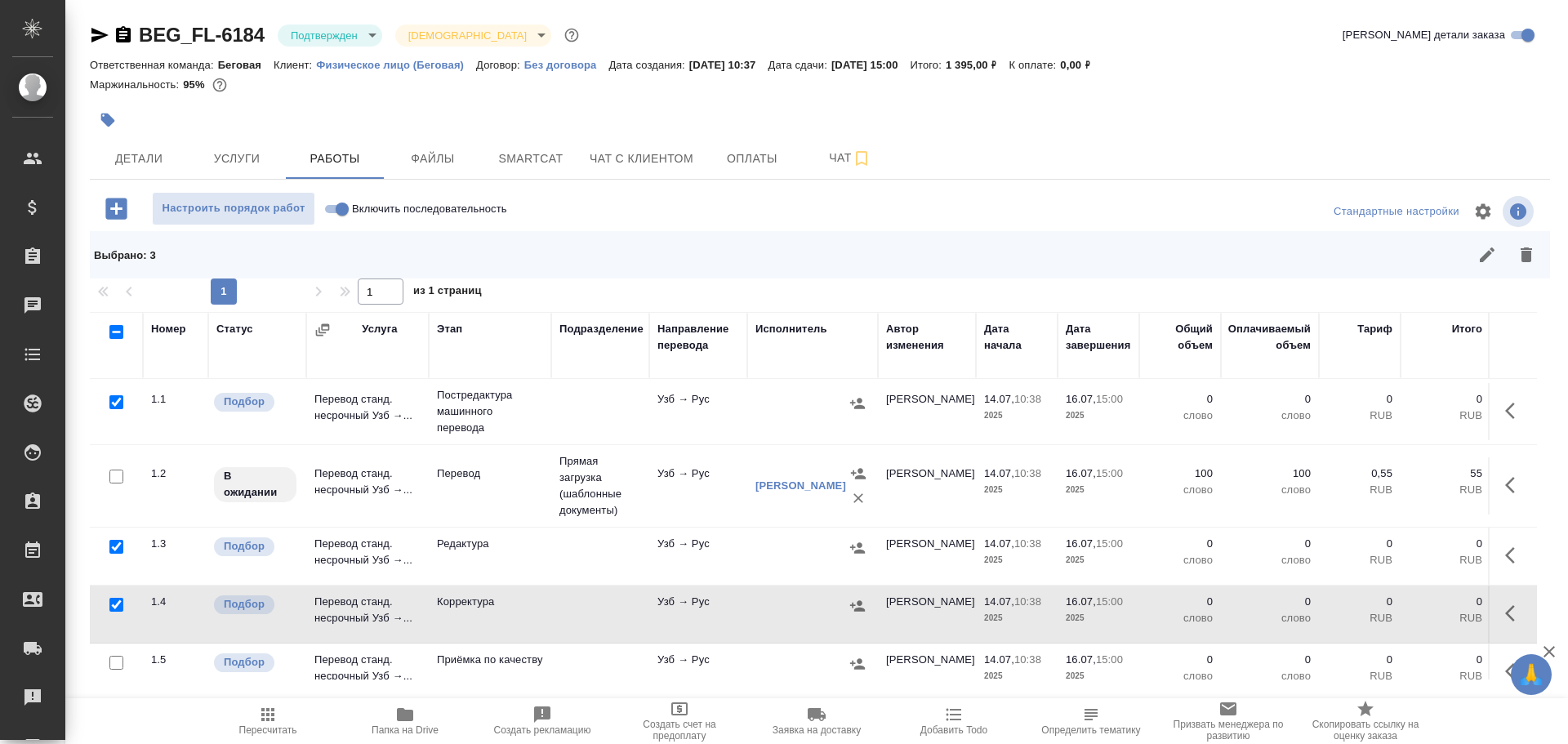 scroll, scrollTop: 0, scrollLeft: 0, axis: both 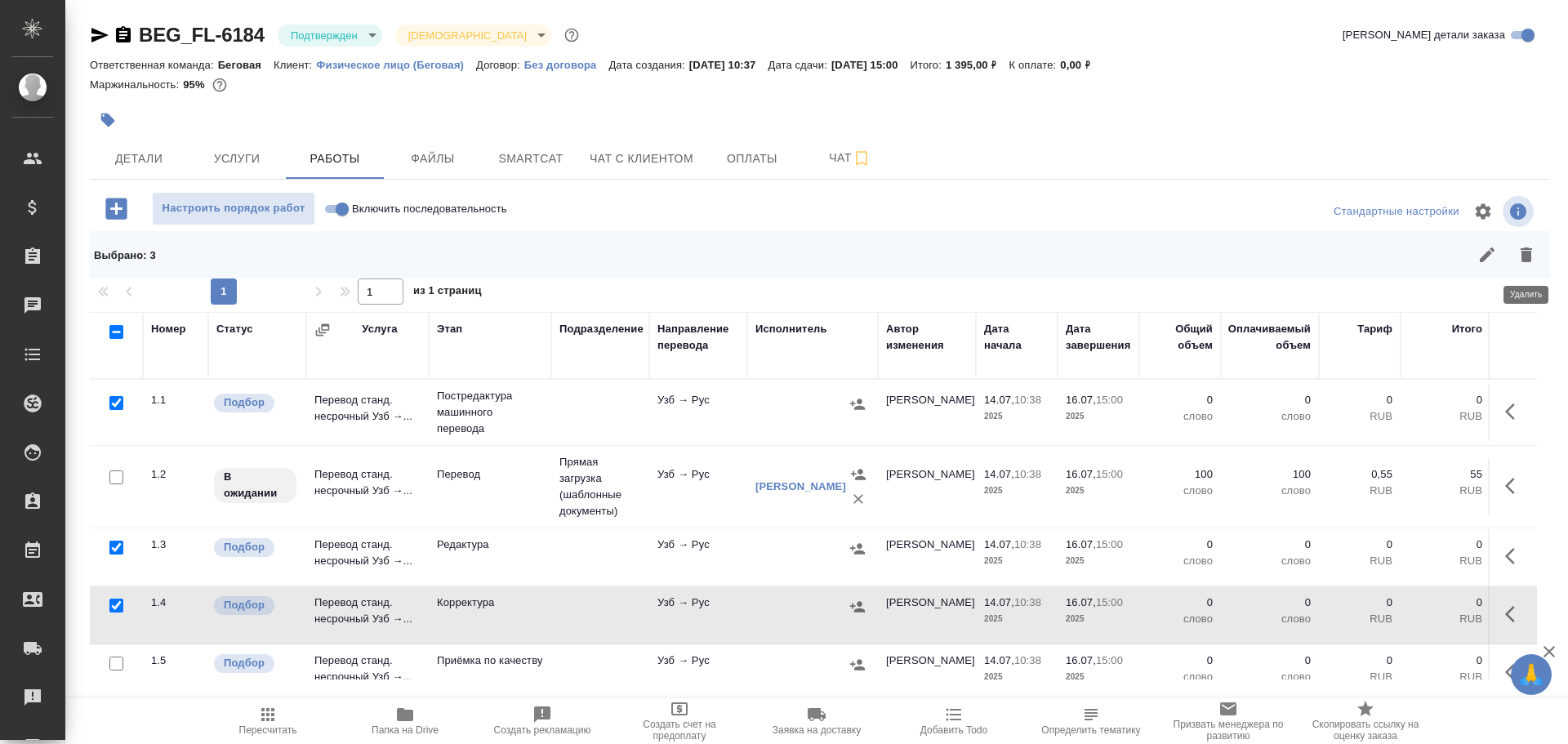 click 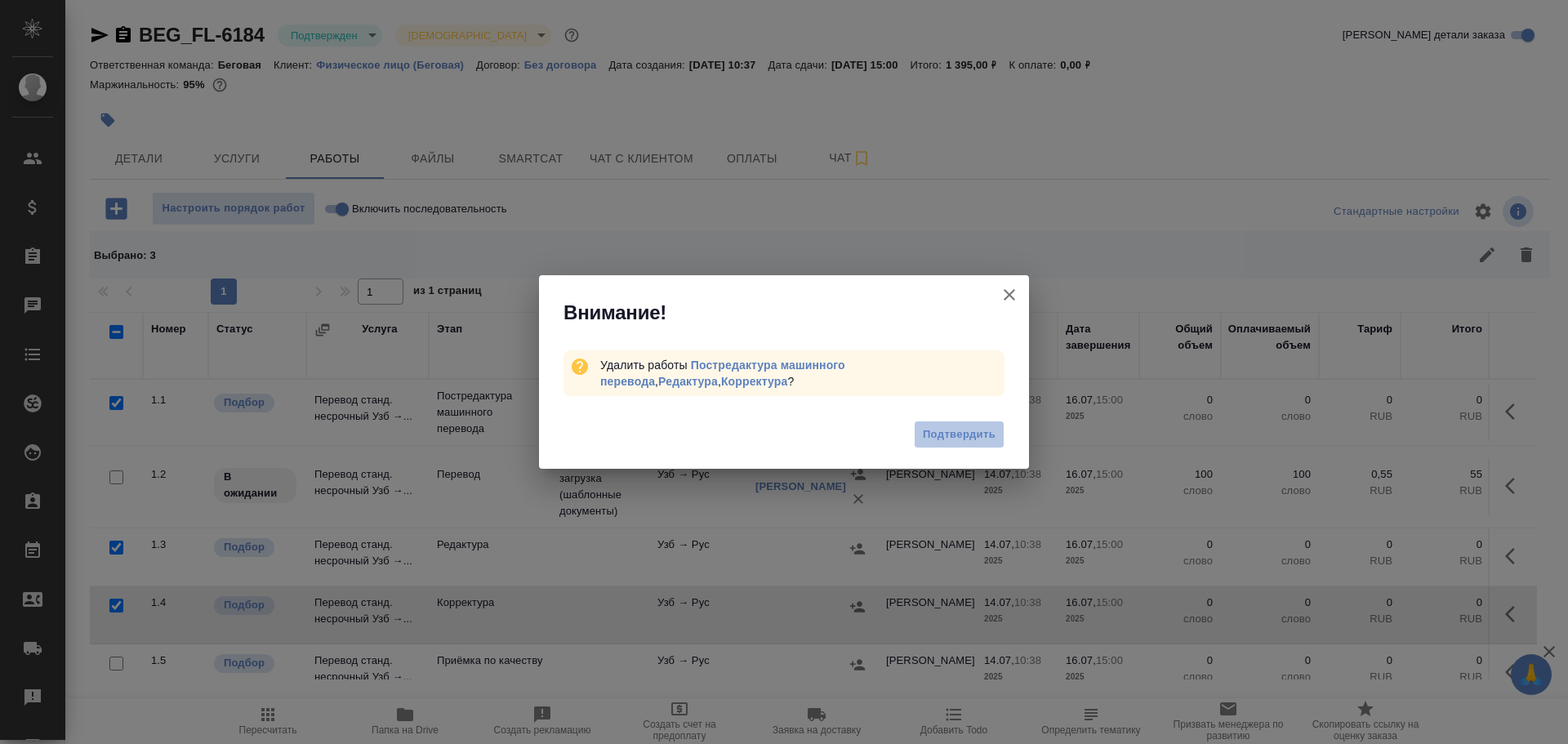 click on "Подтвердить" at bounding box center [959, 434] 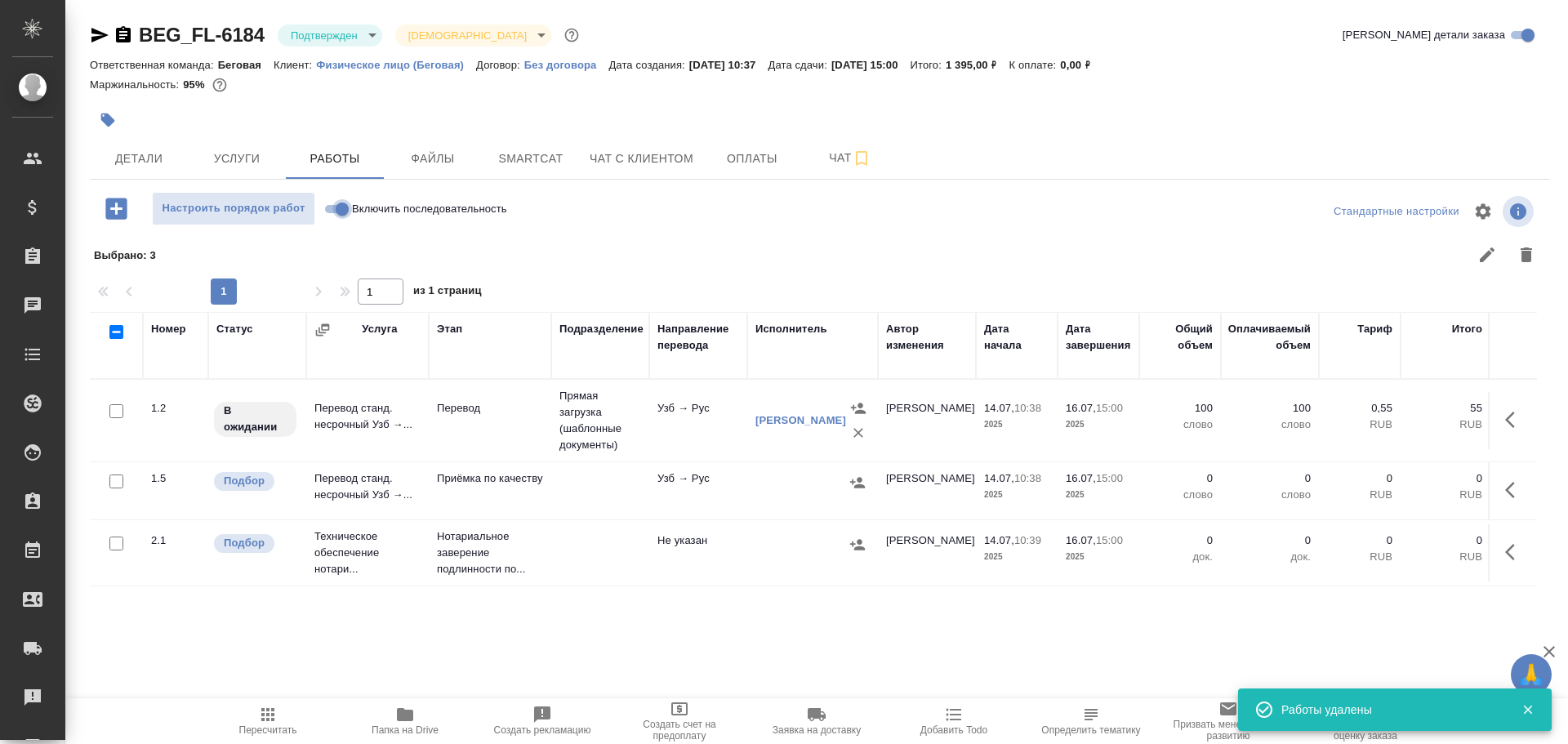 click on "Включить последовательность" at bounding box center (342, 209) 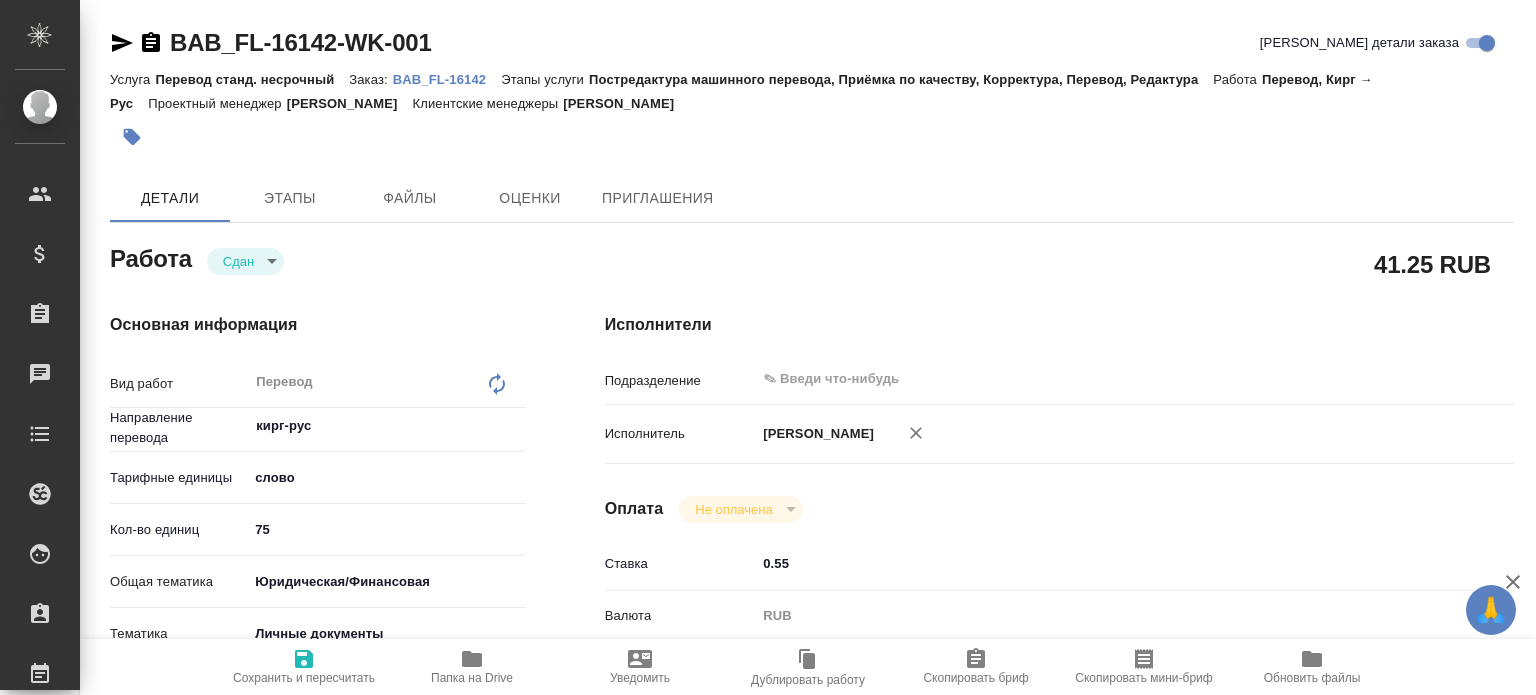 scroll, scrollTop: 0, scrollLeft: 0, axis: both 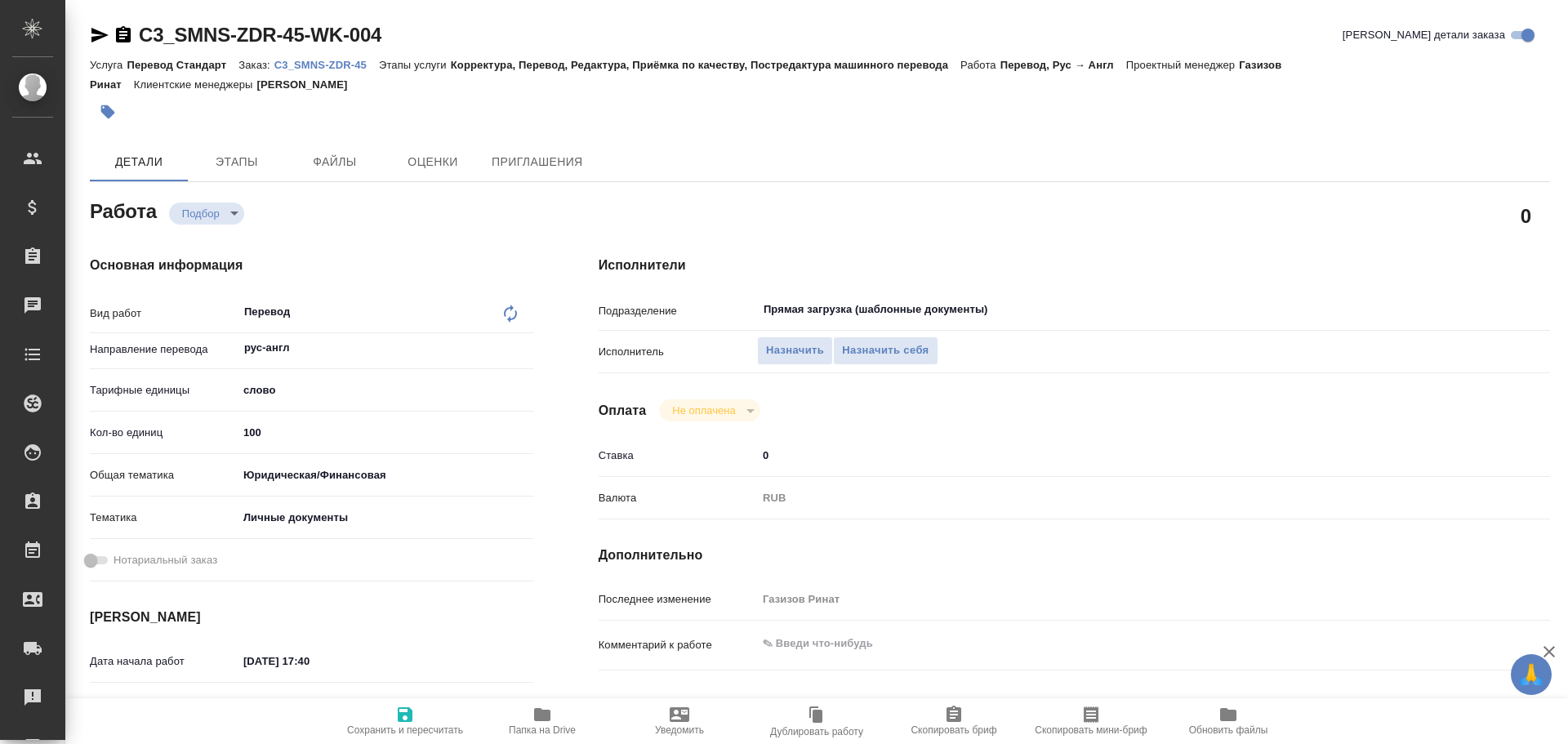 type on "x" 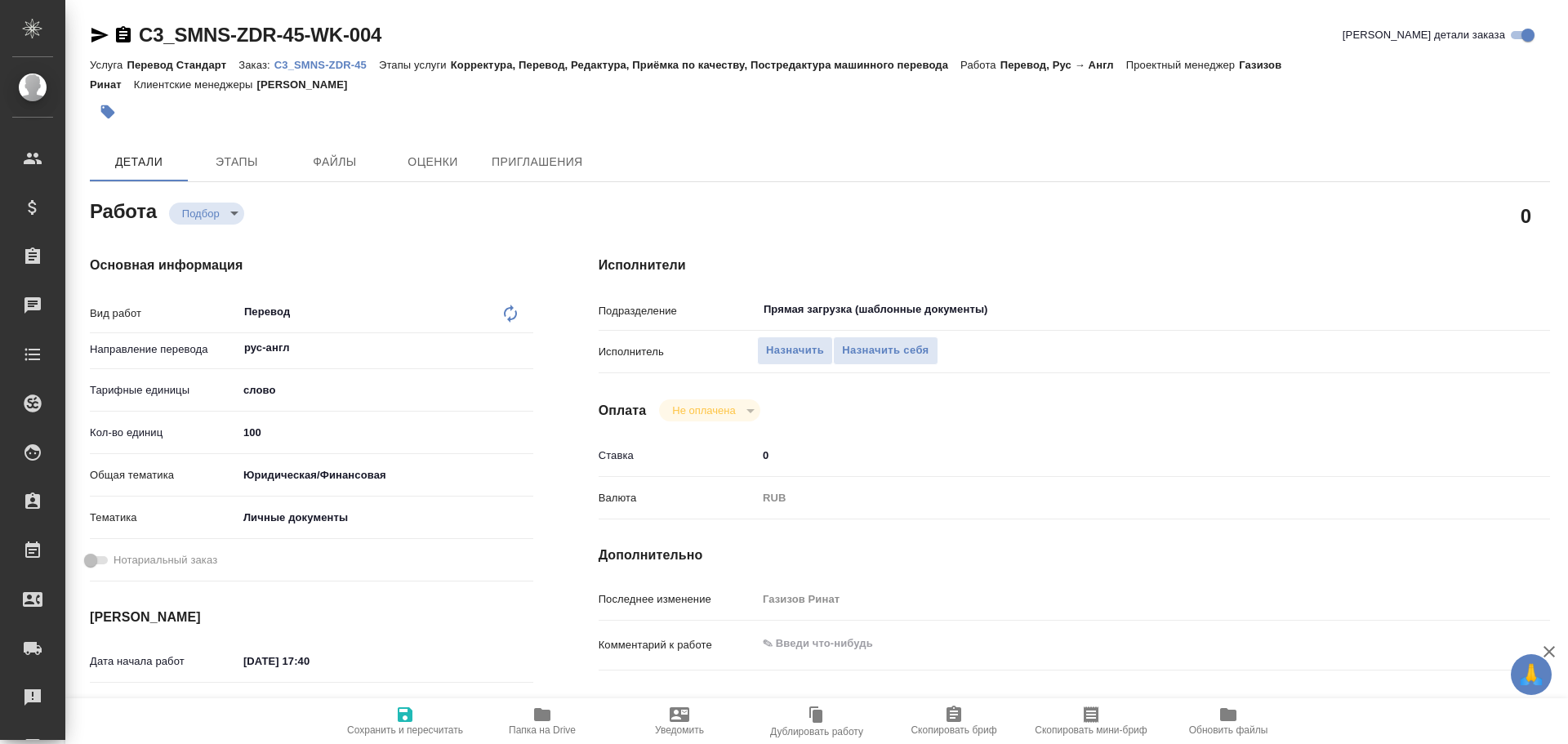 type on "x" 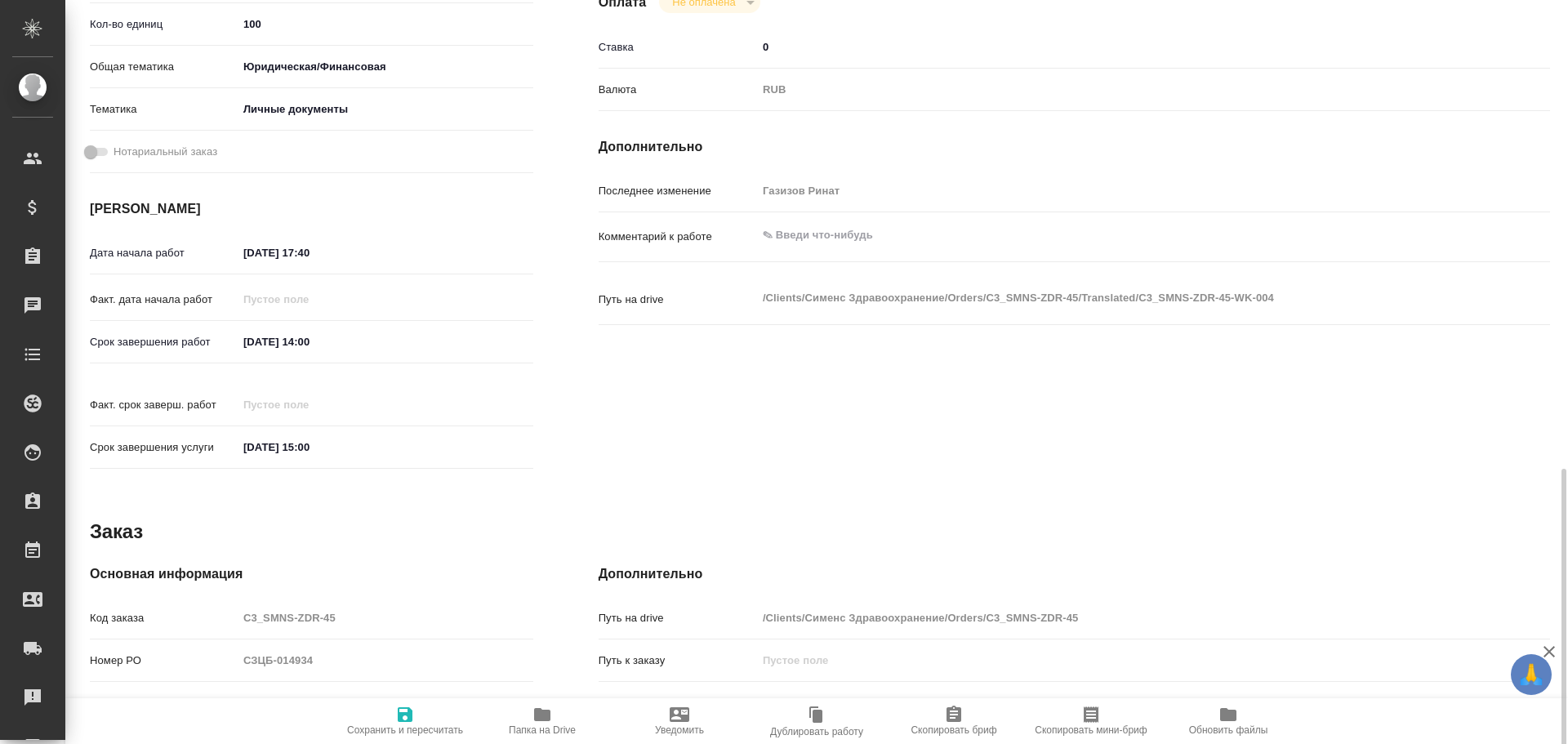 type on "x" 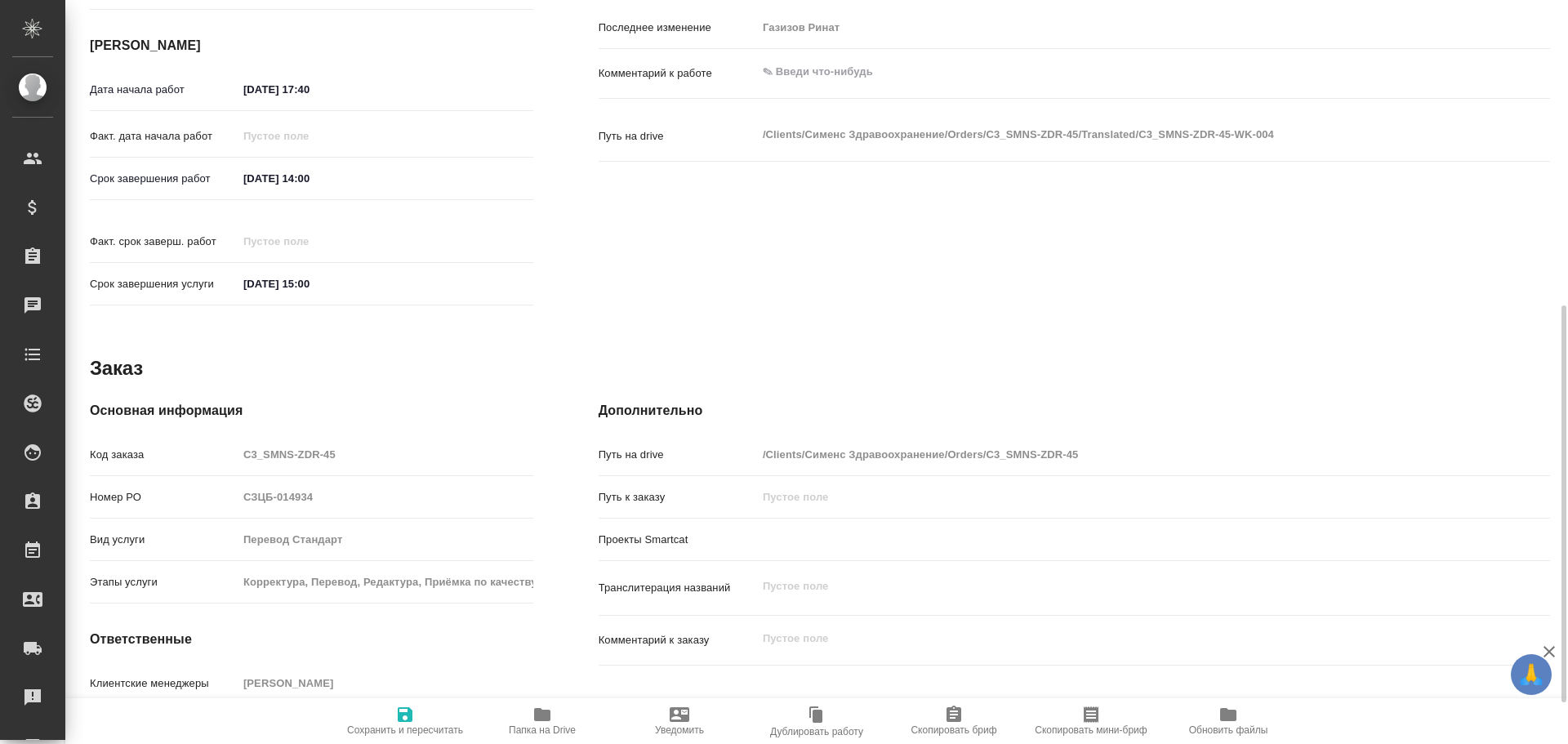 type on "x" 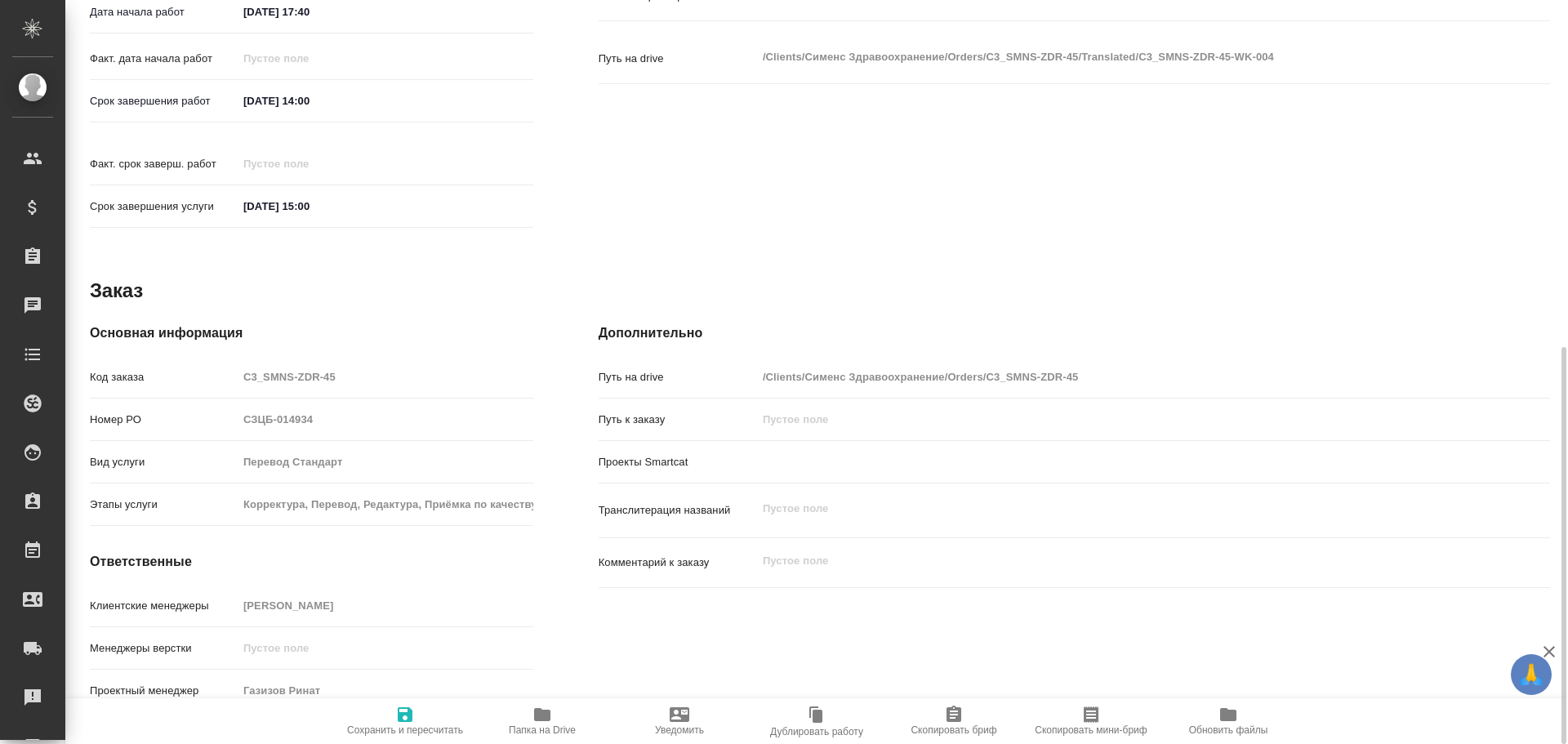 type on "x" 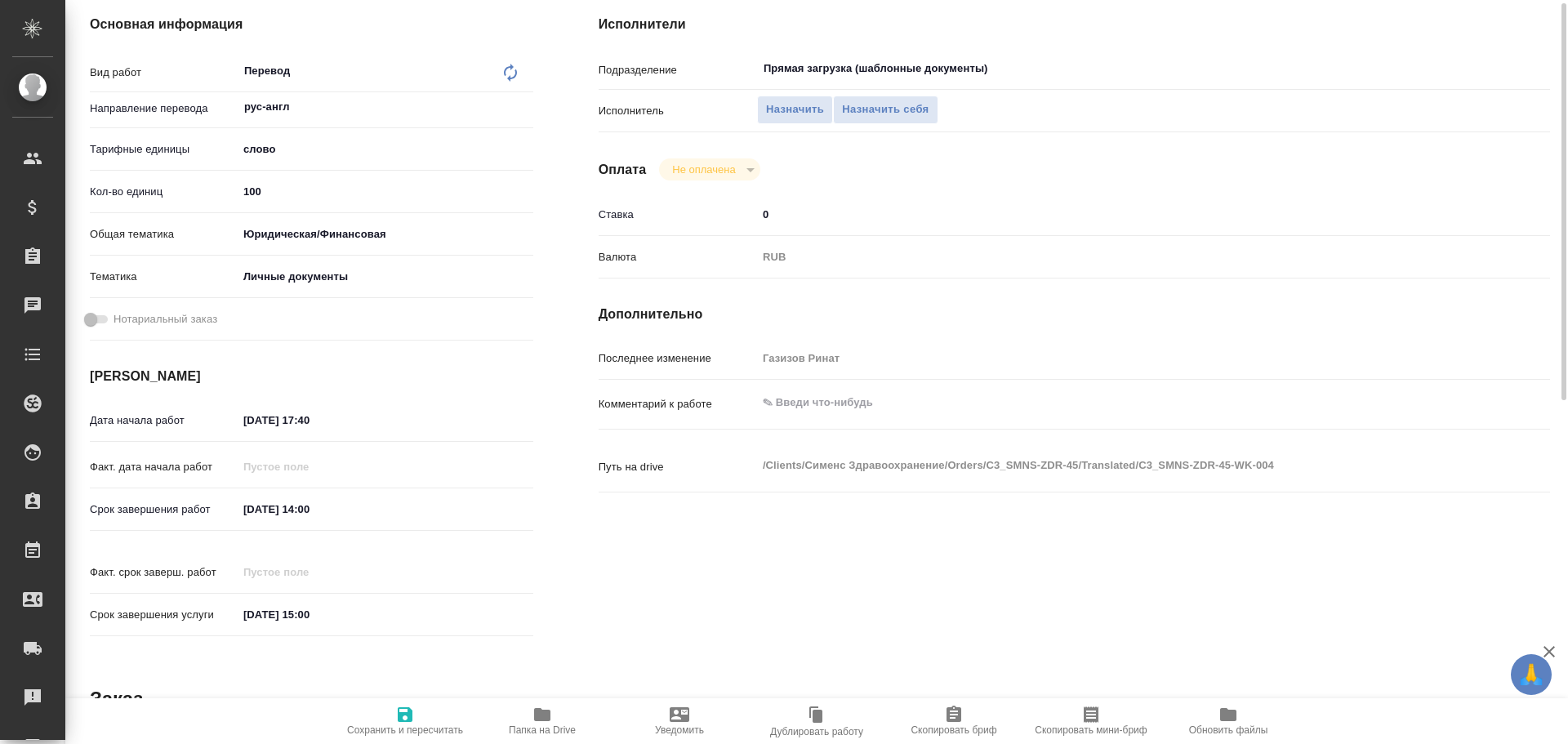 scroll, scrollTop: 159, scrollLeft: 0, axis: vertical 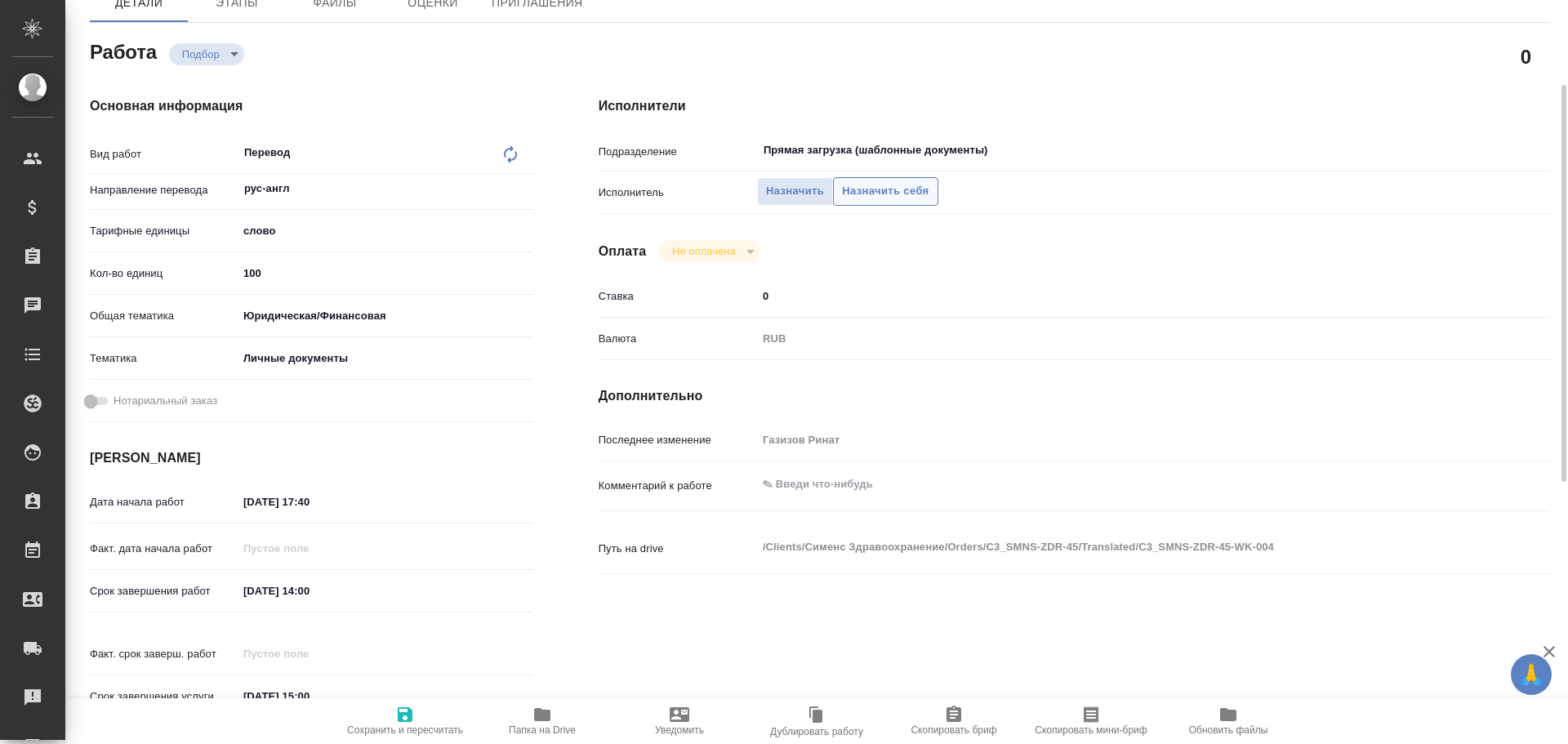 click on "Назначить себя" at bounding box center [885, 191] 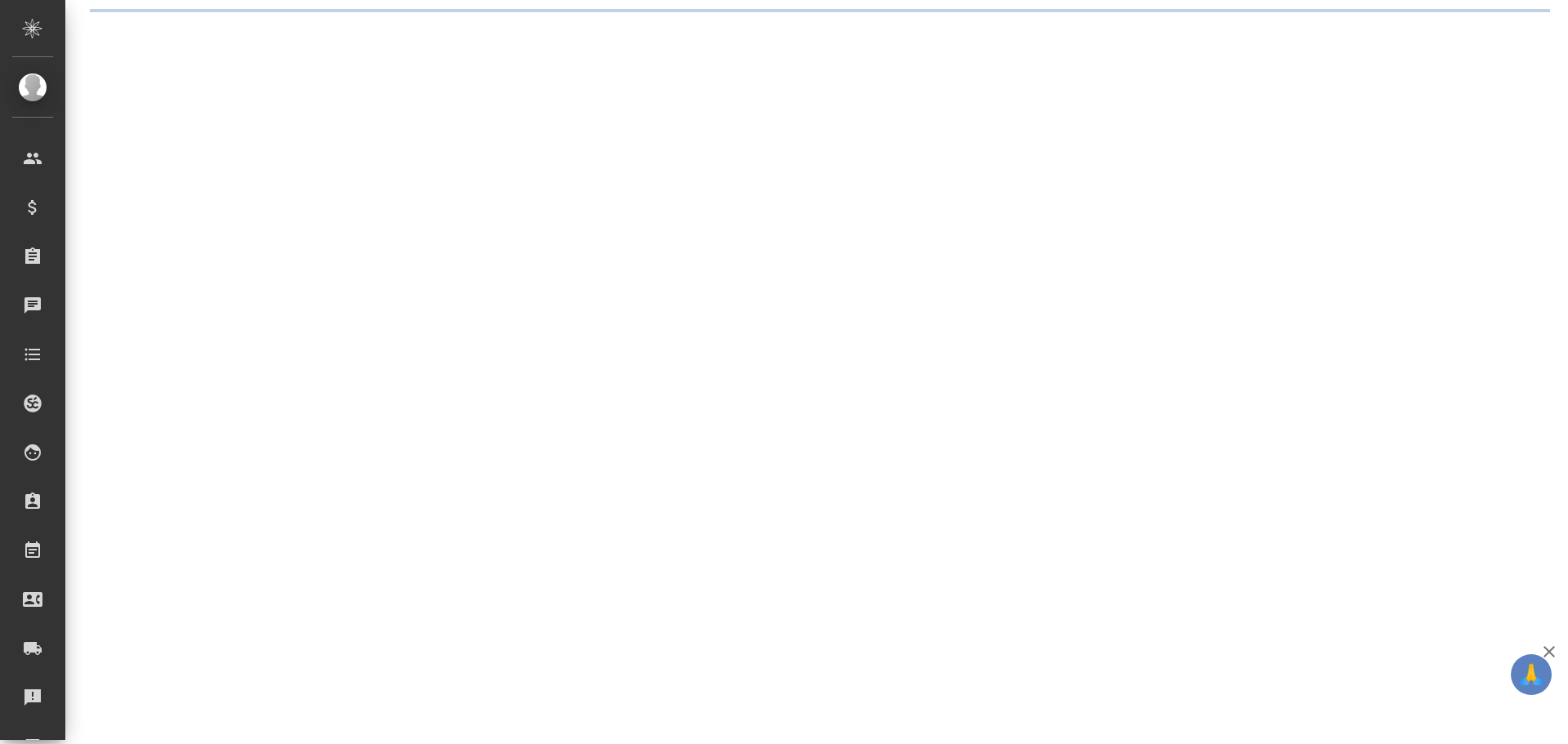 scroll, scrollTop: 0, scrollLeft: 0, axis: both 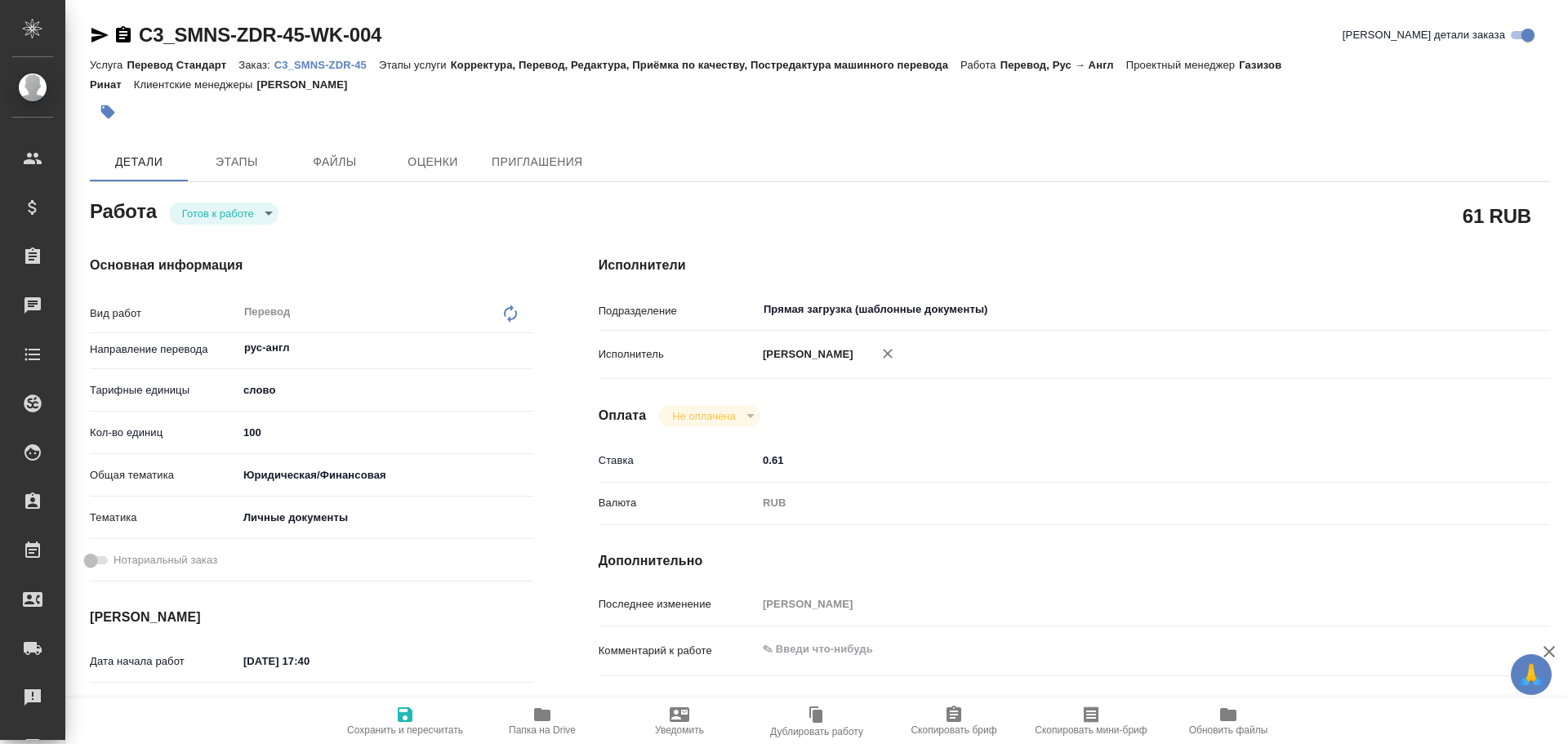 type on "x" 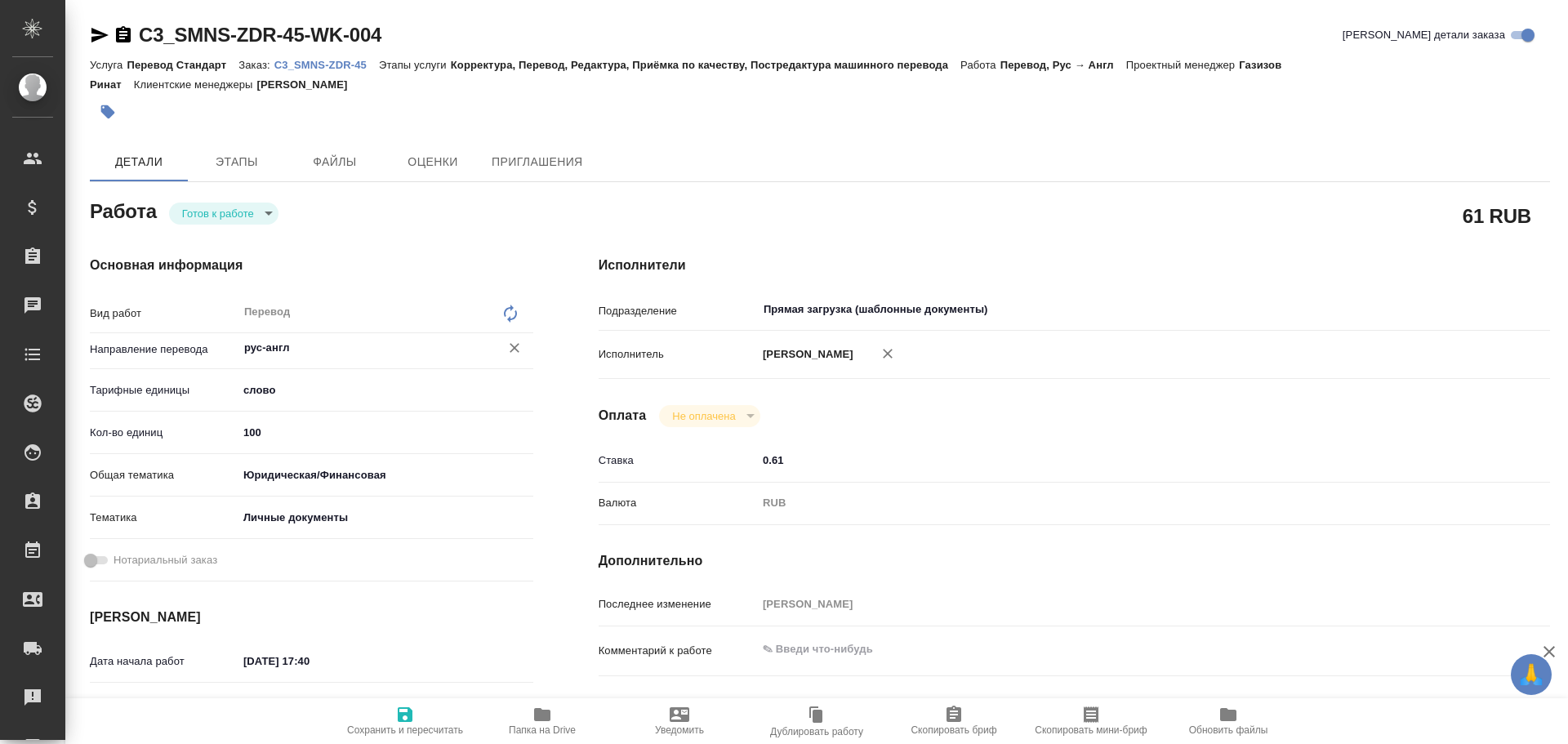 type on "x" 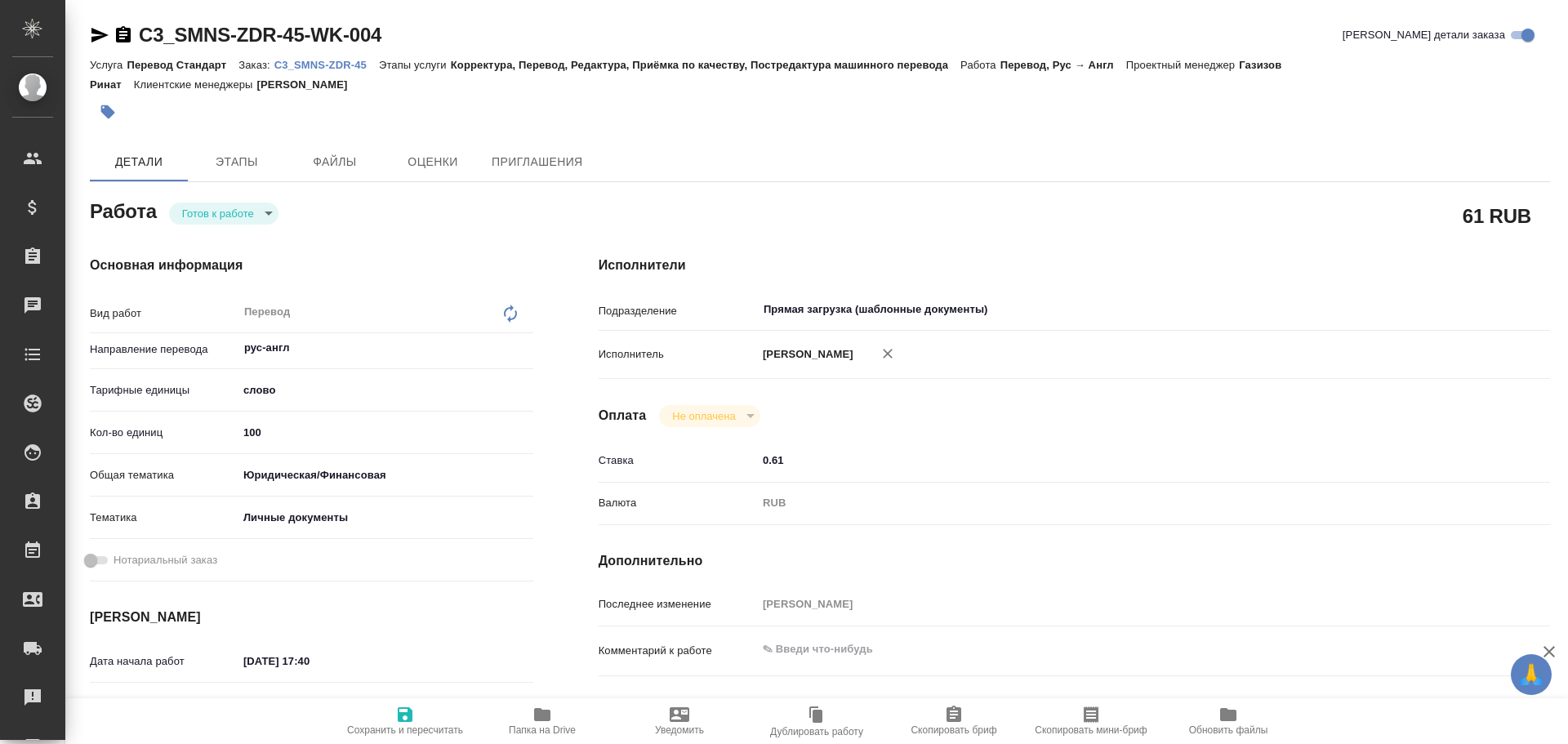 type on "x" 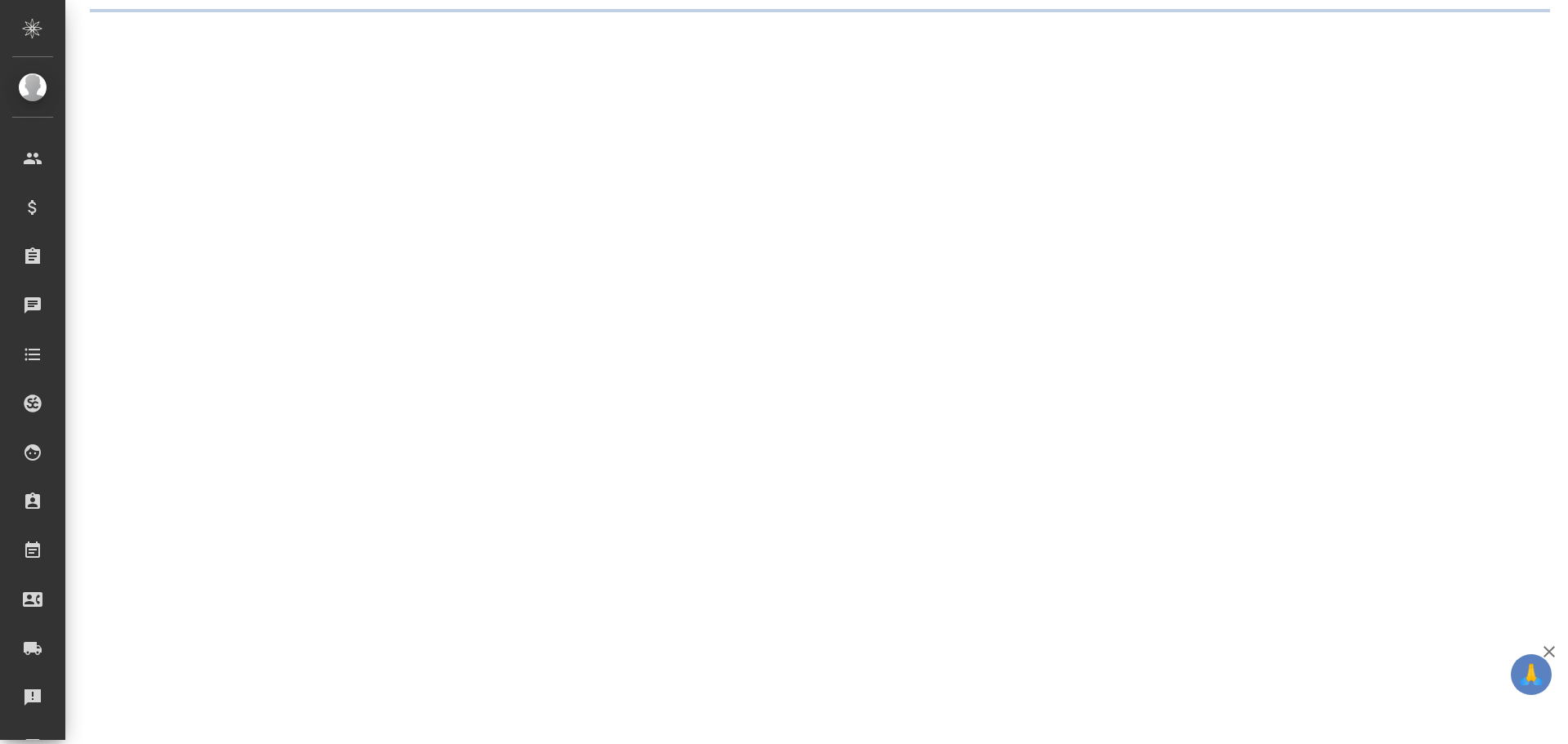 scroll, scrollTop: 0, scrollLeft: 0, axis: both 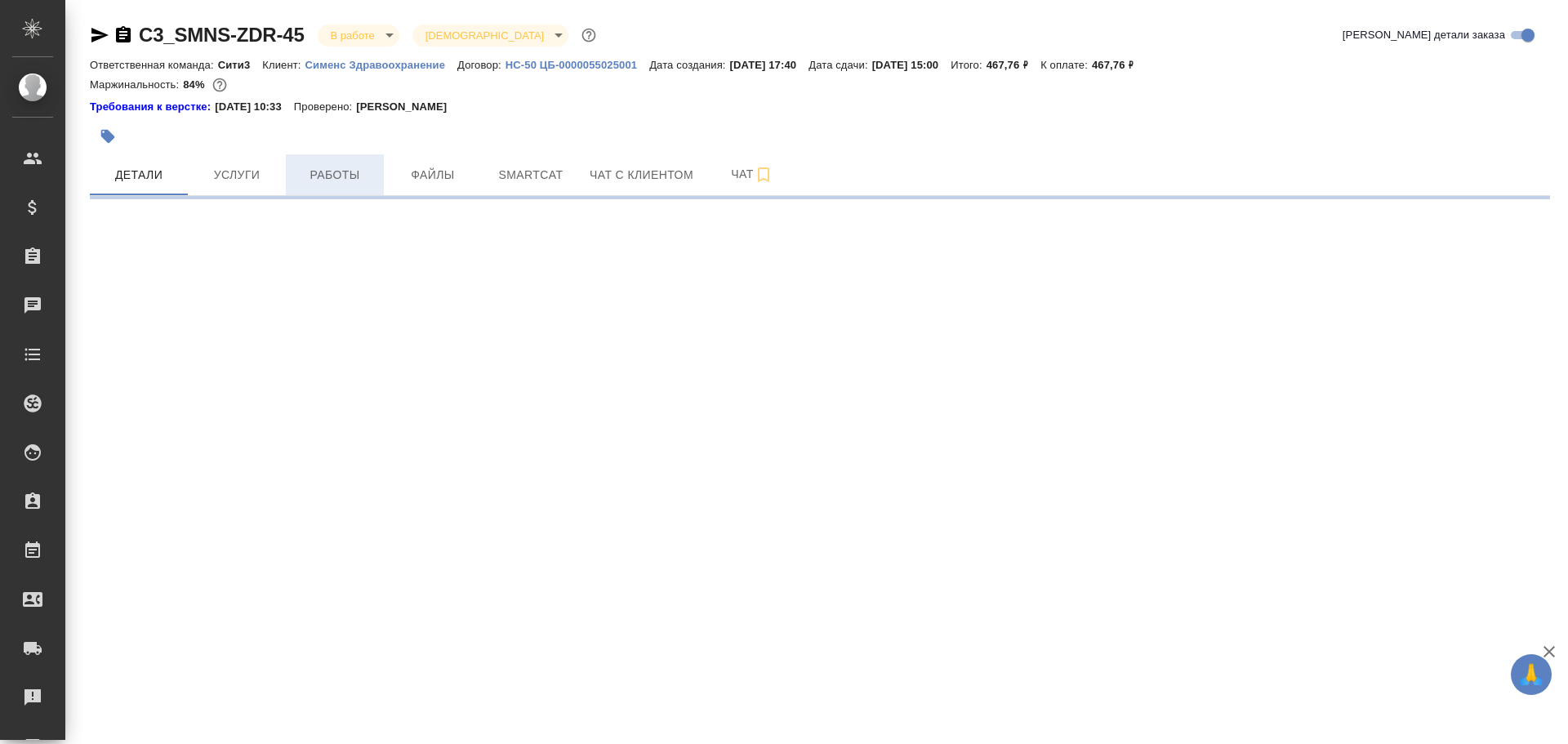 select on "RU" 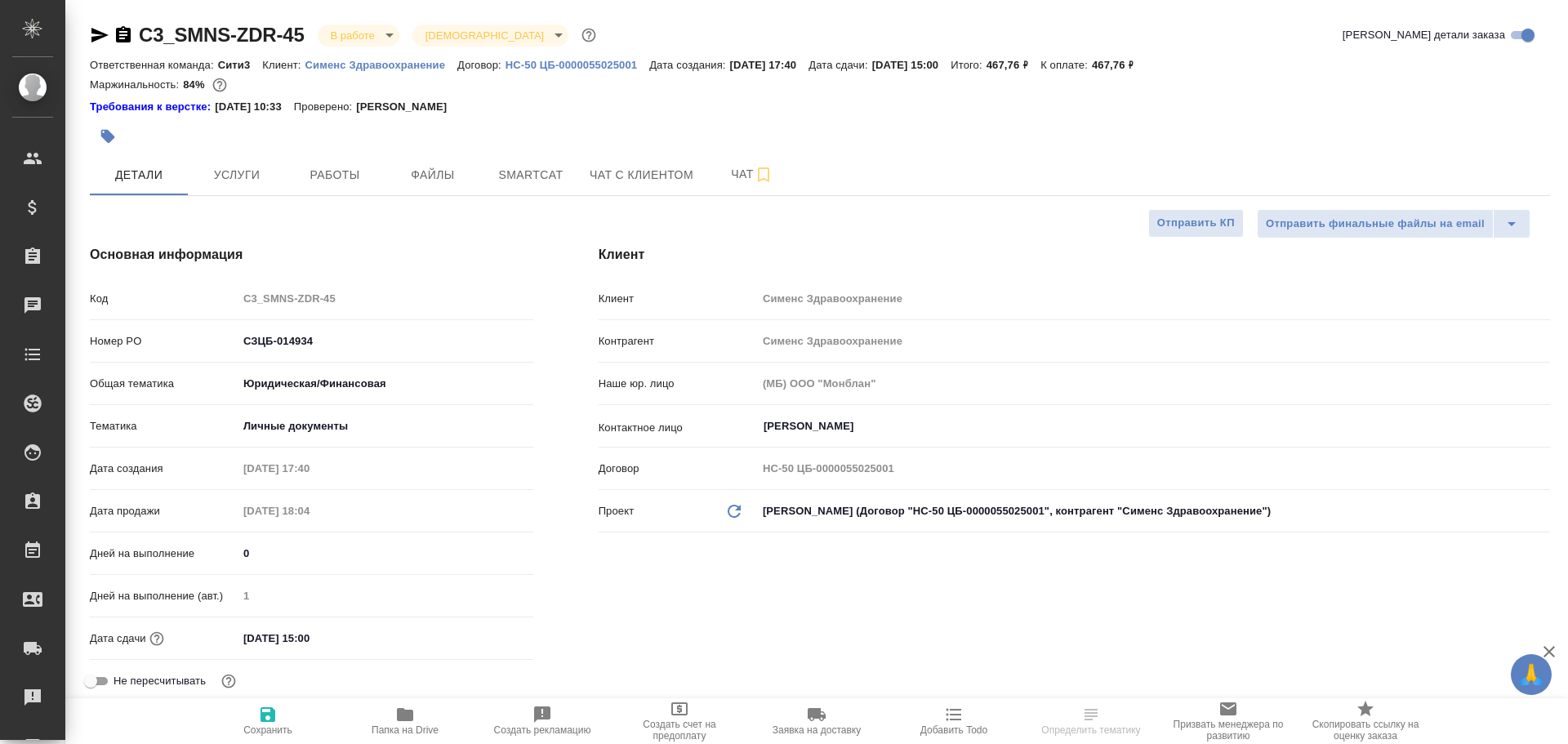 type on "x" 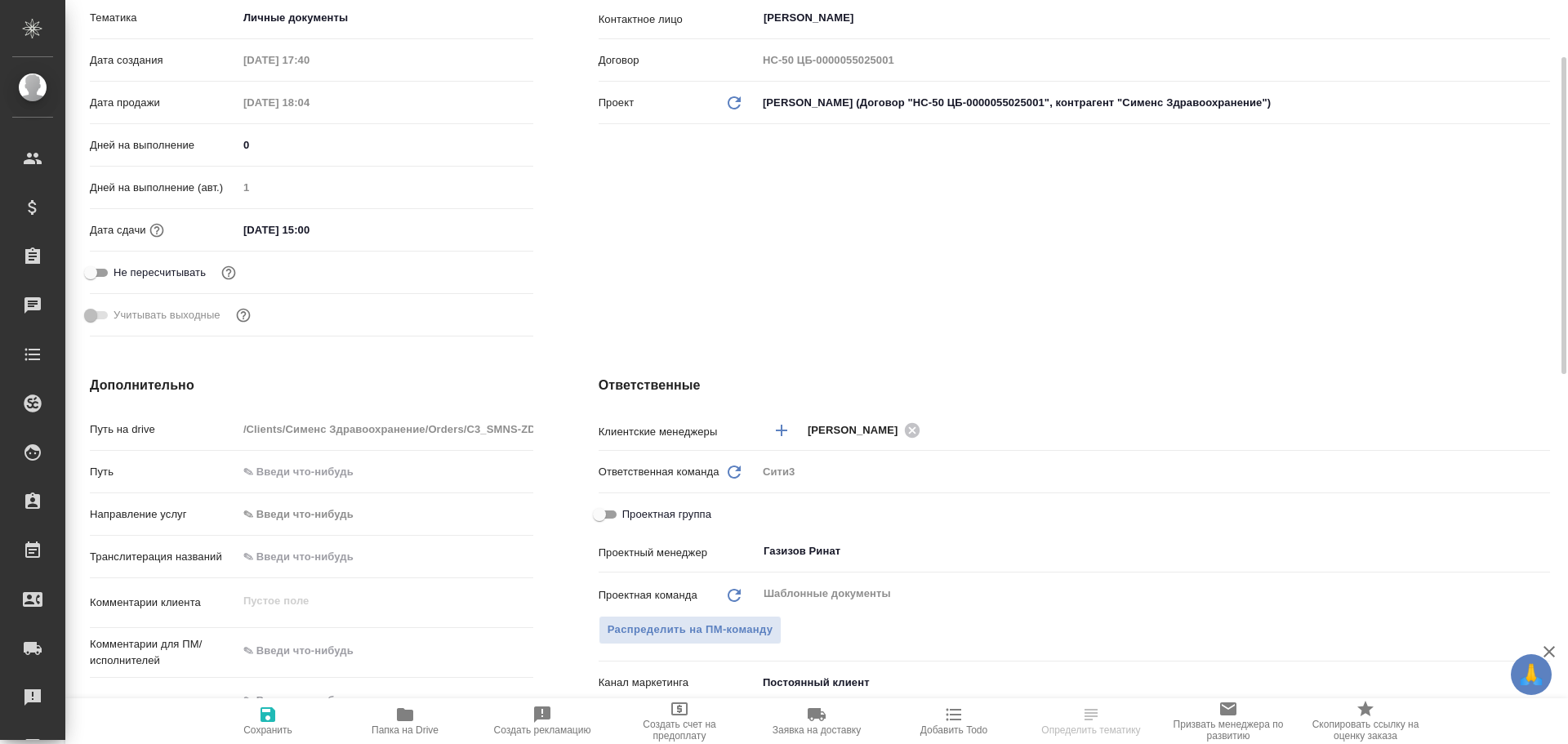 scroll, scrollTop: 0, scrollLeft: 0, axis: both 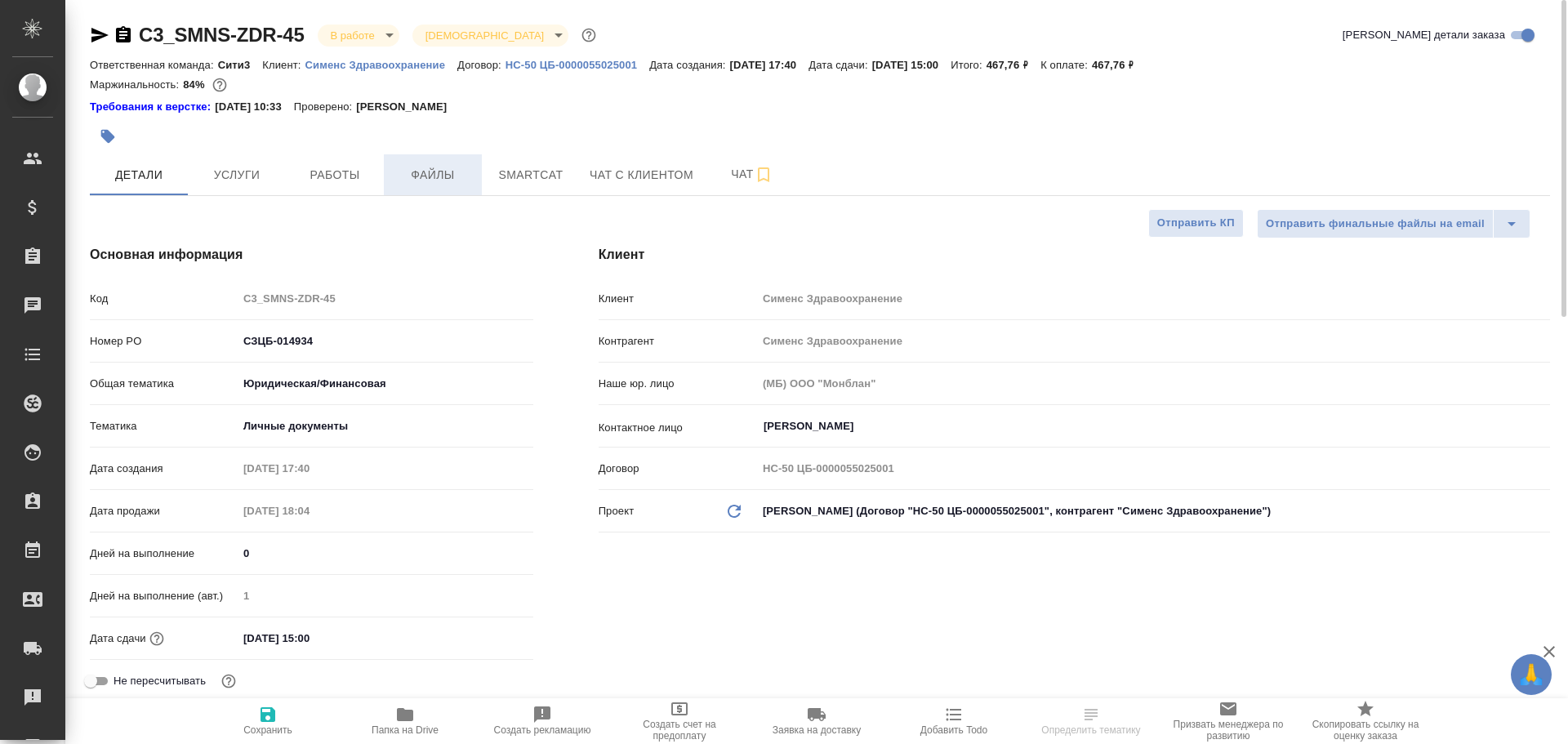 click on "Файлы" at bounding box center (433, 175) 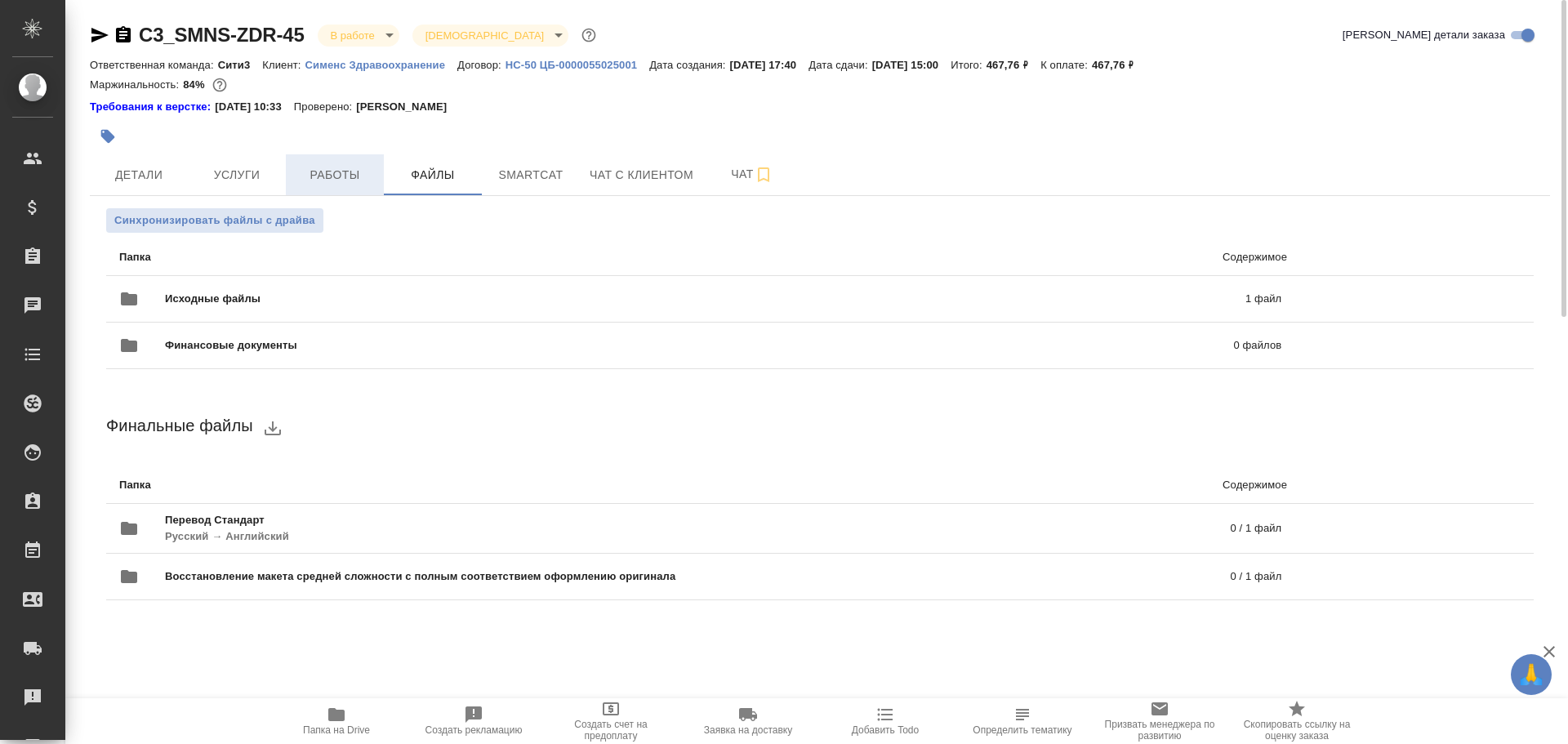 click on "Работы" at bounding box center (335, 175) 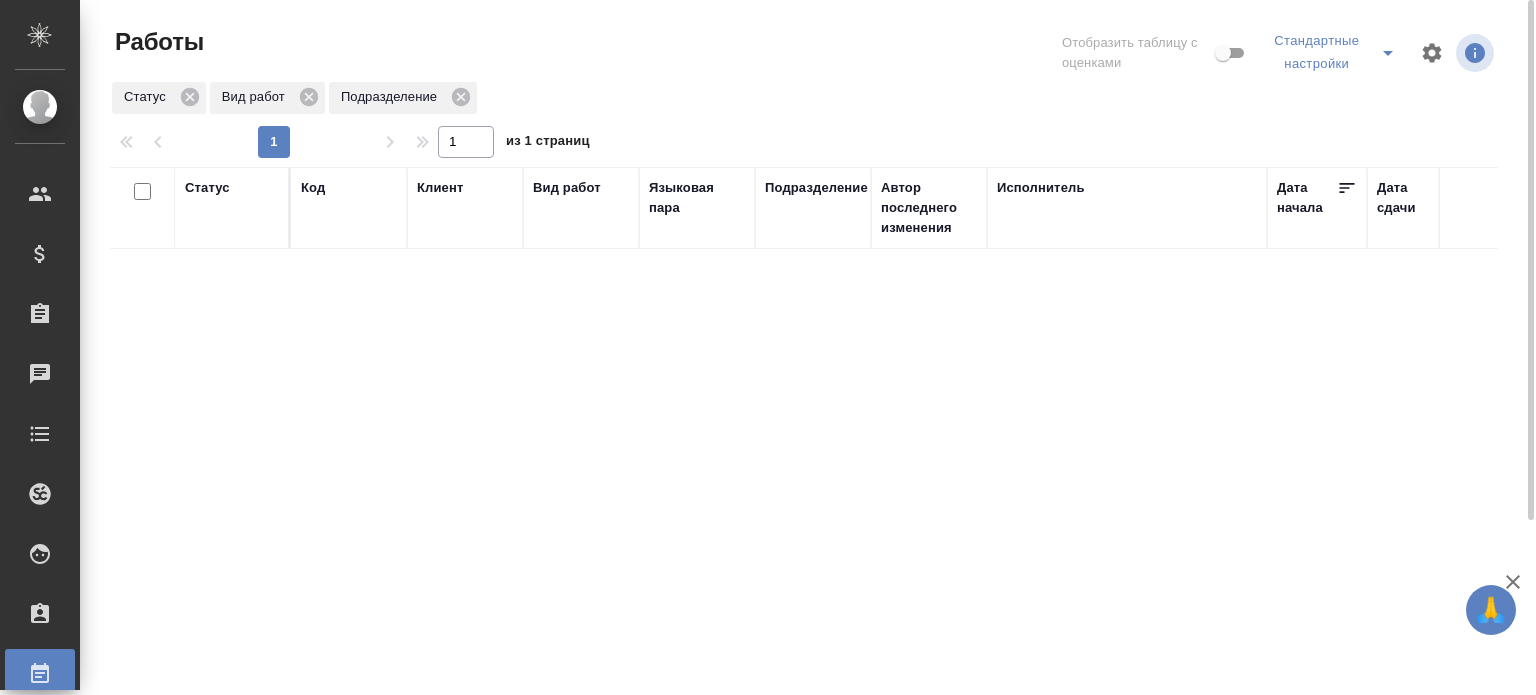 scroll, scrollTop: 0, scrollLeft: 0, axis: both 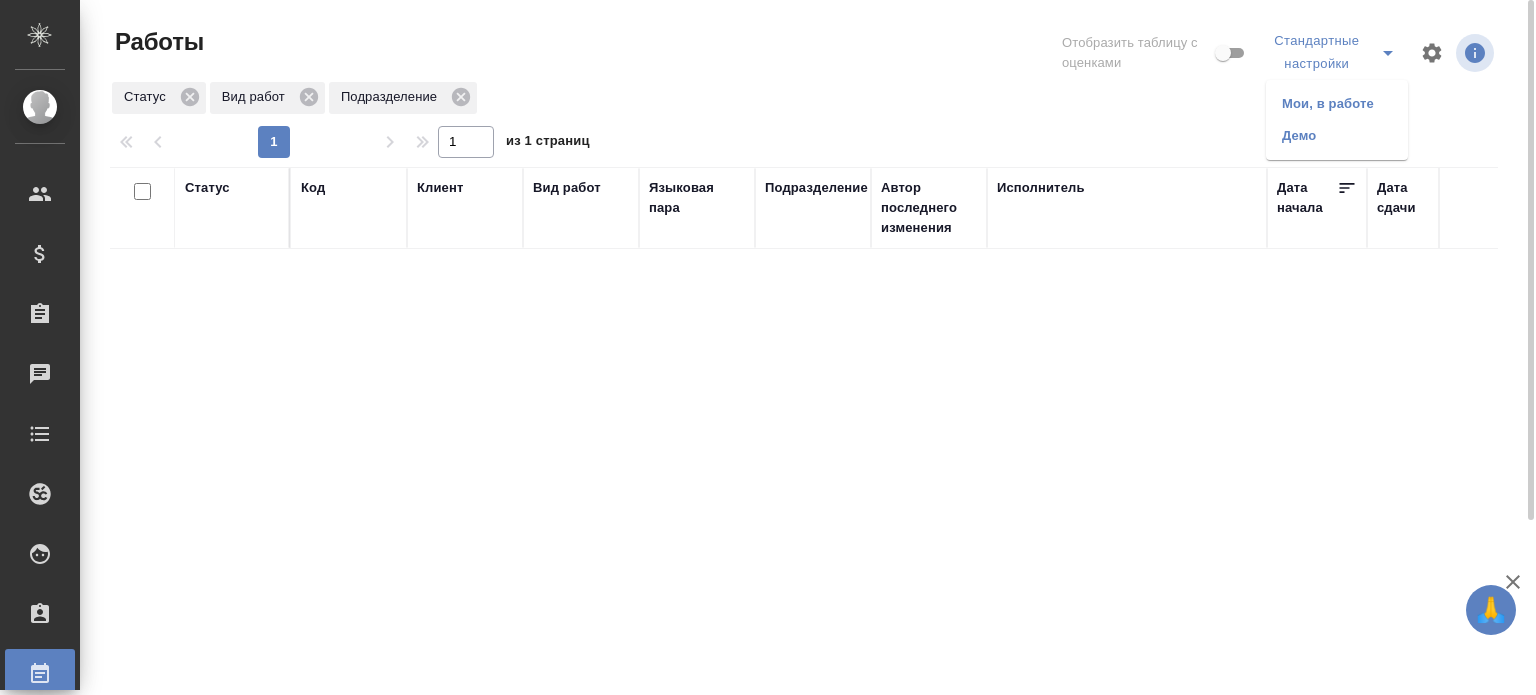 click on "Мои, в работе" at bounding box center (1337, 104) 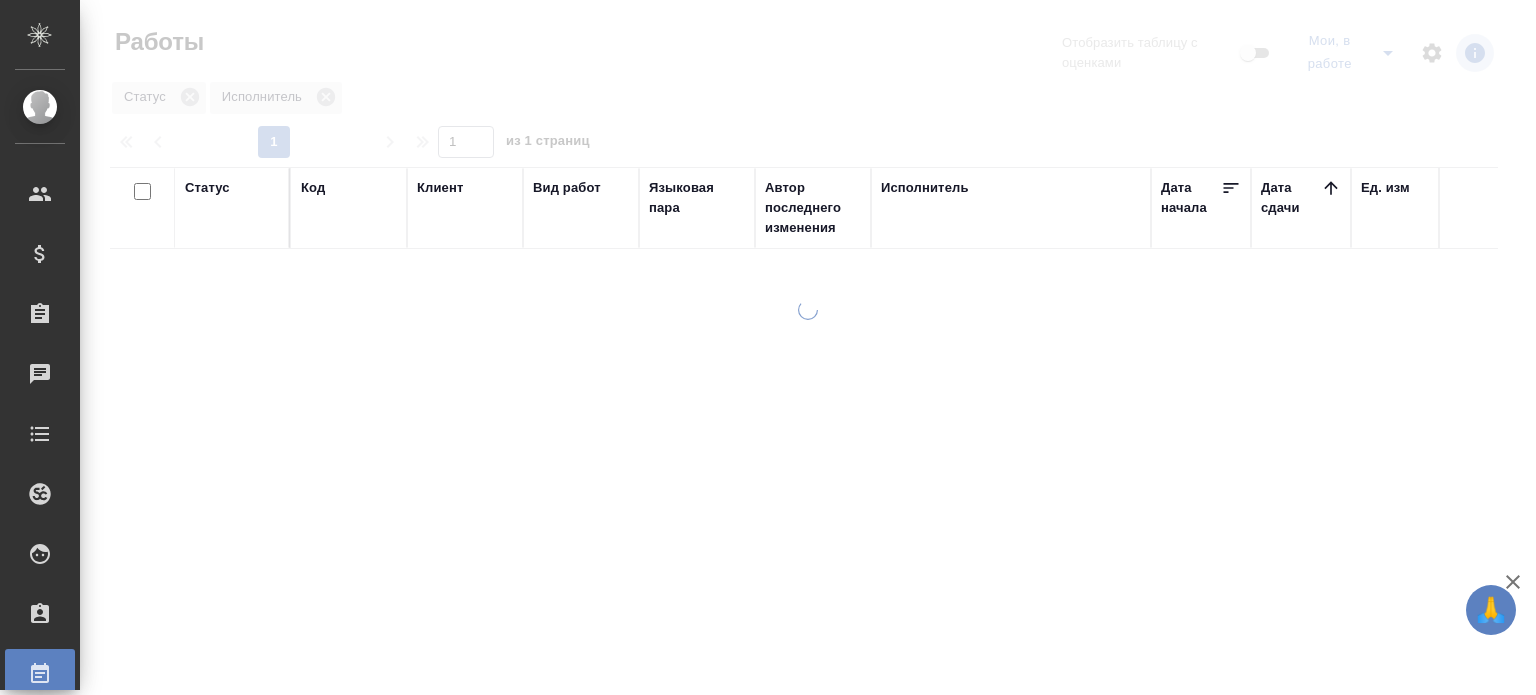 scroll, scrollTop: 0, scrollLeft: 0, axis: both 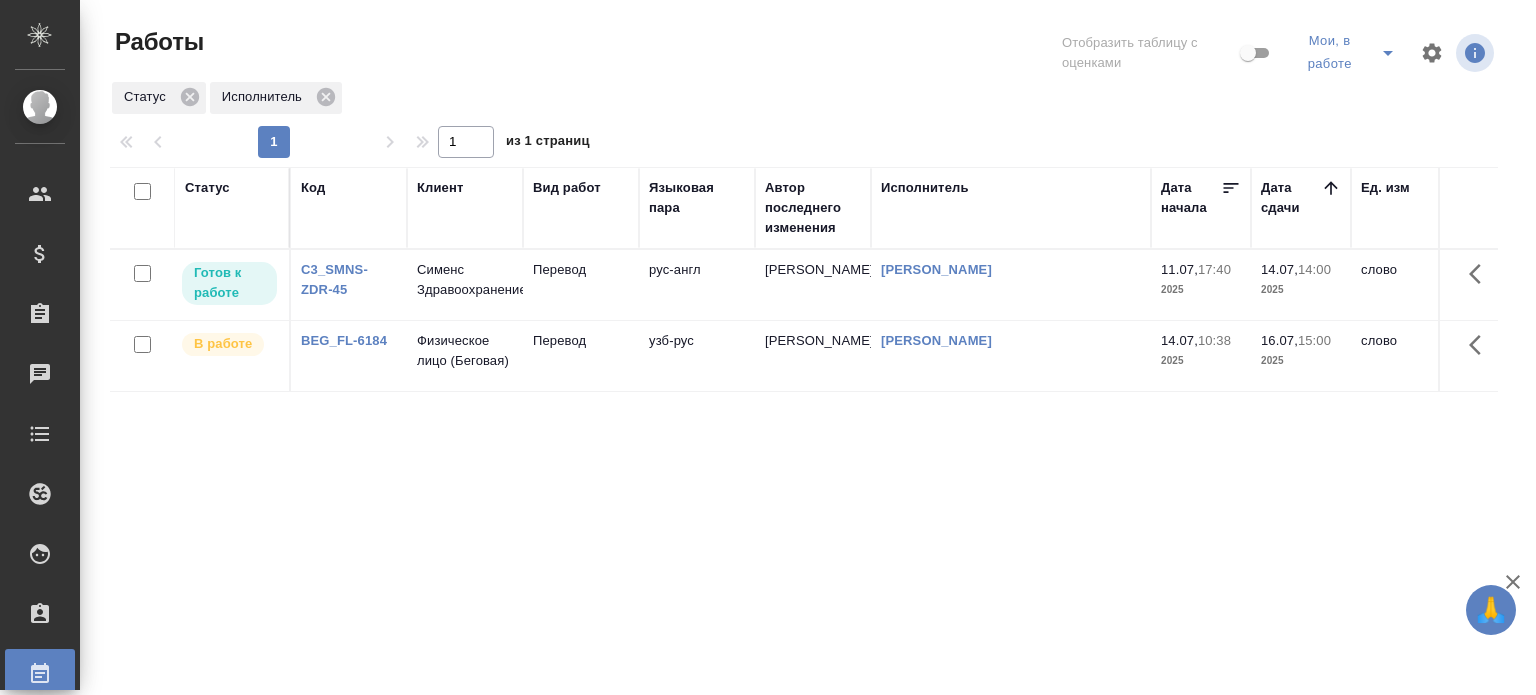 click on "рус-англ" at bounding box center [697, 285] 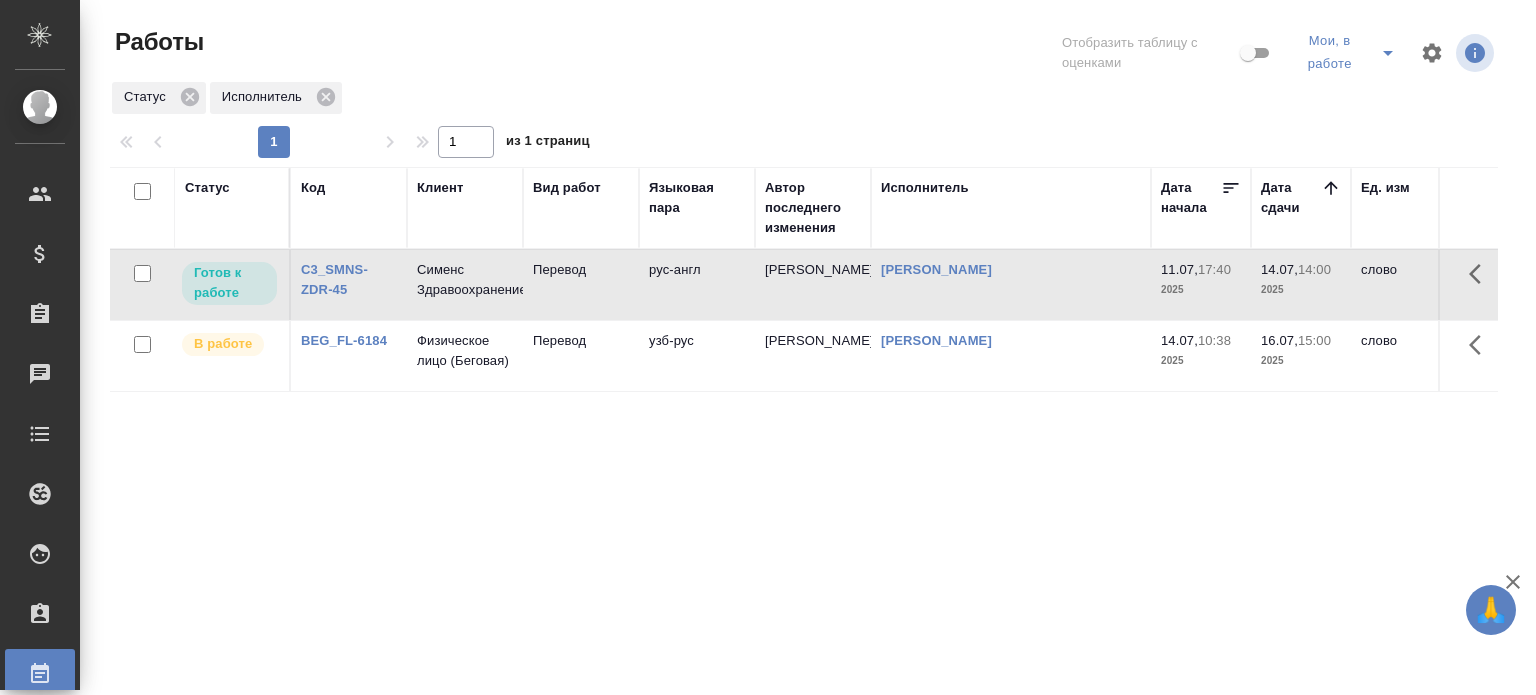 click on "рус-англ" at bounding box center (697, 285) 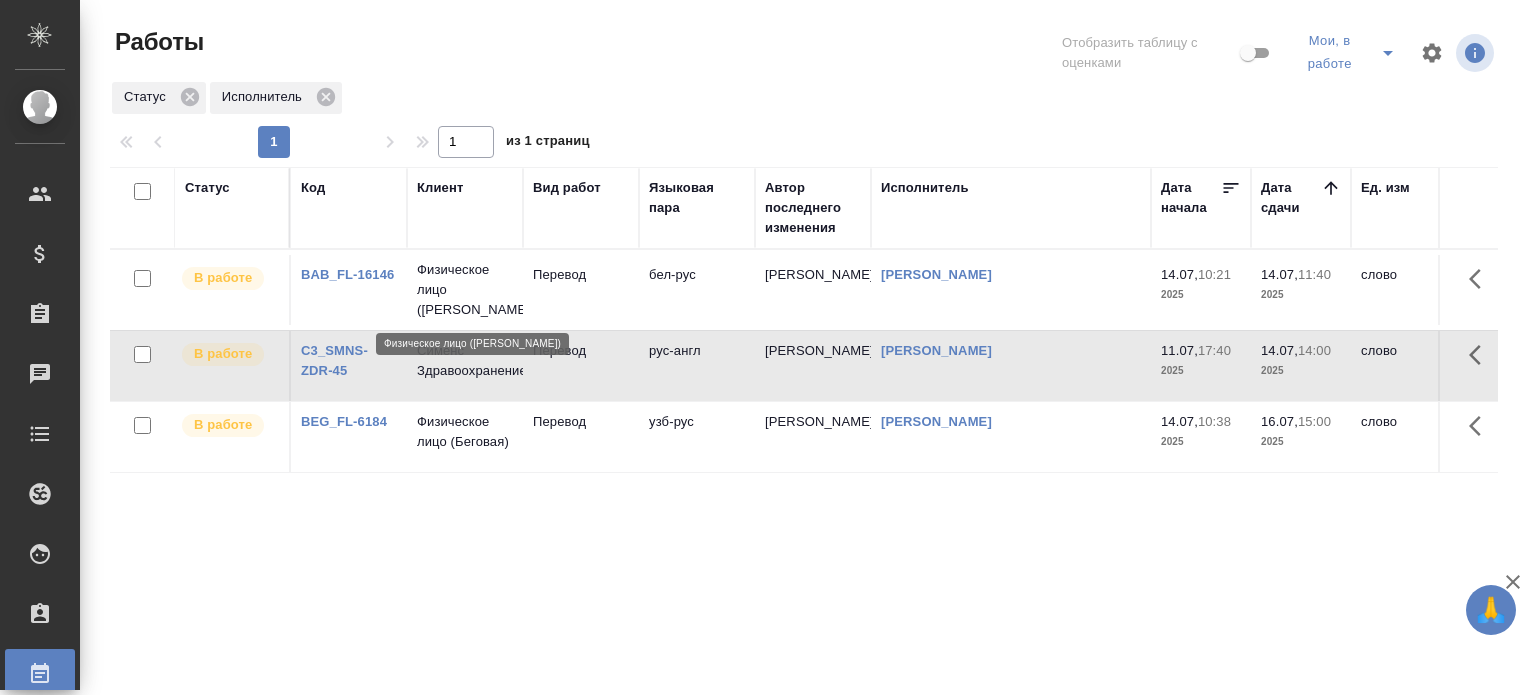 click on "Физическое лицо (Бабушкинская)" at bounding box center [465, 290] 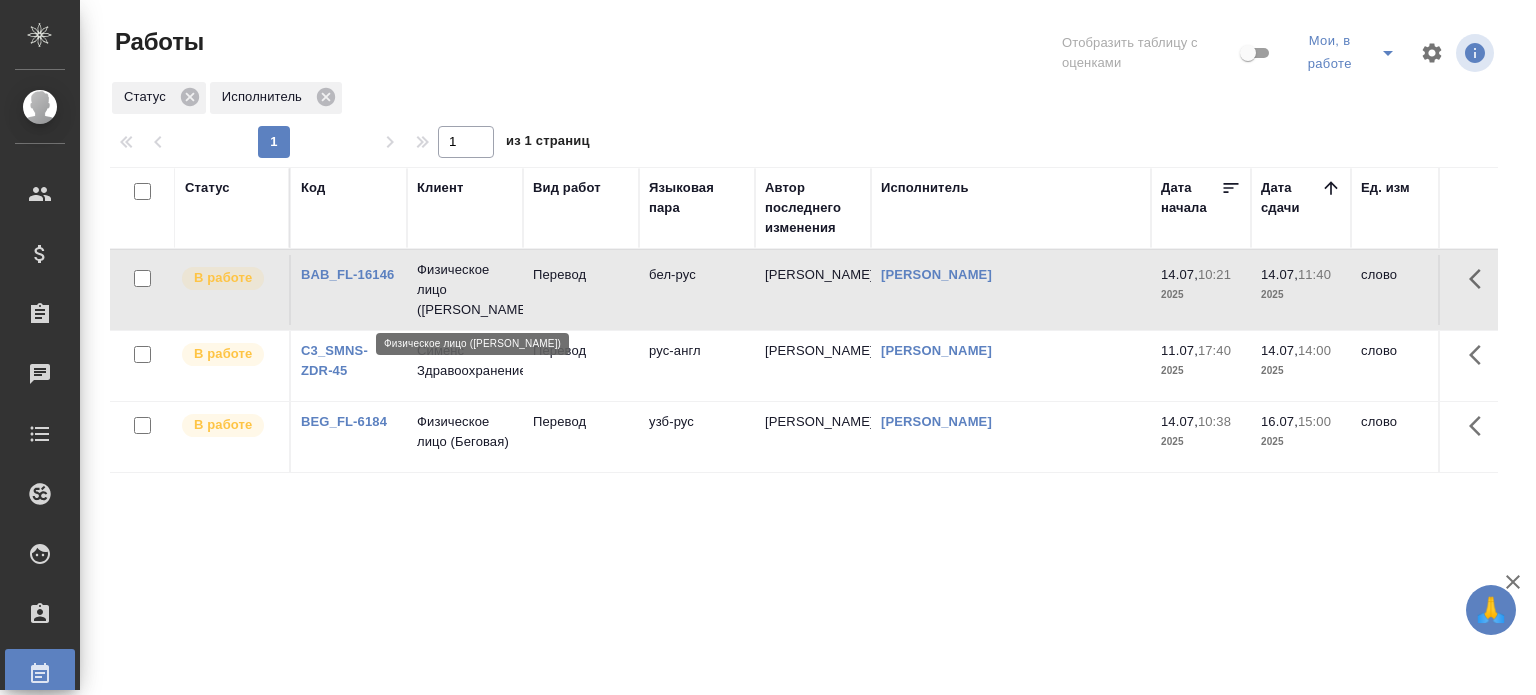click on "Физическое лицо (Бабушкинская)" at bounding box center (465, 290) 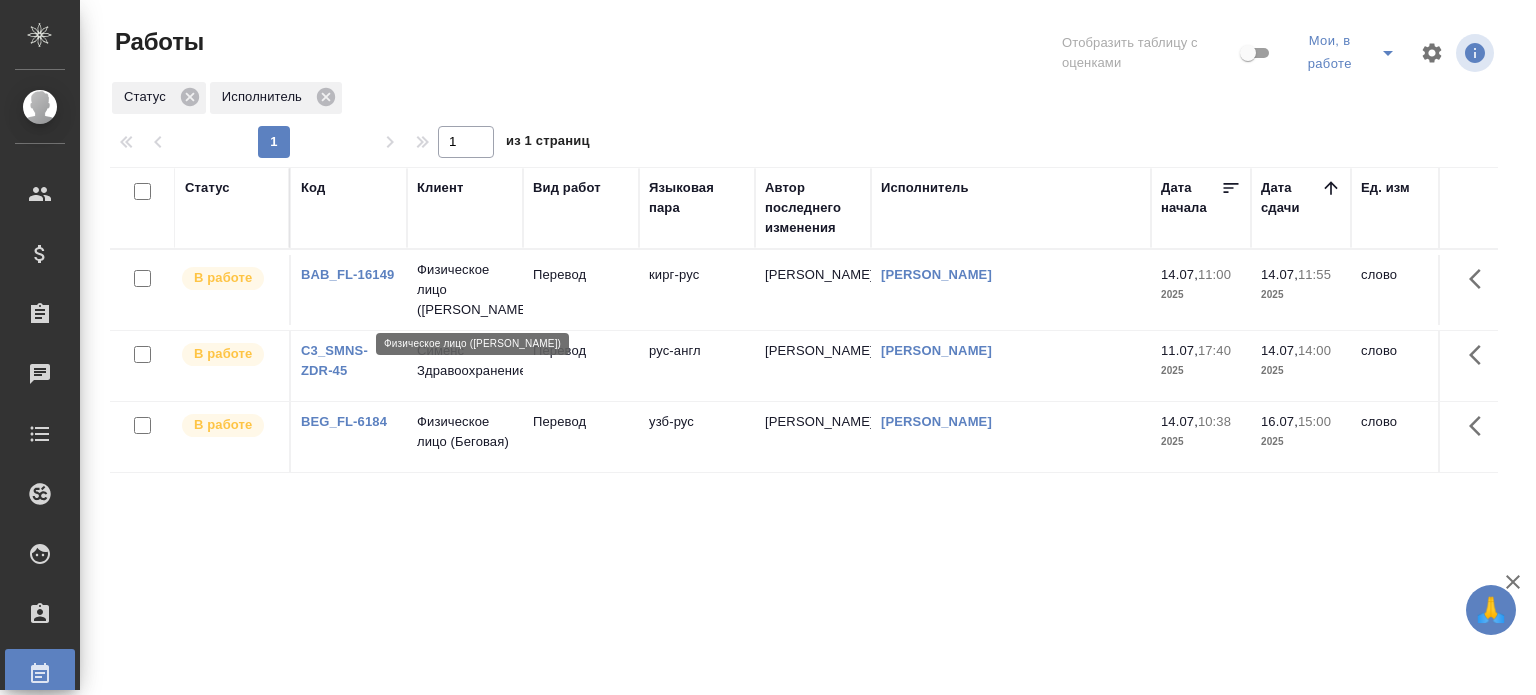 click on "Физическое лицо (Бабушкинская)" at bounding box center (465, 290) 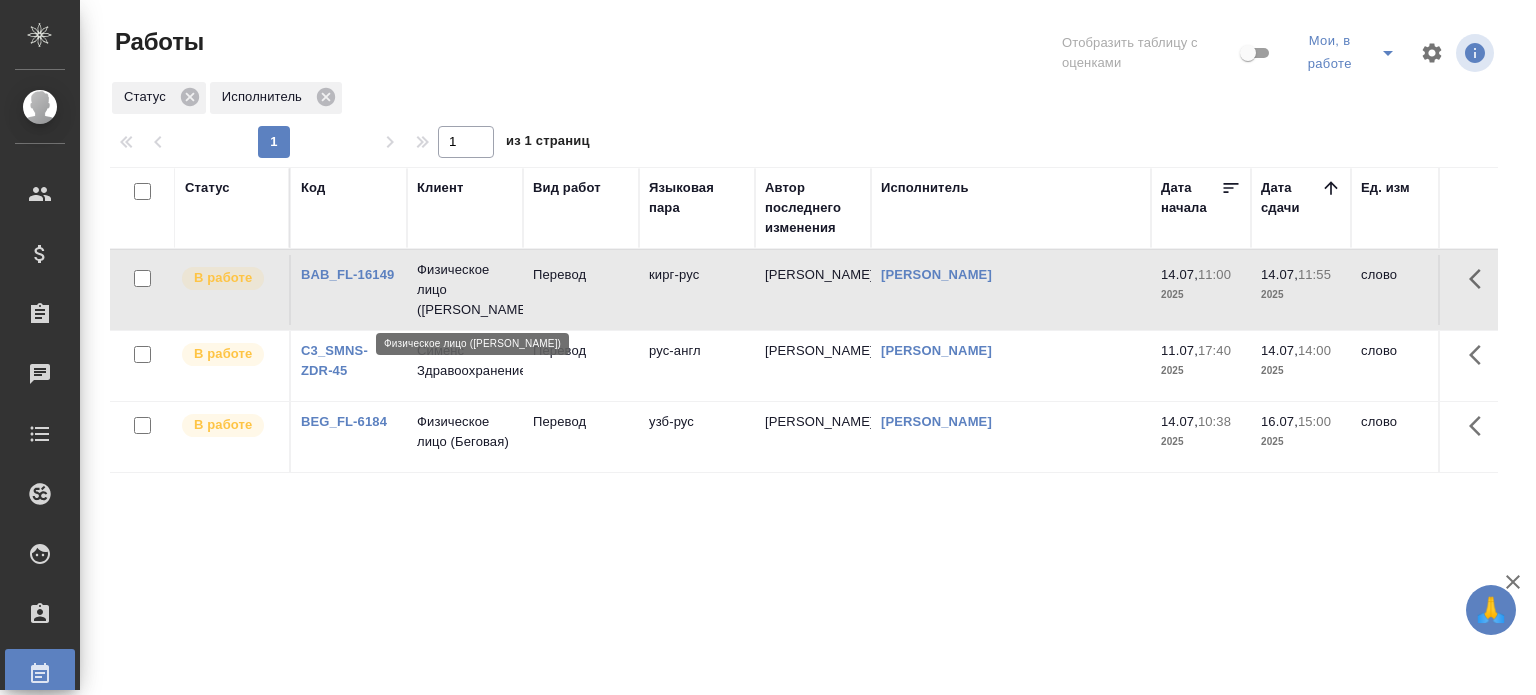 click on "Физическое лицо ([PERSON_NAME])" at bounding box center (465, 290) 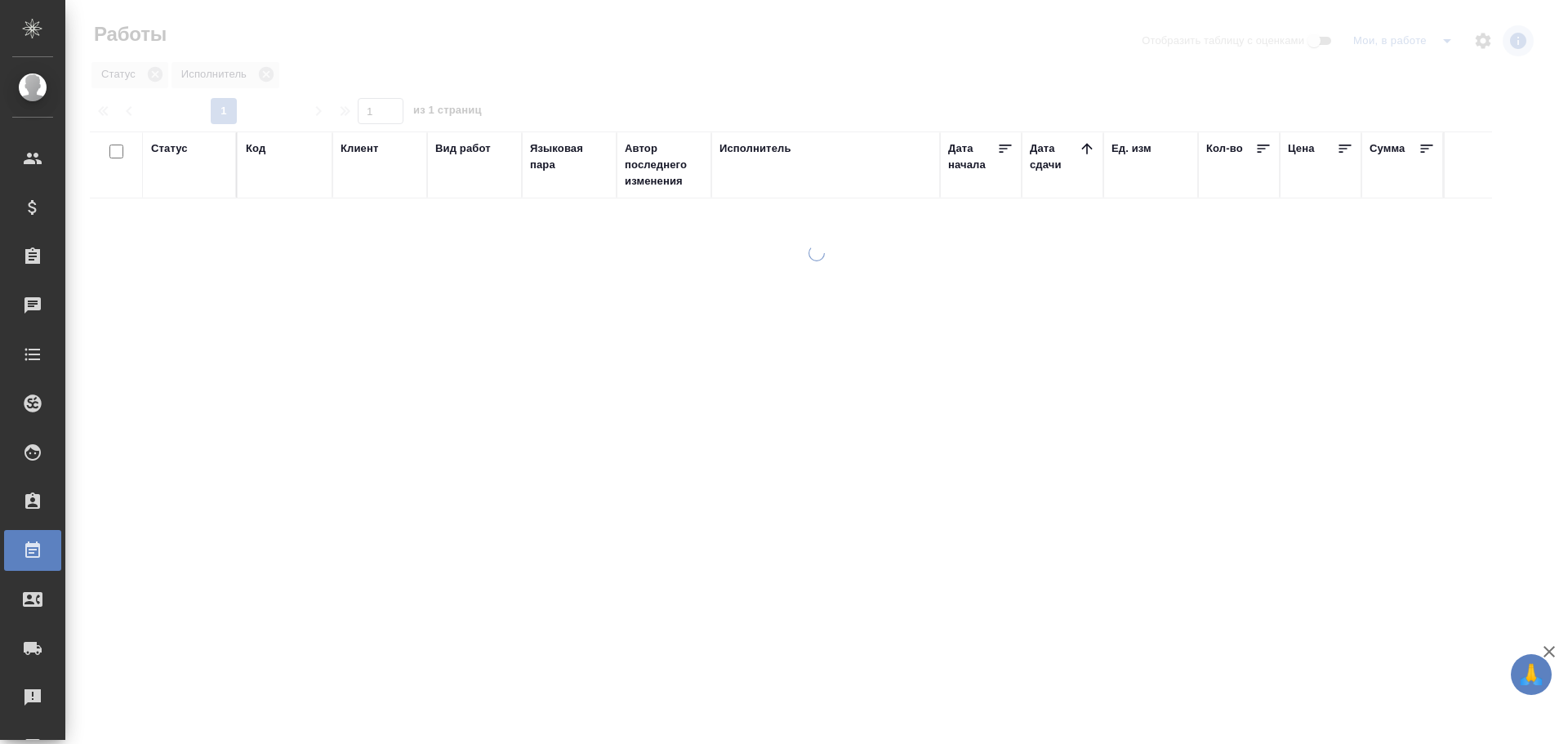 scroll, scrollTop: 0, scrollLeft: 0, axis: both 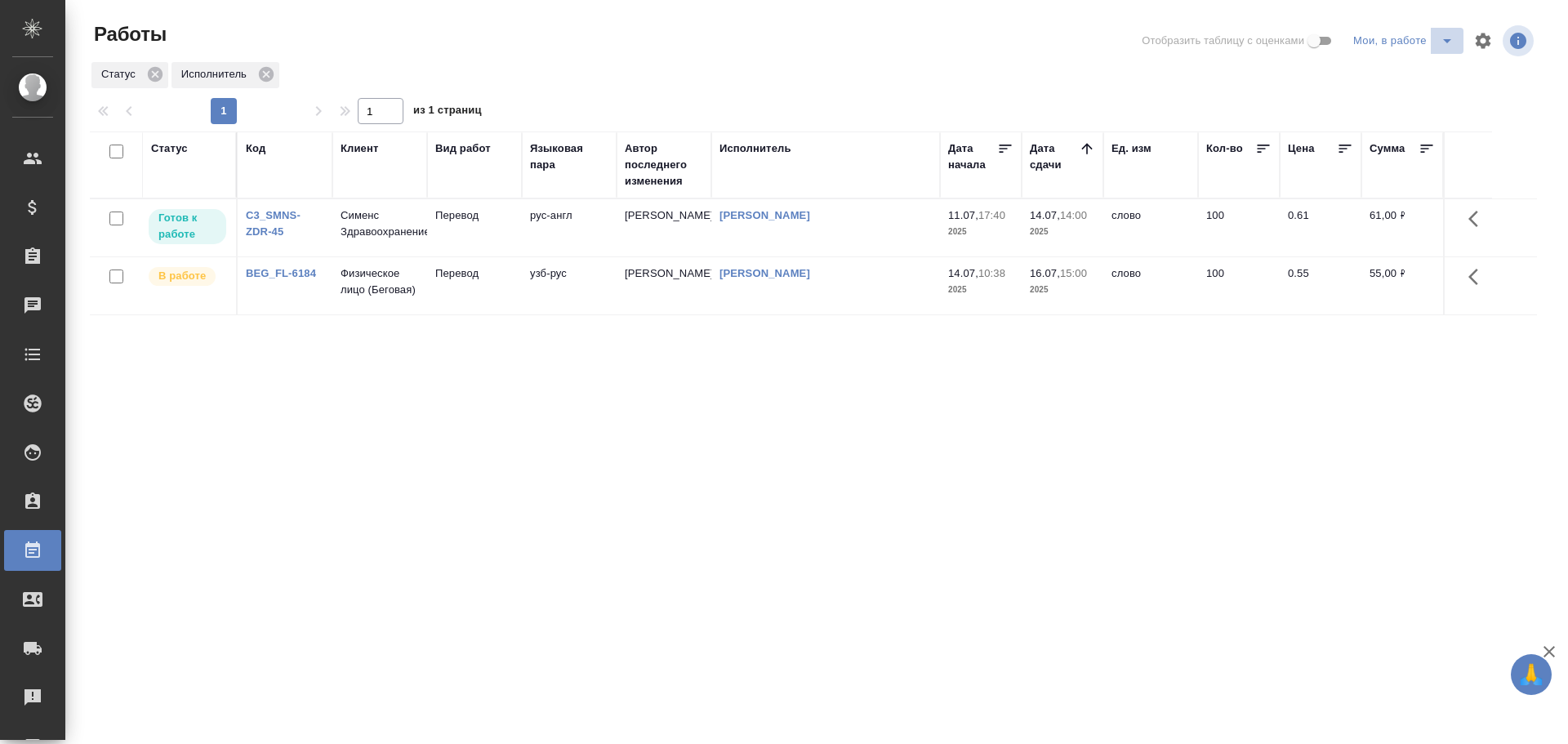 click 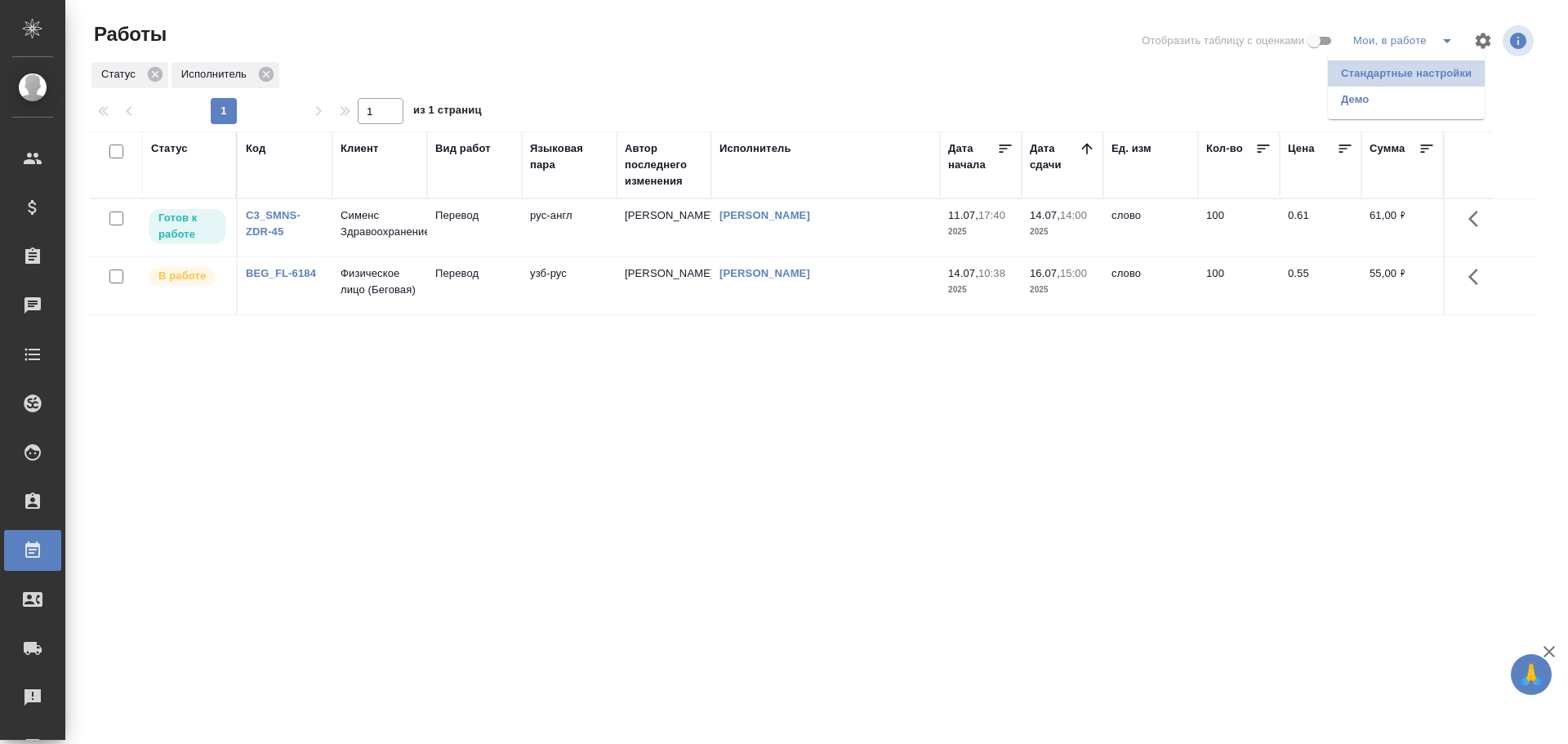 click on "Стандартные настройки" at bounding box center [1406, 74] 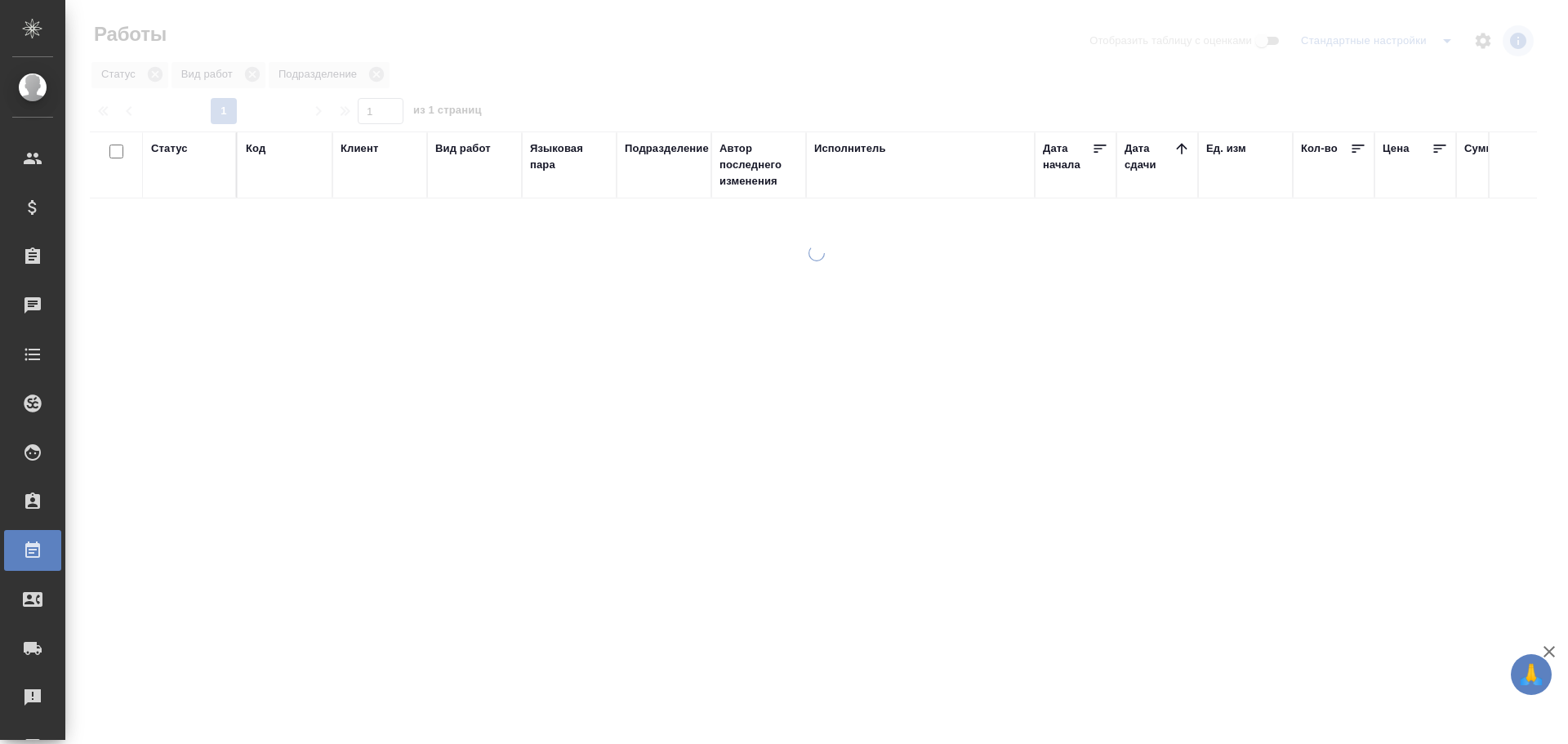 scroll, scrollTop: 0, scrollLeft: 0, axis: both 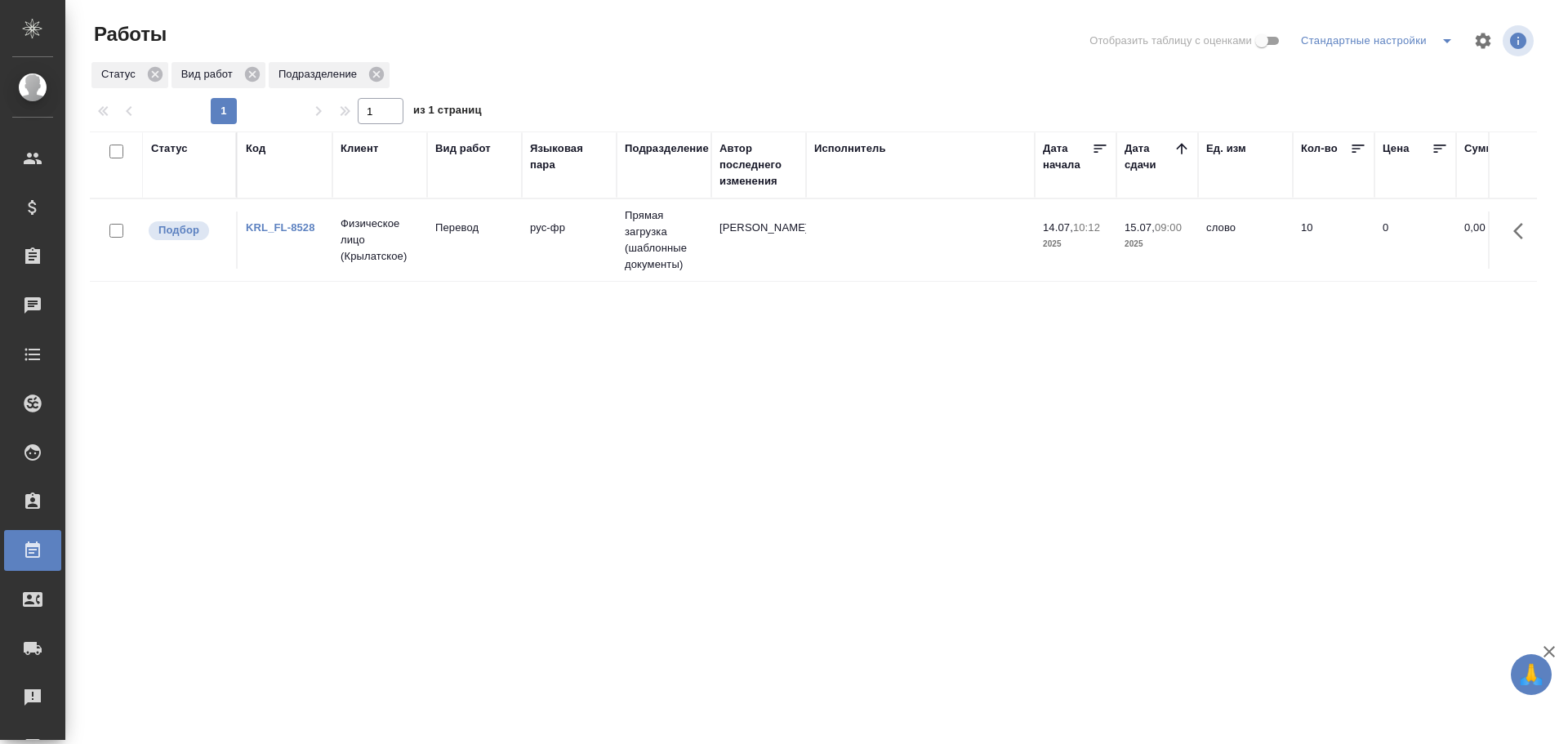click on "Статус" at bounding box center [169, 149] 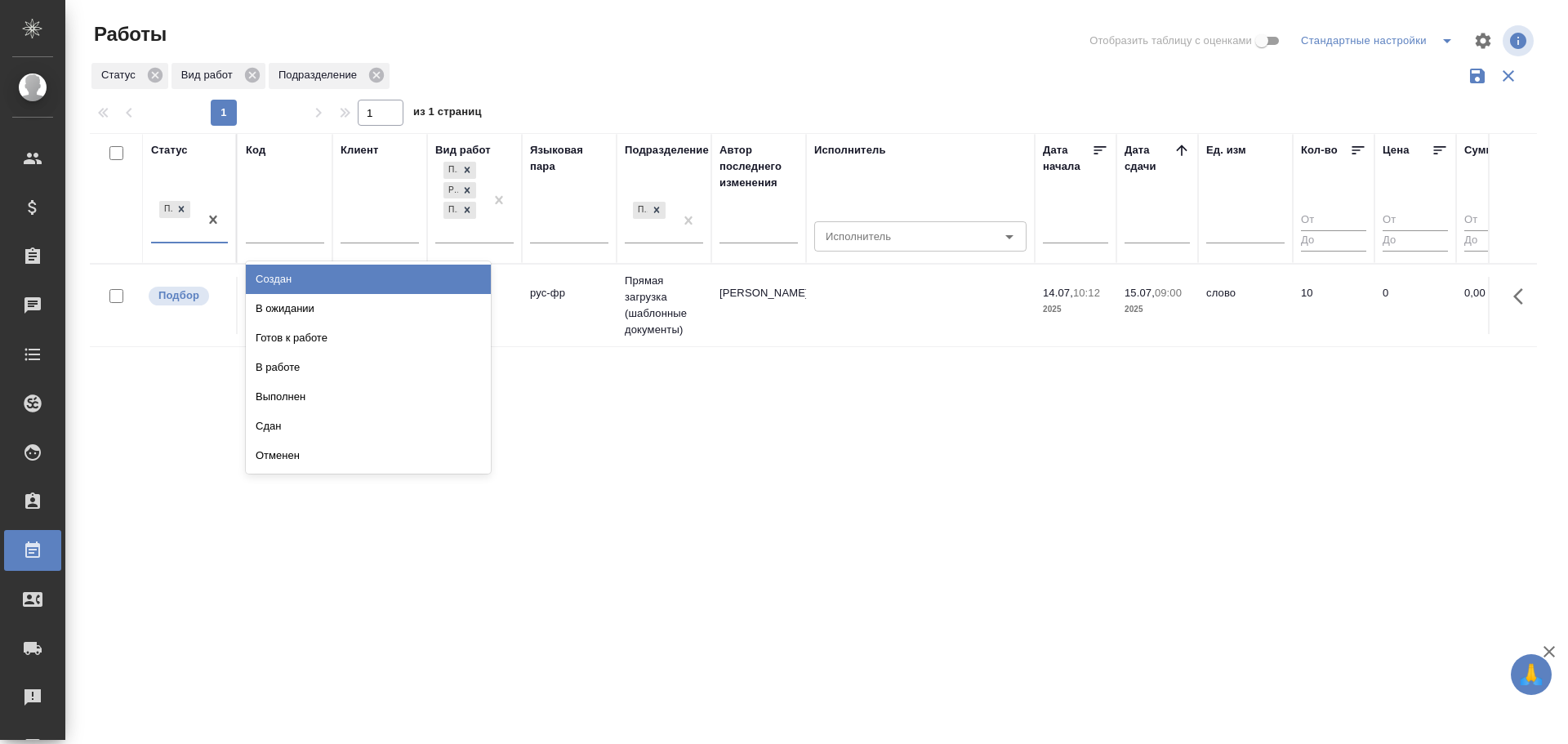 click on "Подбор" at bounding box center (175, 220) 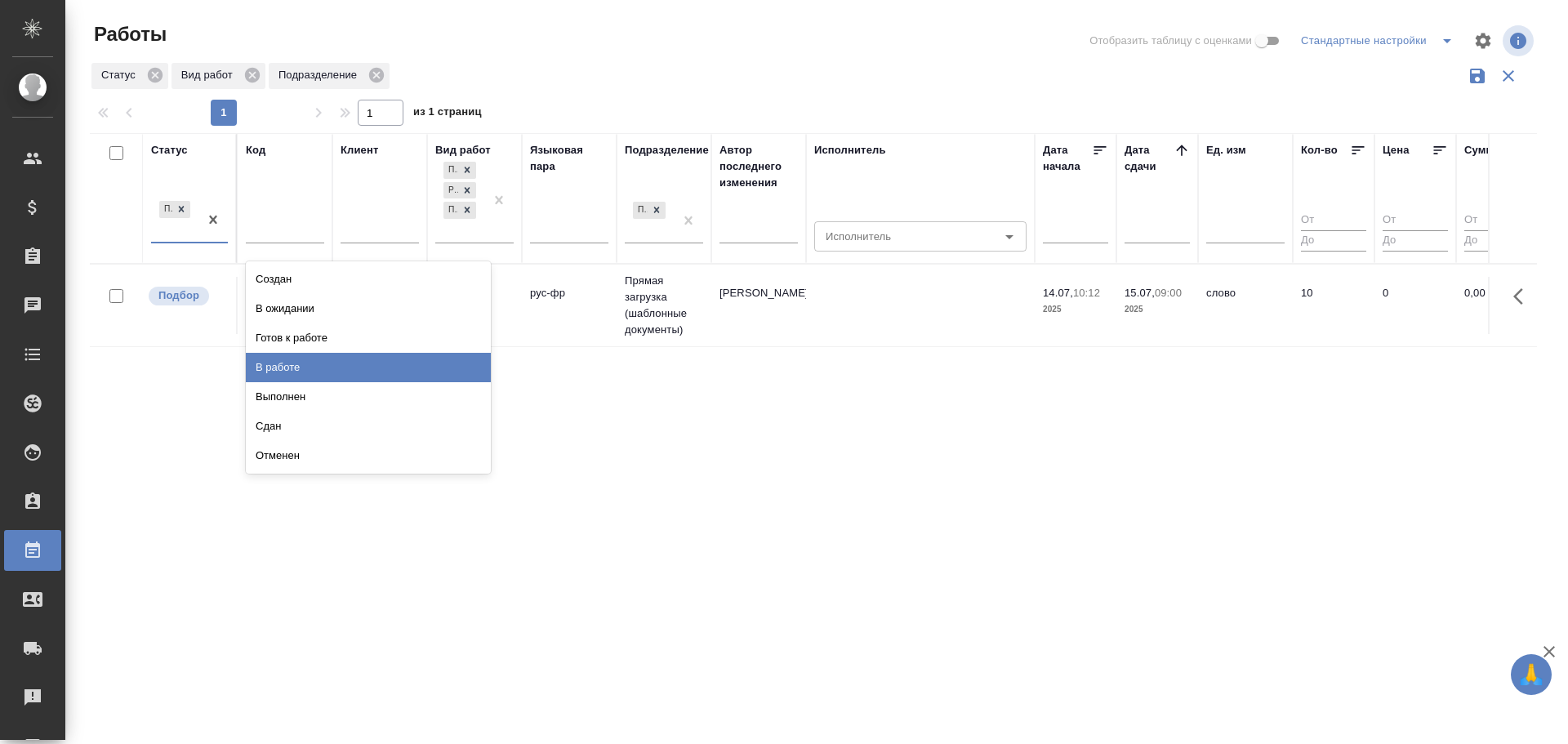 click on "В работе" at bounding box center [368, 368] 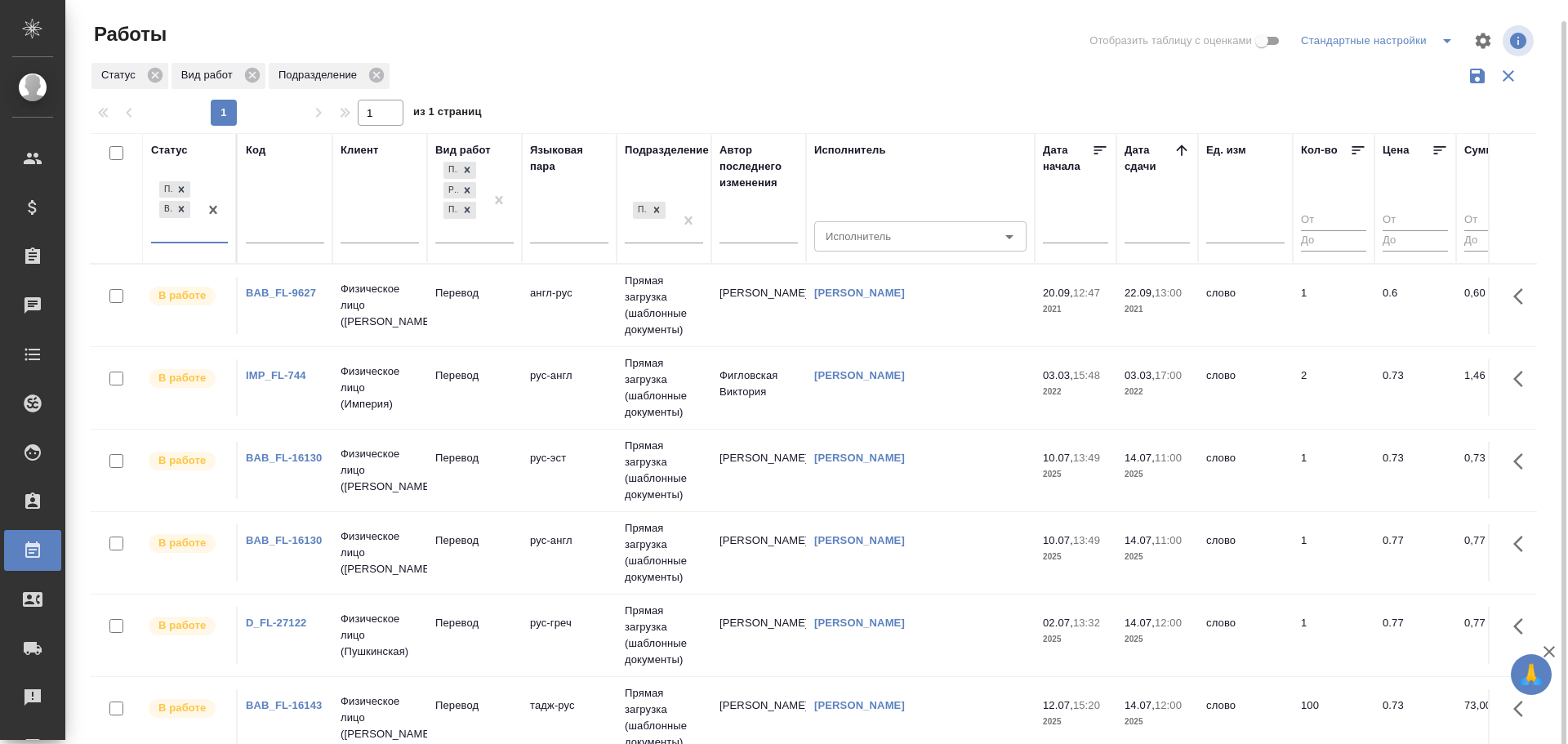 scroll, scrollTop: 11, scrollLeft: 0, axis: vertical 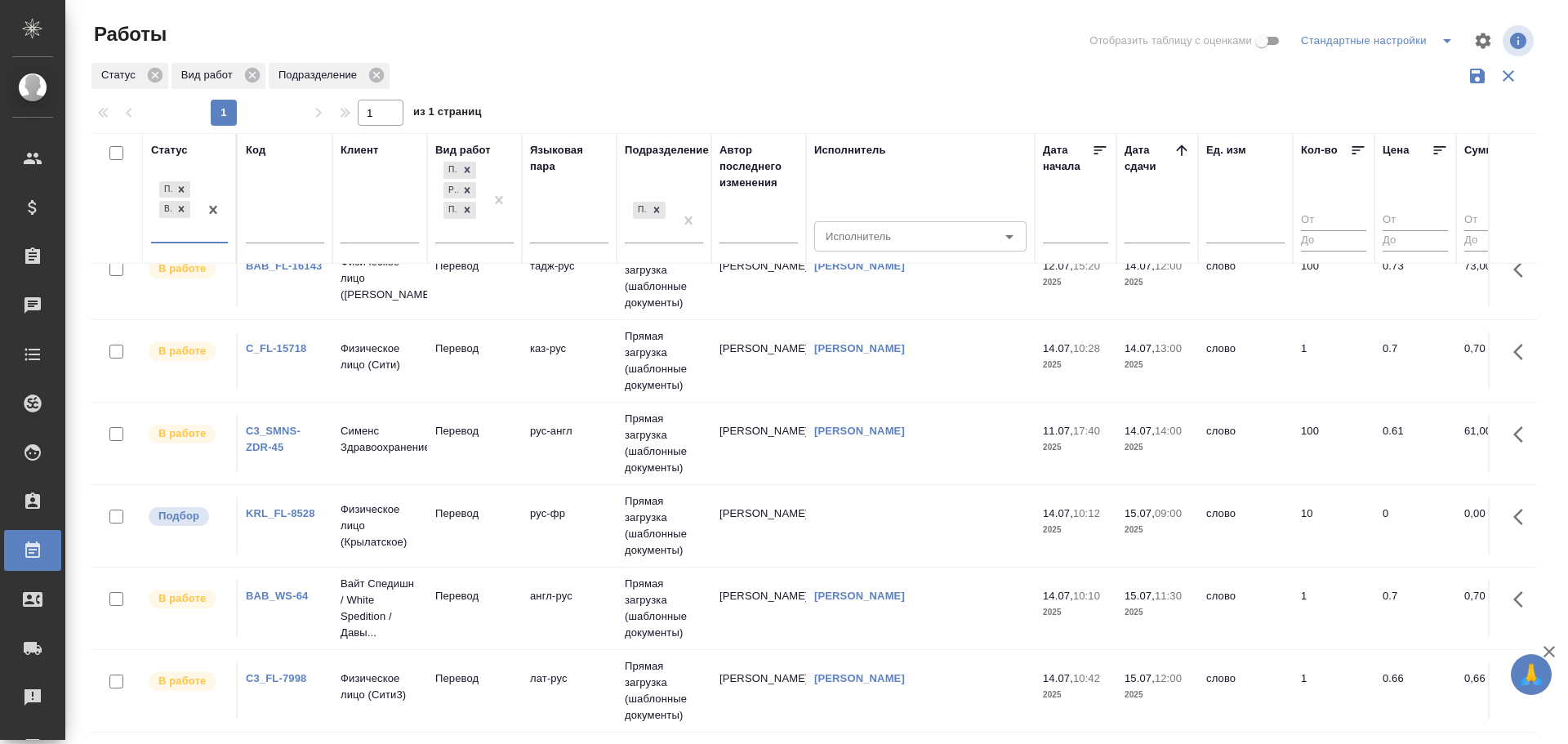 click on "Физическое лицо (Сити)" at bounding box center [380, -134] 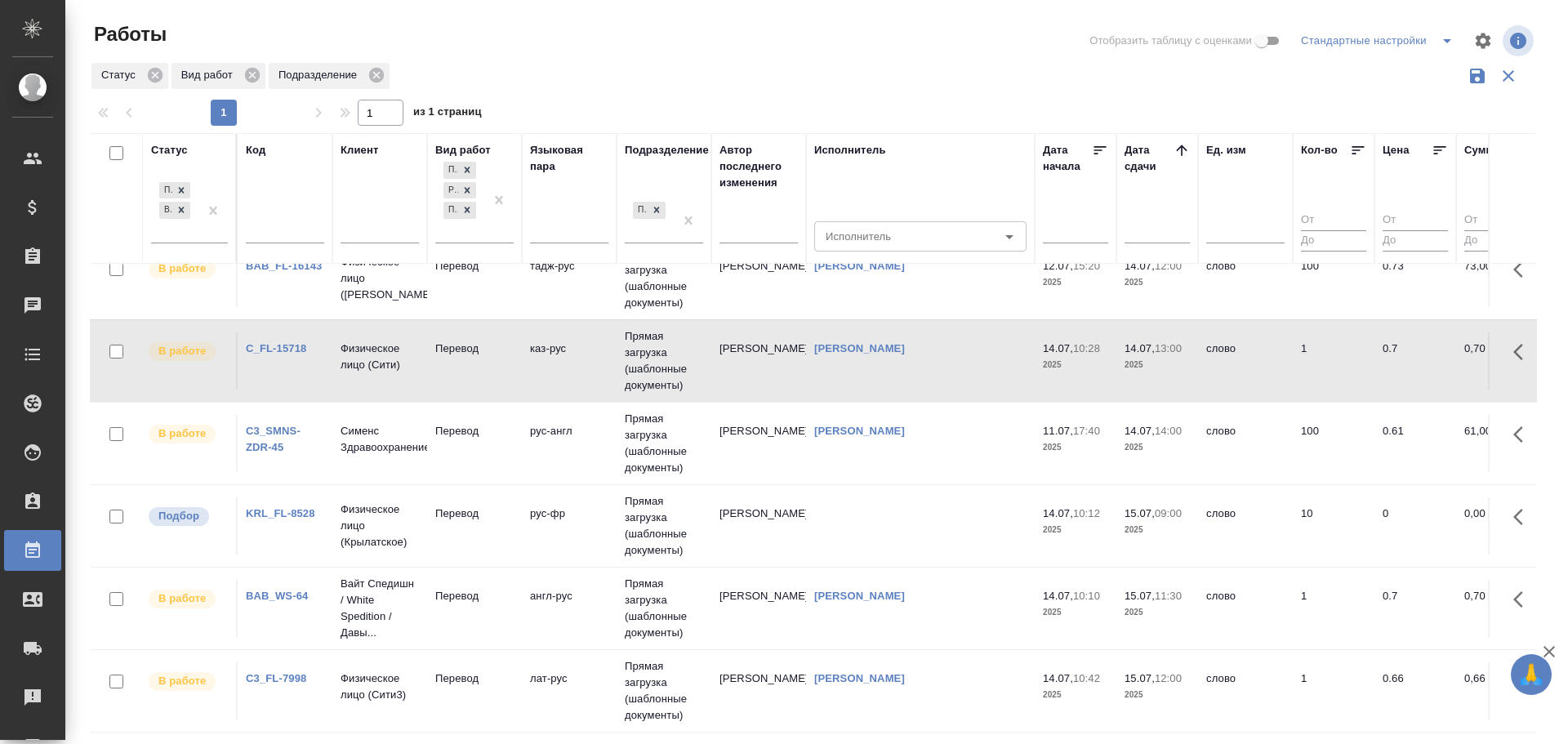 click on "Физическое лицо (Сити)" at bounding box center (380, -134) 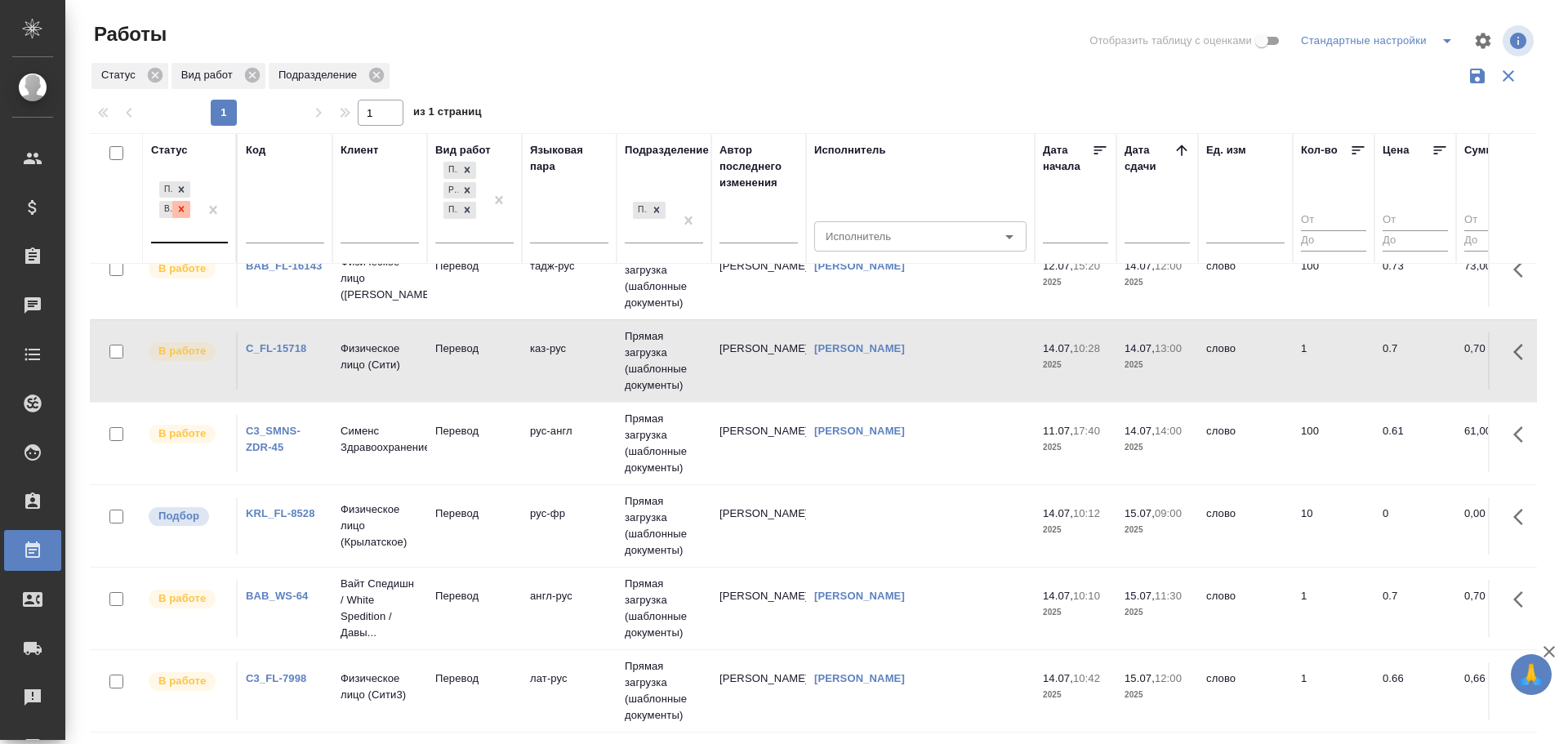 click at bounding box center (181, 209) 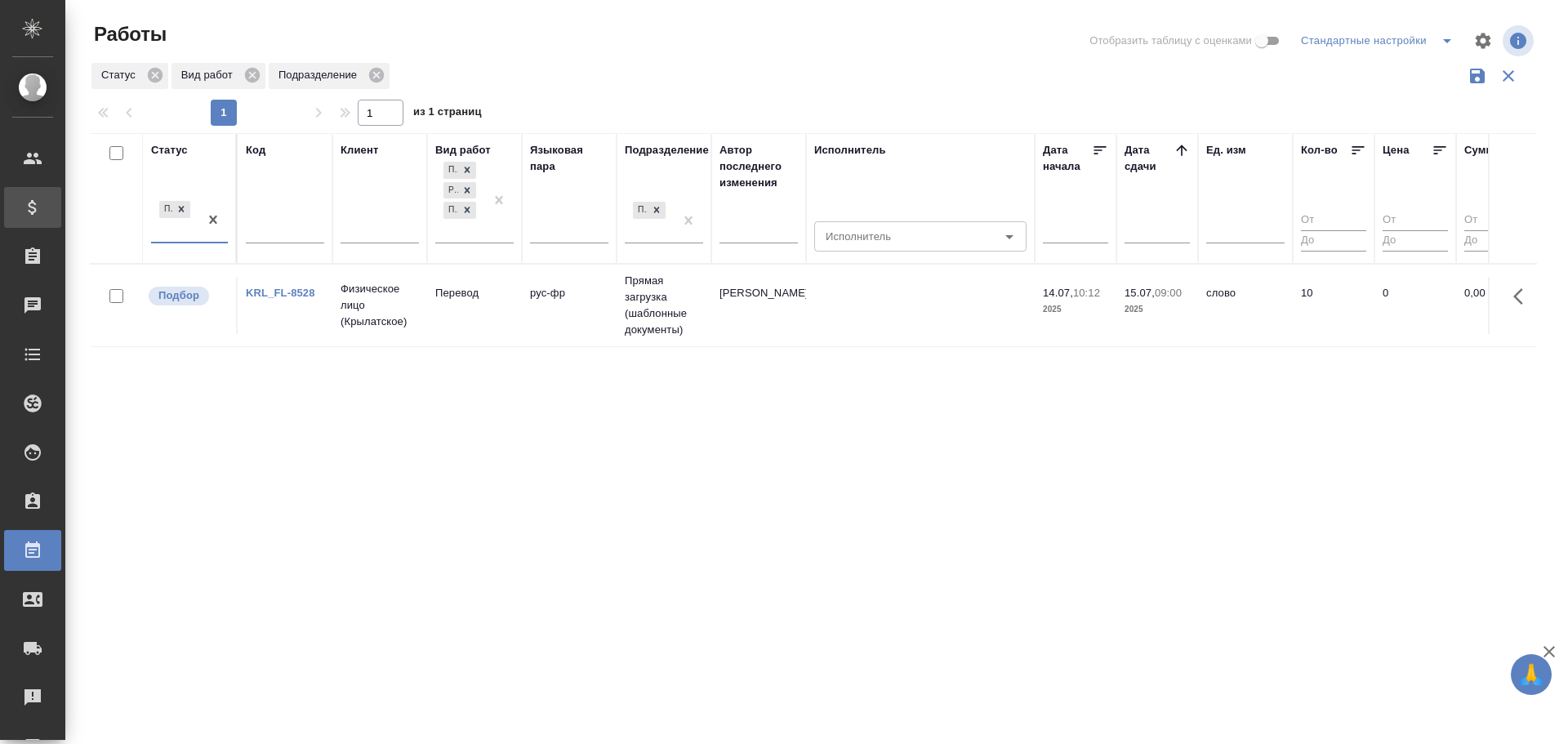 scroll, scrollTop: 0, scrollLeft: 0, axis: both 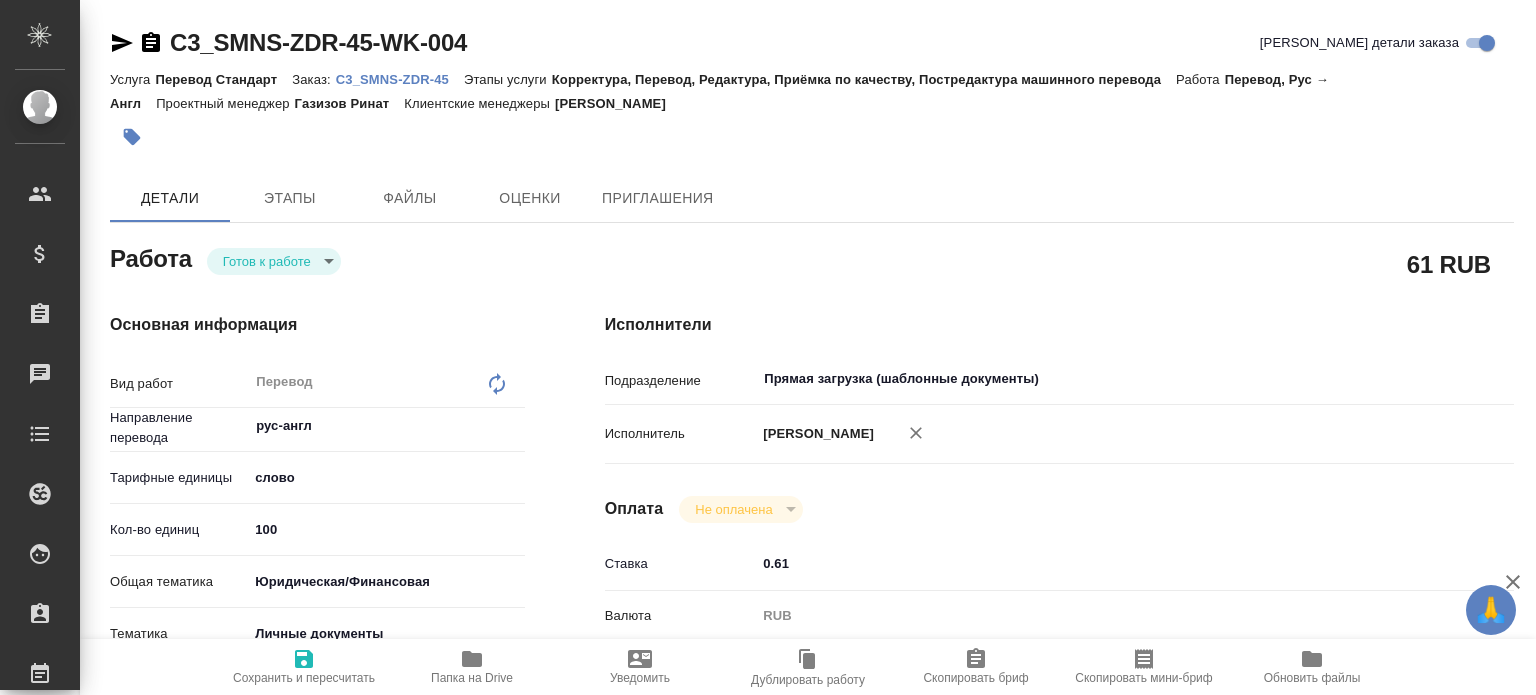 type on "x" 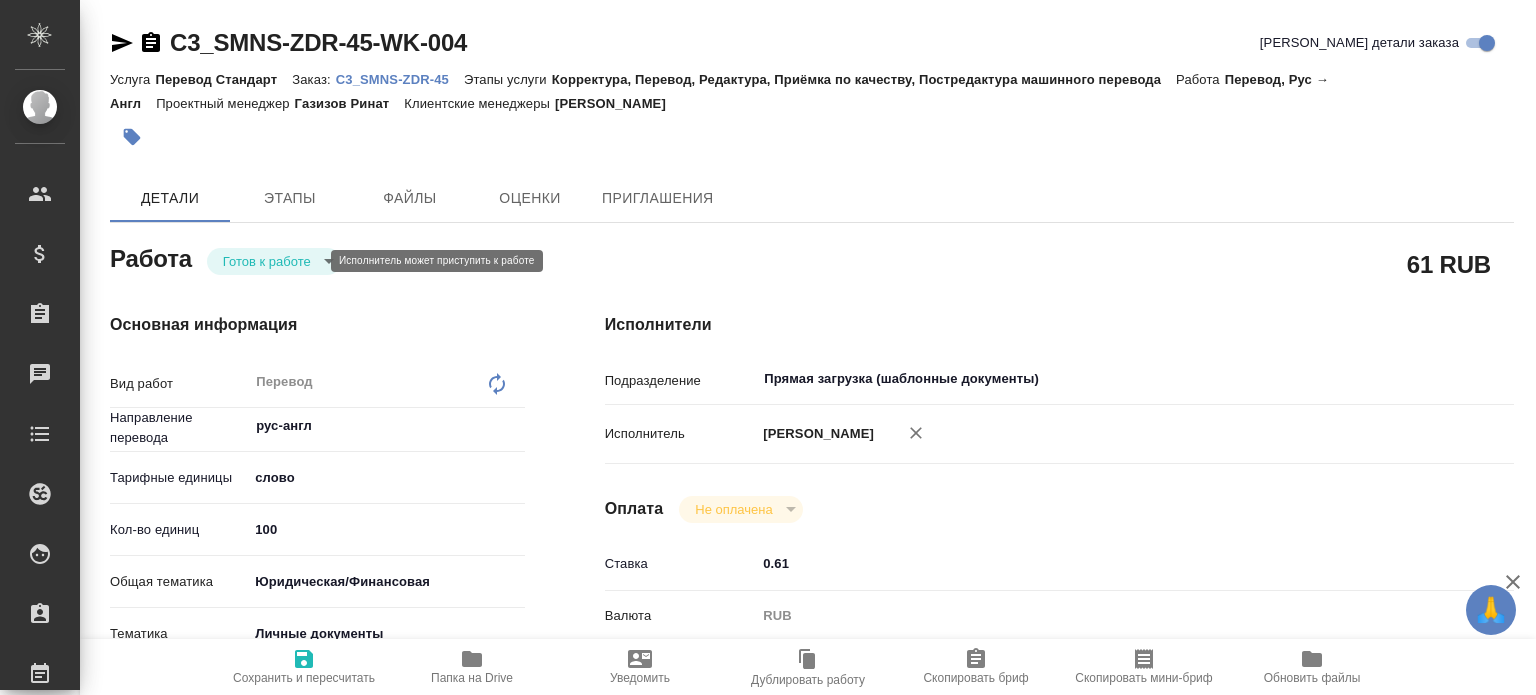type on "x" 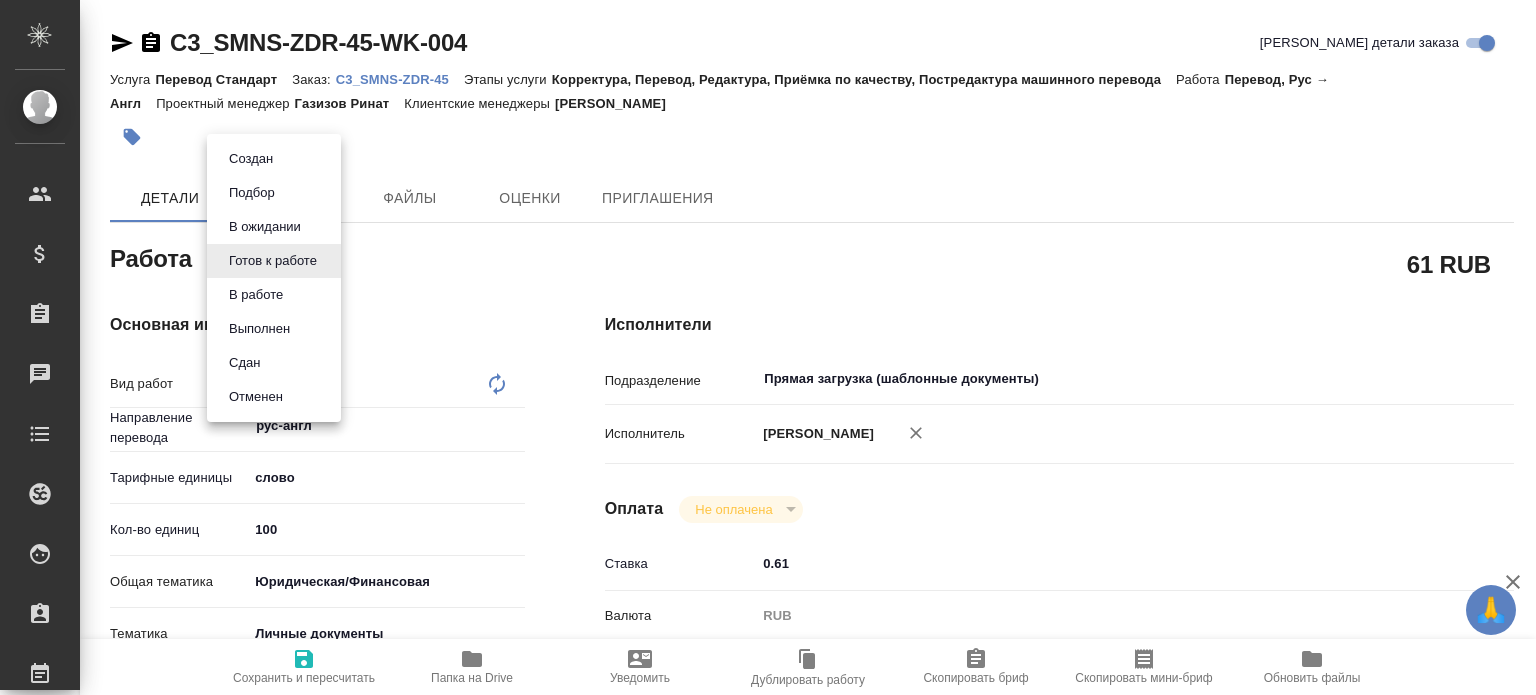 click on "🙏 .cls-1
fill:#fff;
AWATERA [PERSON_NAME] Спецификации Заказы Чаты Todo Проекты SC Исполнители Кандидаты Работы Входящие заявки Заявки на доставку Рекламации Проекты процессинга Конференции Выйти C3_SMNS-ZDR-45-WK-004 Кратко детали заказа Услуга Перевод Стандарт Заказ: C3_SMNS-ZDR-45 Этапы услуги Корректура, Перевод, Редактура, Приёмка по качеству, Постредактура машинного перевода [PERSON_NAME], Рус → Англ Проектный менеджер [PERSON_NAME] менеджеры [PERSON_NAME] Этапы Файлы Оценки Приглашения [PERSON_NAME] к работе readyForWork 61 RUB Вид работ x" at bounding box center [768, 347] 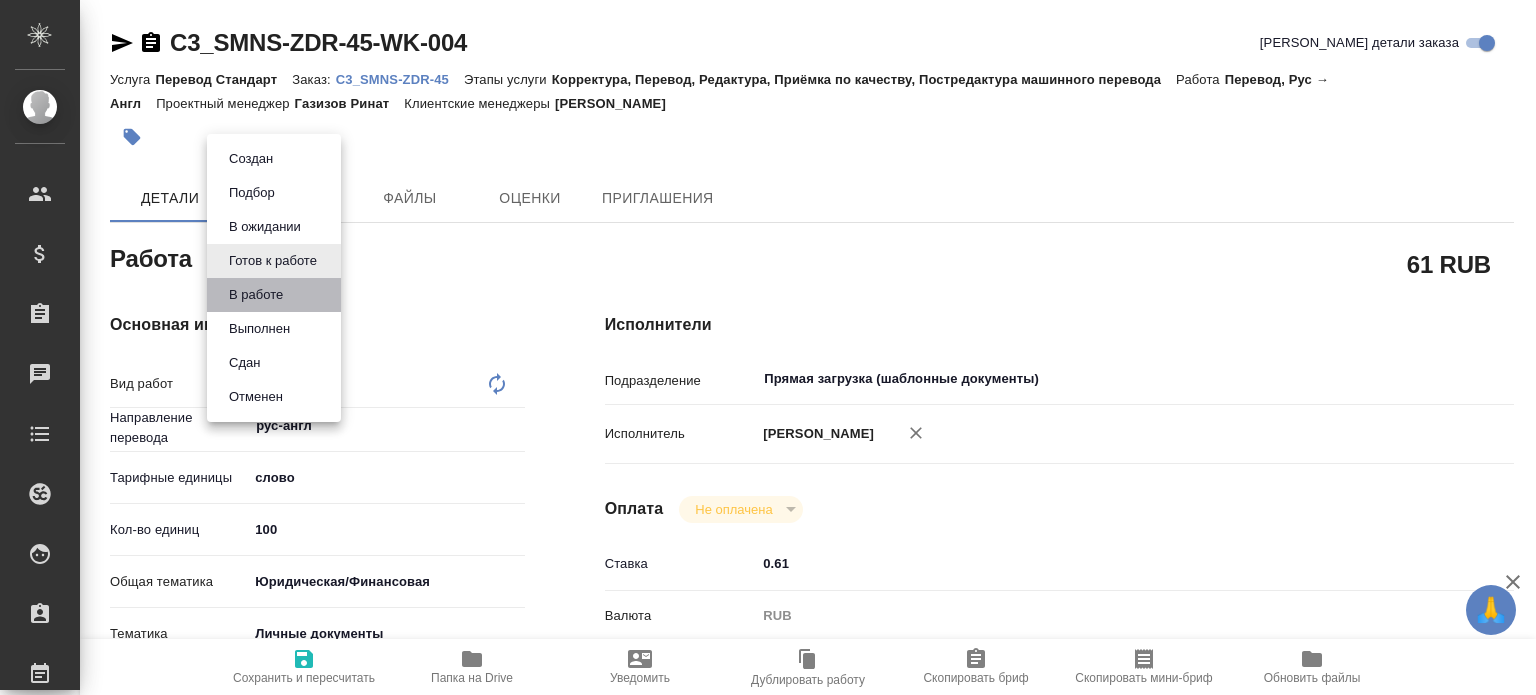 click on "В работе" at bounding box center [274, 295] 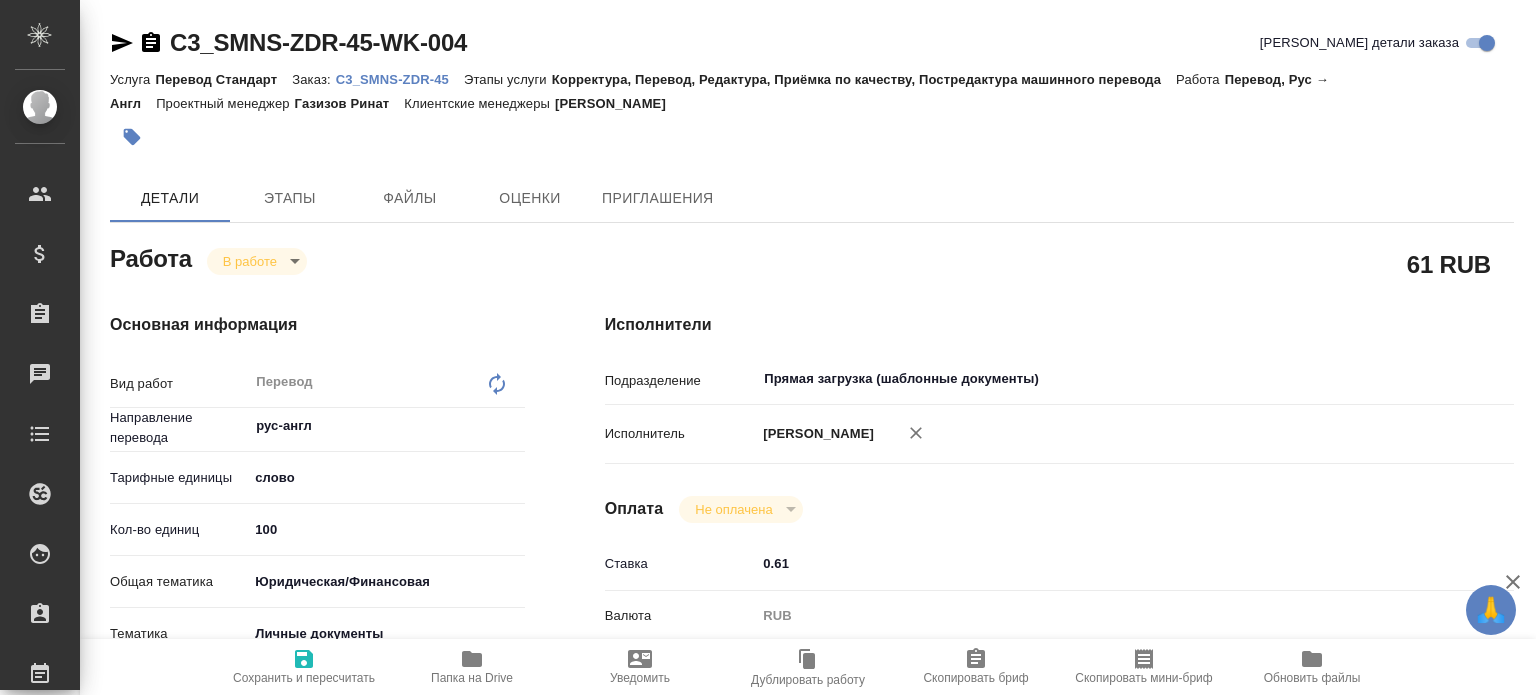 type on "x" 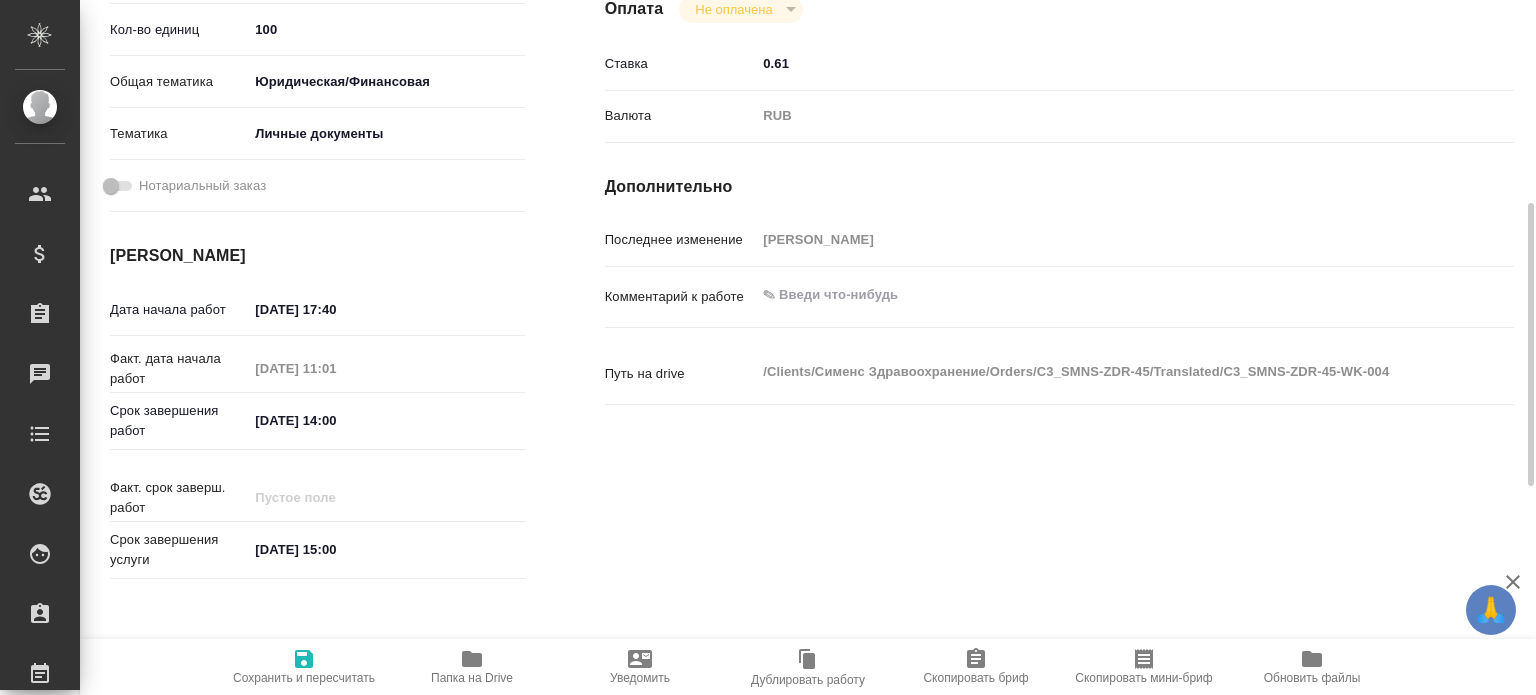scroll, scrollTop: 800, scrollLeft: 0, axis: vertical 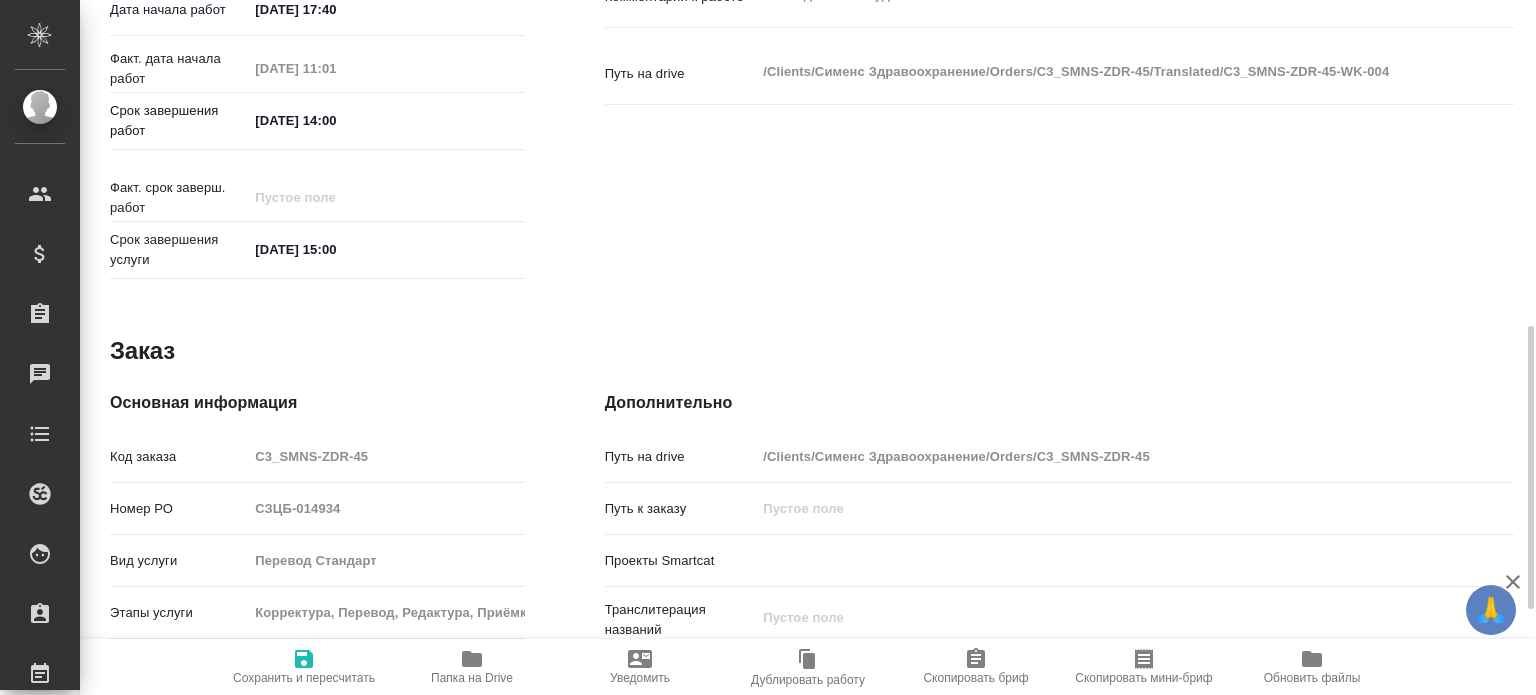 click on "Папка на Drive" at bounding box center [472, 678] 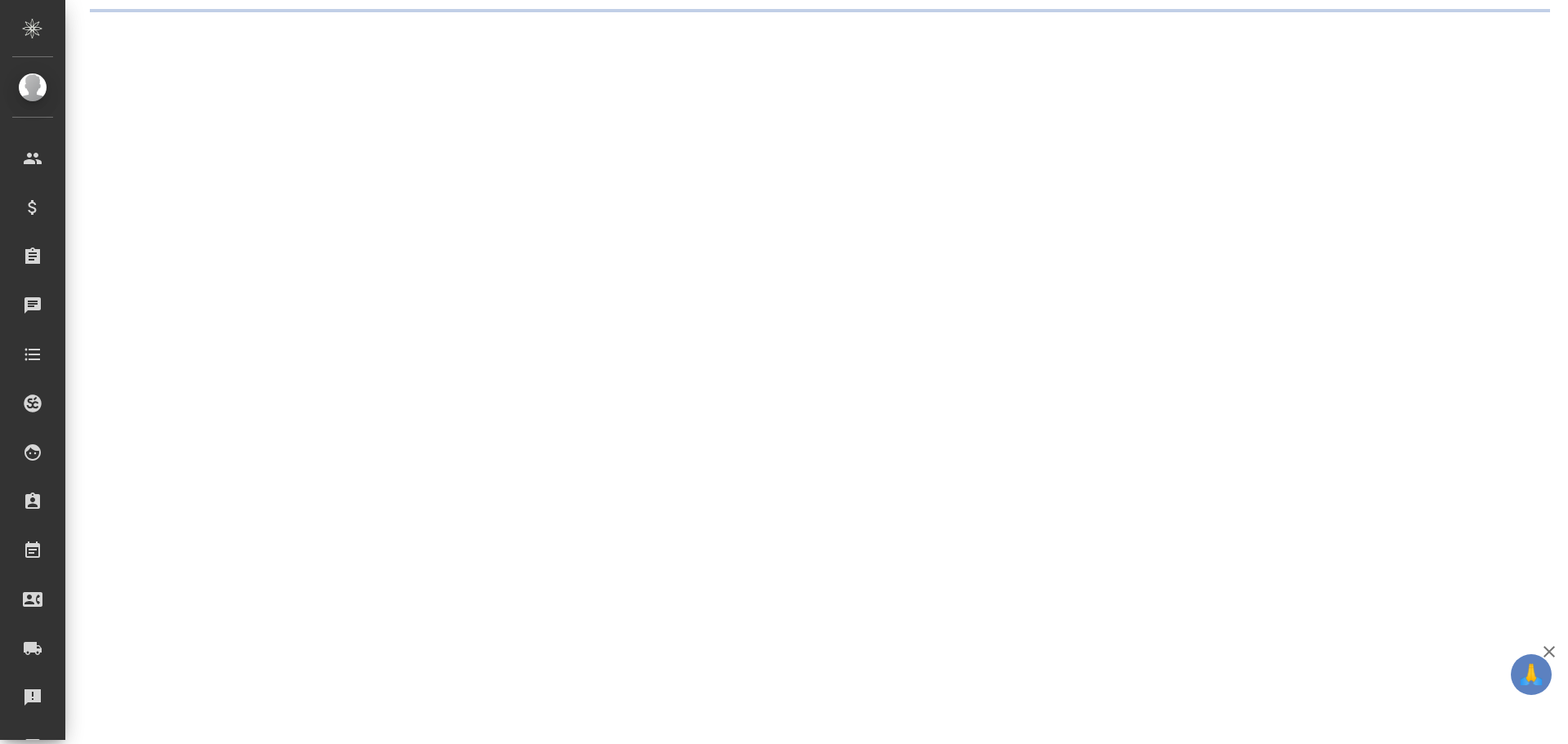 scroll, scrollTop: 0, scrollLeft: 0, axis: both 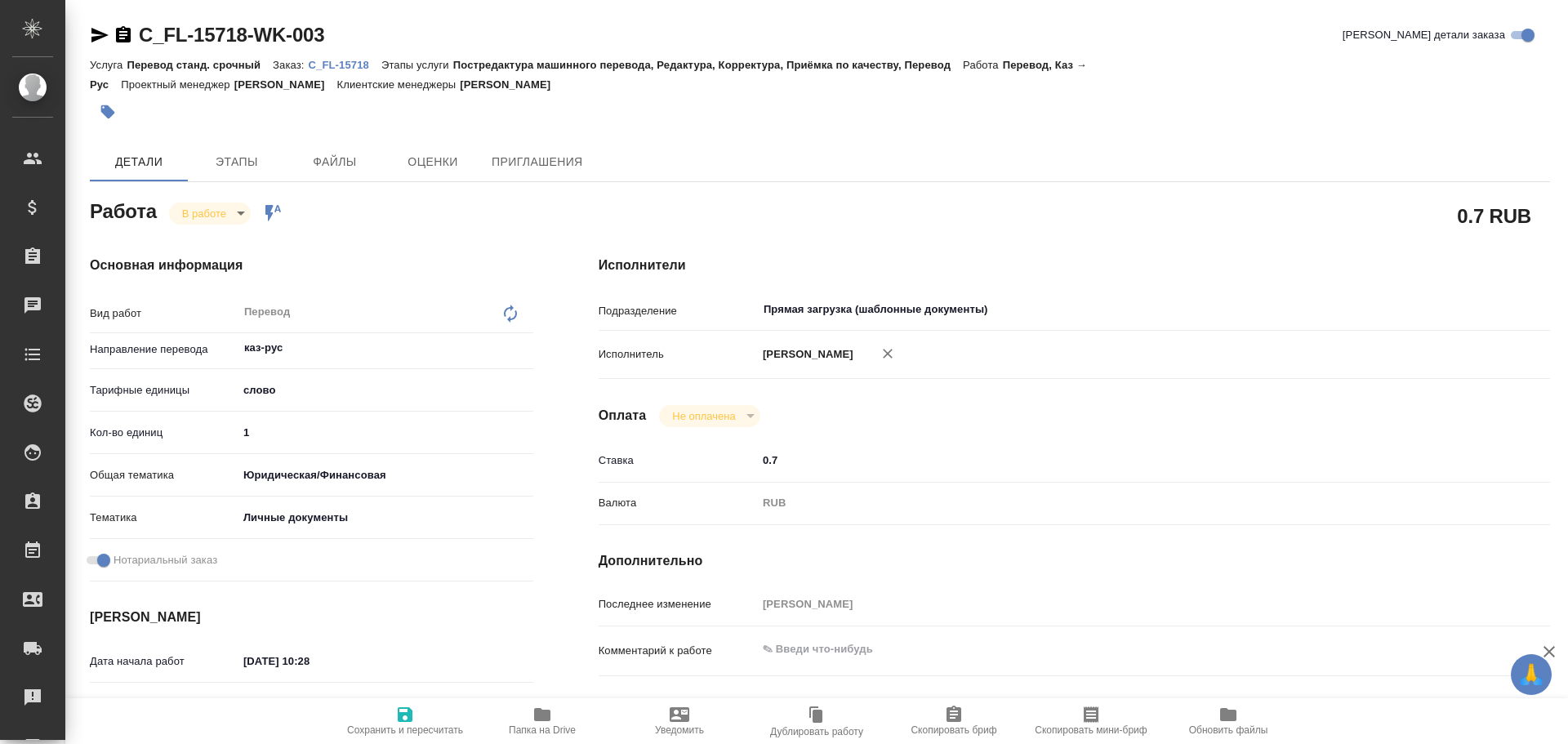 type on "x" 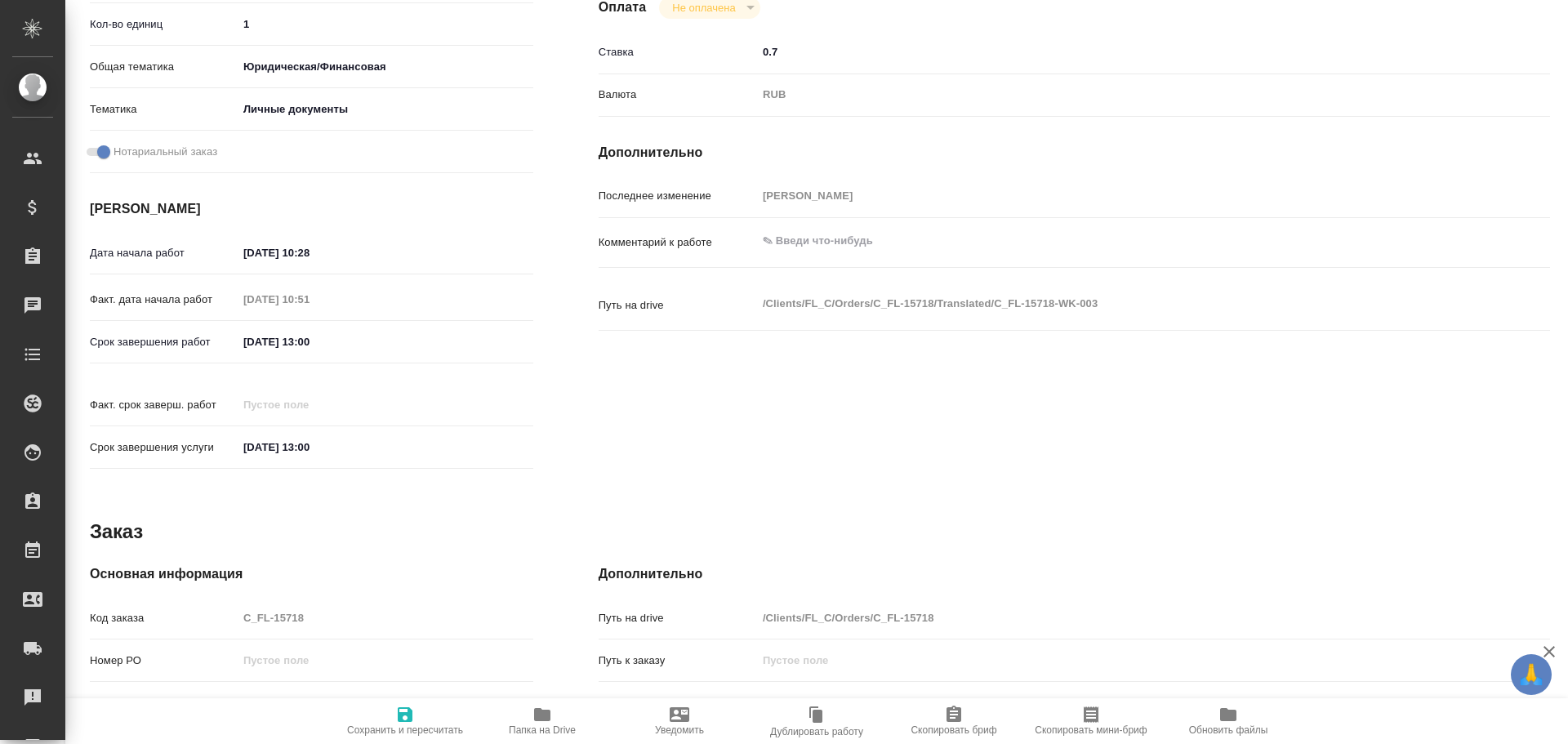 type on "x" 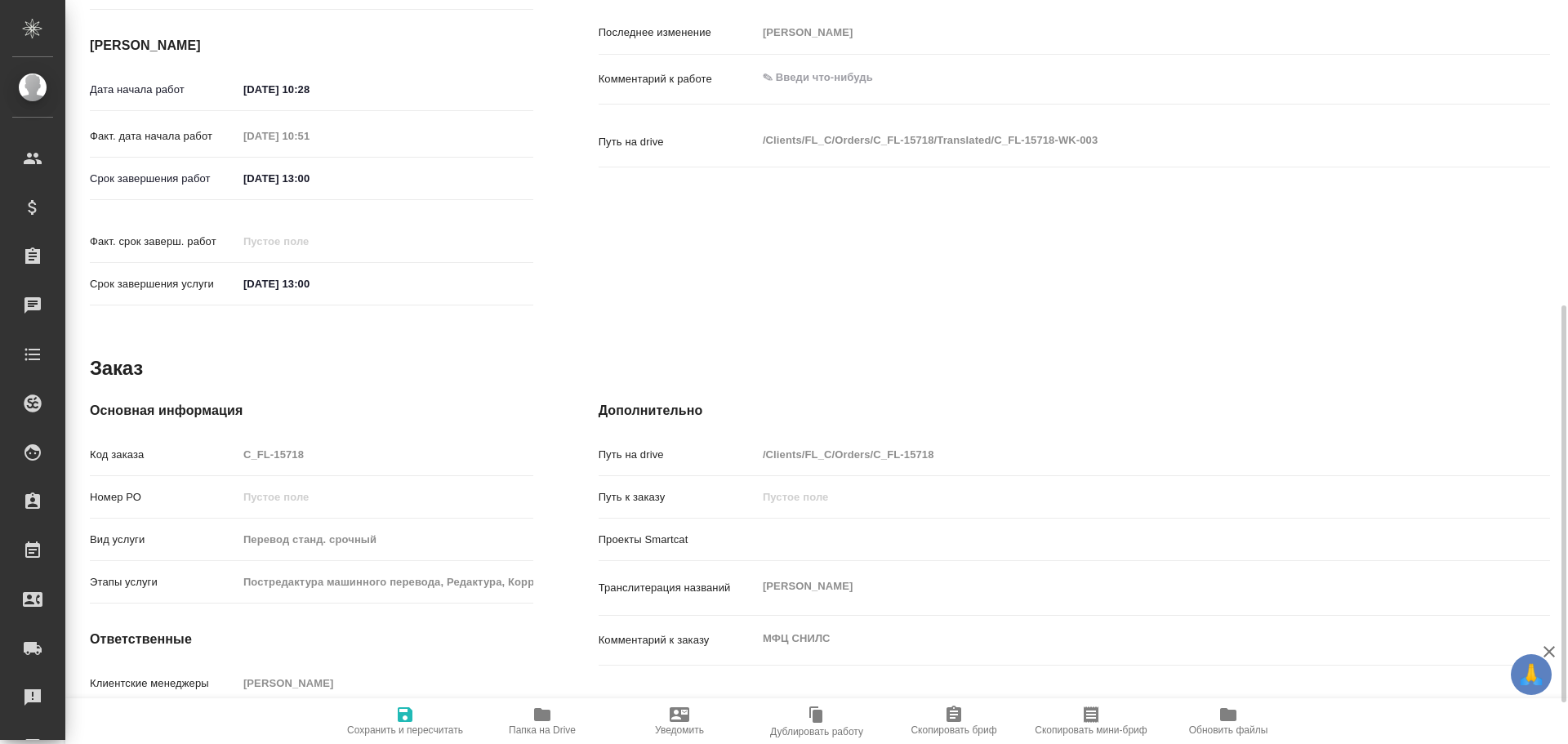 type on "x" 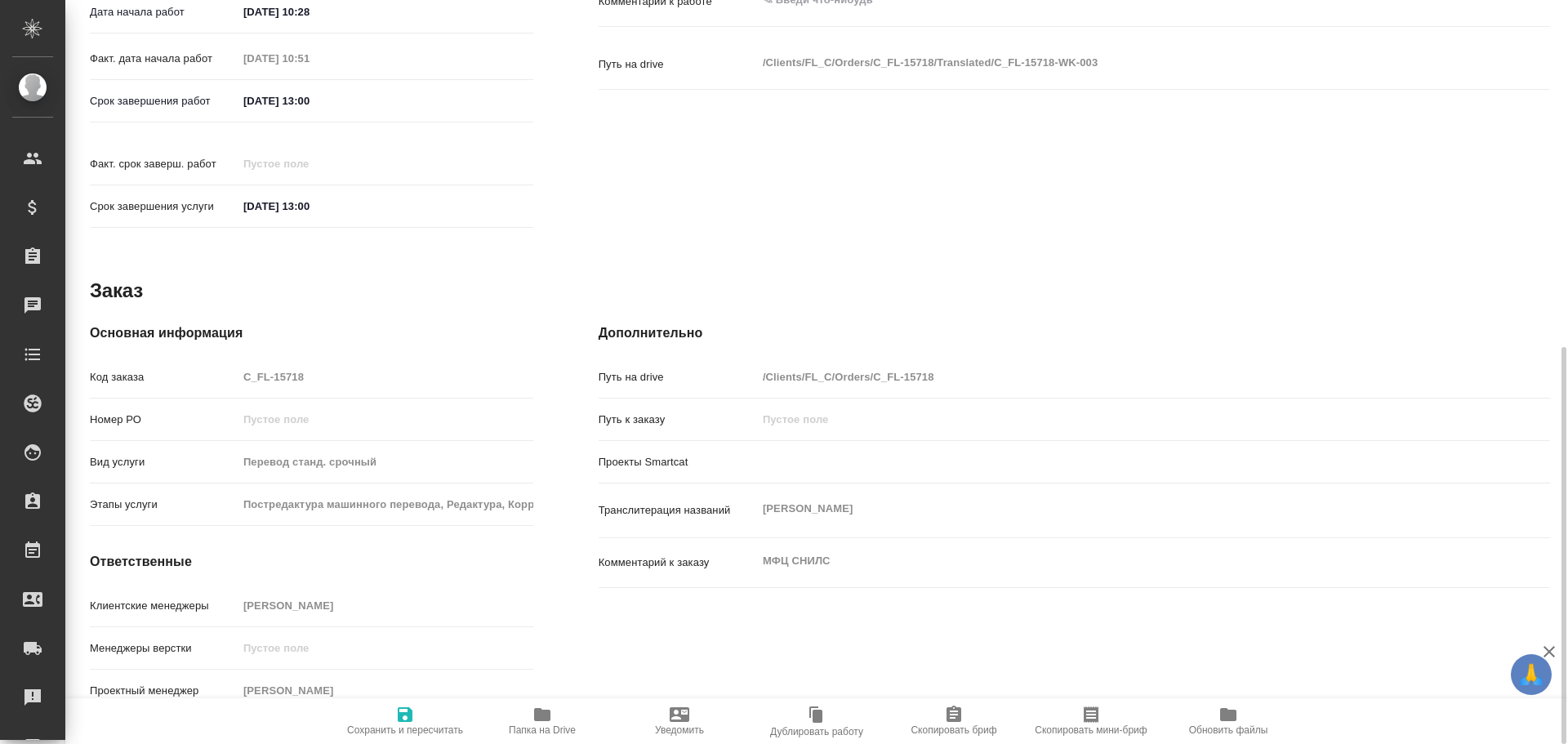 type on "x" 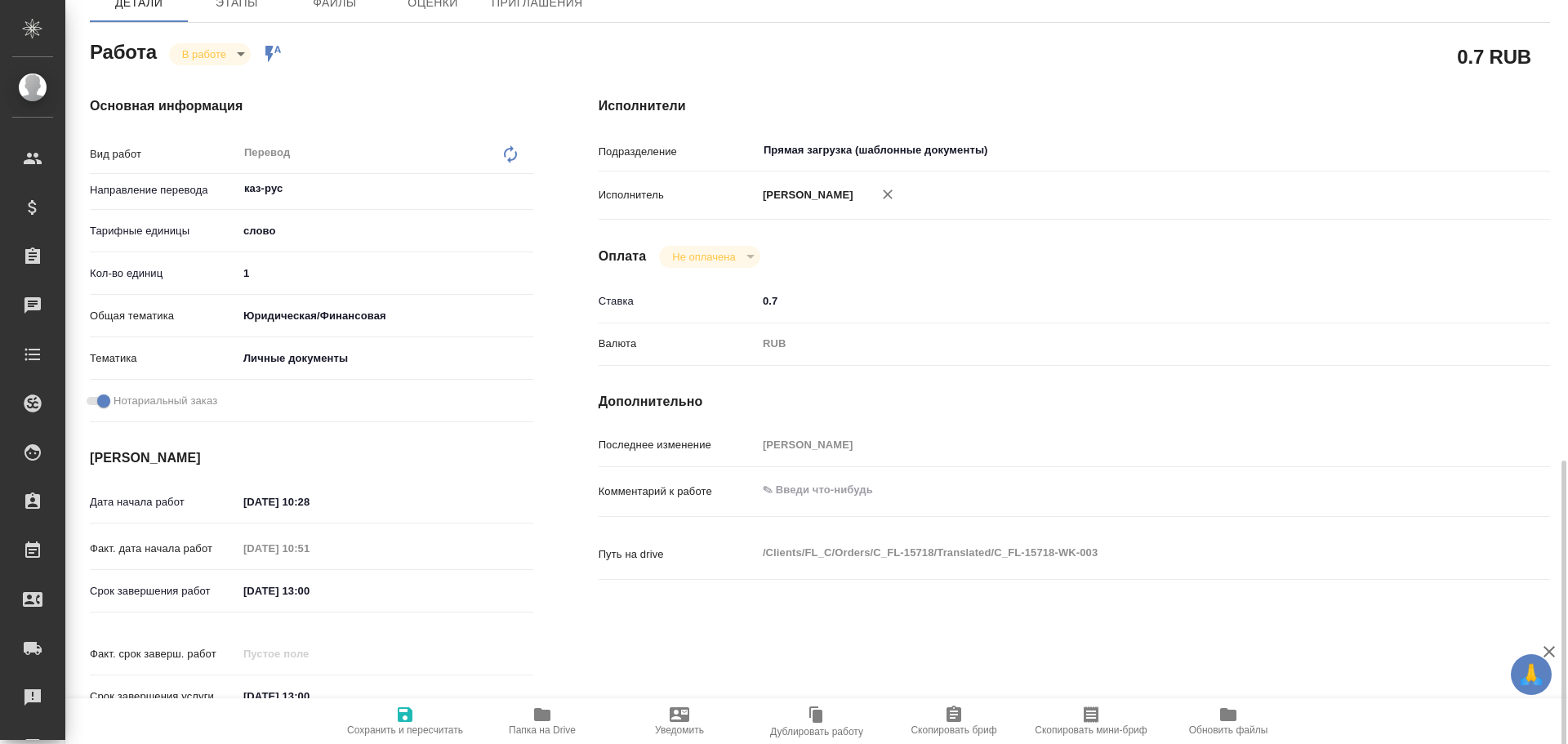 scroll, scrollTop: 78, scrollLeft: 0, axis: vertical 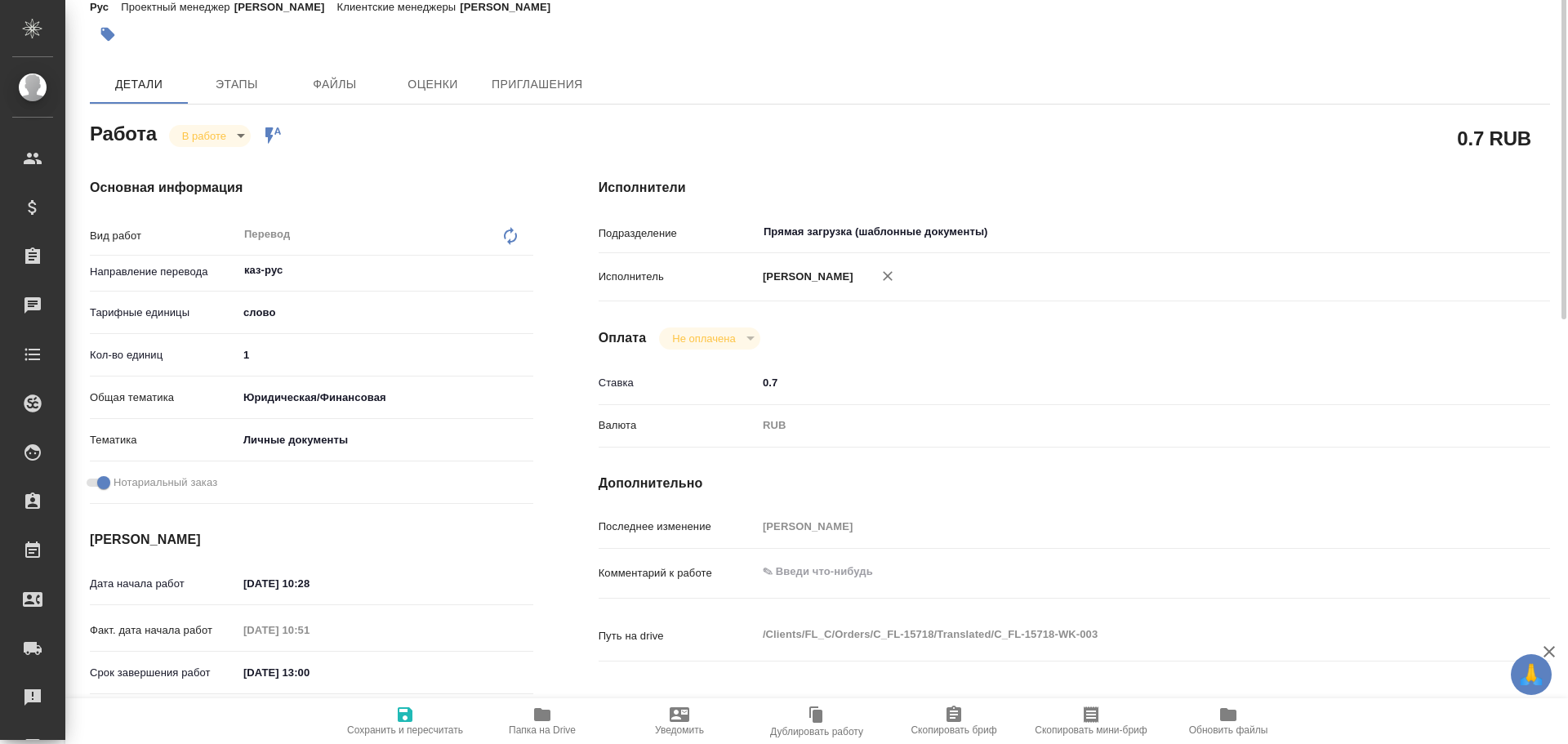 type on "x" 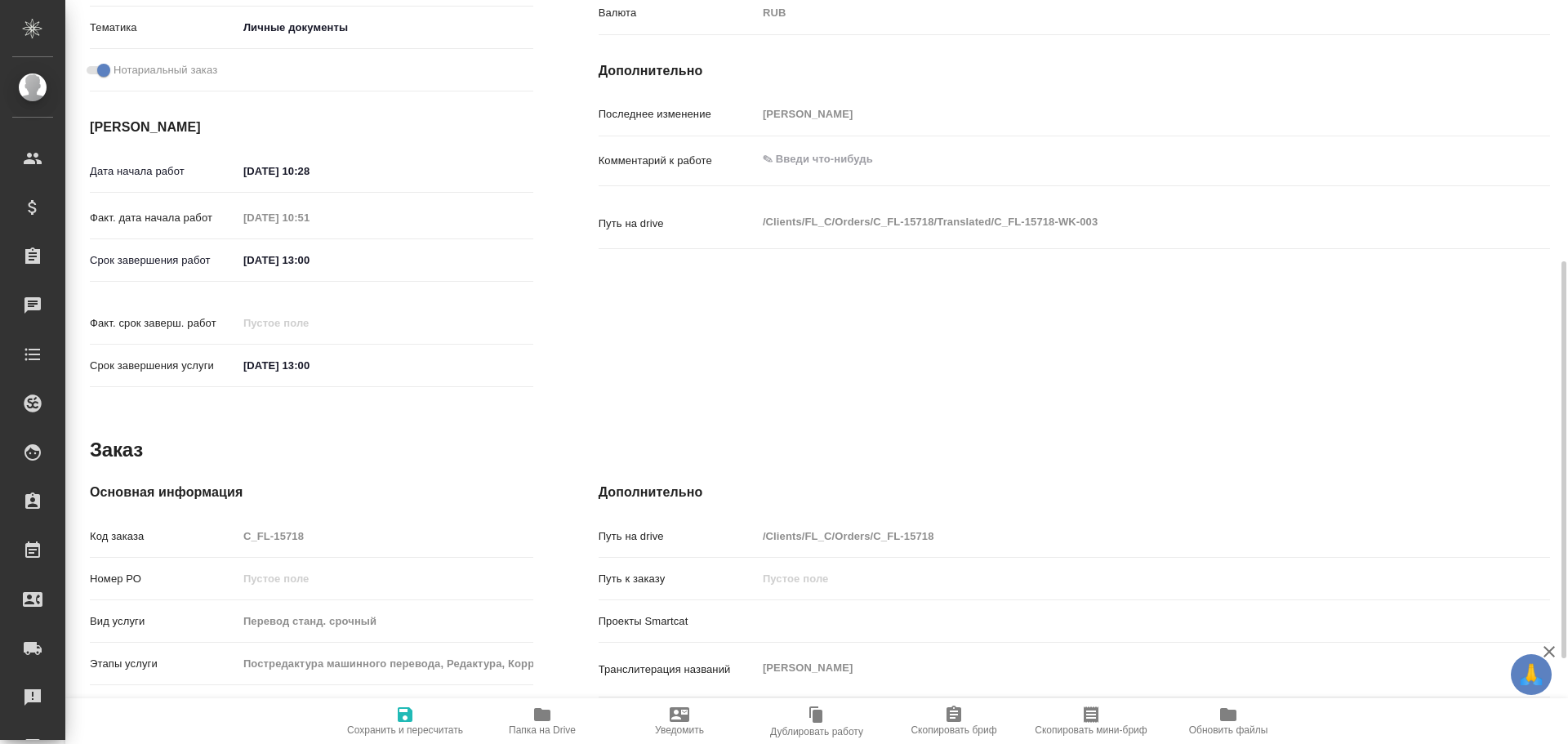 scroll, scrollTop: 649, scrollLeft: 0, axis: vertical 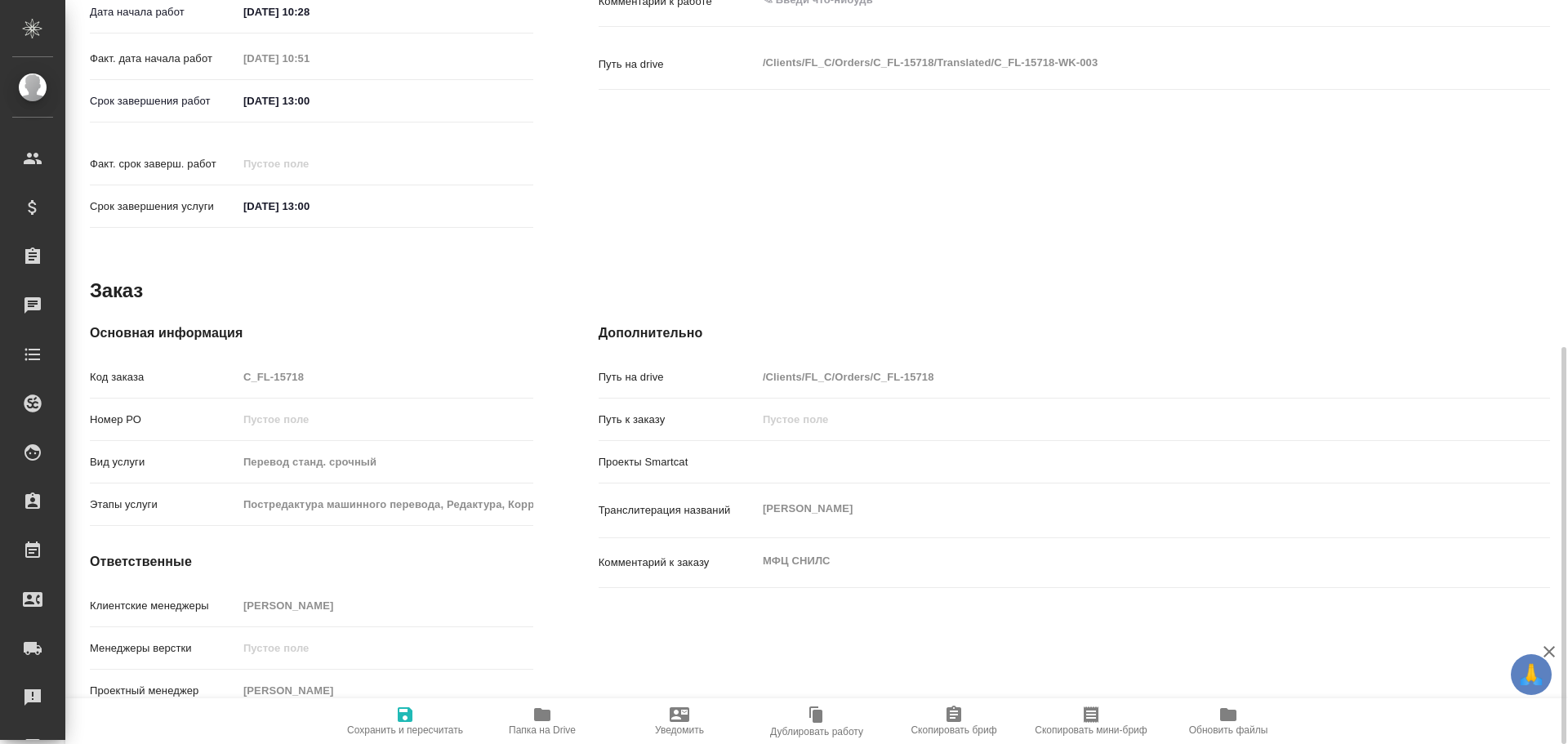 click 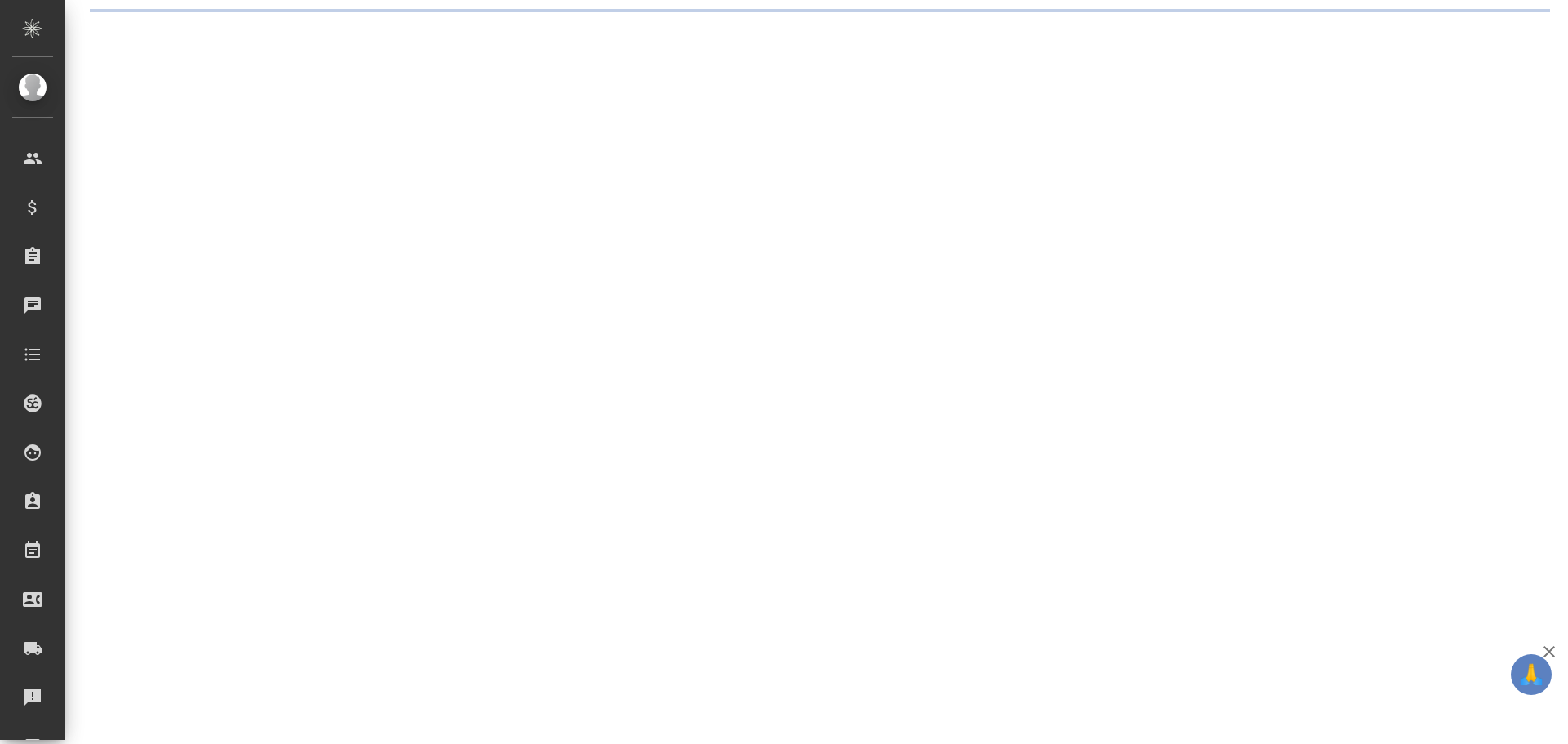 scroll, scrollTop: 0, scrollLeft: 0, axis: both 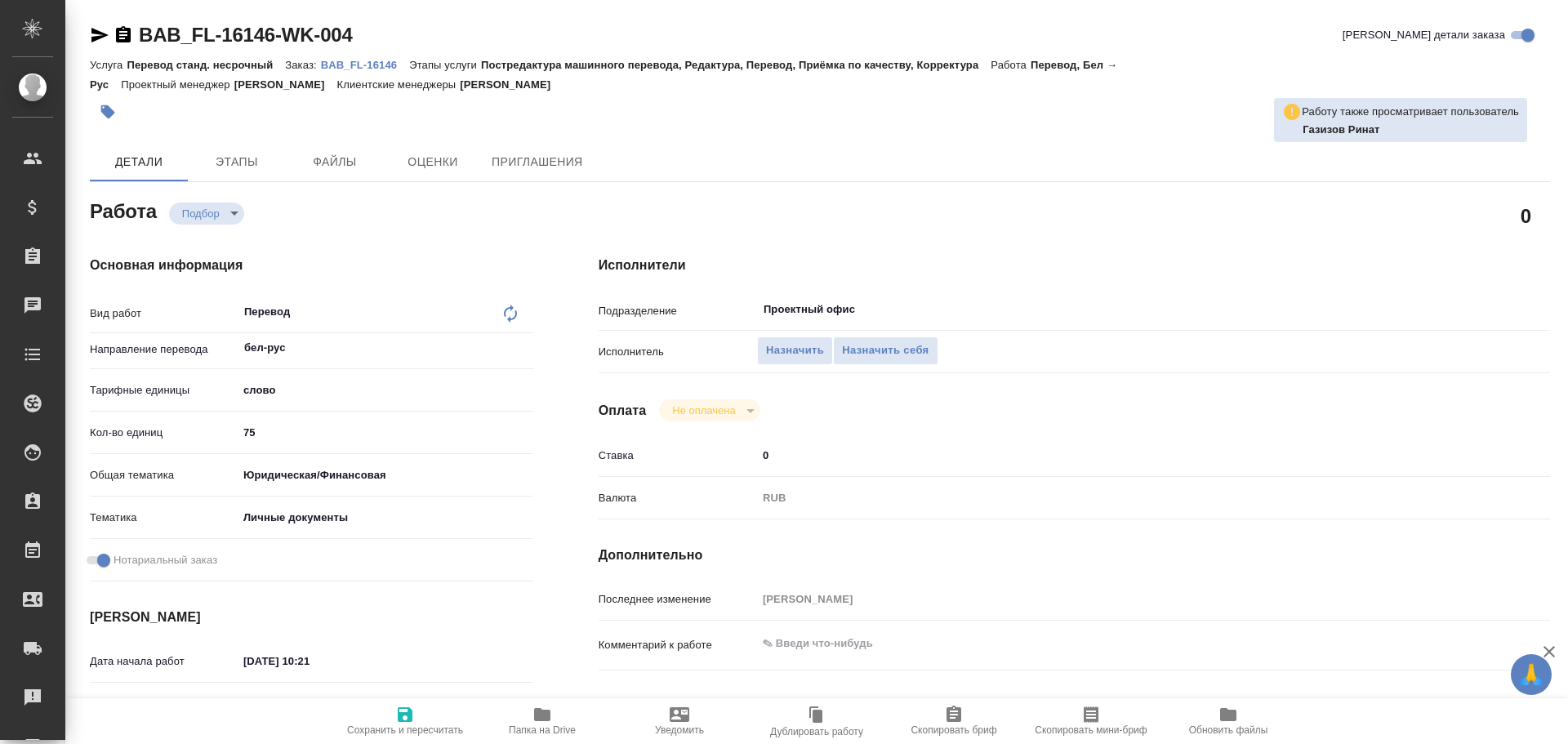 type on "x" 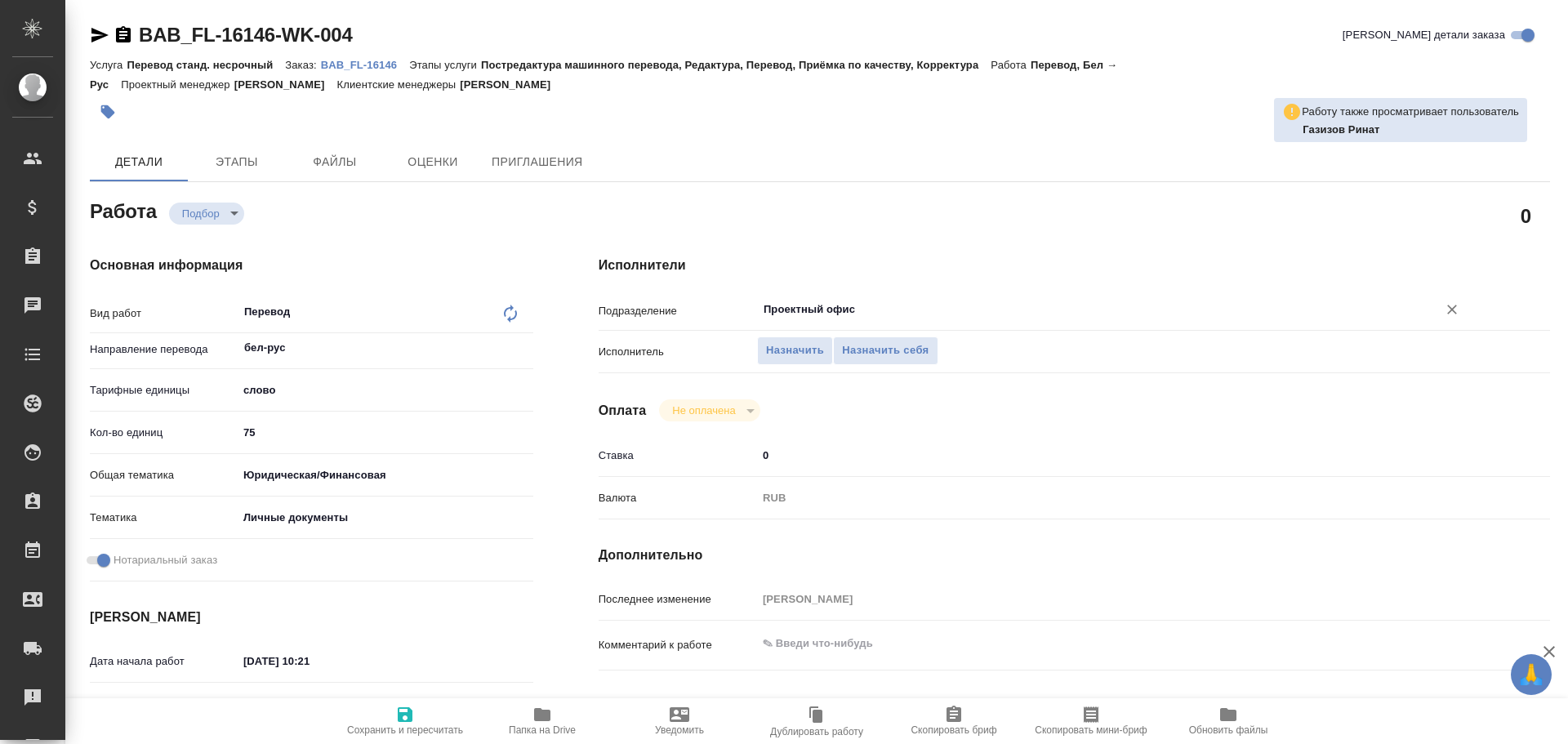 type on "x" 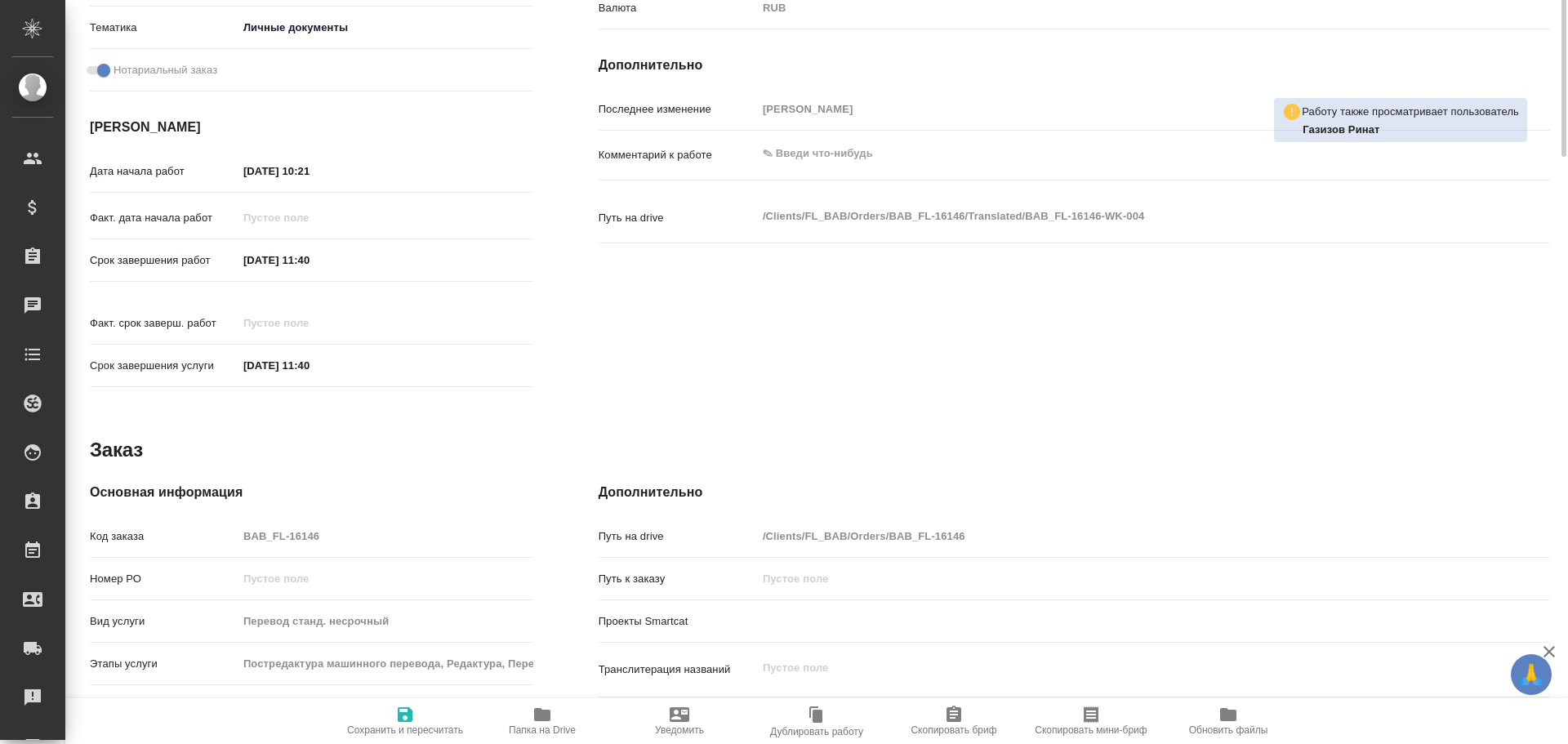 type on "x" 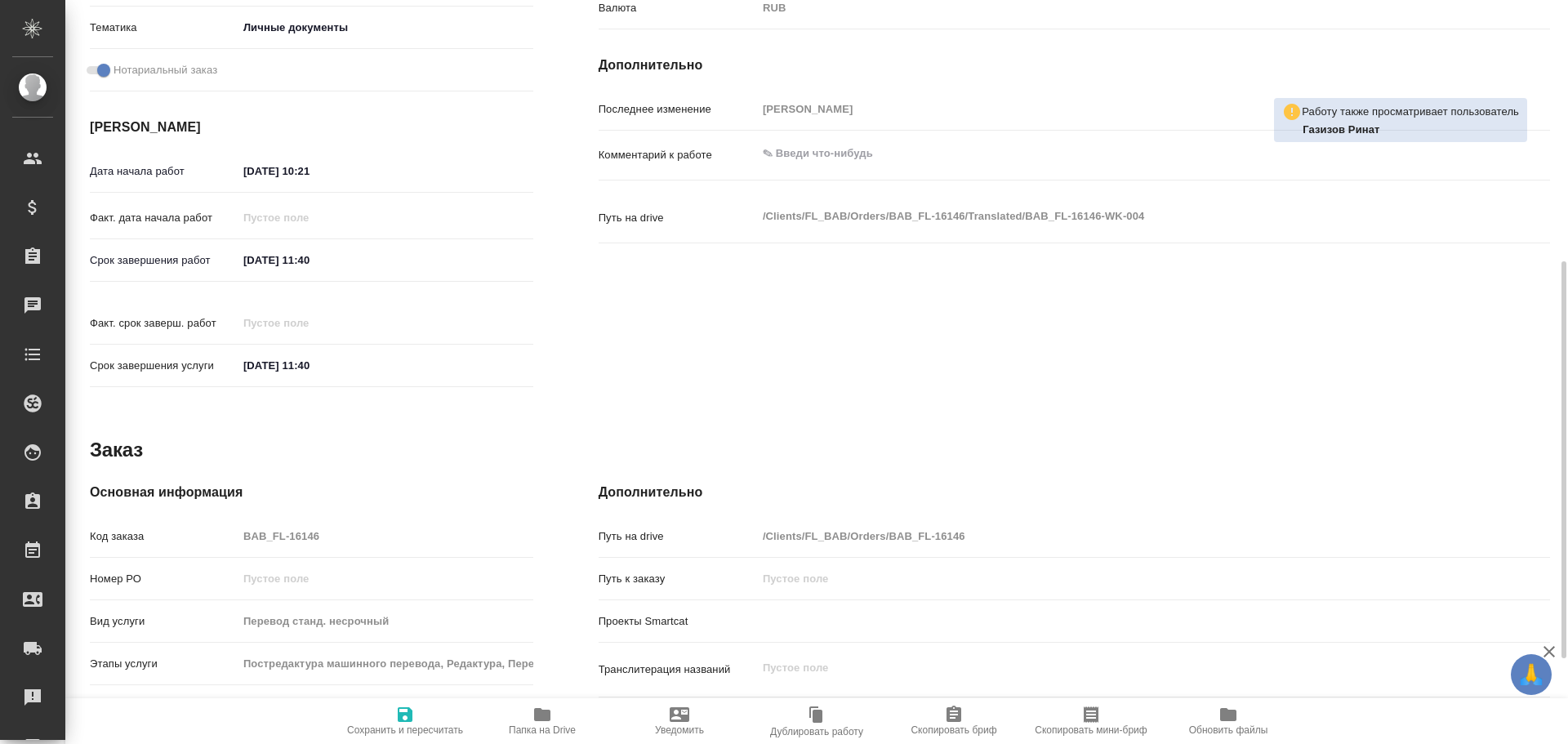 scroll, scrollTop: 649, scrollLeft: 0, axis: vertical 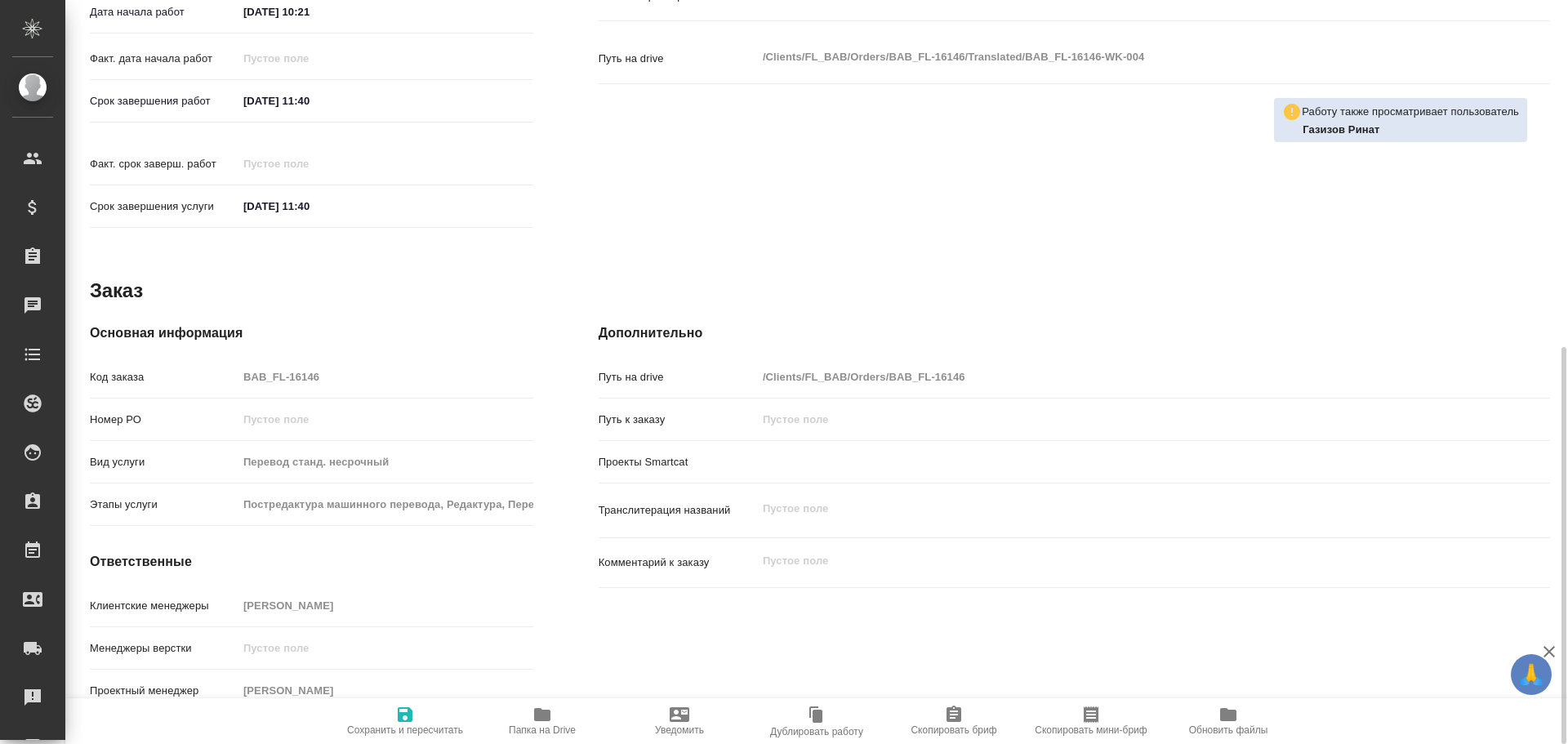 type on "x" 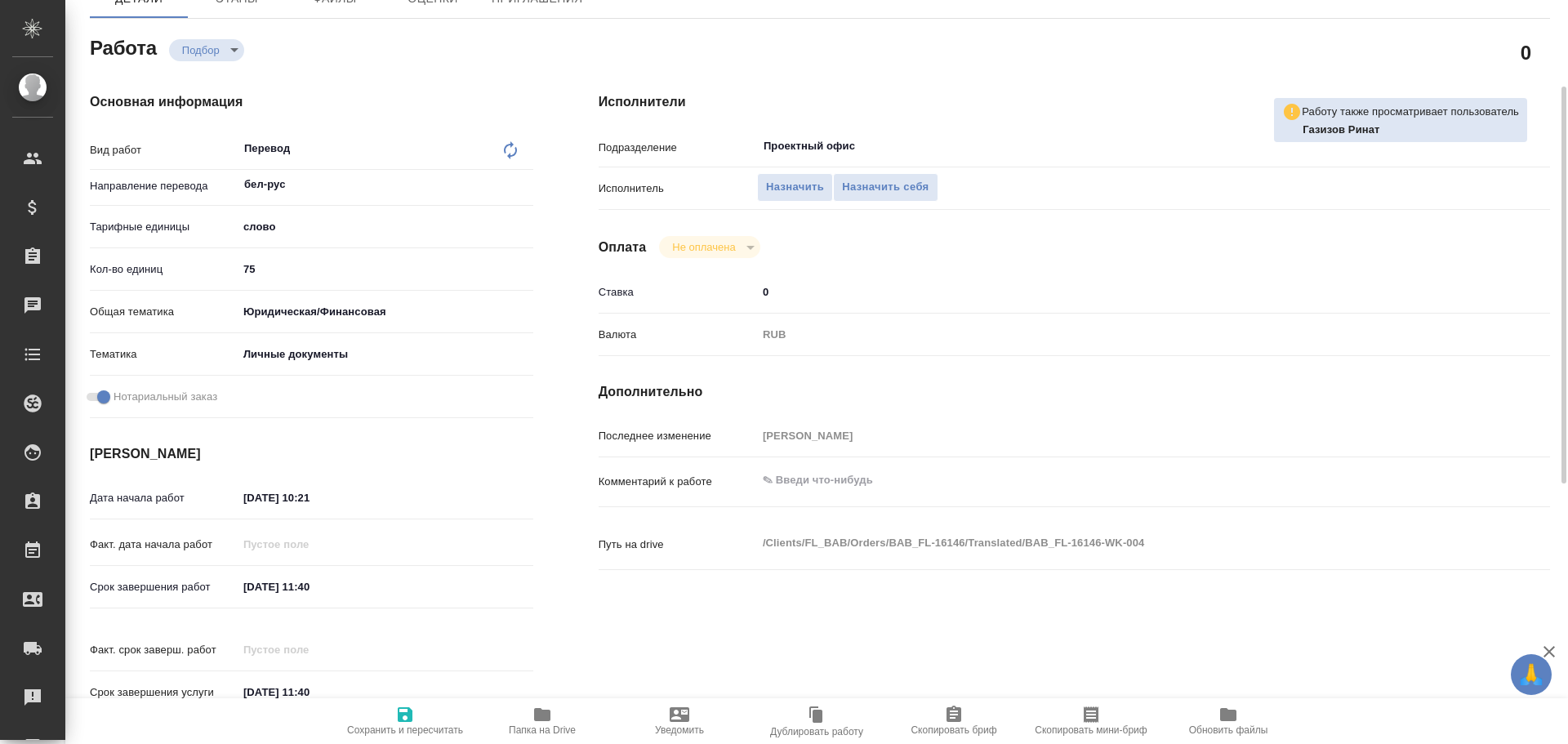 scroll, scrollTop: 0, scrollLeft: 0, axis: both 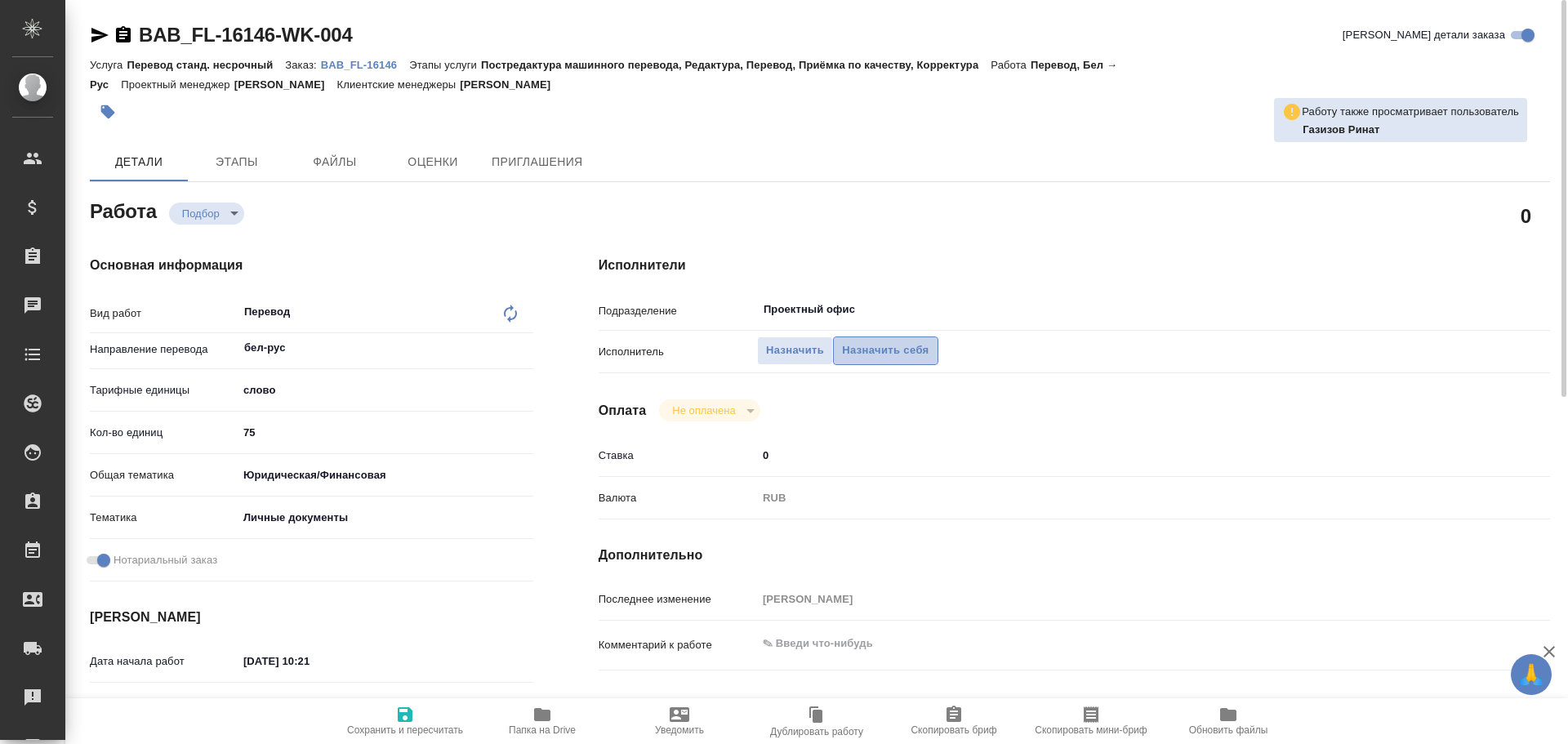 click on "Назначить себя" at bounding box center (885, 350) 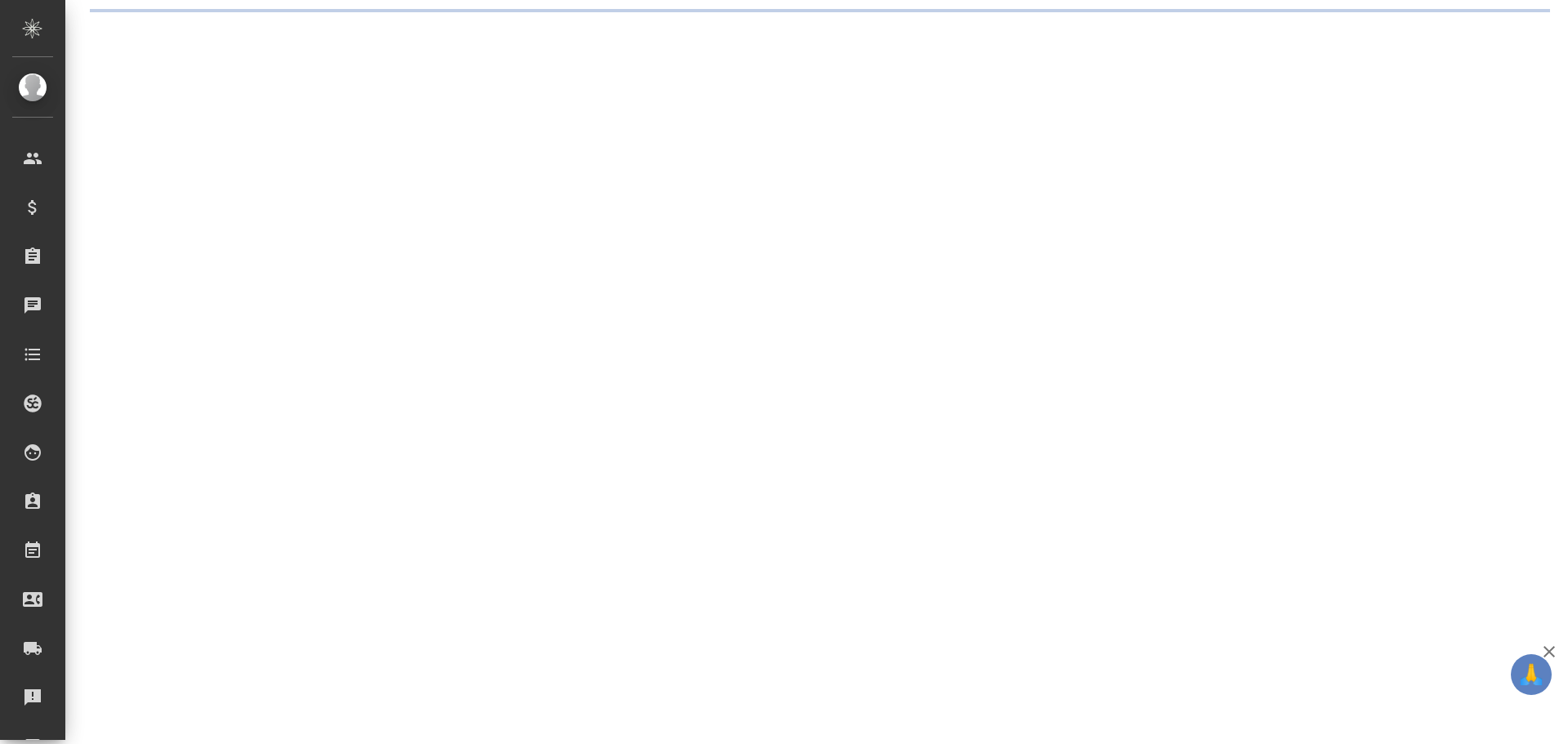 scroll, scrollTop: 0, scrollLeft: 0, axis: both 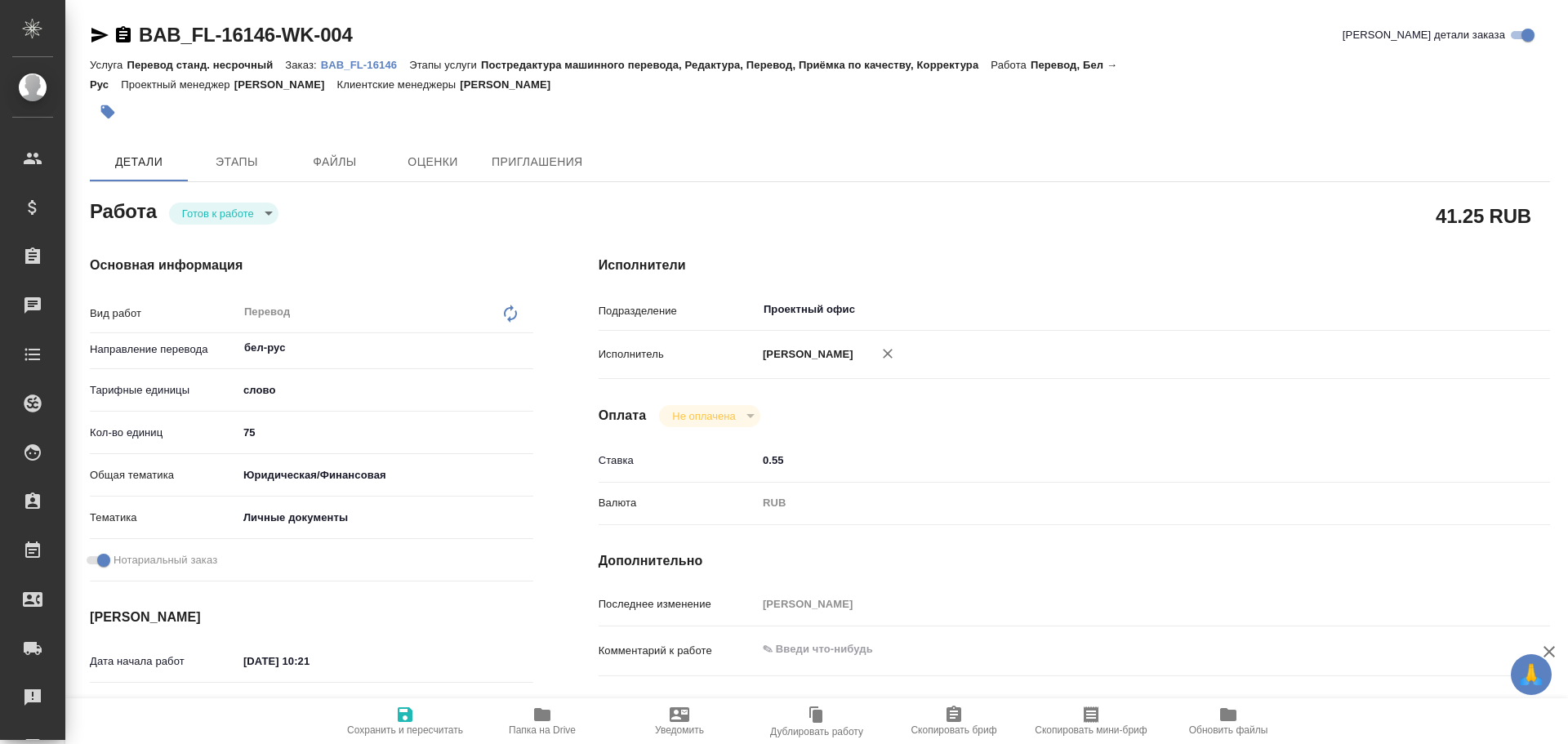 type on "x" 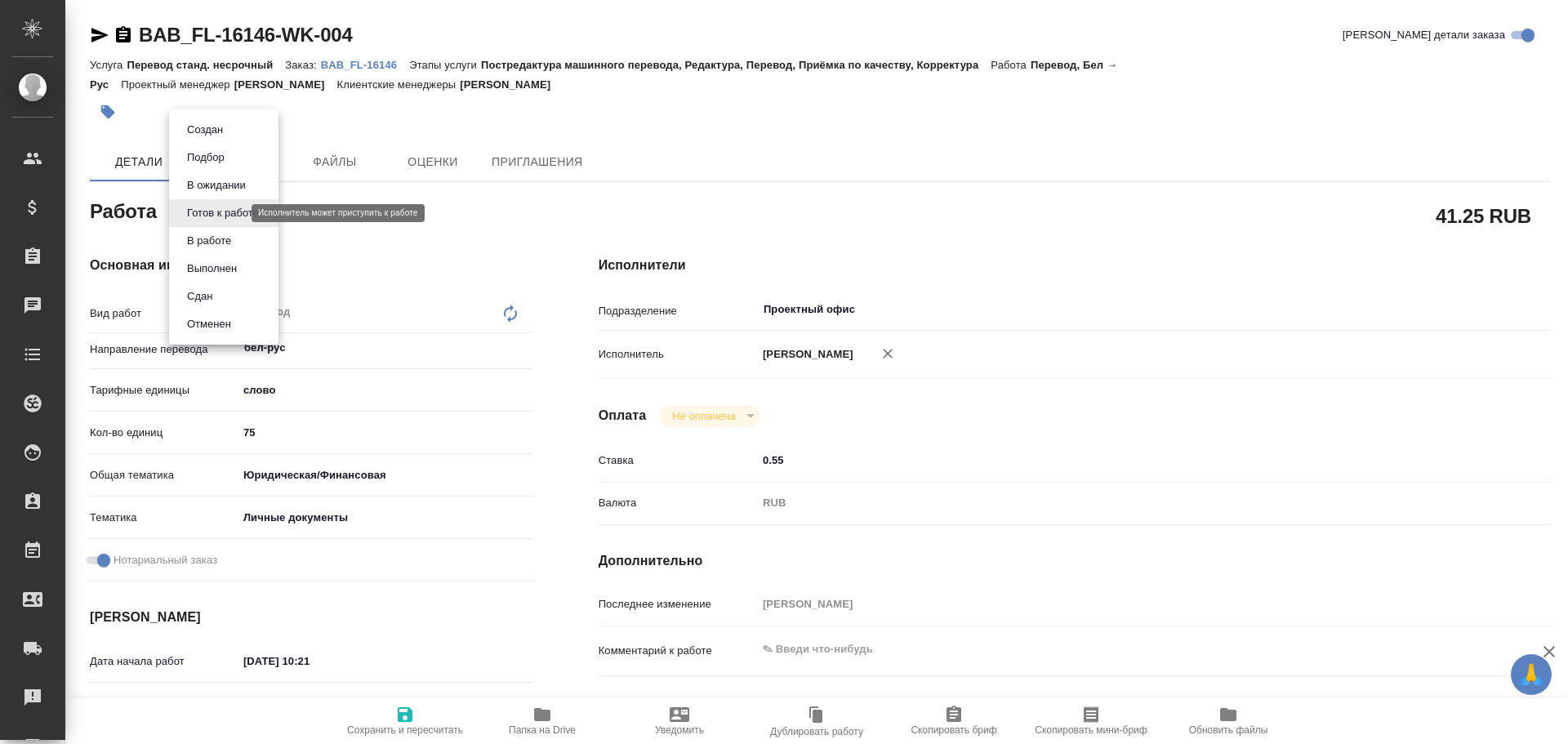 click on "🙏 .cls-1
fill:#fff;
AWATERA [PERSON_NAME] Спецификации Заказы Чаты Todo Проекты SC Исполнители Кандидаты Работы Входящие заявки Заявки на доставку Рекламации Проекты процессинга Конференции Выйти BAB_FL-16146-WK-004 Кратко детали заказа Услуга Перевод станд. несрочный Заказ: BAB_FL-16146 Этапы услуги Постредактура машинного перевода, Редактура, Перевод, Приёмка по качеству, Корректура [PERSON_NAME], Бел → Рус Проектный менеджер [PERSON_NAME] менеджеры [PERSON_NAME] Этапы Файлы Оценки Приглашения [PERSON_NAME] к работе readyForWork 41.25 RUB x ​ x" at bounding box center [784, 372] 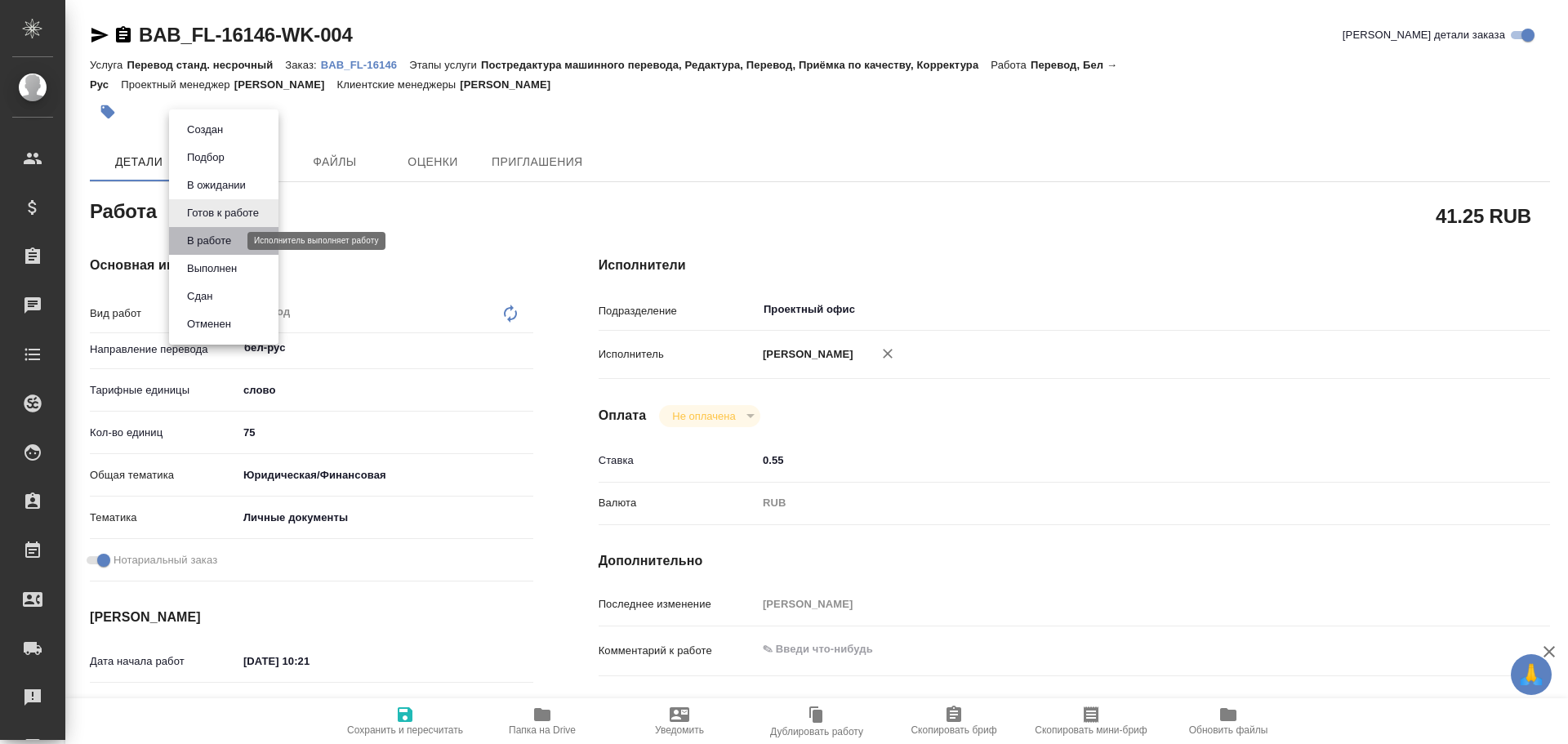 click on "В работе" at bounding box center [209, 241] 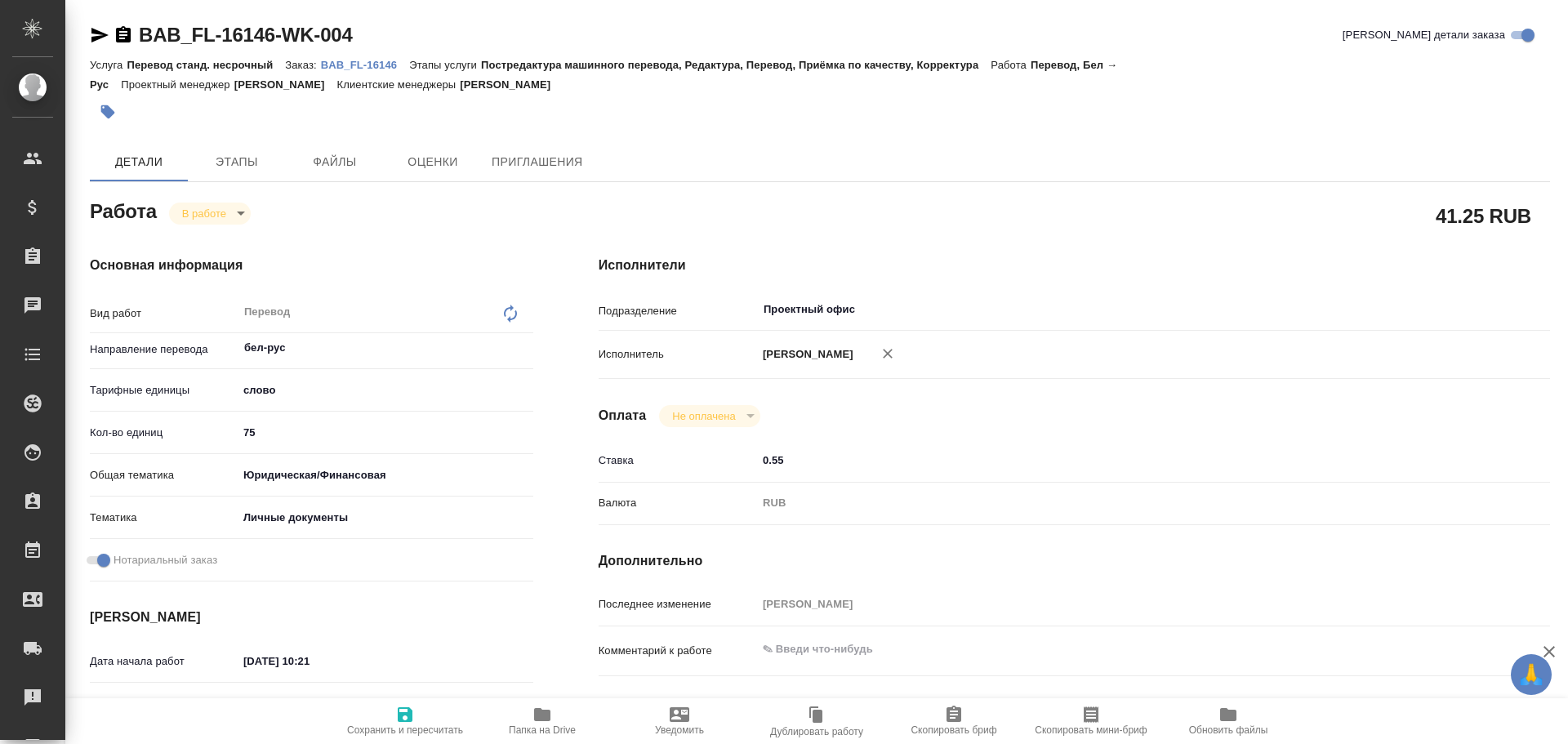 type on "x" 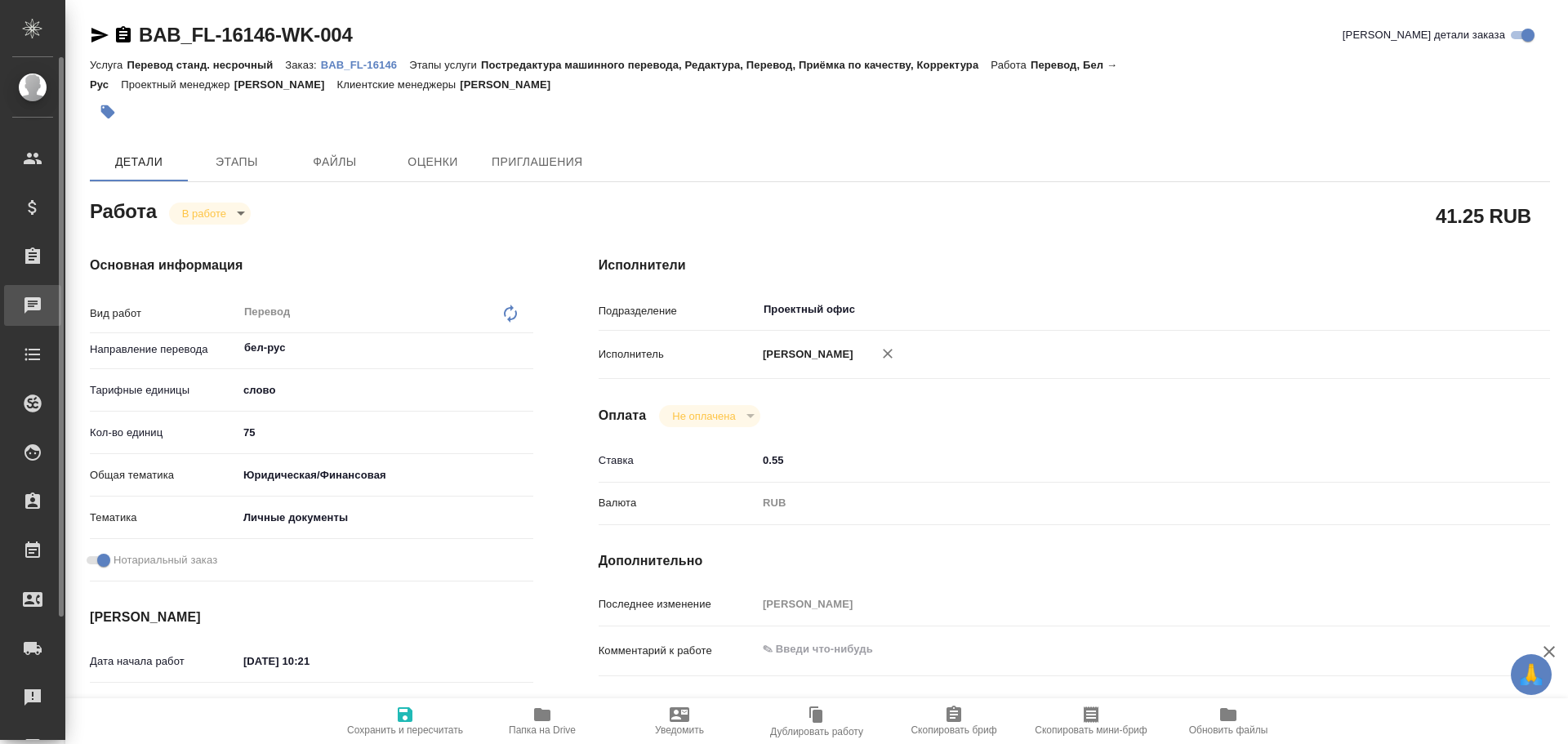 type on "x" 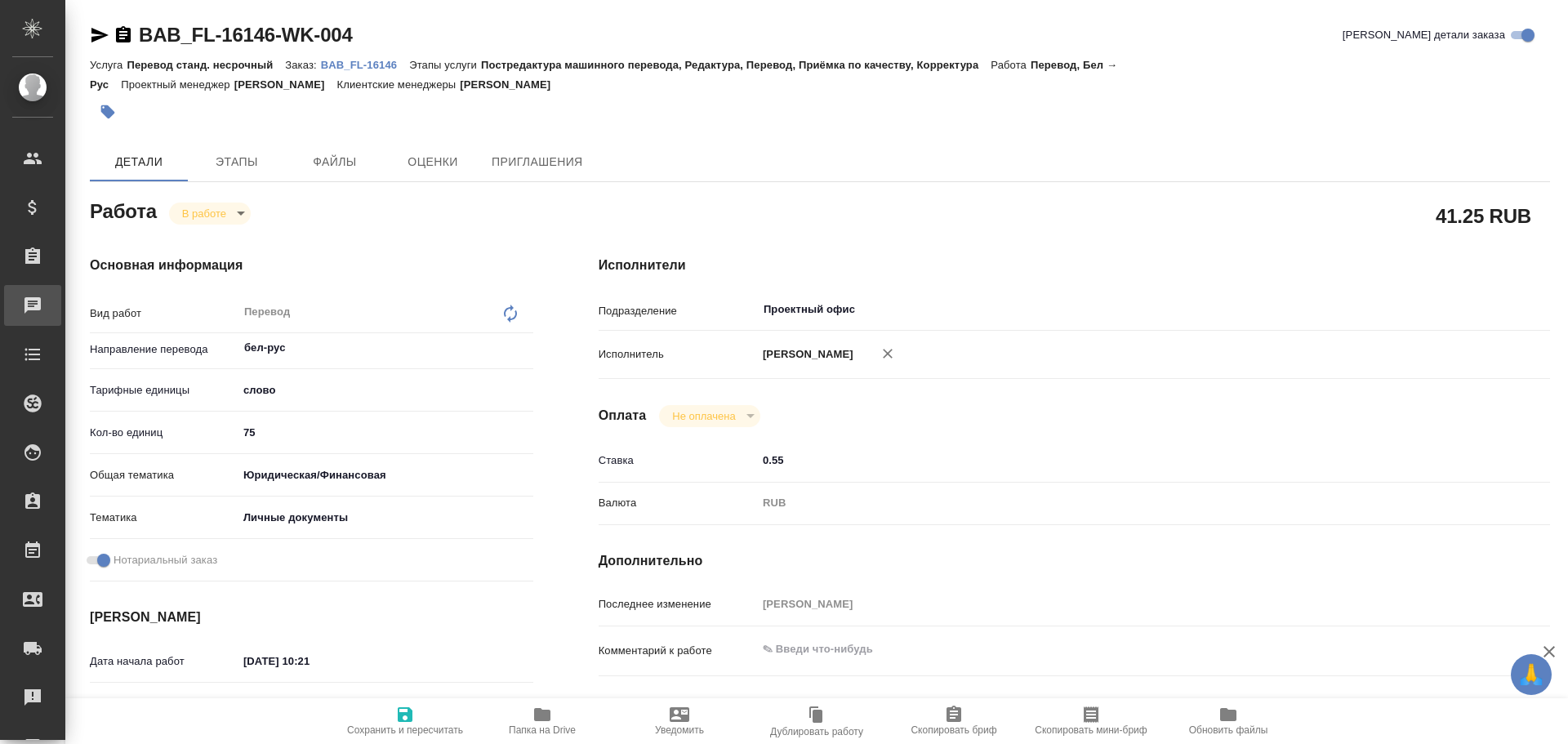 type on "x" 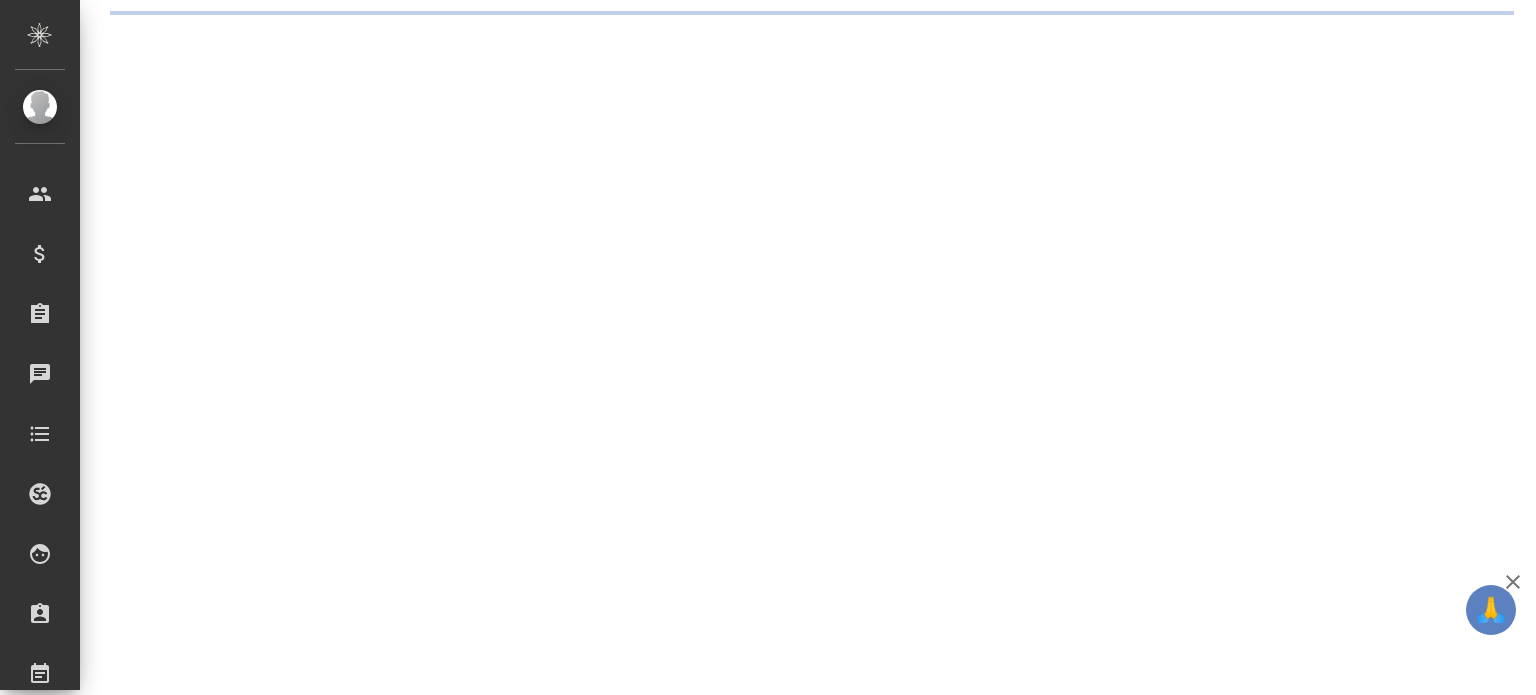 scroll, scrollTop: 0, scrollLeft: 0, axis: both 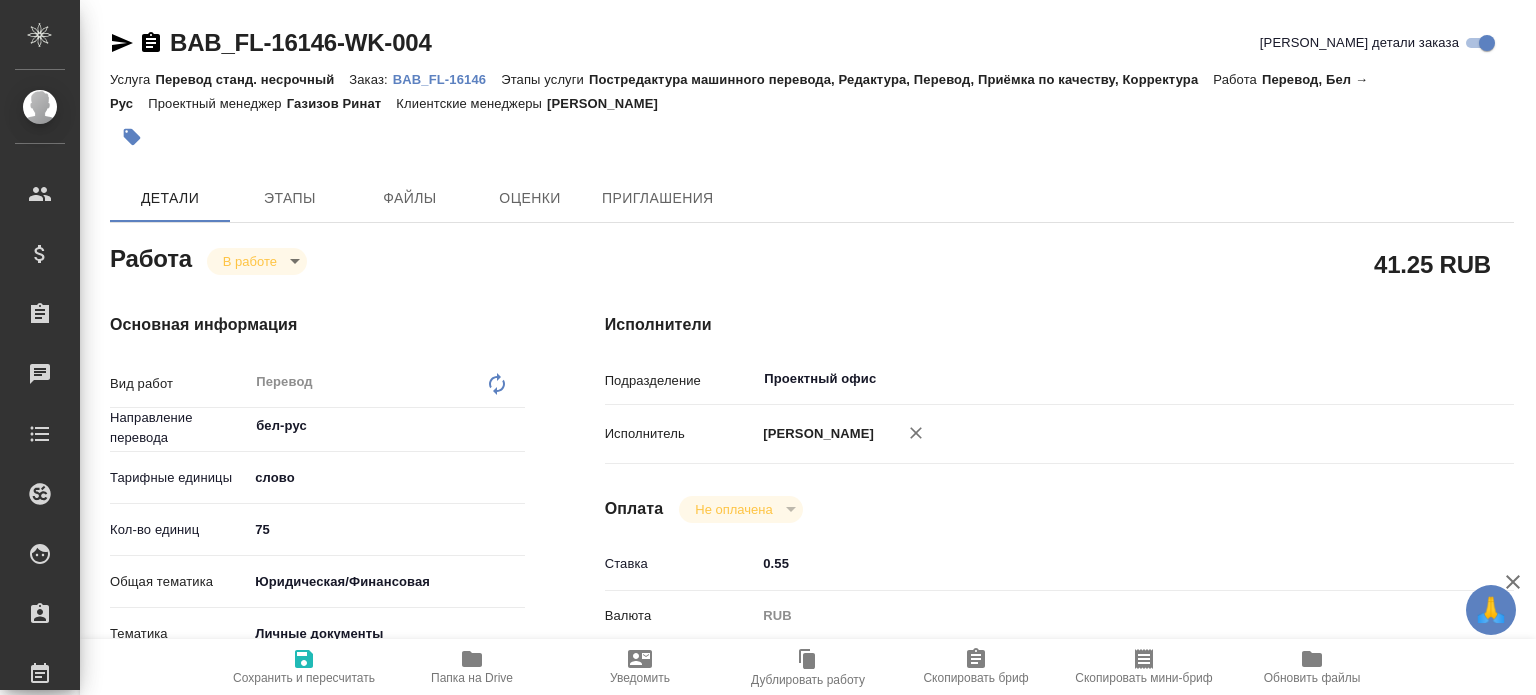 type on "x" 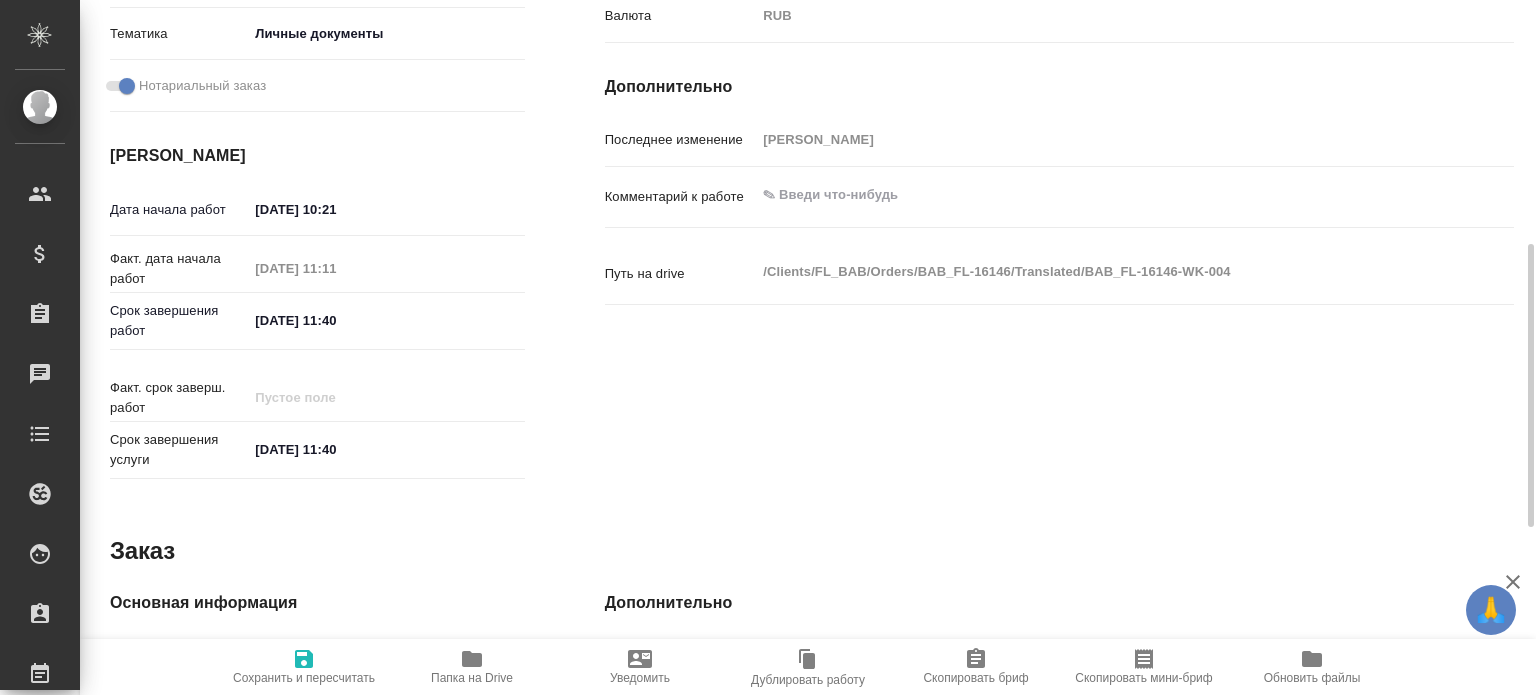 scroll, scrollTop: 1010, scrollLeft: 0, axis: vertical 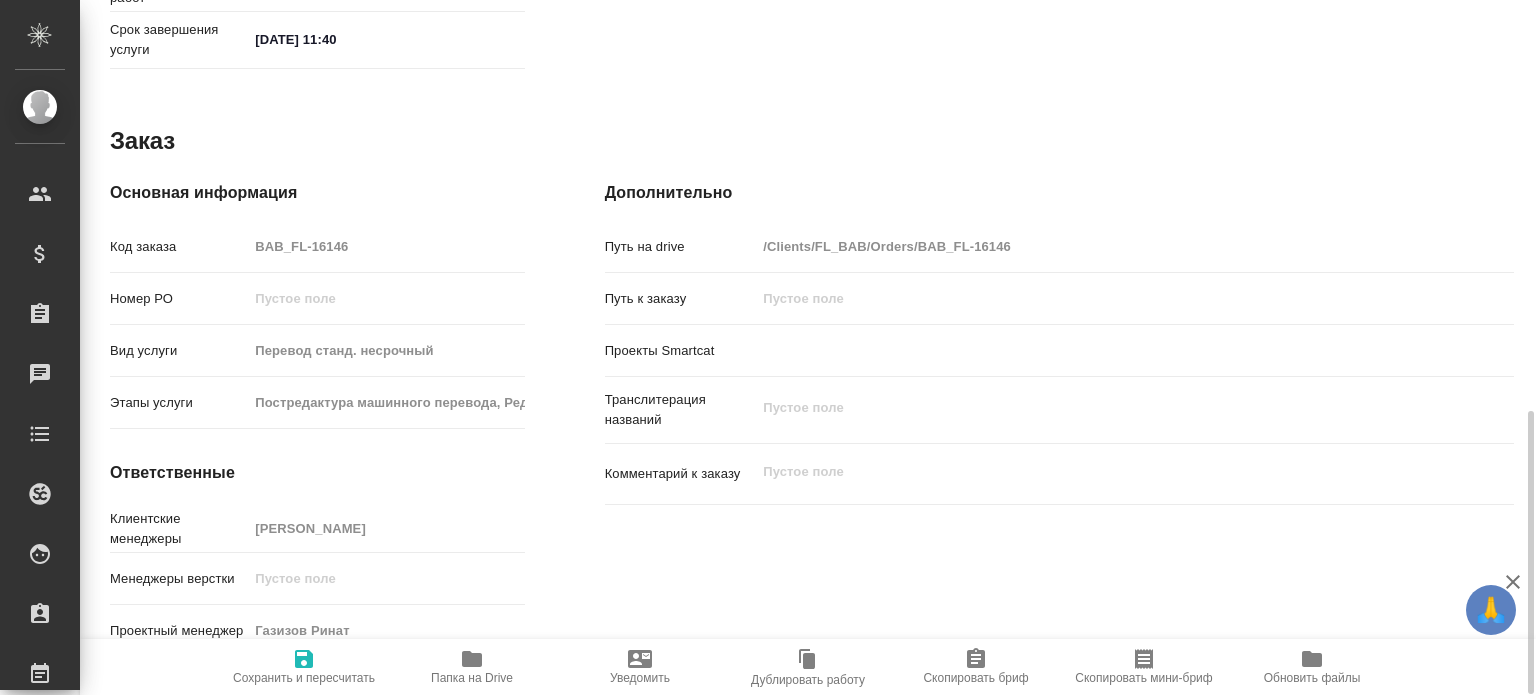 type on "x" 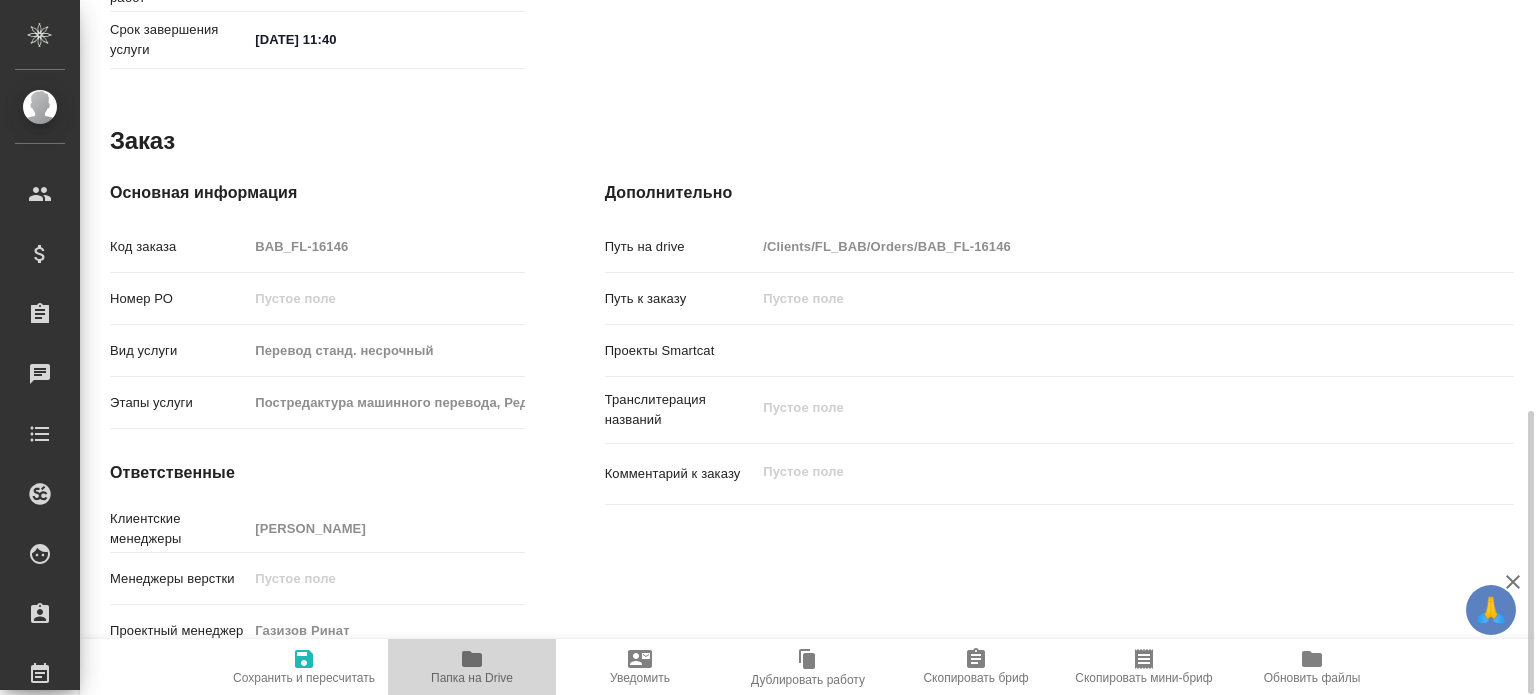 click 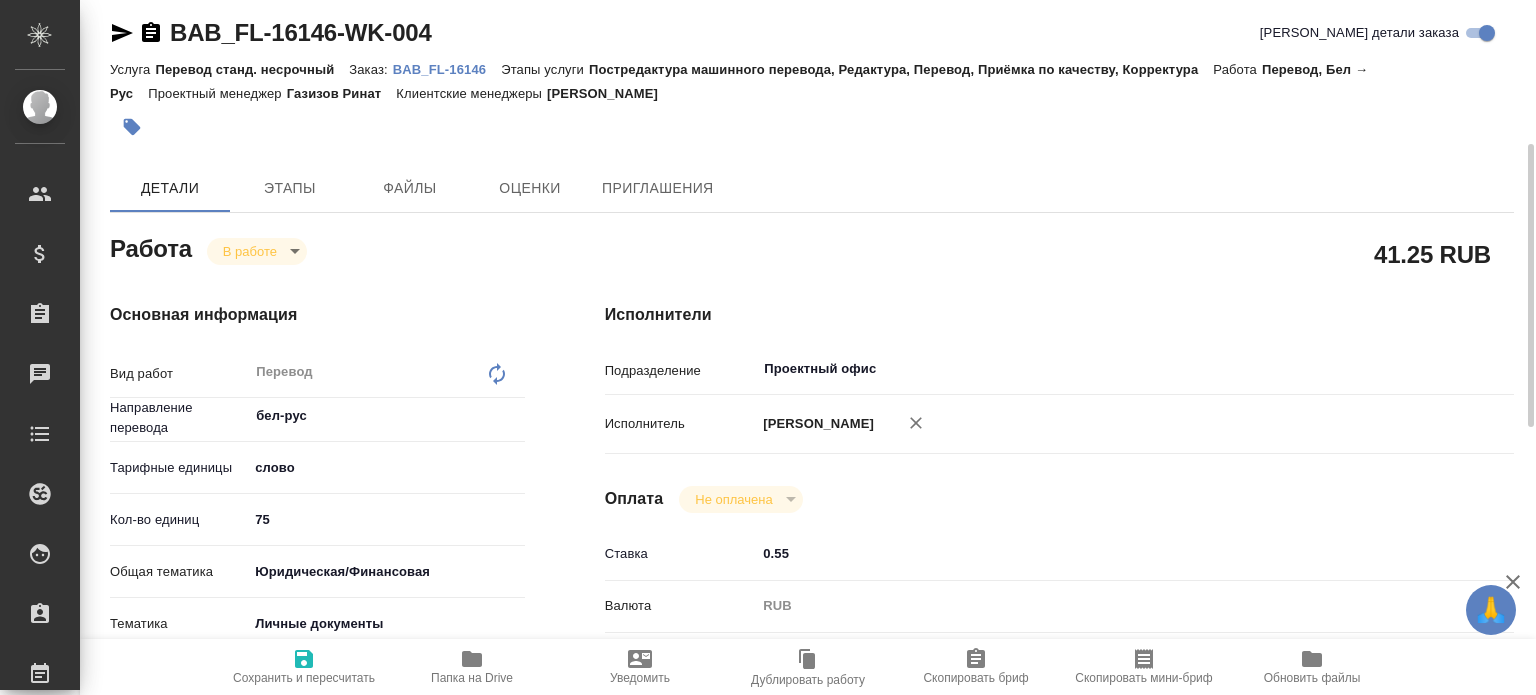 scroll, scrollTop: 0, scrollLeft: 0, axis: both 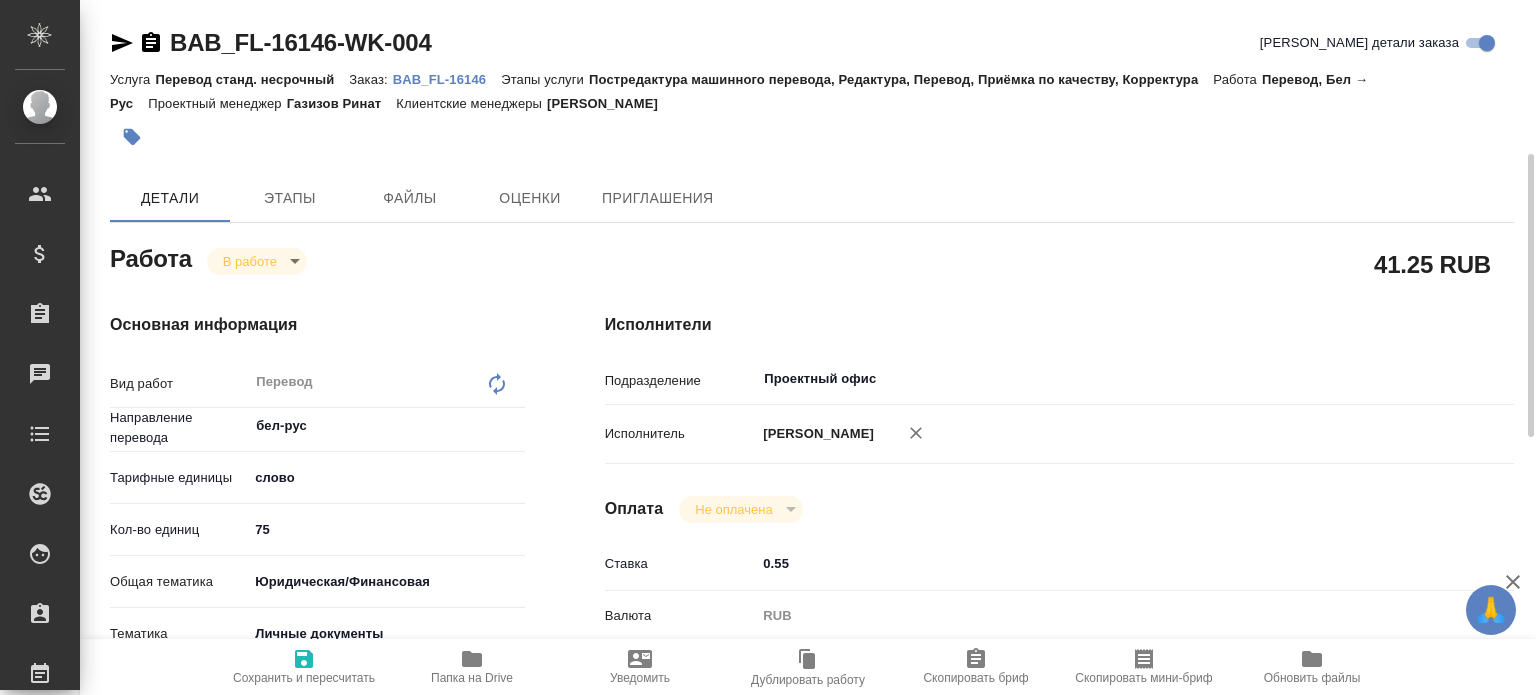 drag, startPoint x: 518, startPoint y: 602, endPoint x: 506, endPoint y: 607, distance: 13 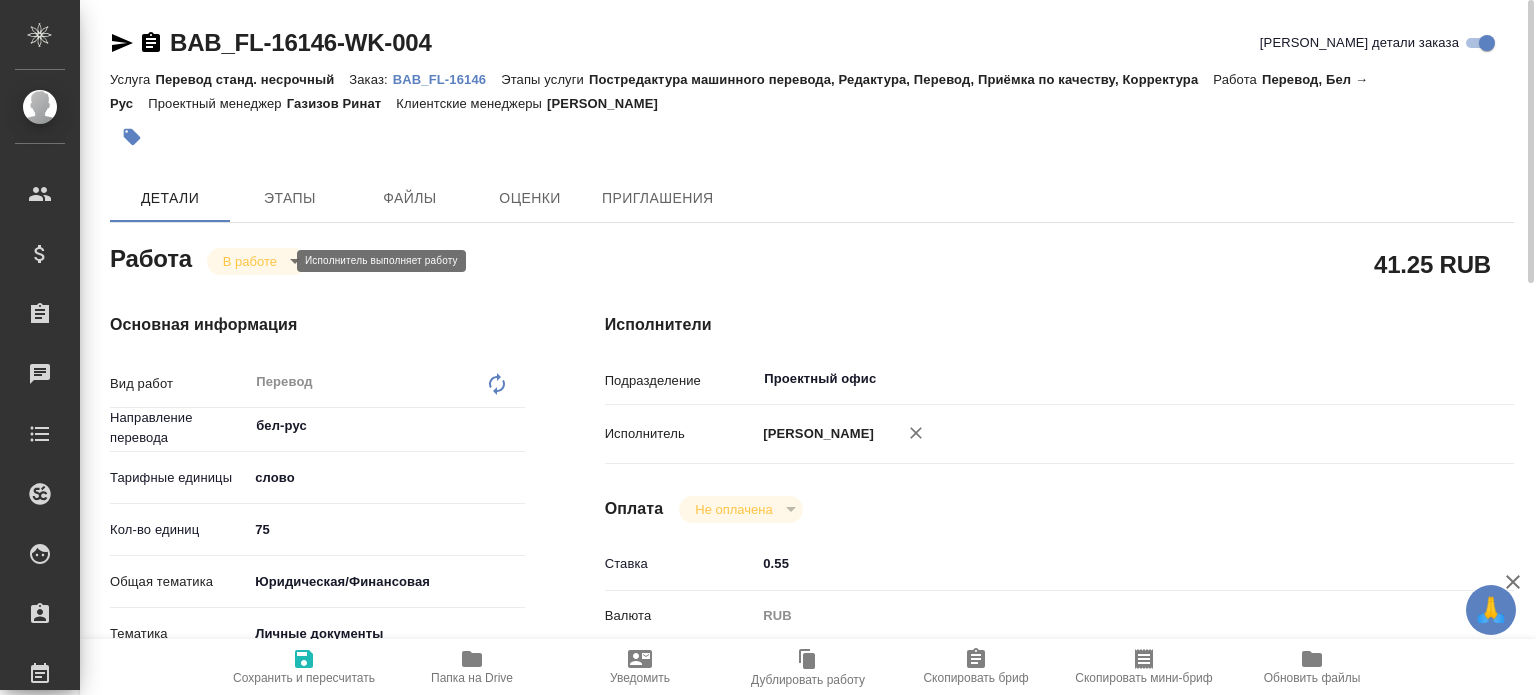 click on "🙏 .cls-1
fill:#fff;
AWATERA Gusev Alexandr Клиенты Спецификации Заказы 0 Чаты Todo Проекты SC Исполнители Кандидаты Работы Входящие заявки Заявки на доставку Рекламации Проекты процессинга Конференции Выйти BAB_FL-16146-WK-004 Кратко детали заказа Услуга Перевод станд. несрочный Заказ: BAB_FL-16146 Этапы услуги Постредактура машинного перевода, Редактура, Перевод, Приёмка по качеству, Корректура Работа Перевод, Бел → Рус Проектный менеджер Газизов Ринат Клиентские менеджеры Голубев Дмитрий Детали Этапы Файлы Оценки Приглашения Работа В работе inProgress 41.25 RUB Вид работ x 75" at bounding box center [768, 347] 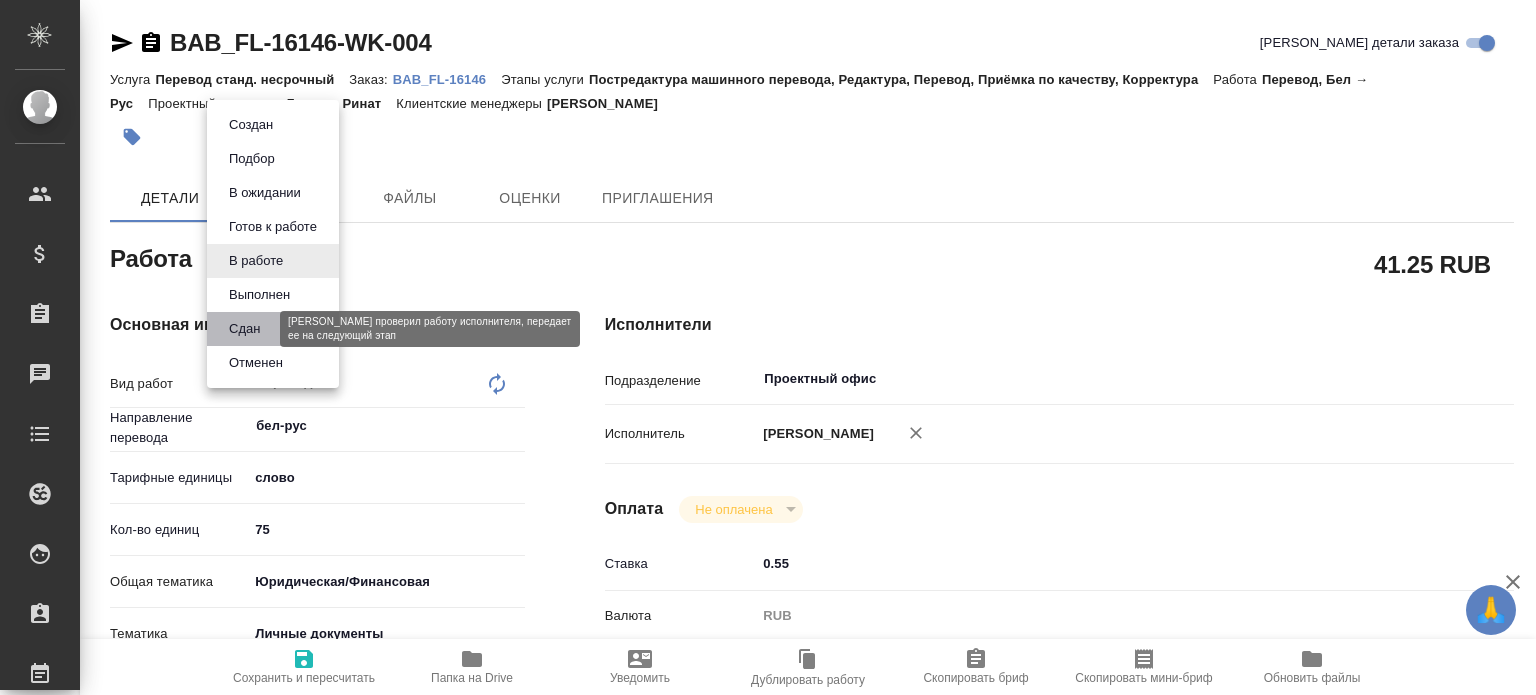 click on "Сдан" at bounding box center [244, 329] 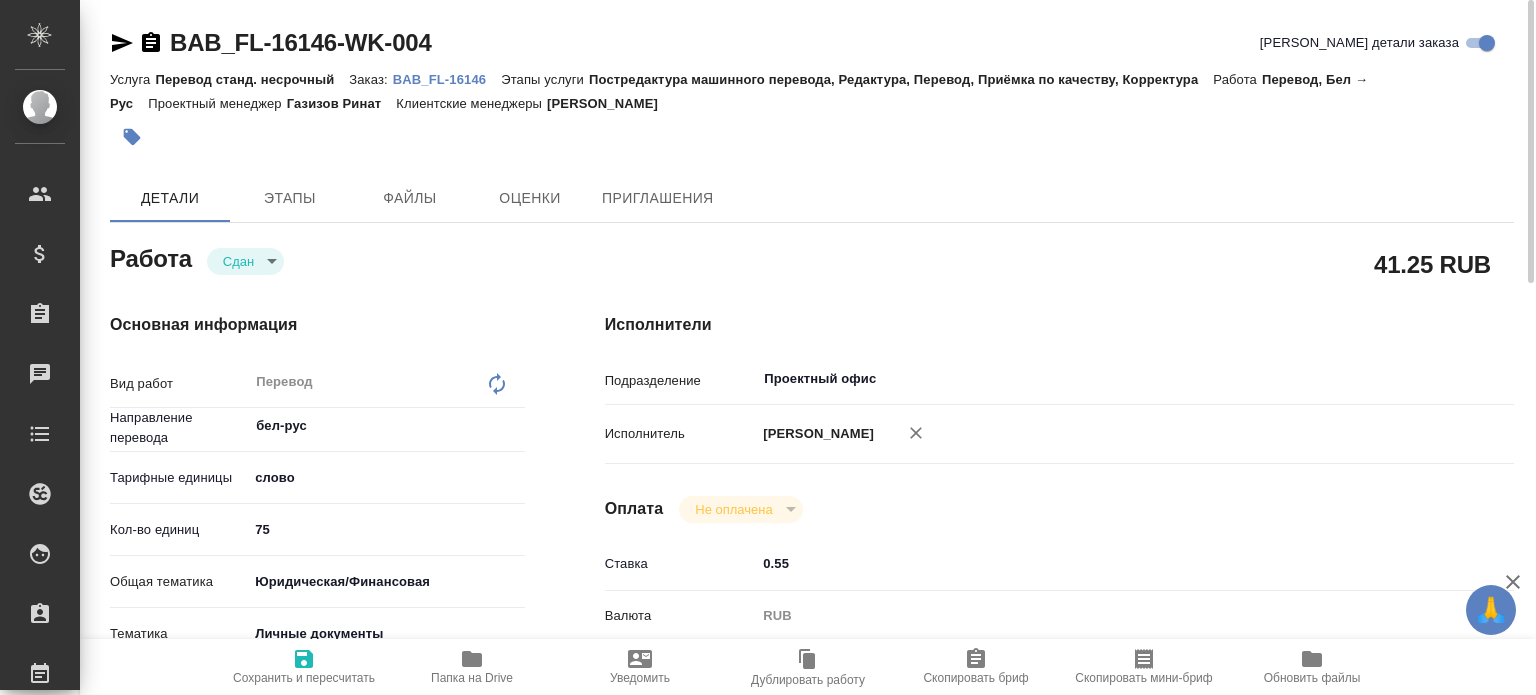 type on "x" 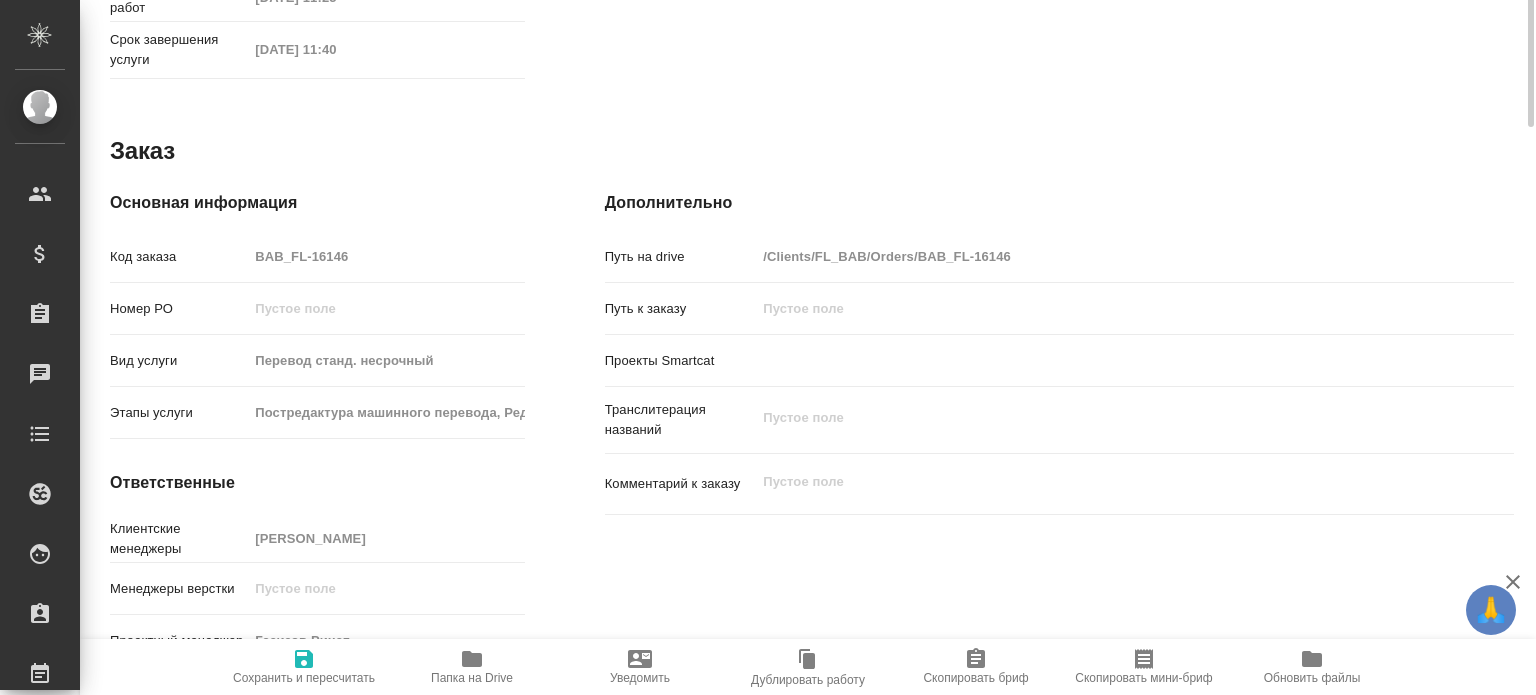 scroll, scrollTop: 1010, scrollLeft: 0, axis: vertical 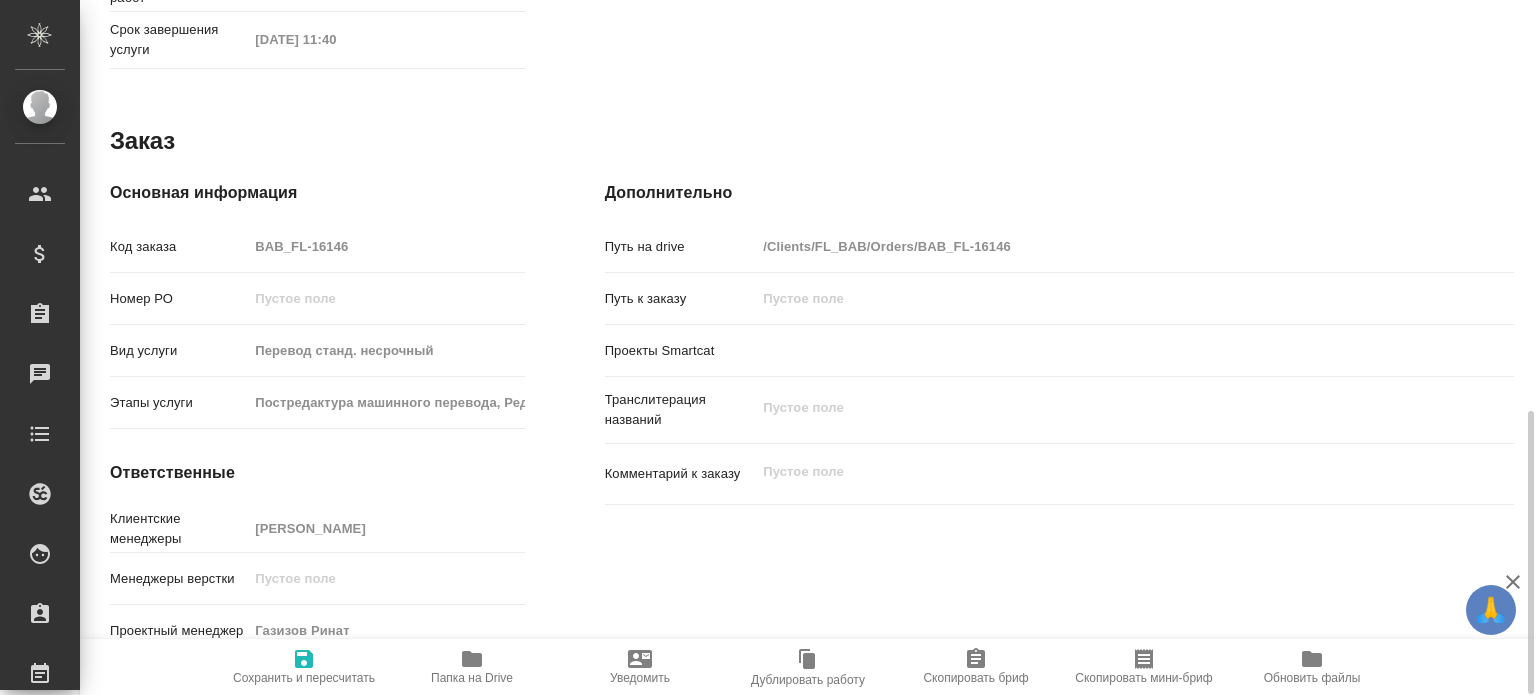 type on "x" 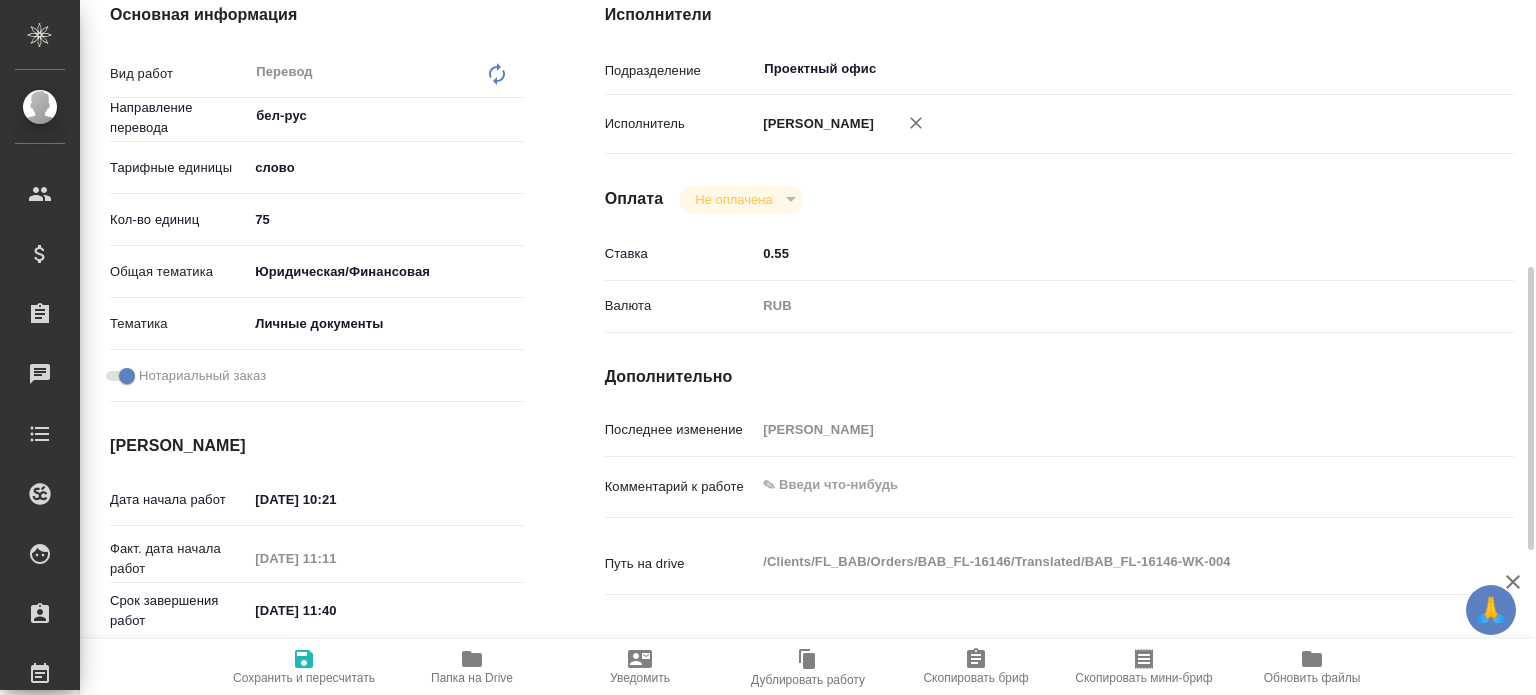 scroll, scrollTop: 210, scrollLeft: 0, axis: vertical 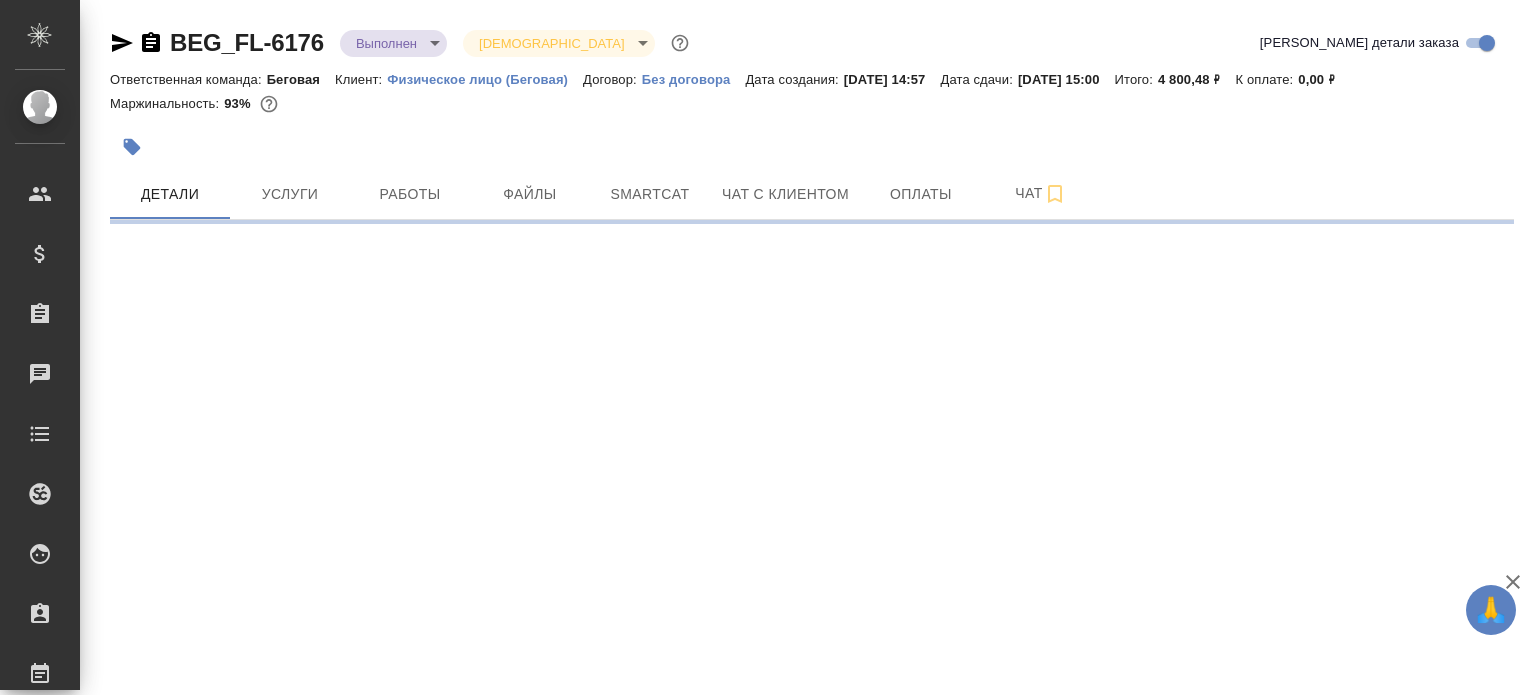 select on "RU" 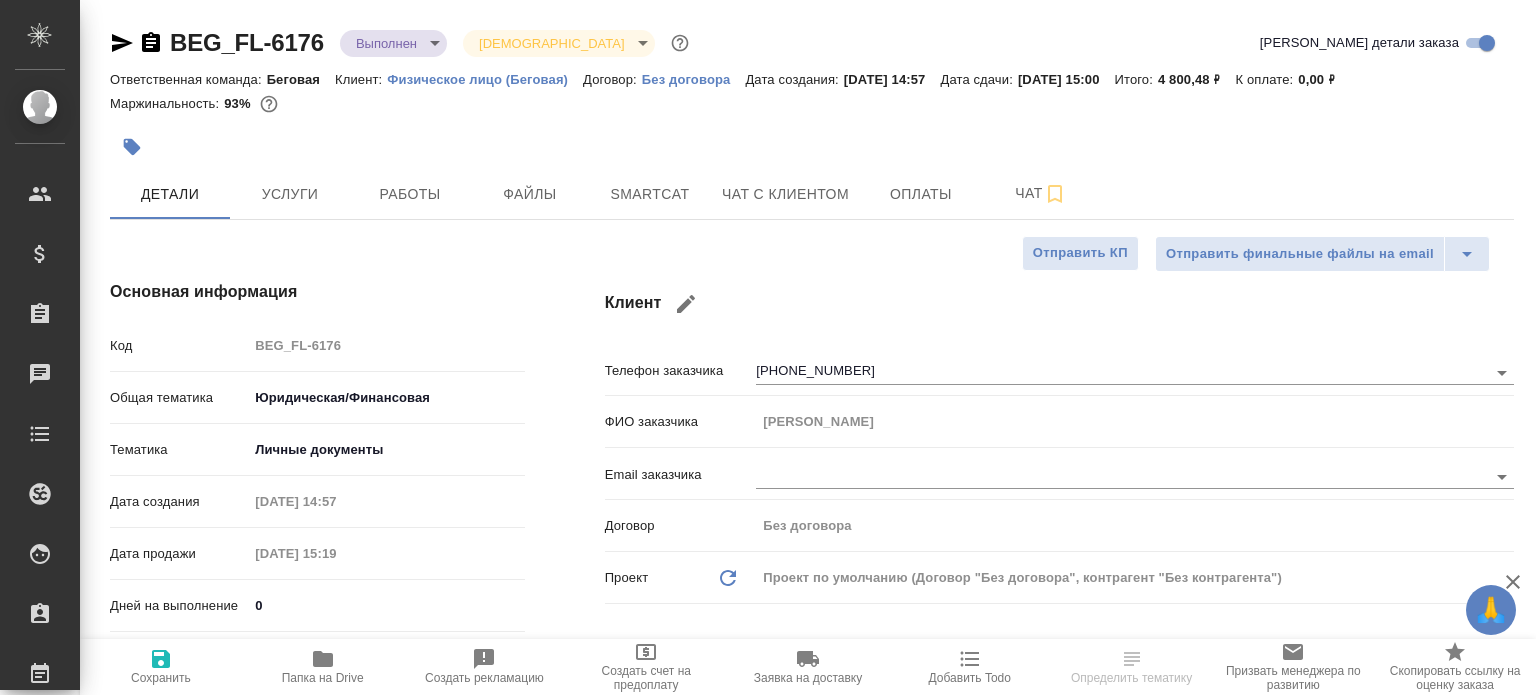 type on "x" 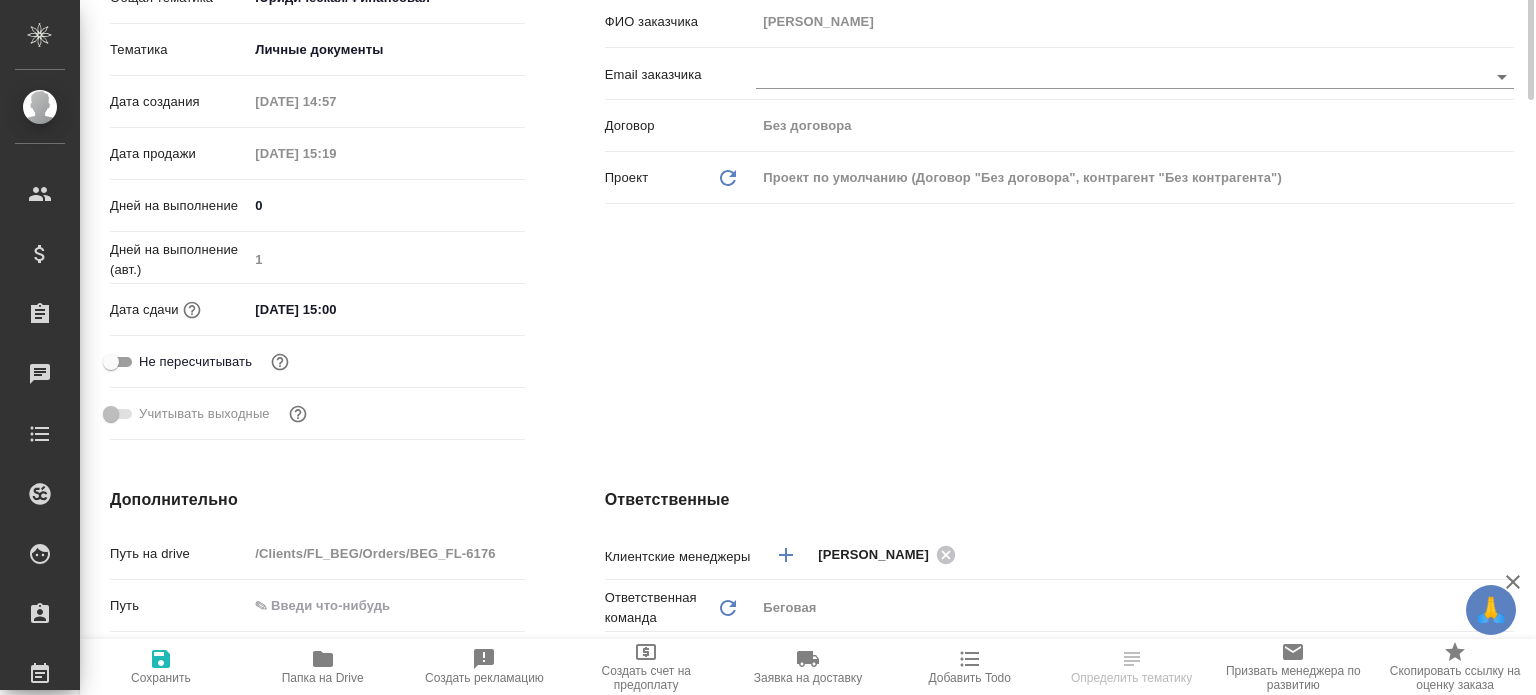 scroll, scrollTop: 0, scrollLeft: 0, axis: both 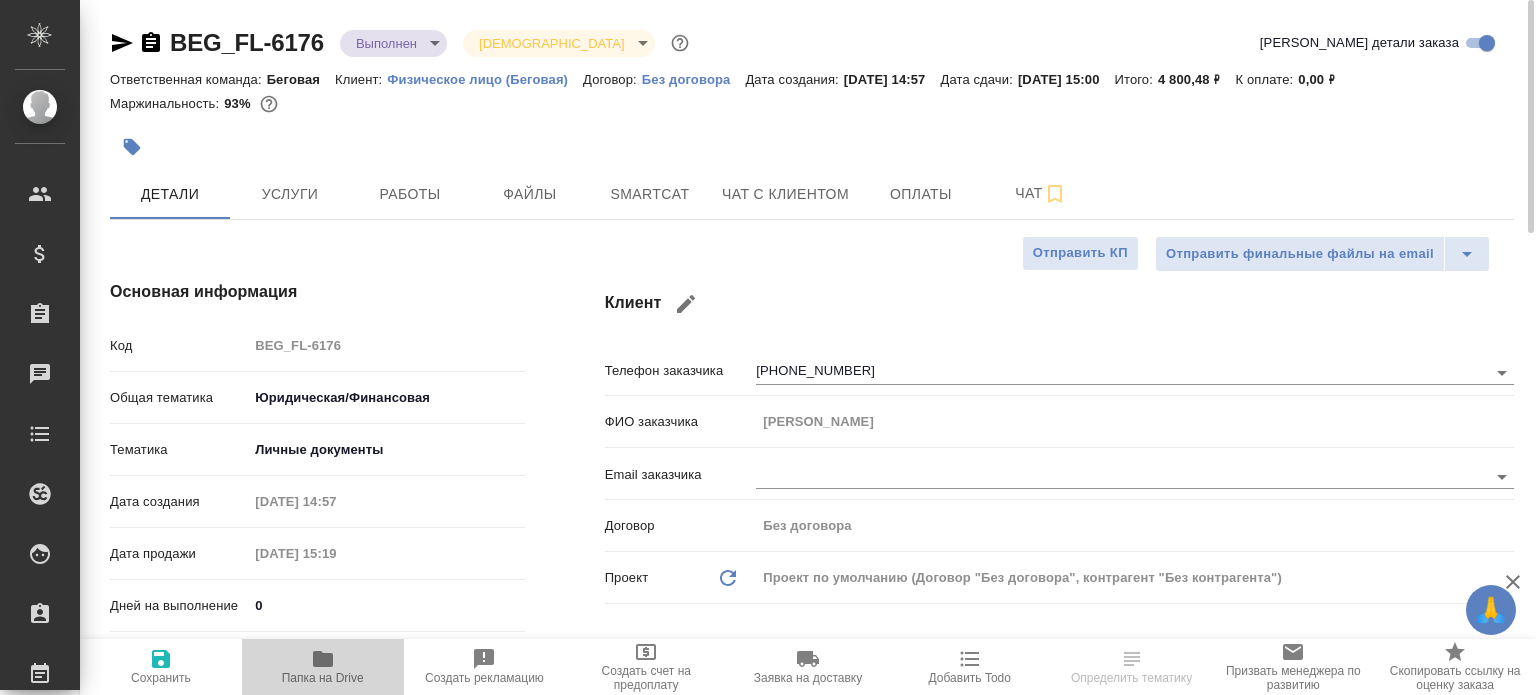 click on "Папка на Drive" at bounding box center [323, 666] 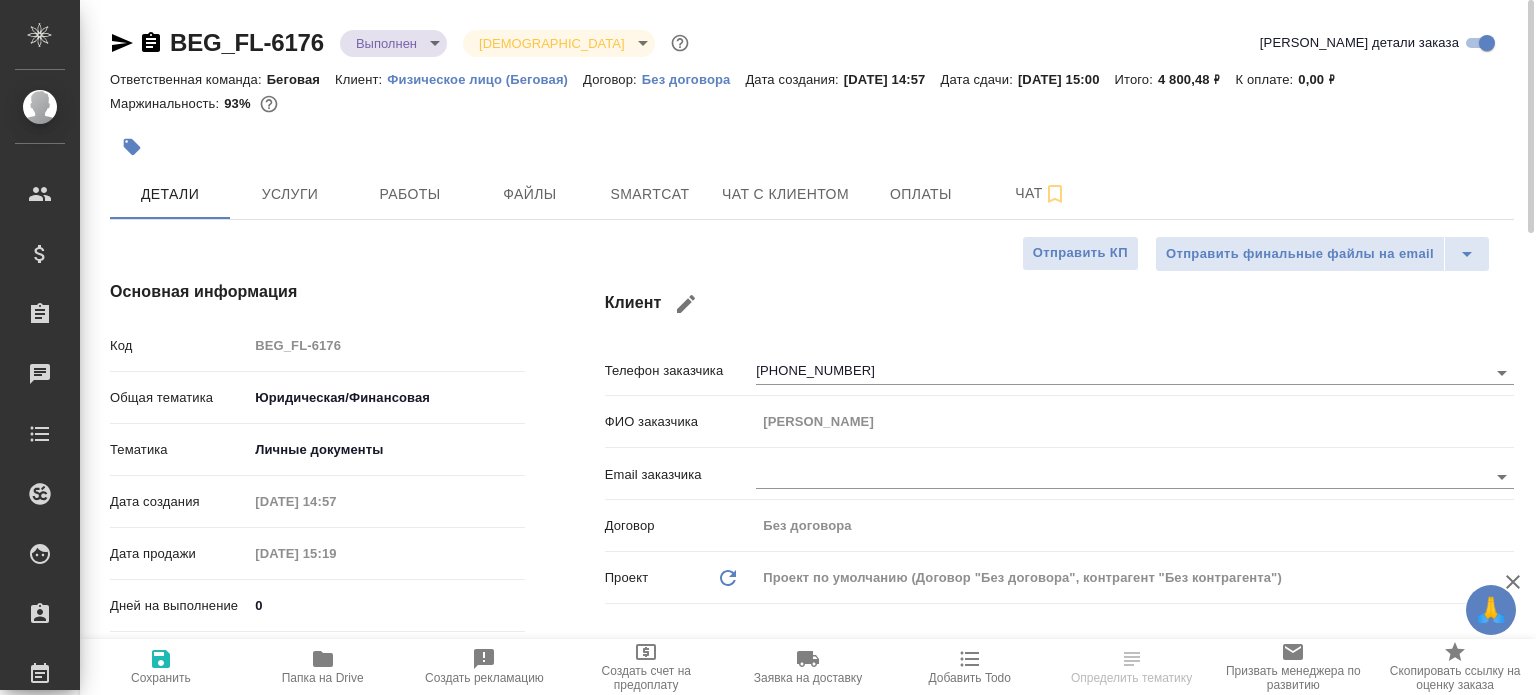 type on "x" 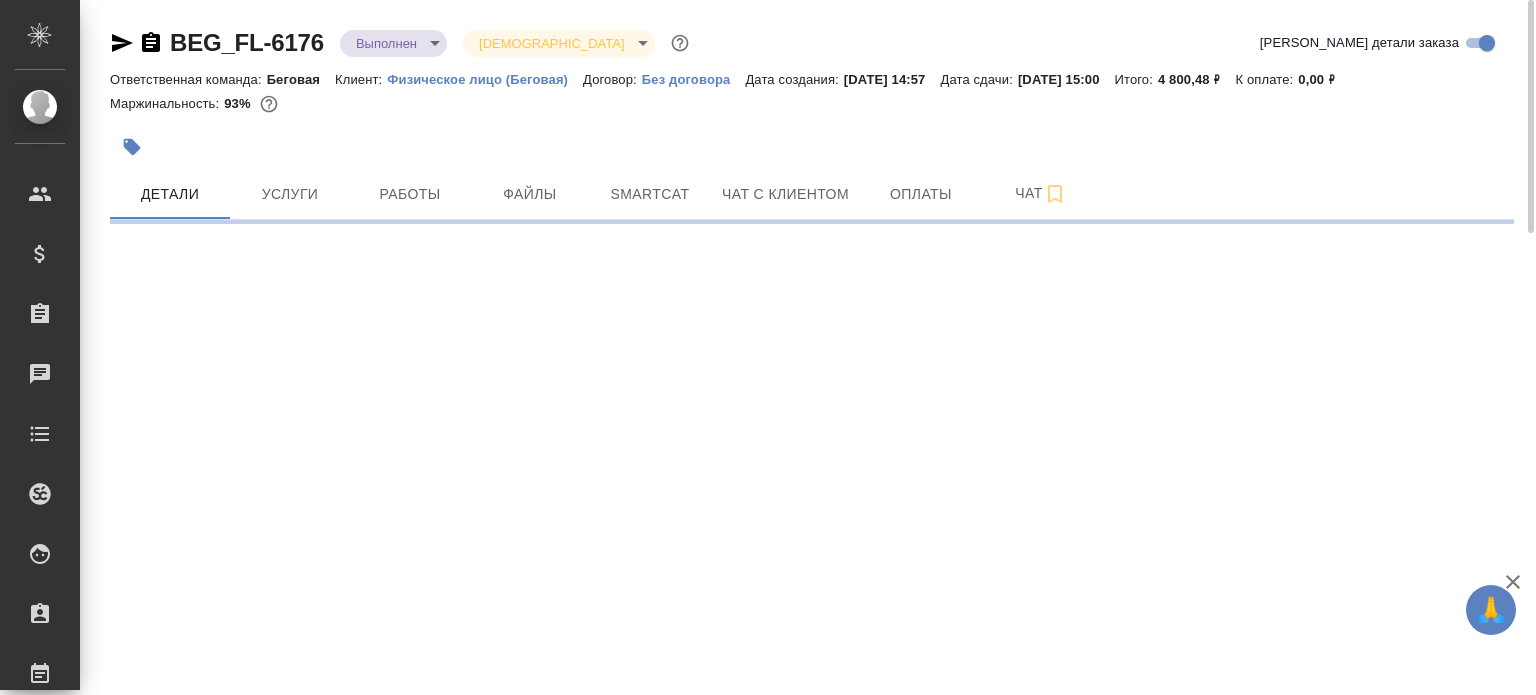select on "RU" 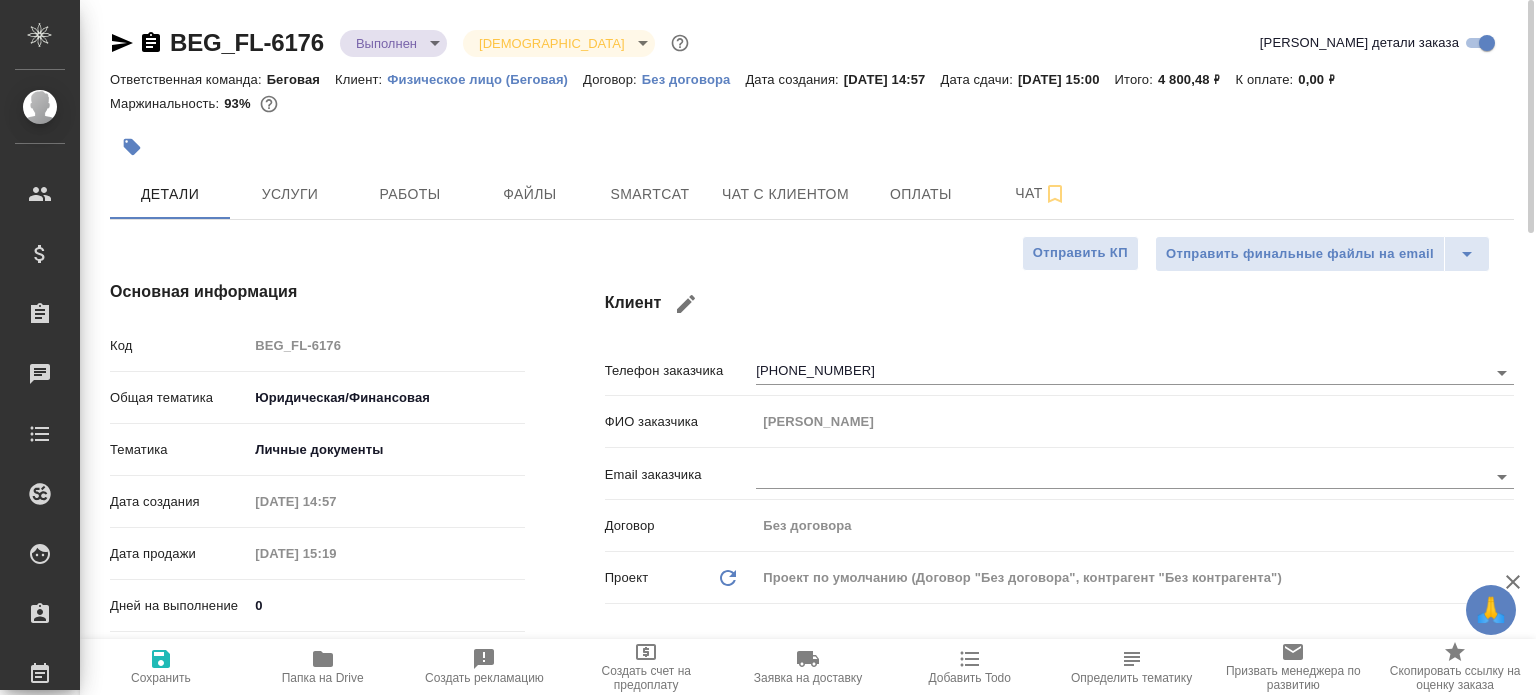 type on "x" 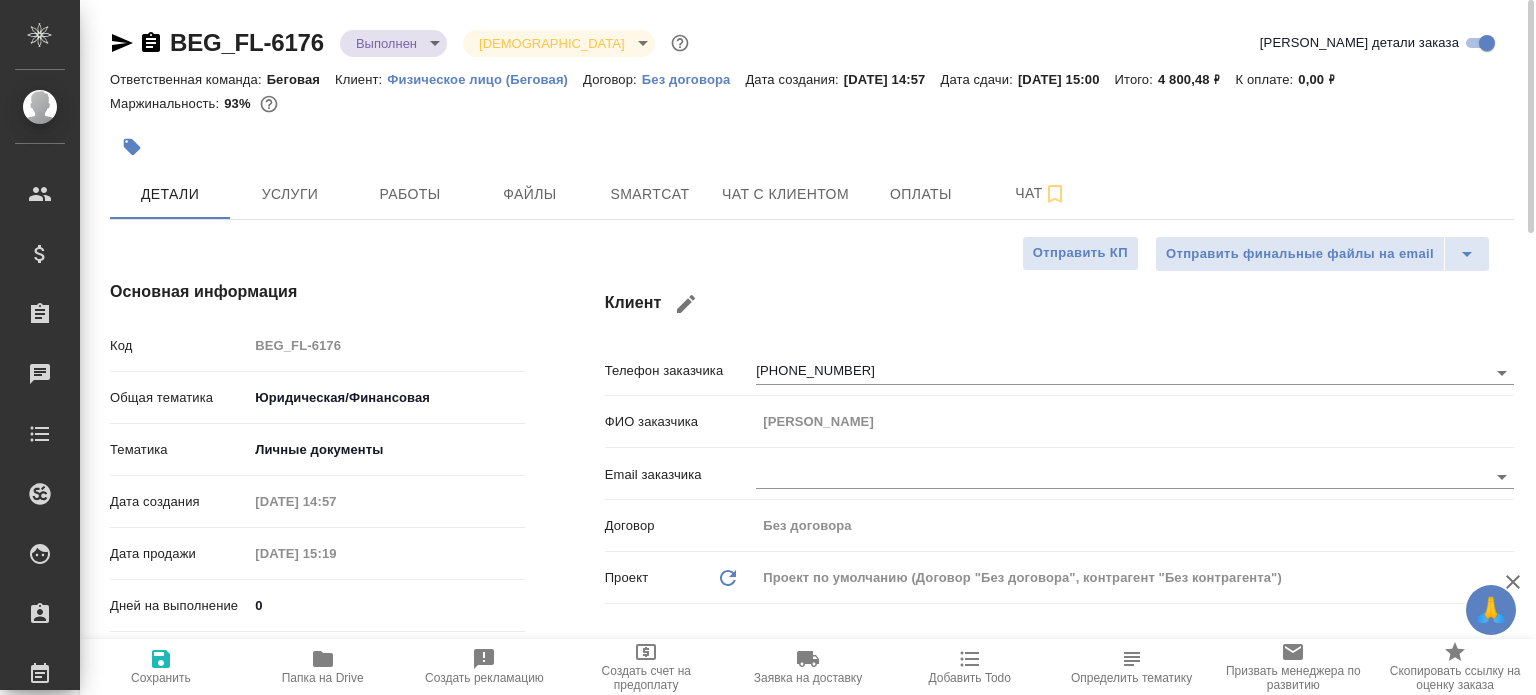 type on "x" 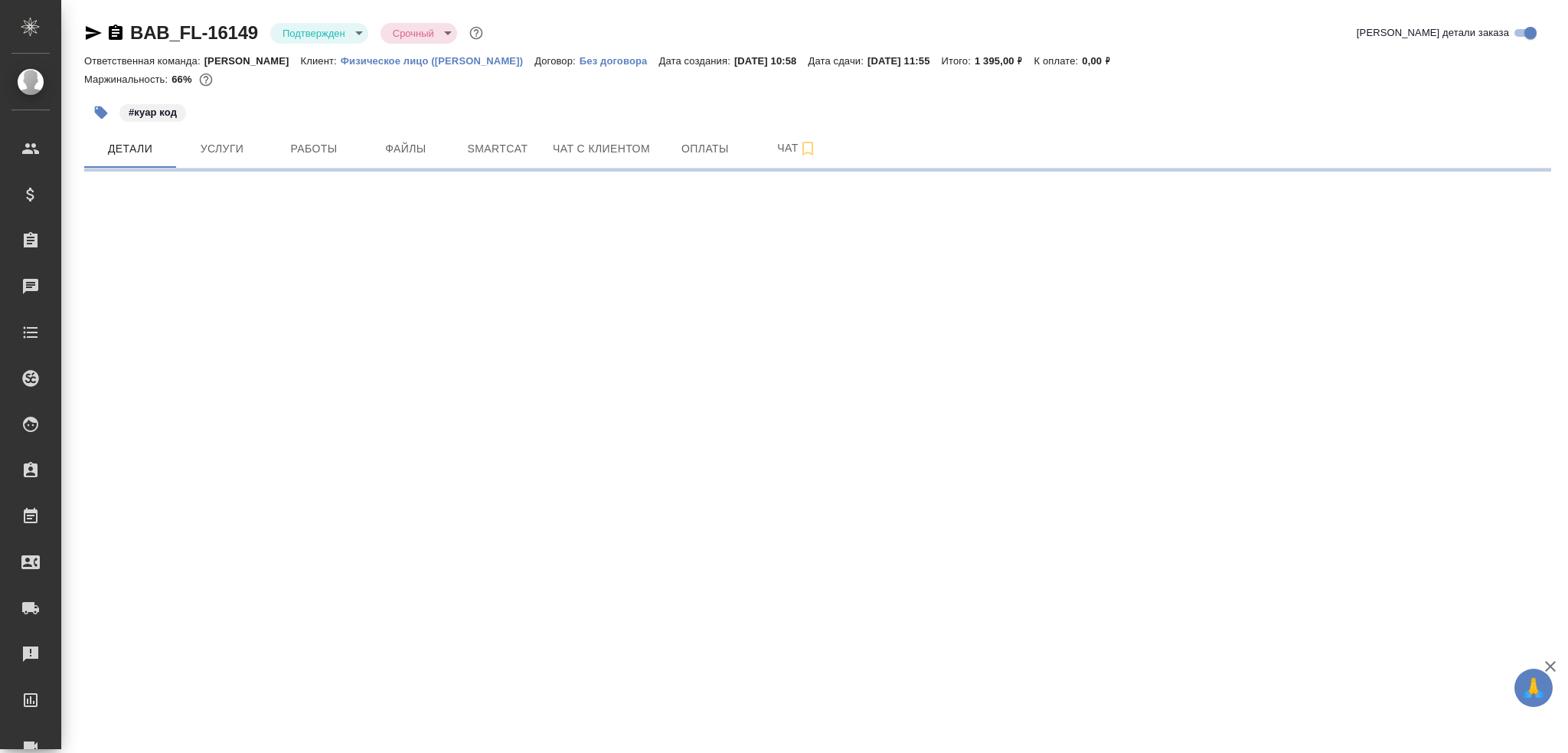 scroll, scrollTop: 0, scrollLeft: 0, axis: both 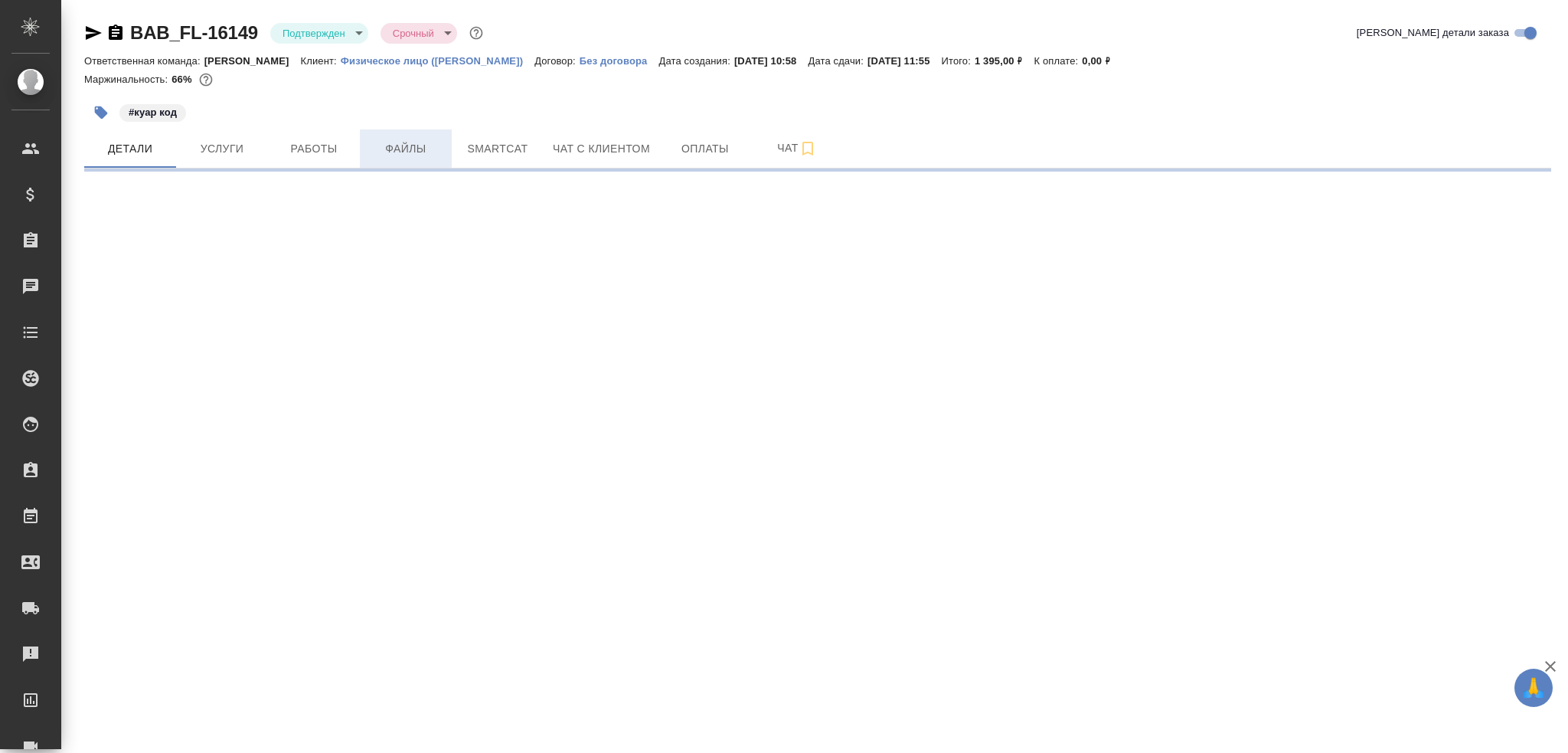 click on "Файлы" at bounding box center [406, 149] 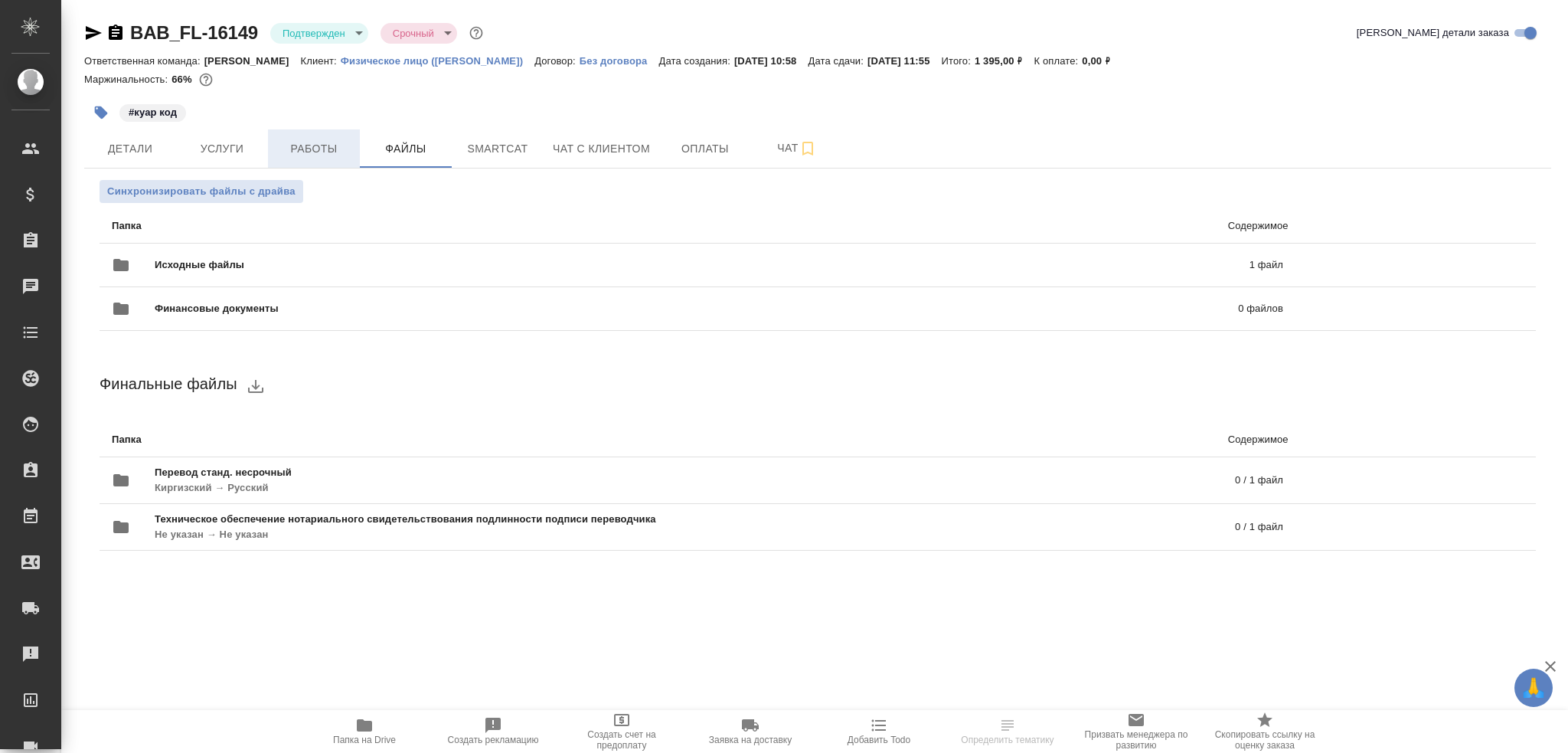 click on "Работы" at bounding box center [314, 149] 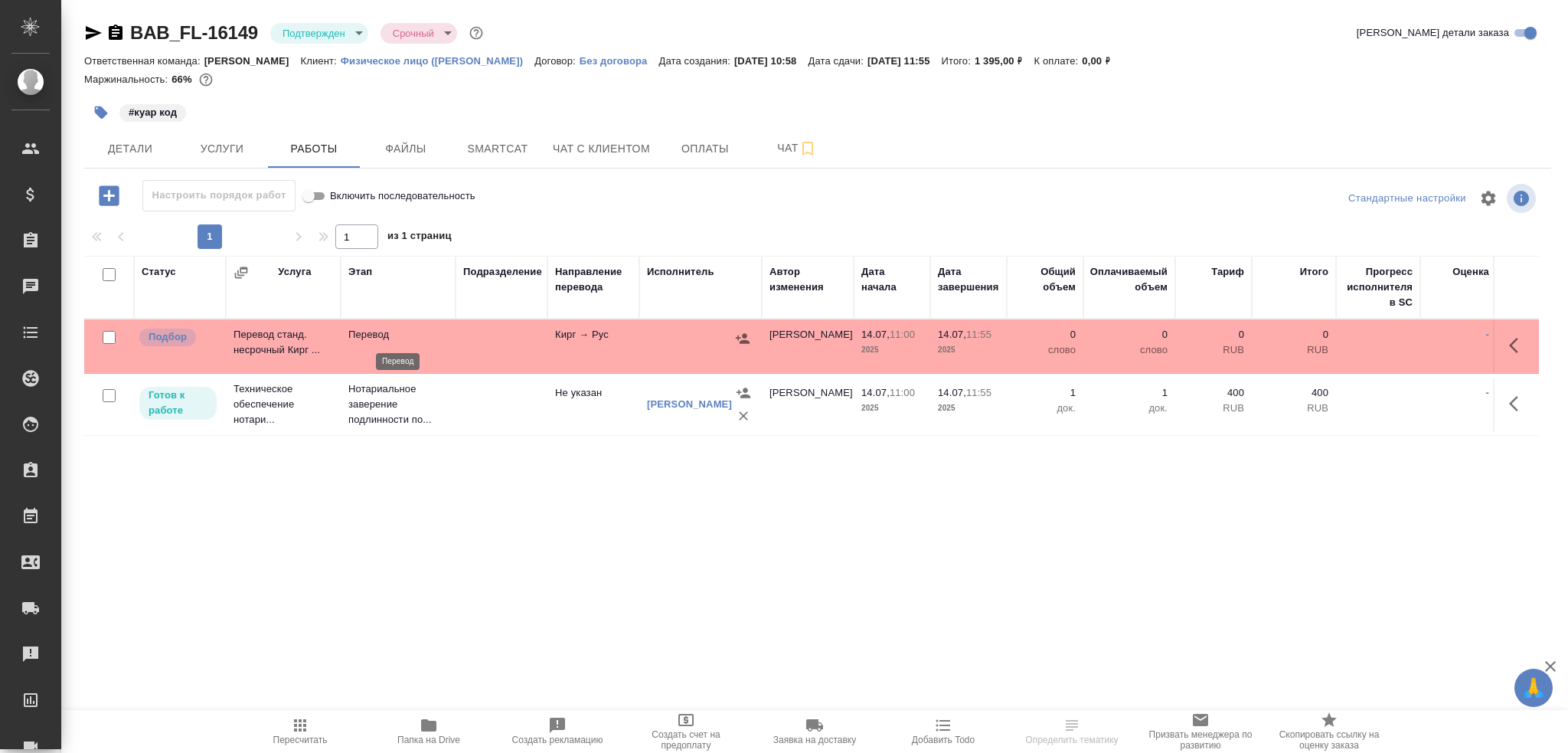 click on "Перевод" at bounding box center (398, 335) 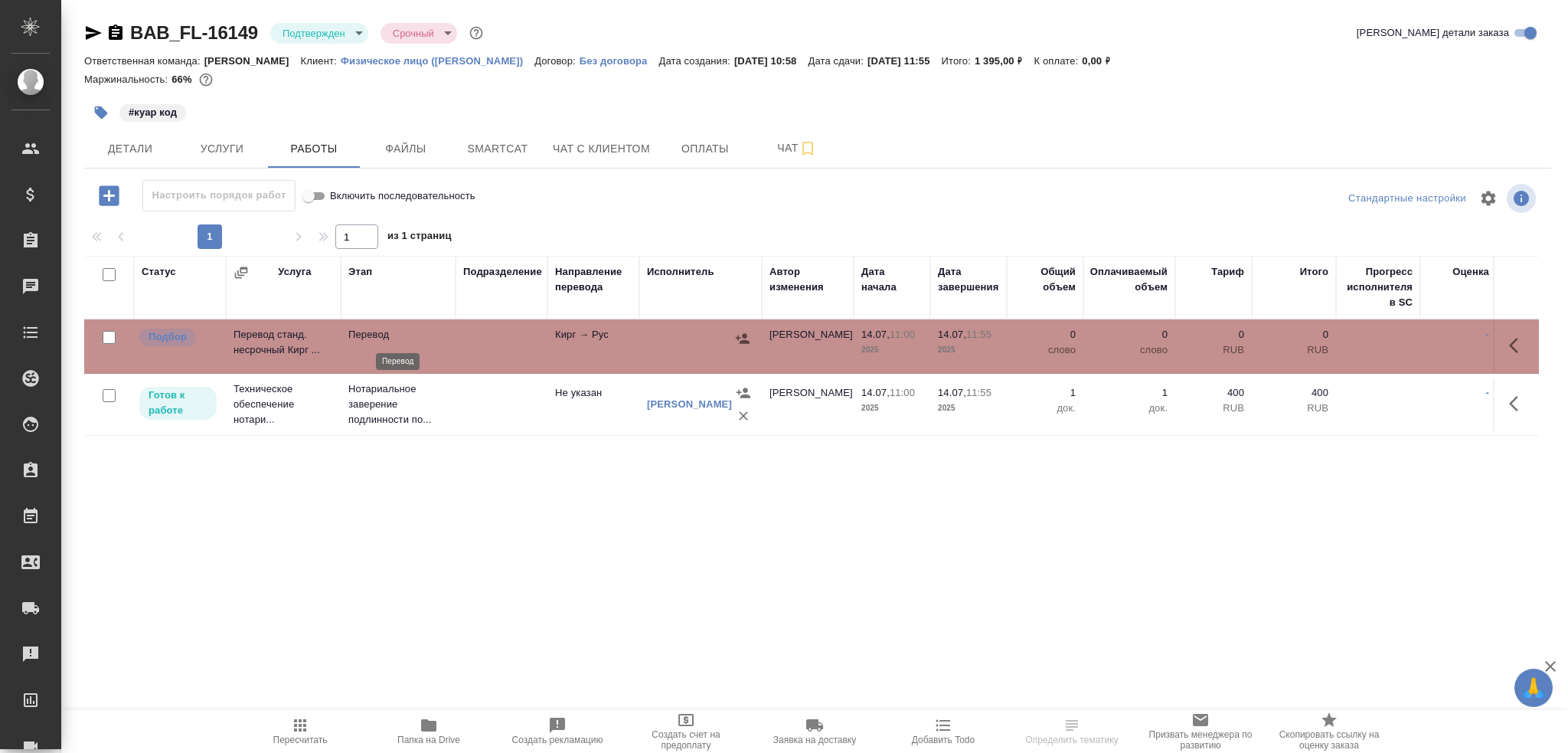 click on "Перевод" at bounding box center [398, 335] 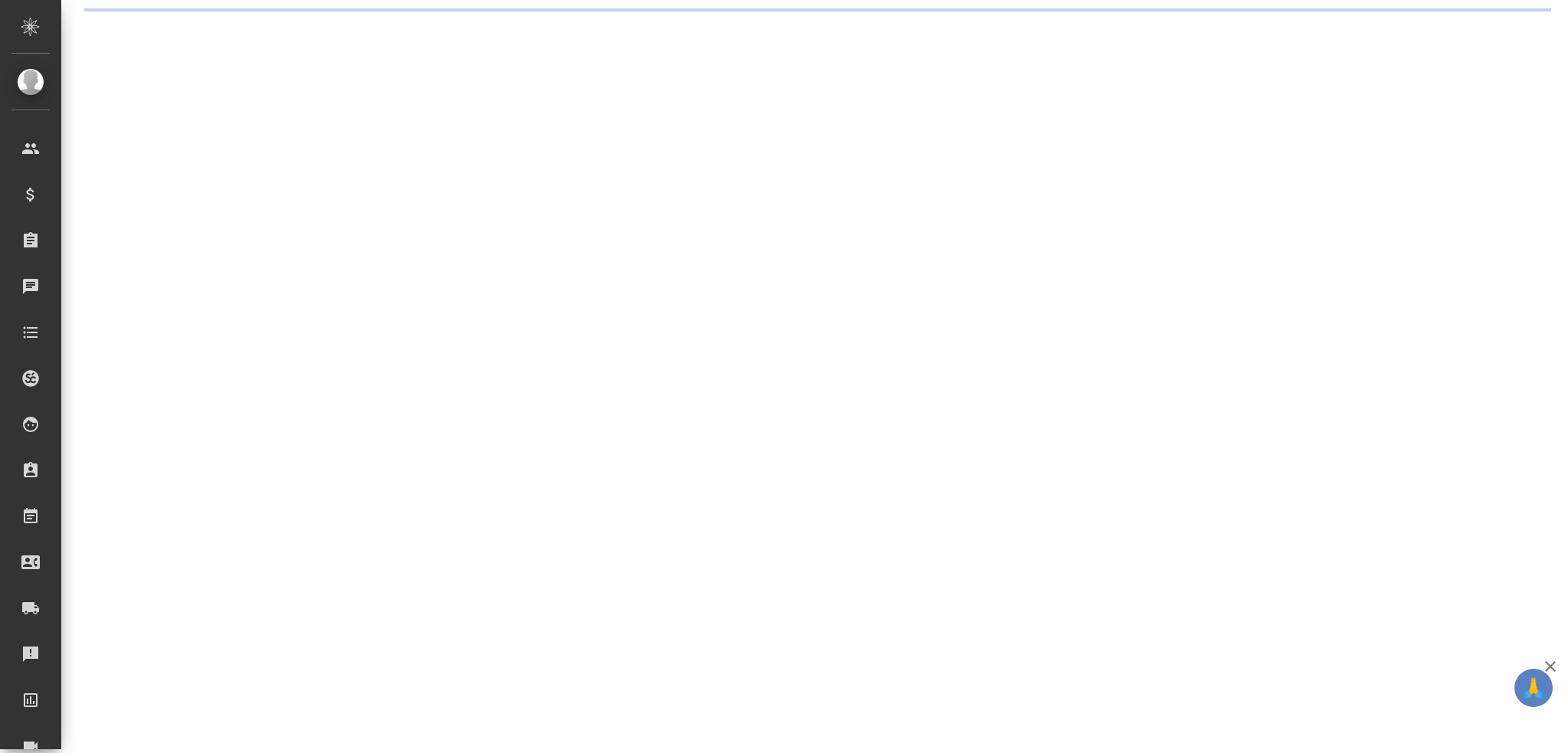 scroll, scrollTop: 0, scrollLeft: 0, axis: both 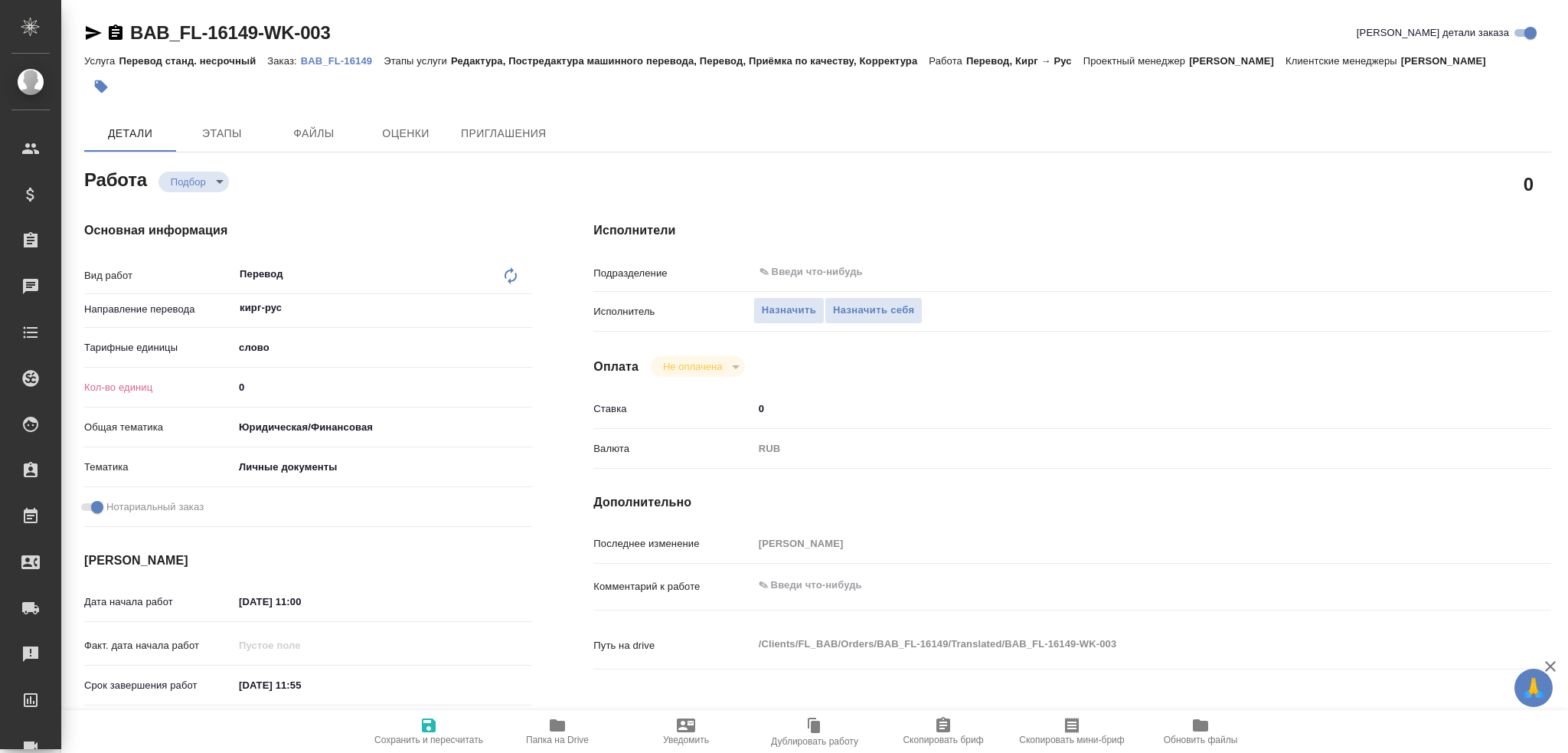 type on "x" 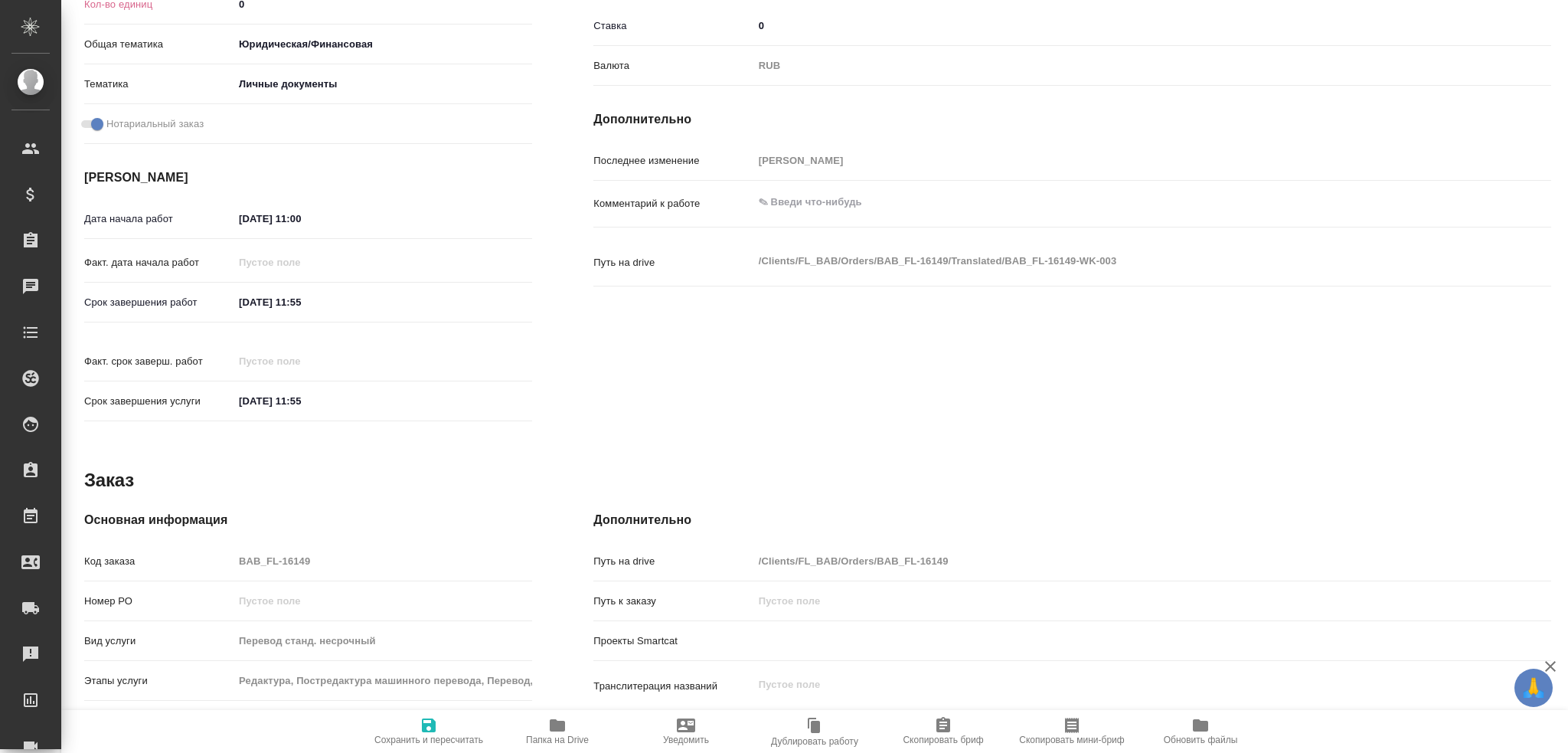 type on "x" 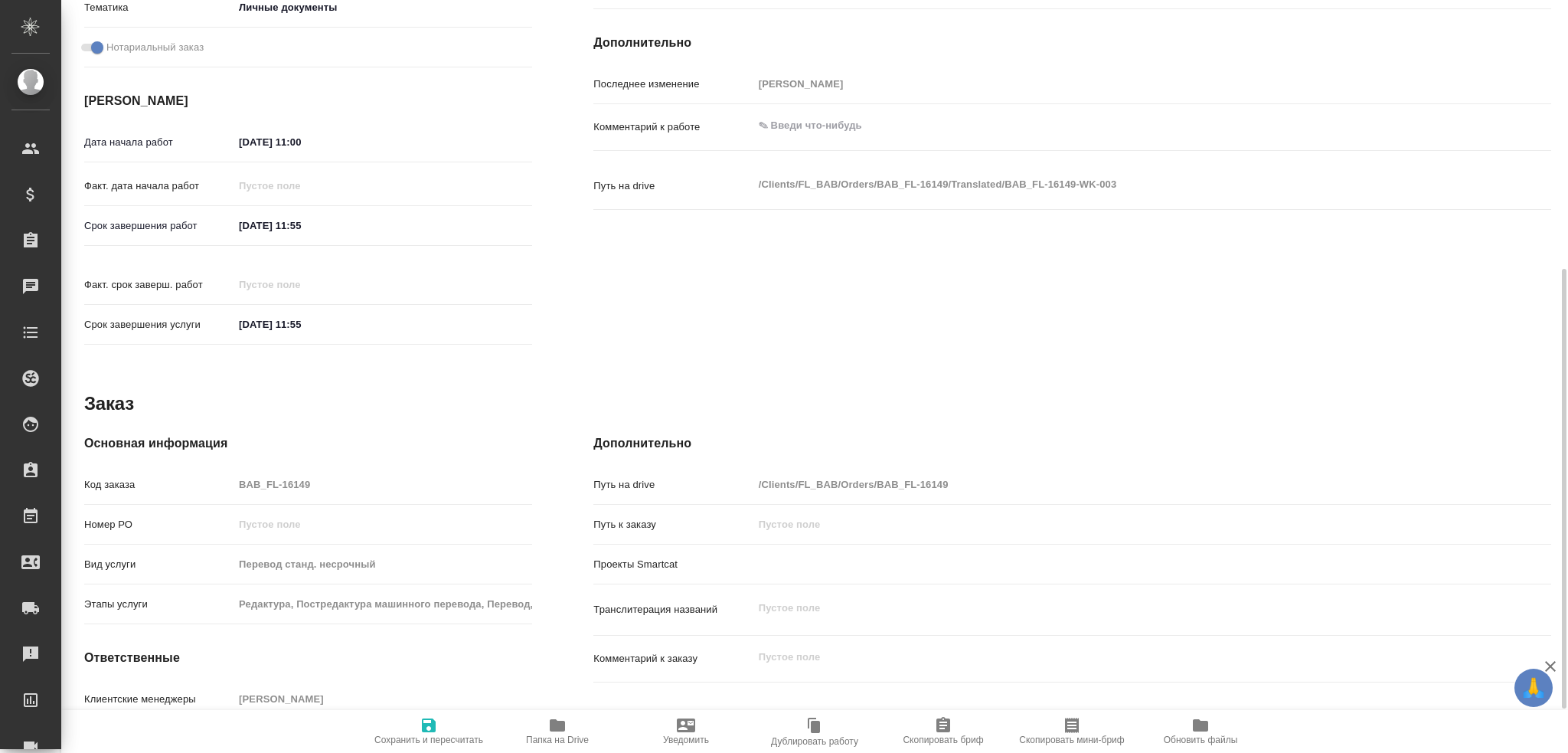 scroll, scrollTop: 535, scrollLeft: 0, axis: vertical 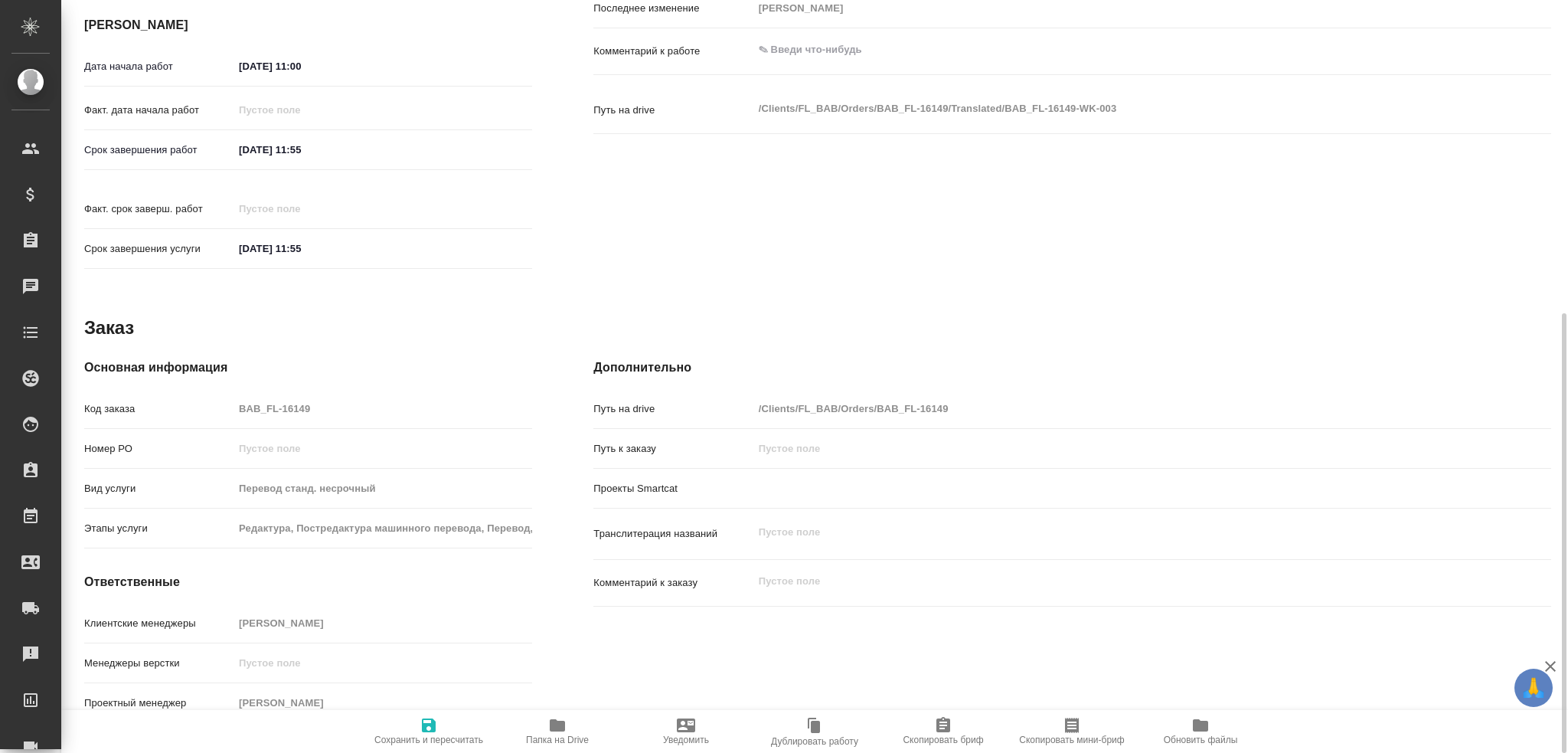 type on "x" 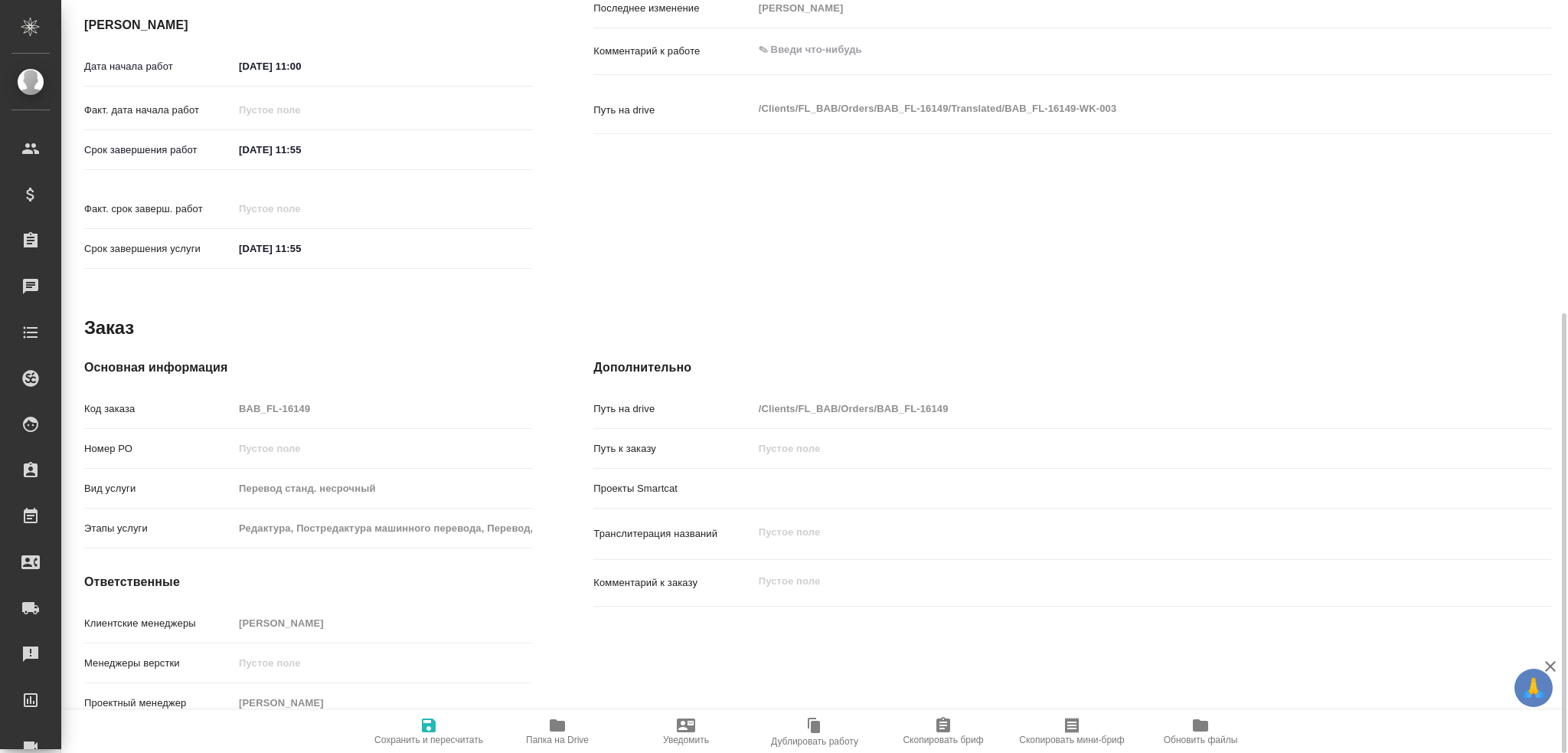 type on "x" 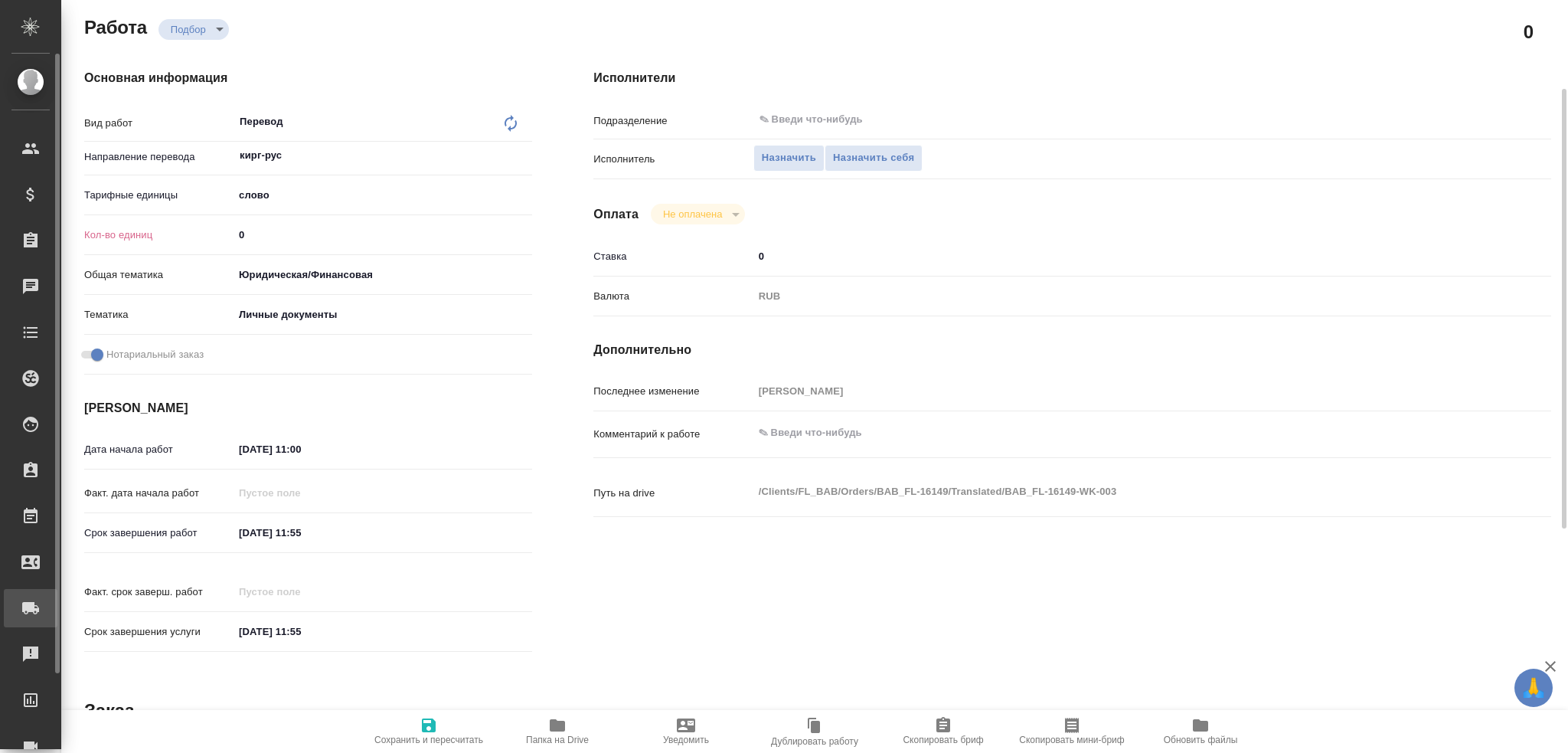 scroll, scrollTop: 76, scrollLeft: 0, axis: vertical 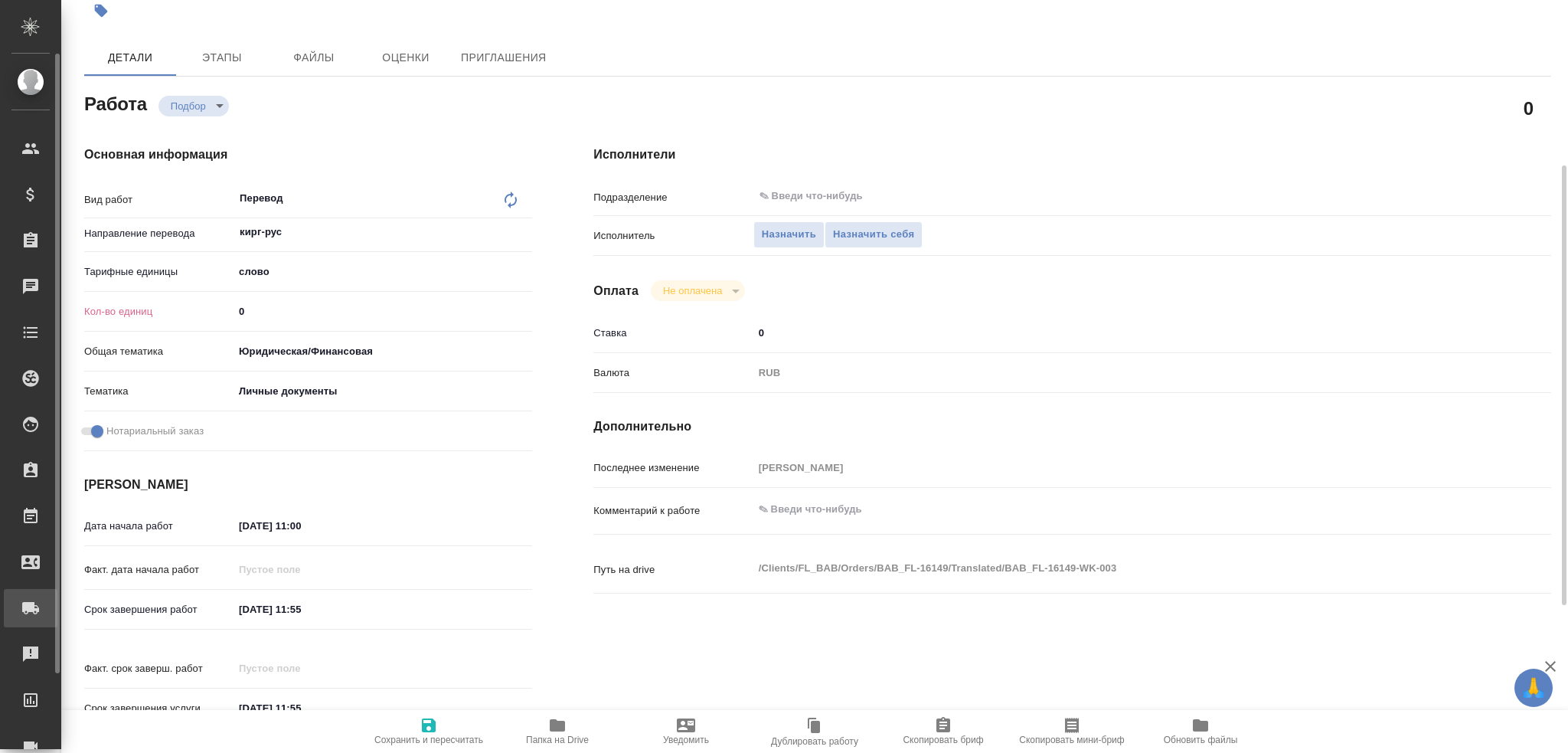 type on "x" 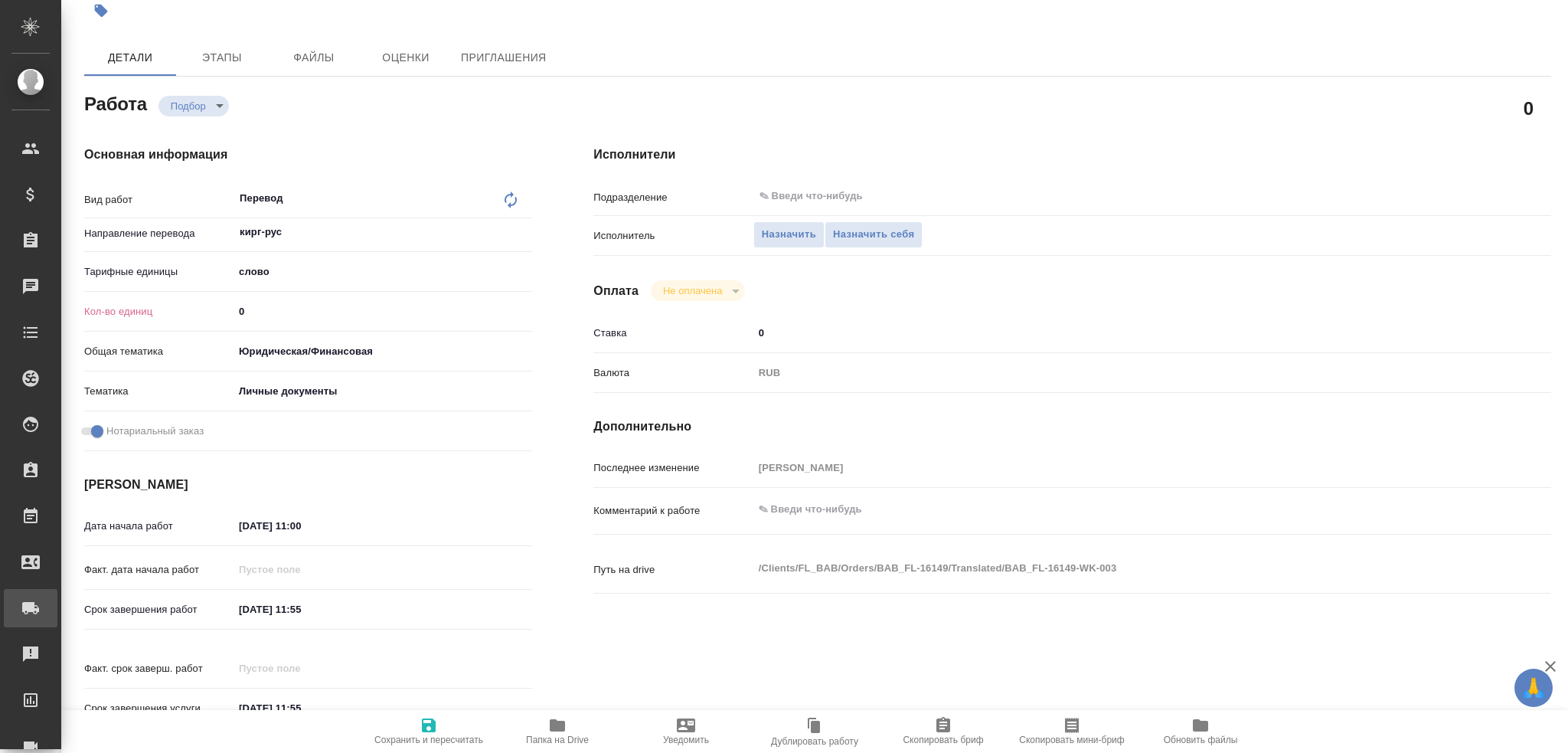 type on "x" 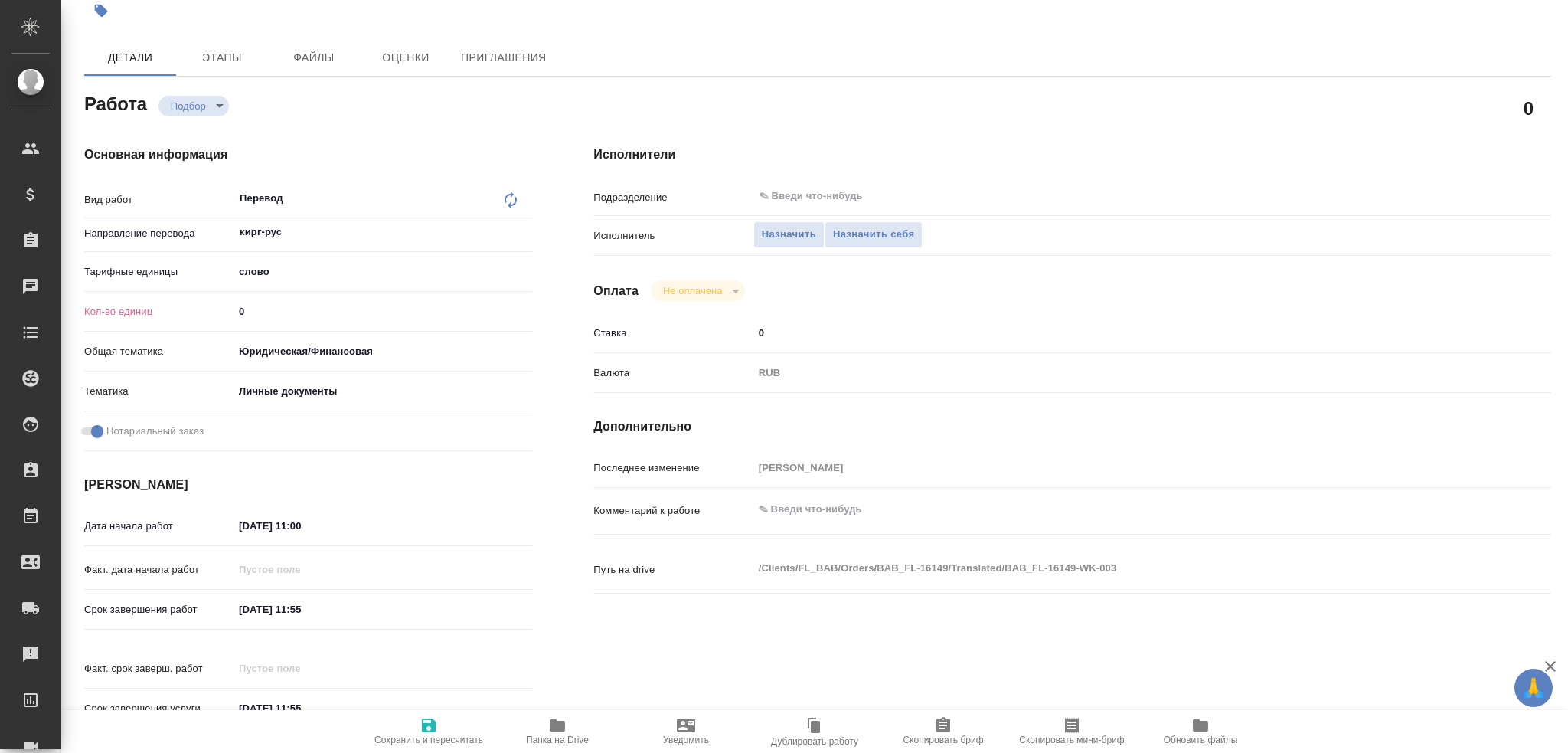 type on "x" 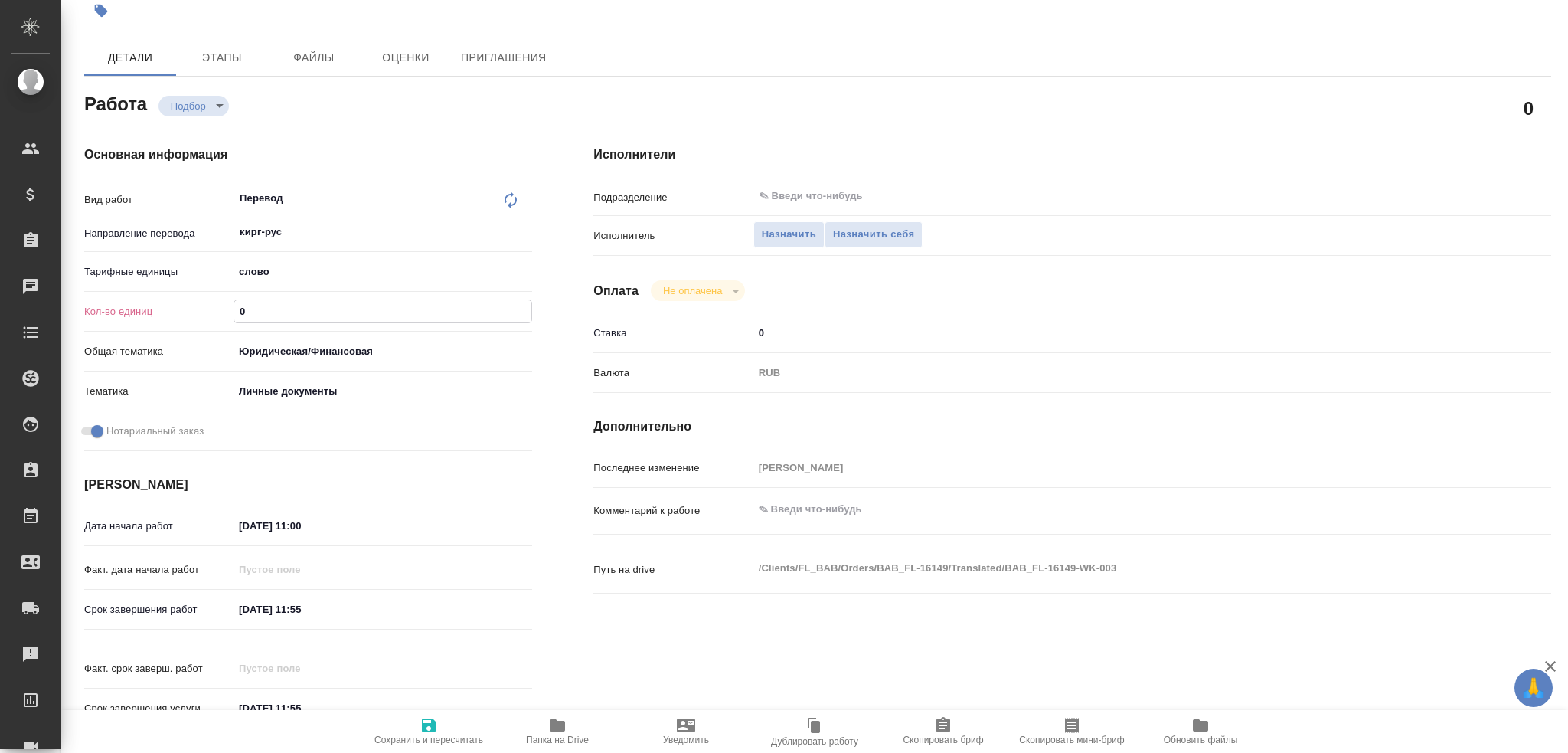 drag, startPoint x: 260, startPoint y: 315, endPoint x: 141, endPoint y: 318, distance: 119.03781 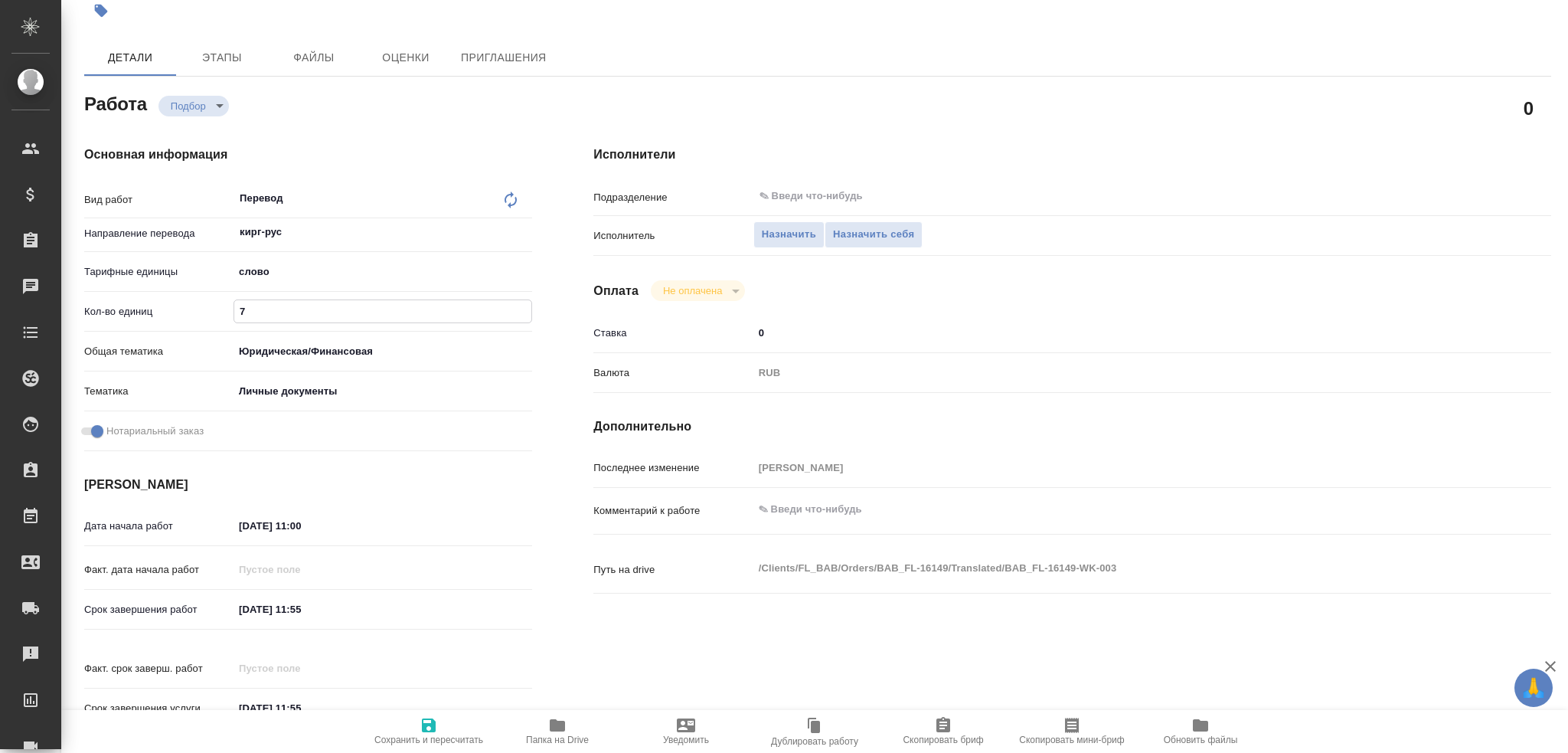 type on "x" 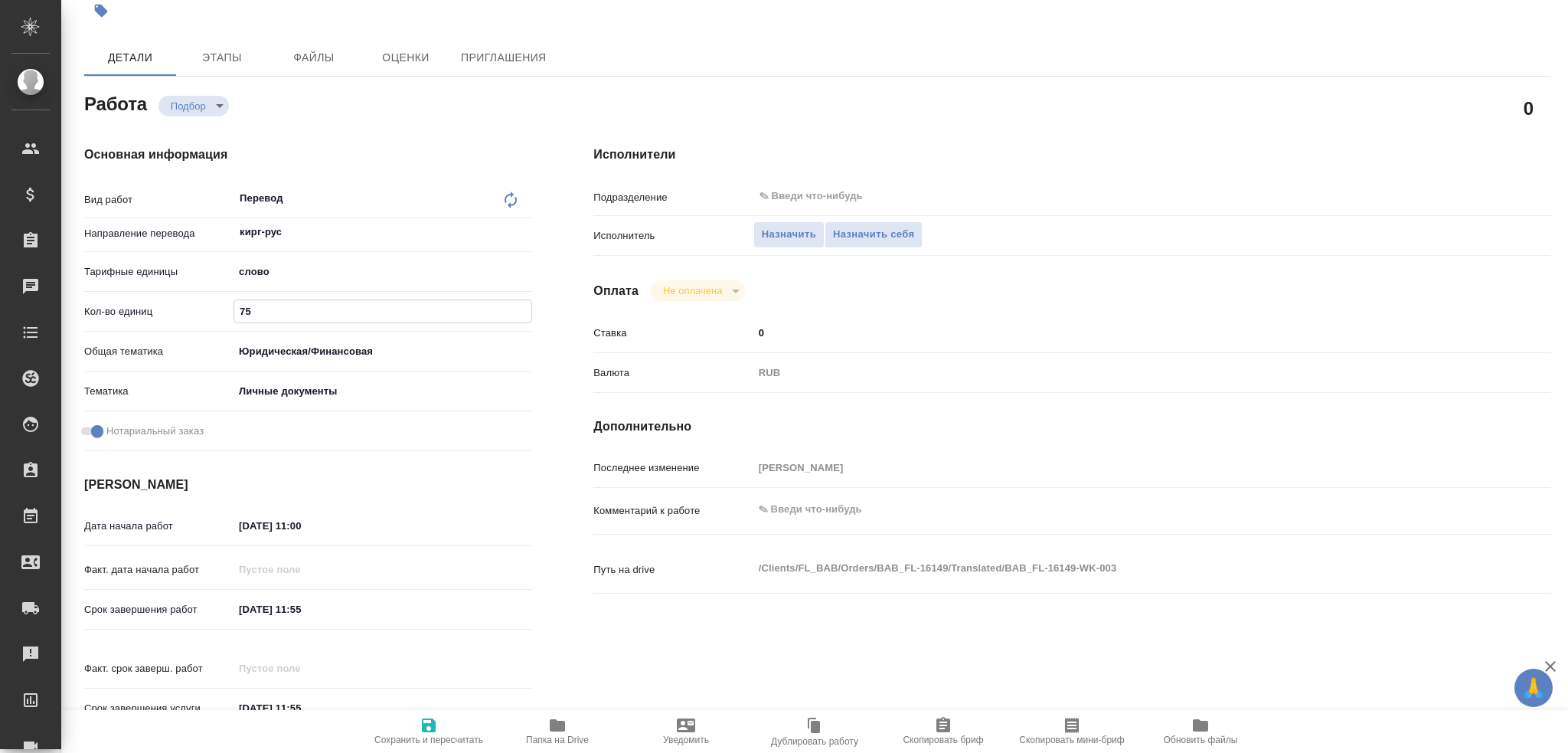 type on "75" 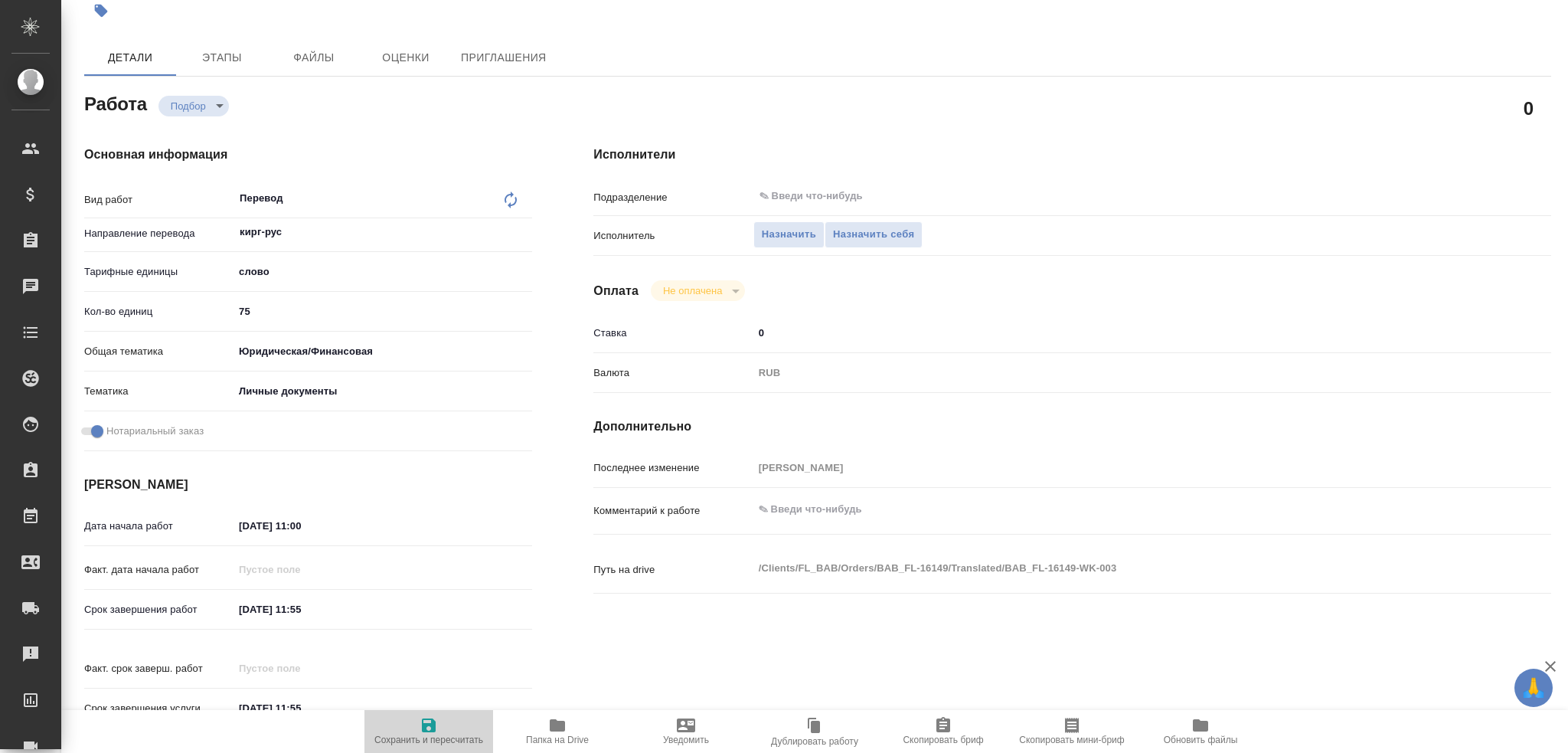 click on "Сохранить и пересчитать" at bounding box center (429, 740) 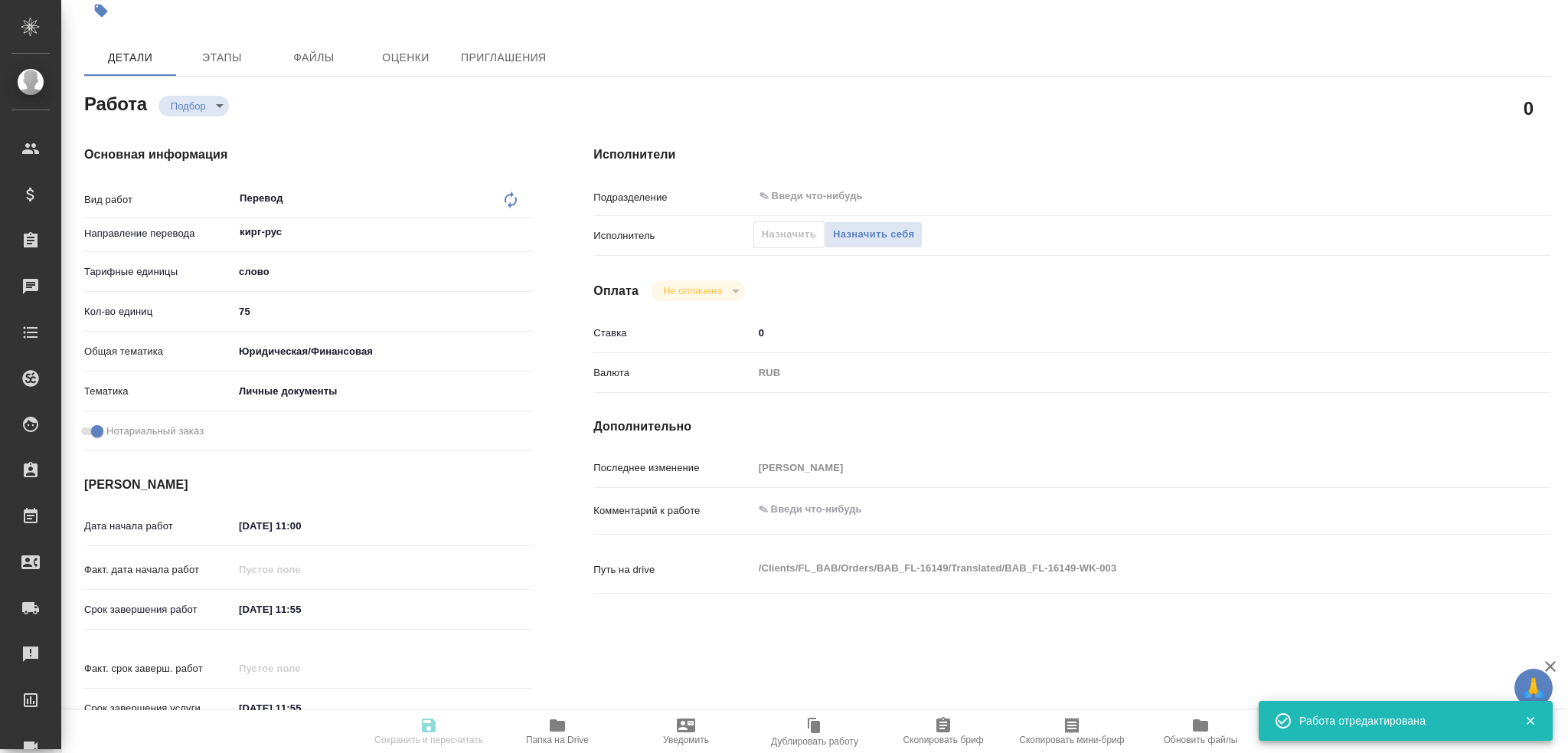type on "x" 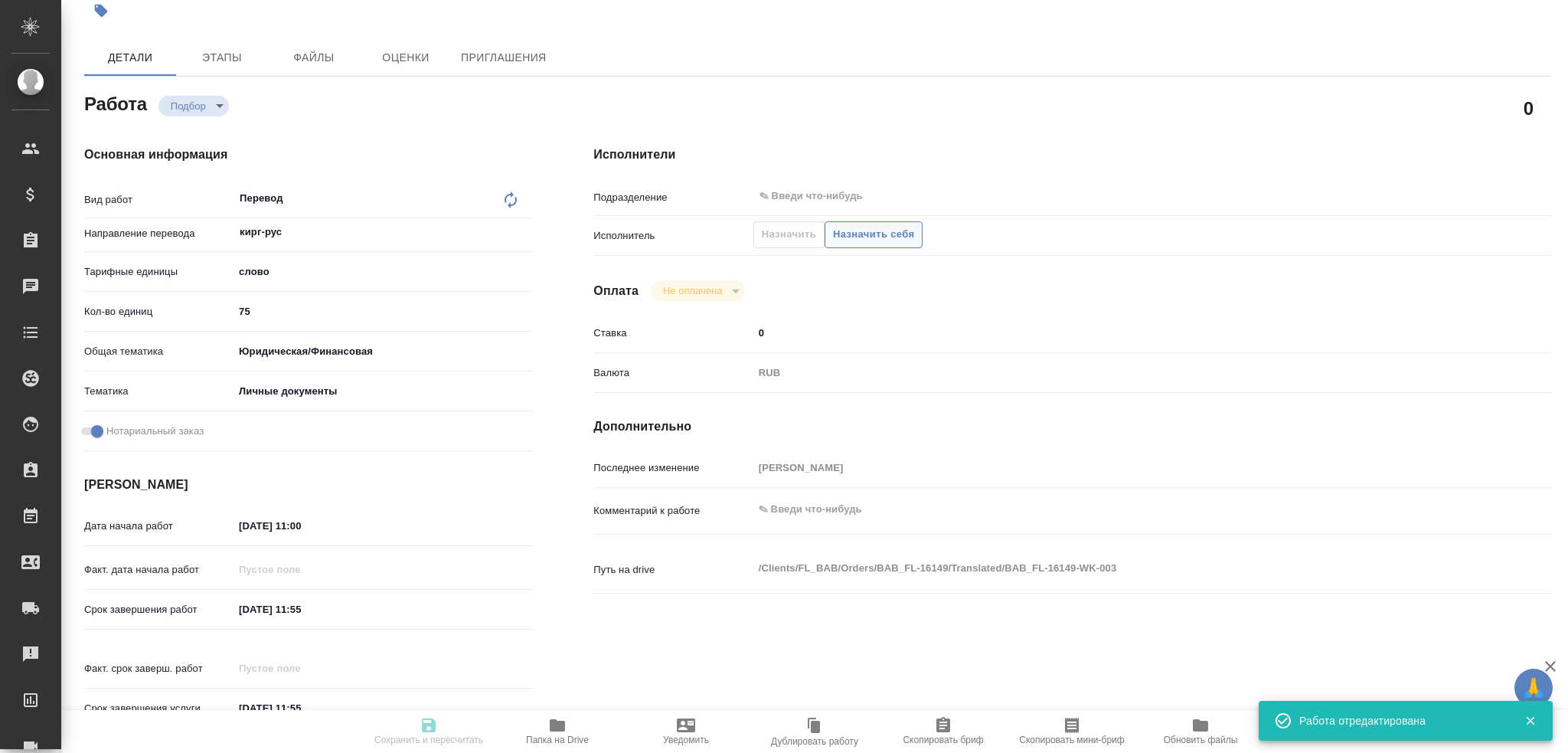 type on "x" 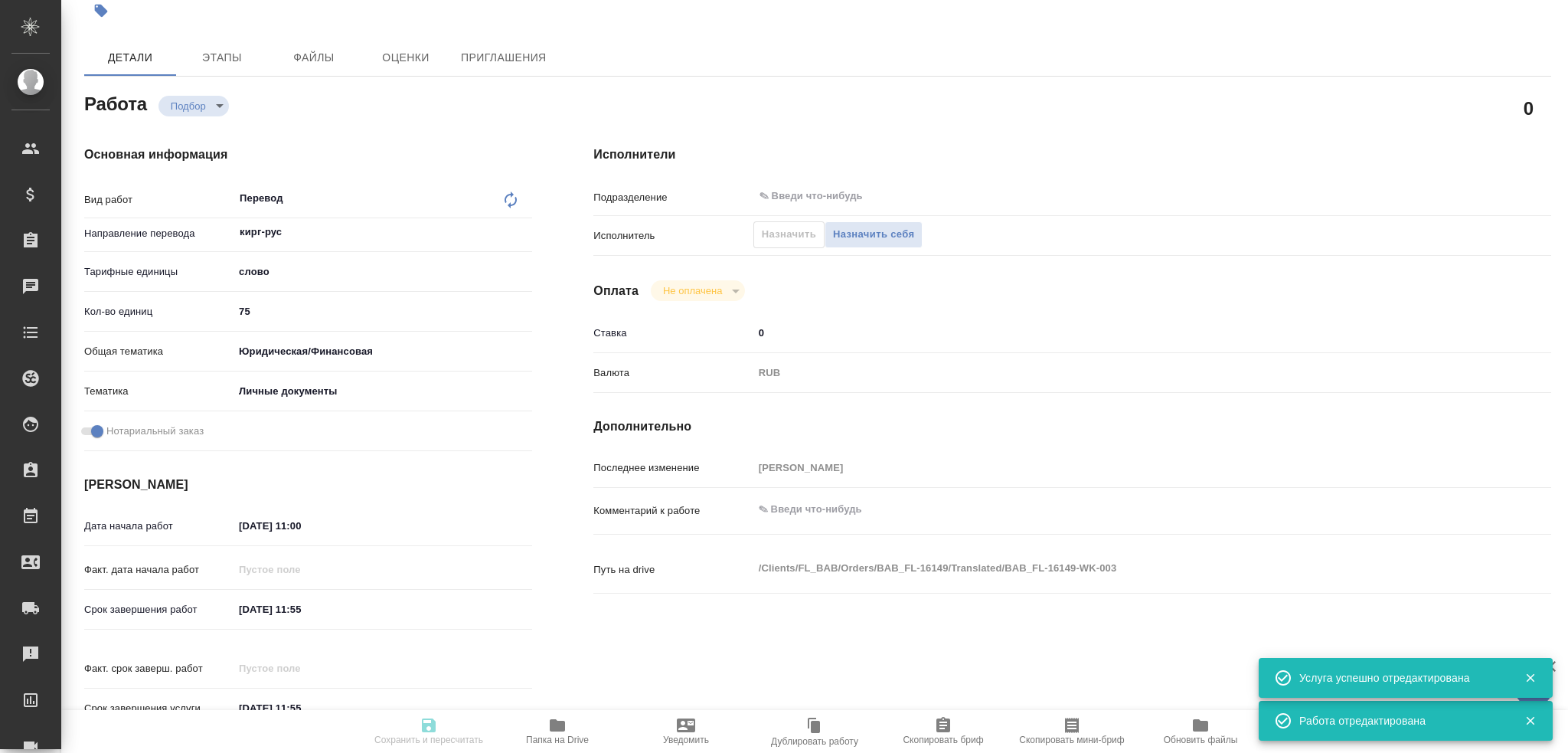 type on "x" 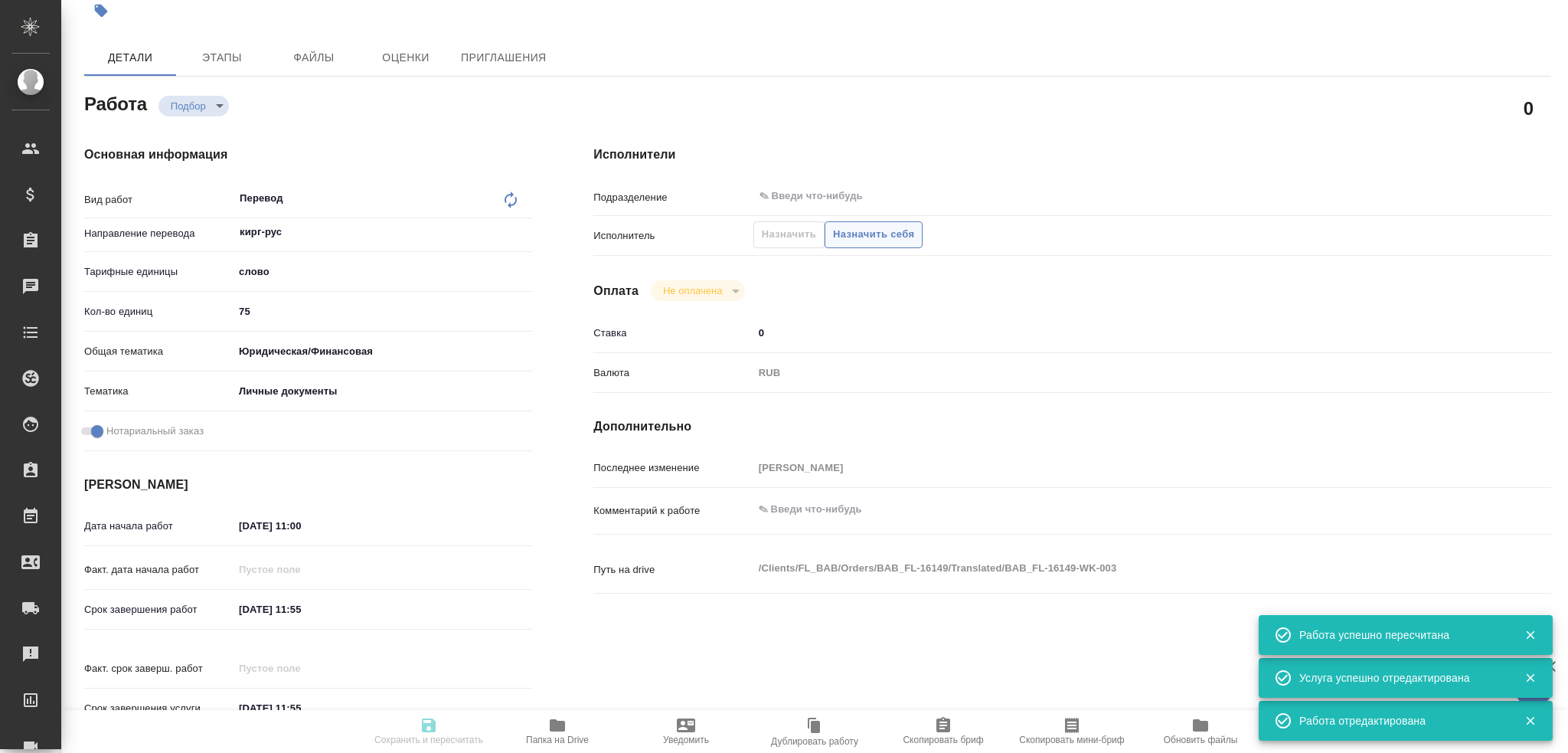 type on "recruiting" 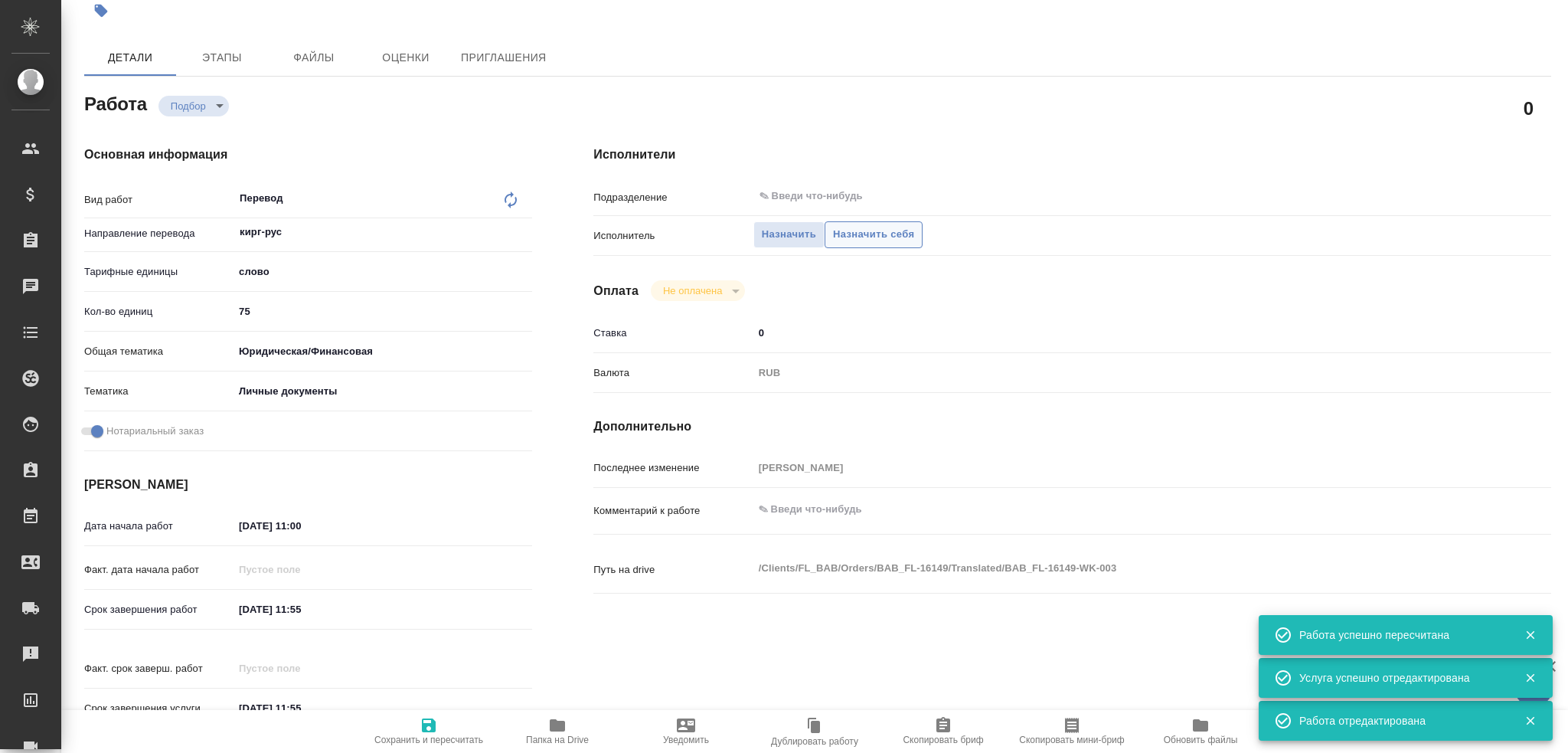 type on "x" 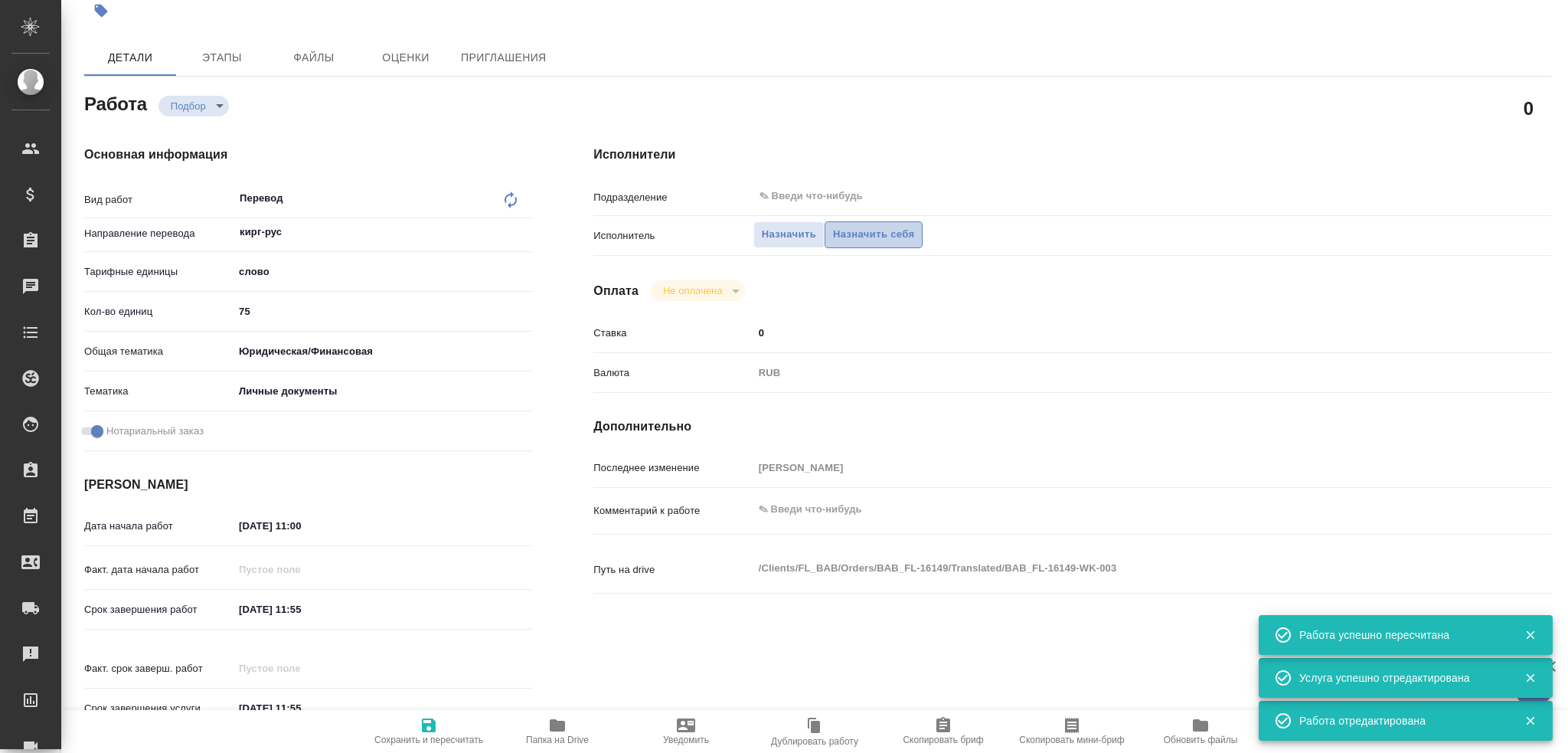 click on "Назначить себя" at bounding box center (874, 234) 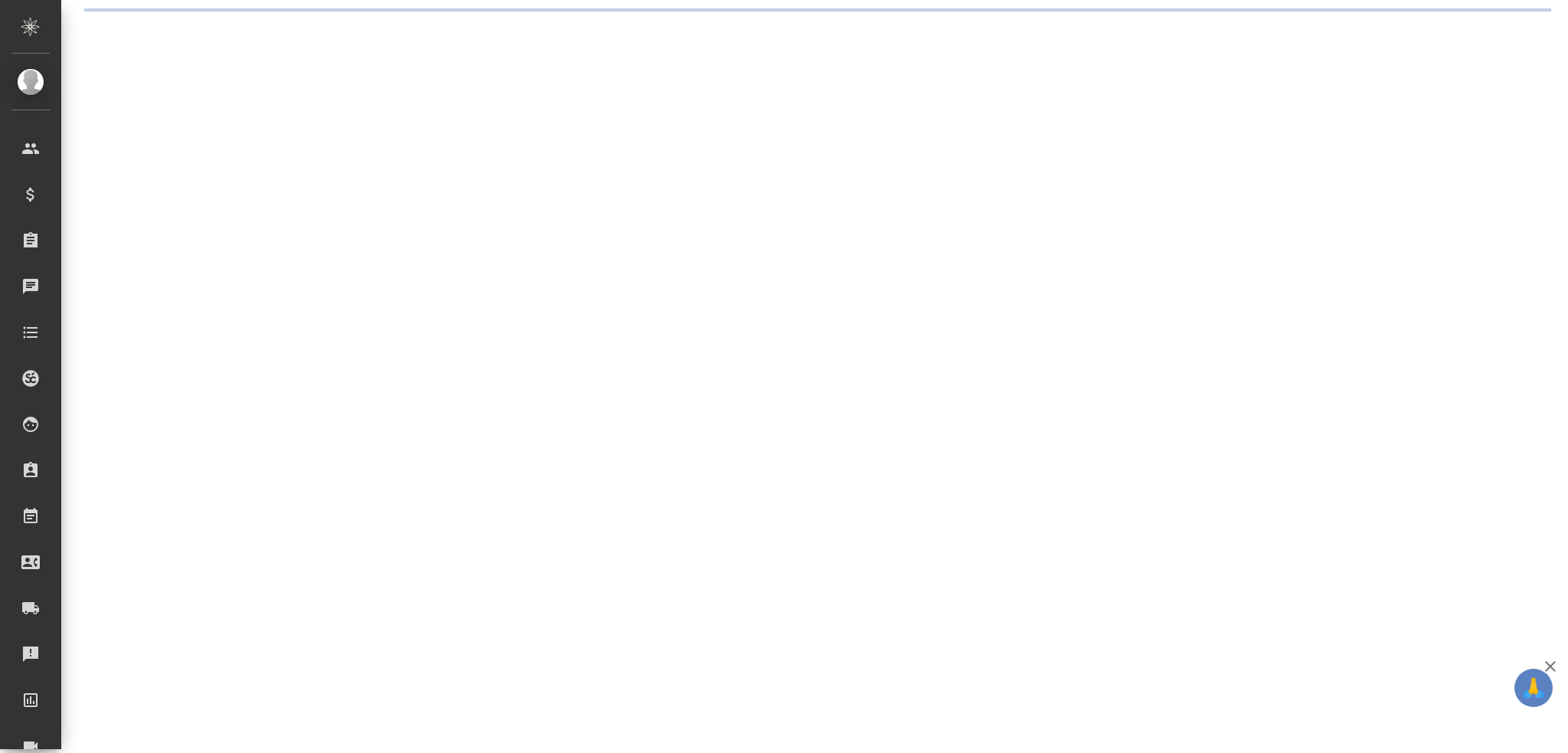 scroll, scrollTop: 0, scrollLeft: 0, axis: both 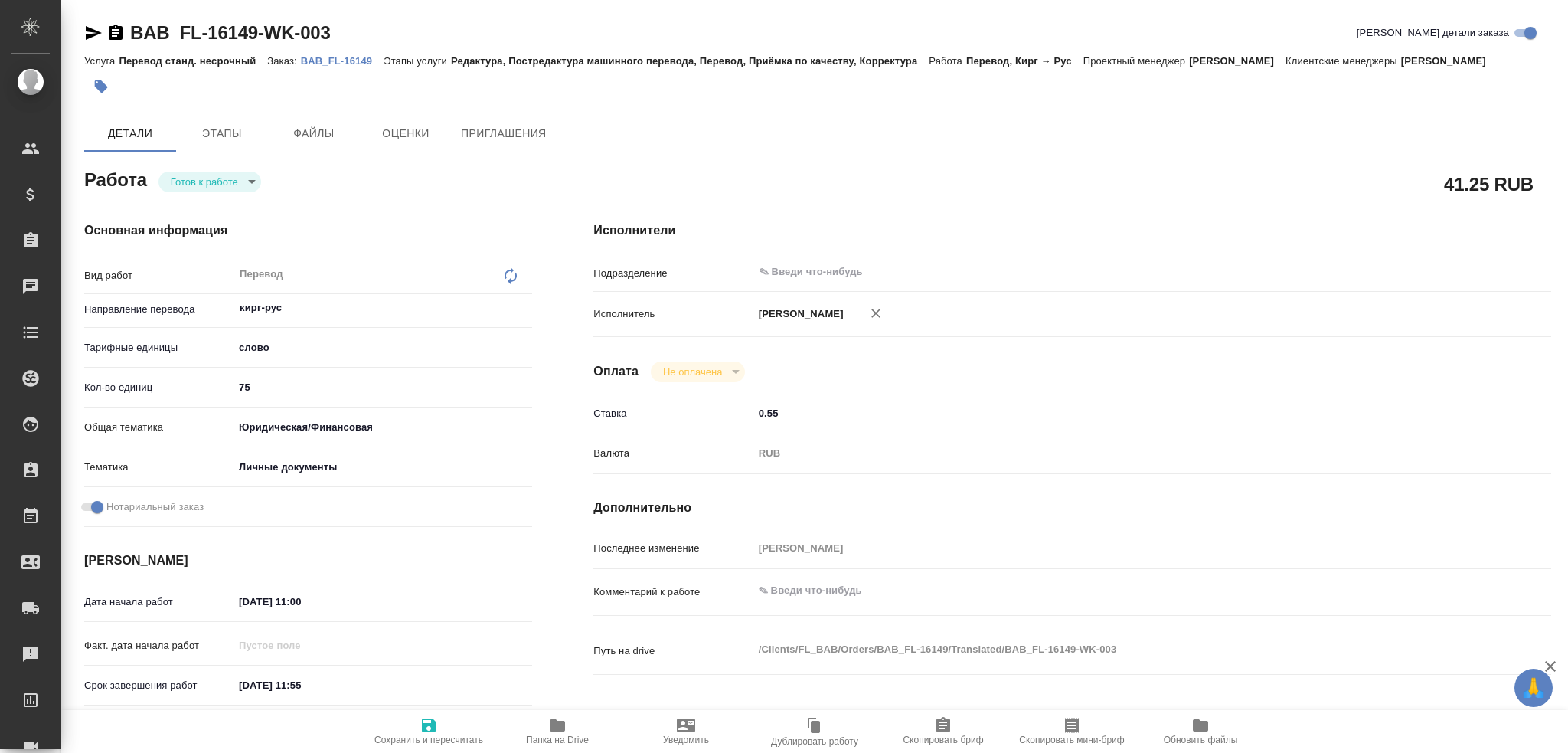 type on "x" 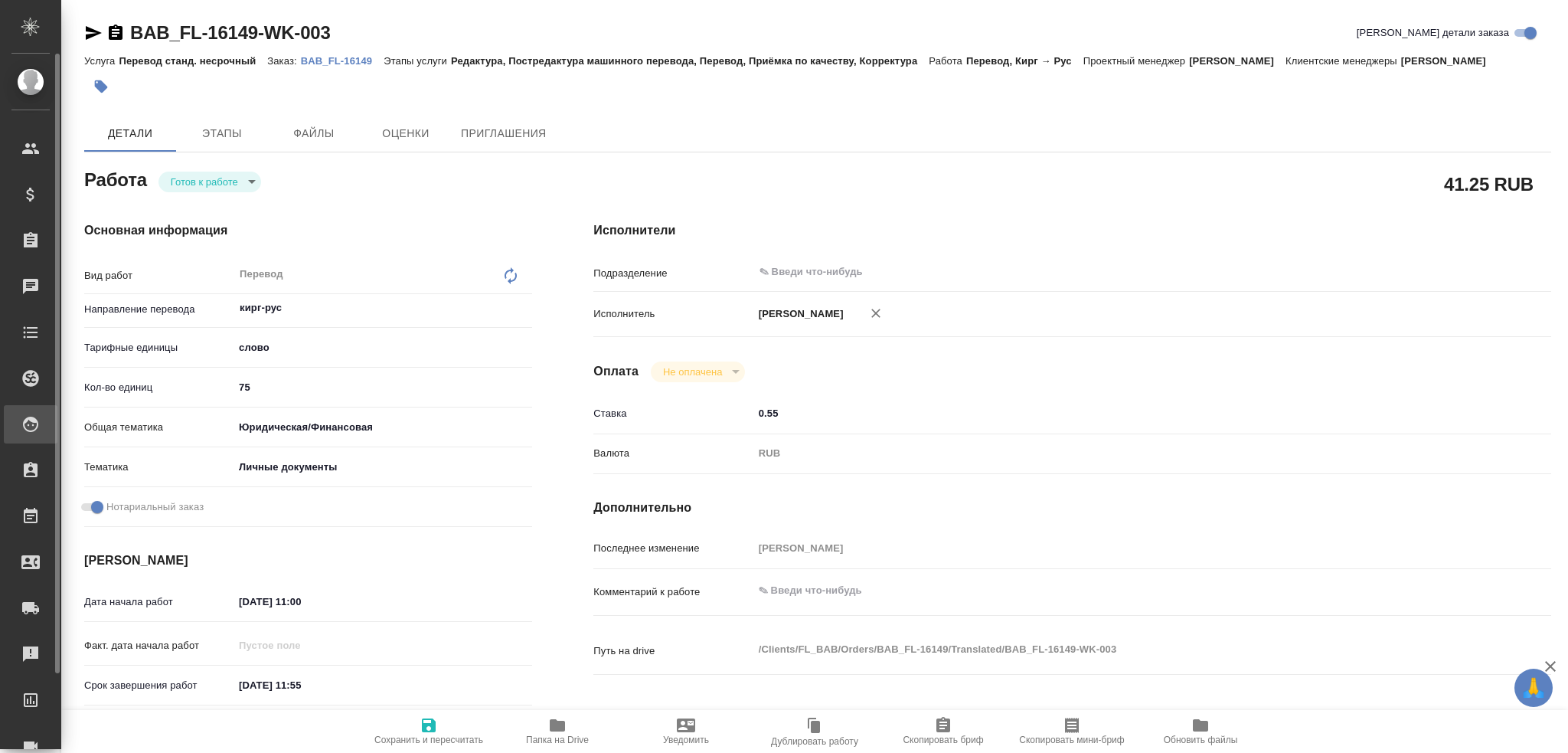 type on "x" 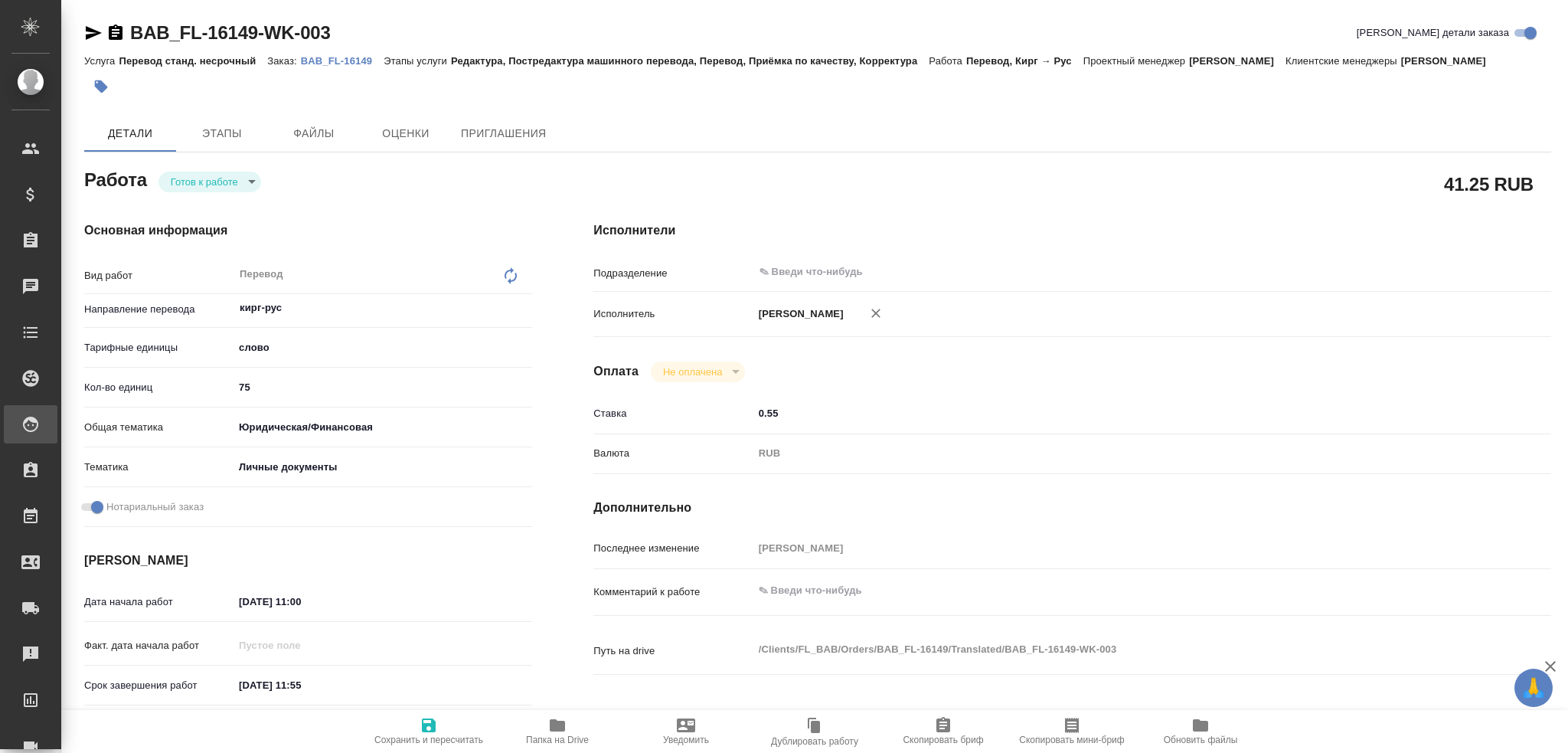 type on "x" 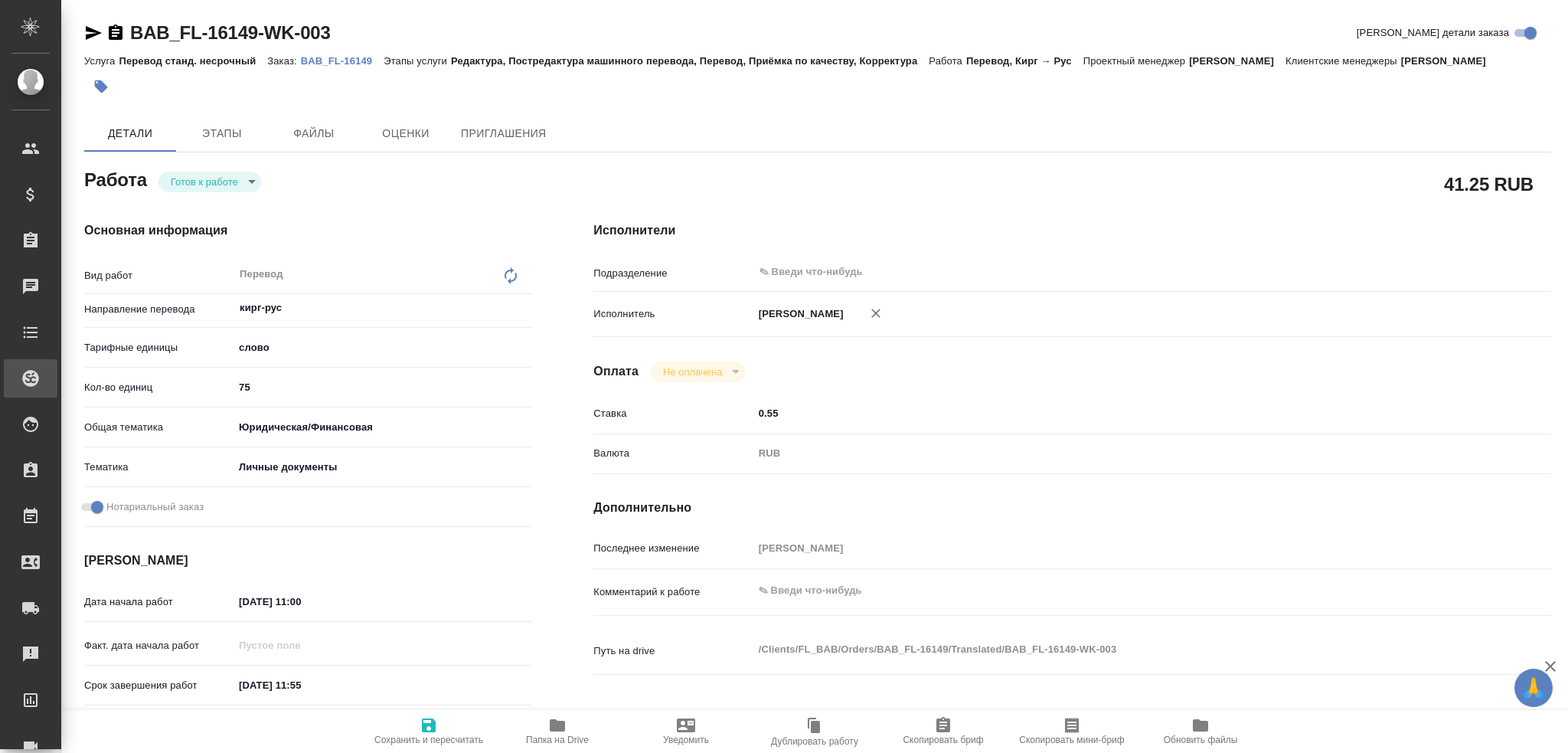 type on "x" 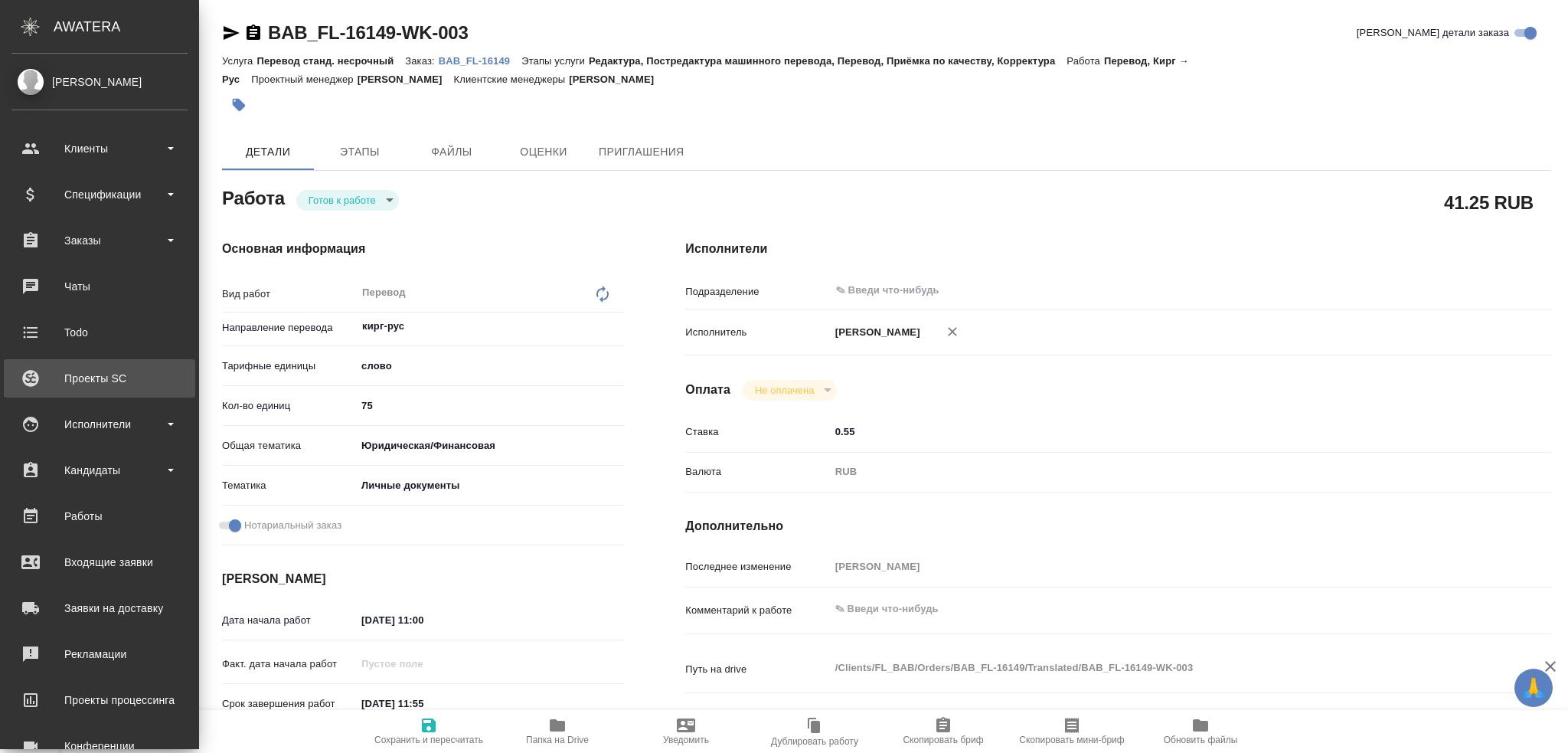 type on "x" 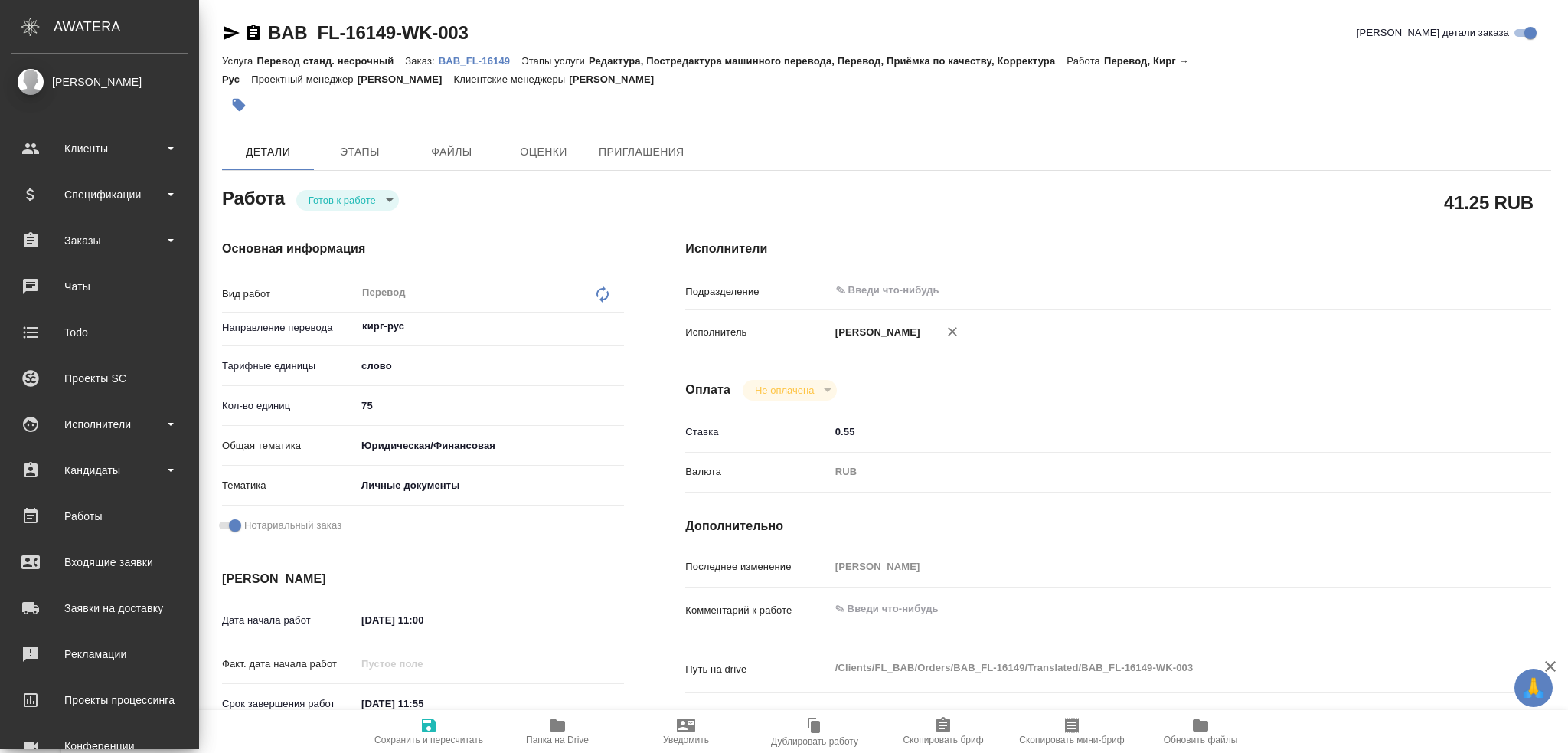 type on "x" 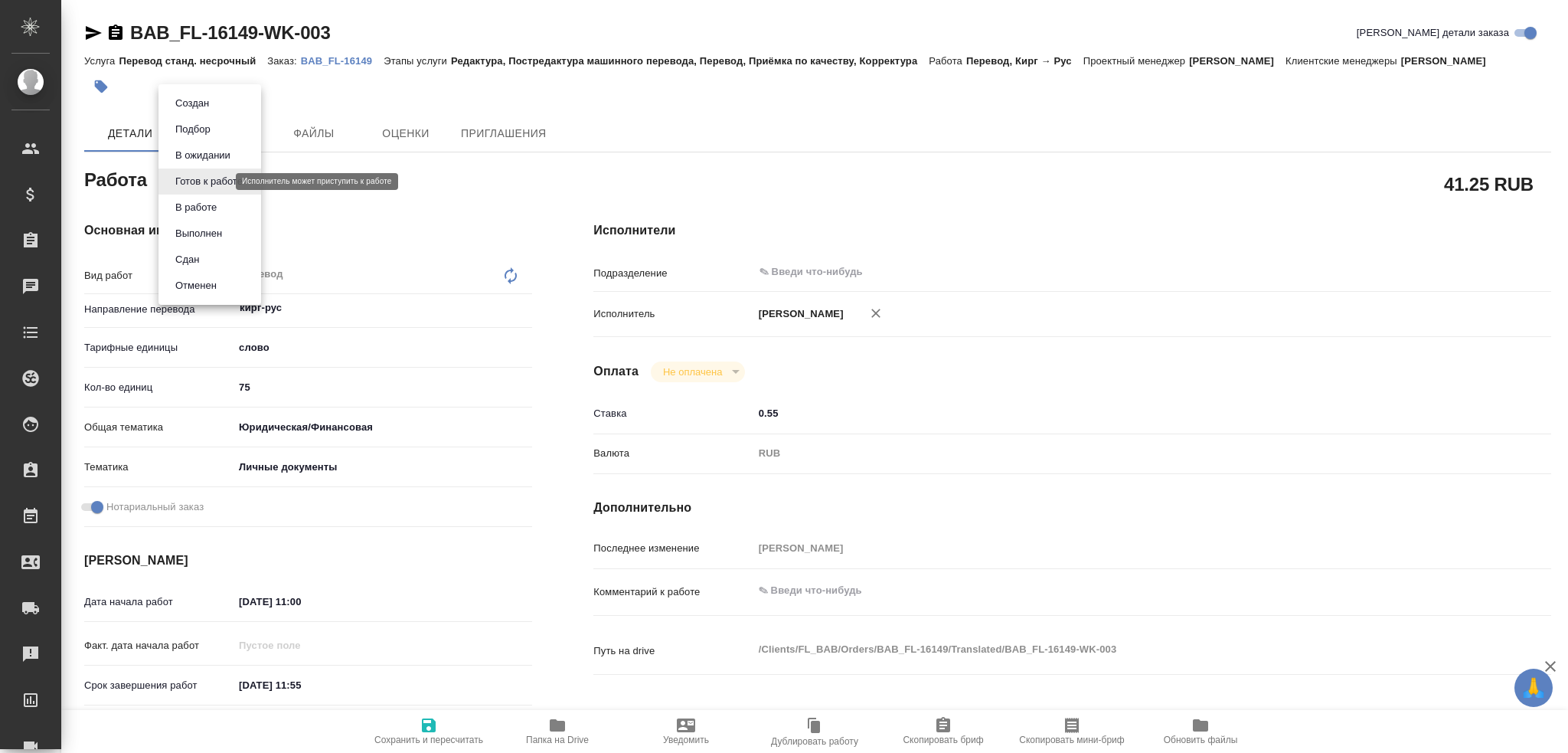 click on "🙏 .cls-1
fill:#fff;
AWATERA [PERSON_NAME] Спецификации Заказы 0 Чаты Todo Проекты SC Исполнители Кандидаты Работы Входящие заявки Заявки на доставку Рекламации Проекты процессинга Конференции Выйти BAB_FL-16149-WK-003 Кратко детали заказа Услуга Перевод станд. несрочный Заказ: BAB_FL-16149 Этапы услуги Редактура, Постредактура машинного перевода, Перевод, Приёмка по качеству, Корректура [PERSON_NAME], Кирг → Рус Проектный менеджер [PERSON_NAME] менеджеры [PERSON_NAME] Этапы Файлы Оценки Приглашения [PERSON_NAME] к работе readyForWork 41.25 RUB x x" at bounding box center [784, 376] 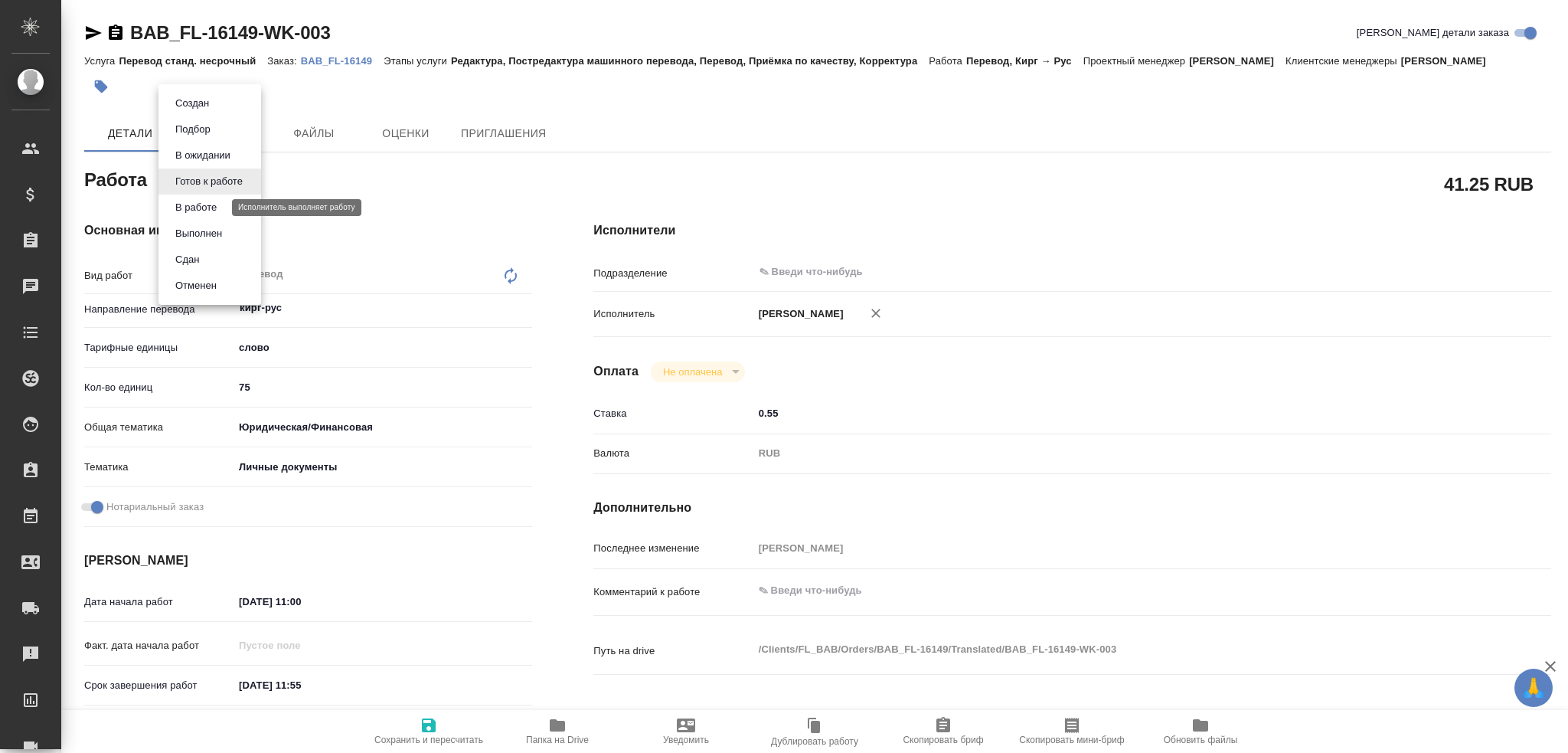 click on "В работе" at bounding box center [196, 208] 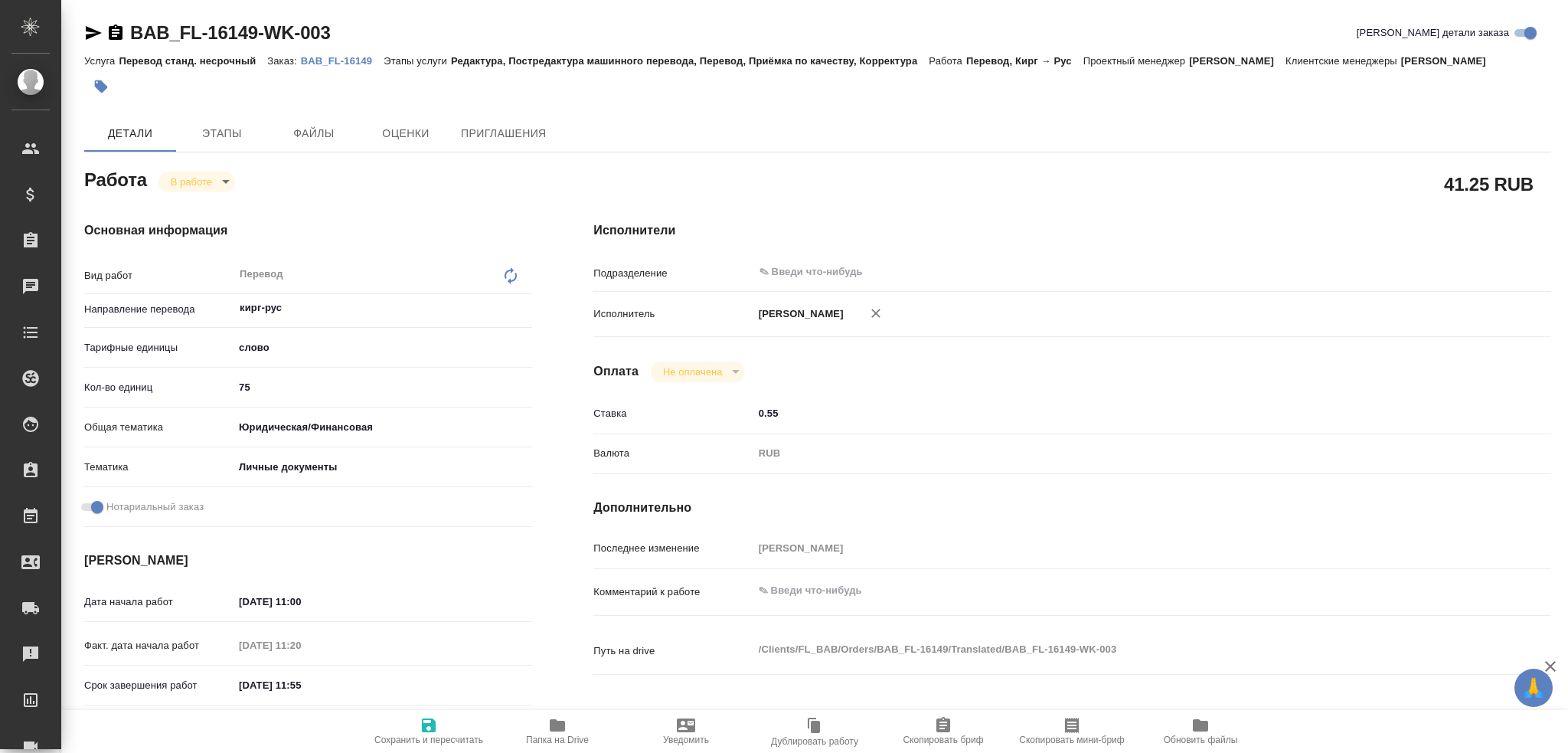 type on "x" 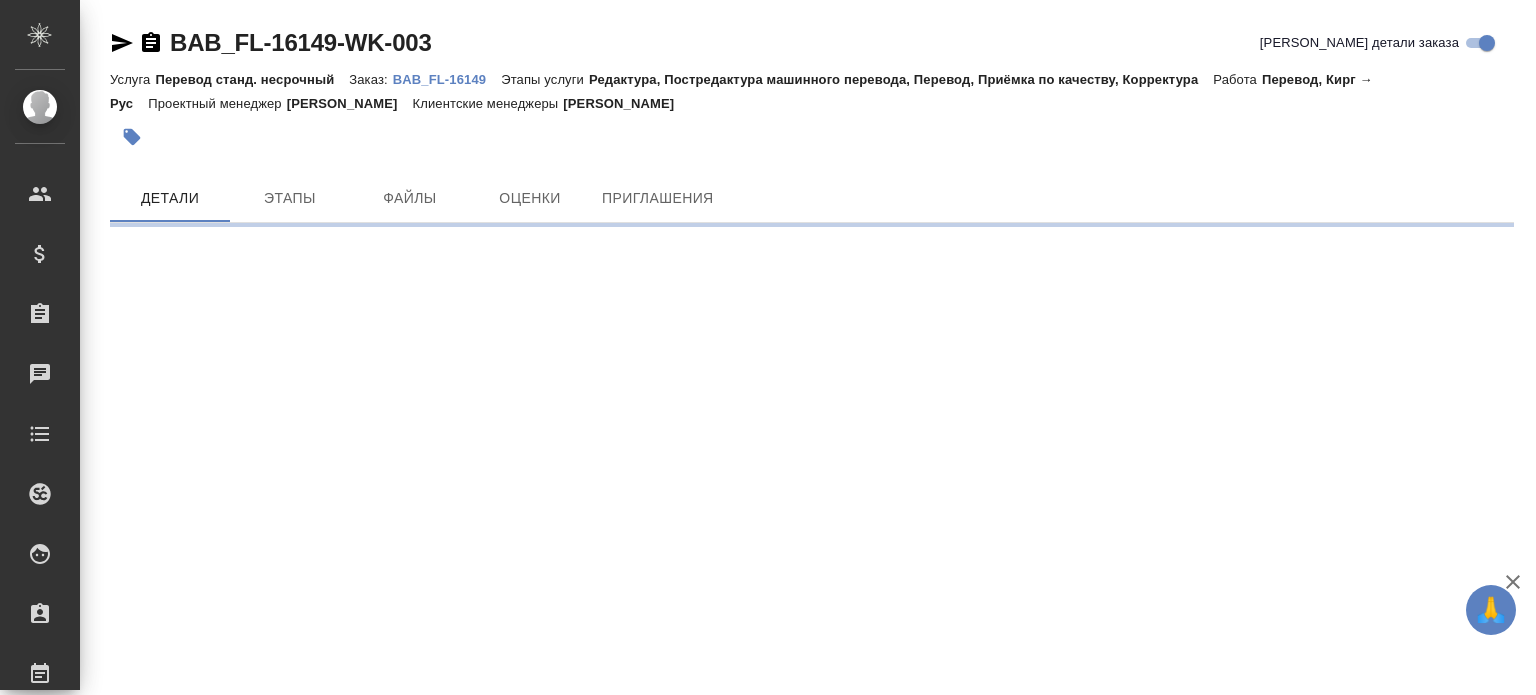 scroll, scrollTop: 0, scrollLeft: 0, axis: both 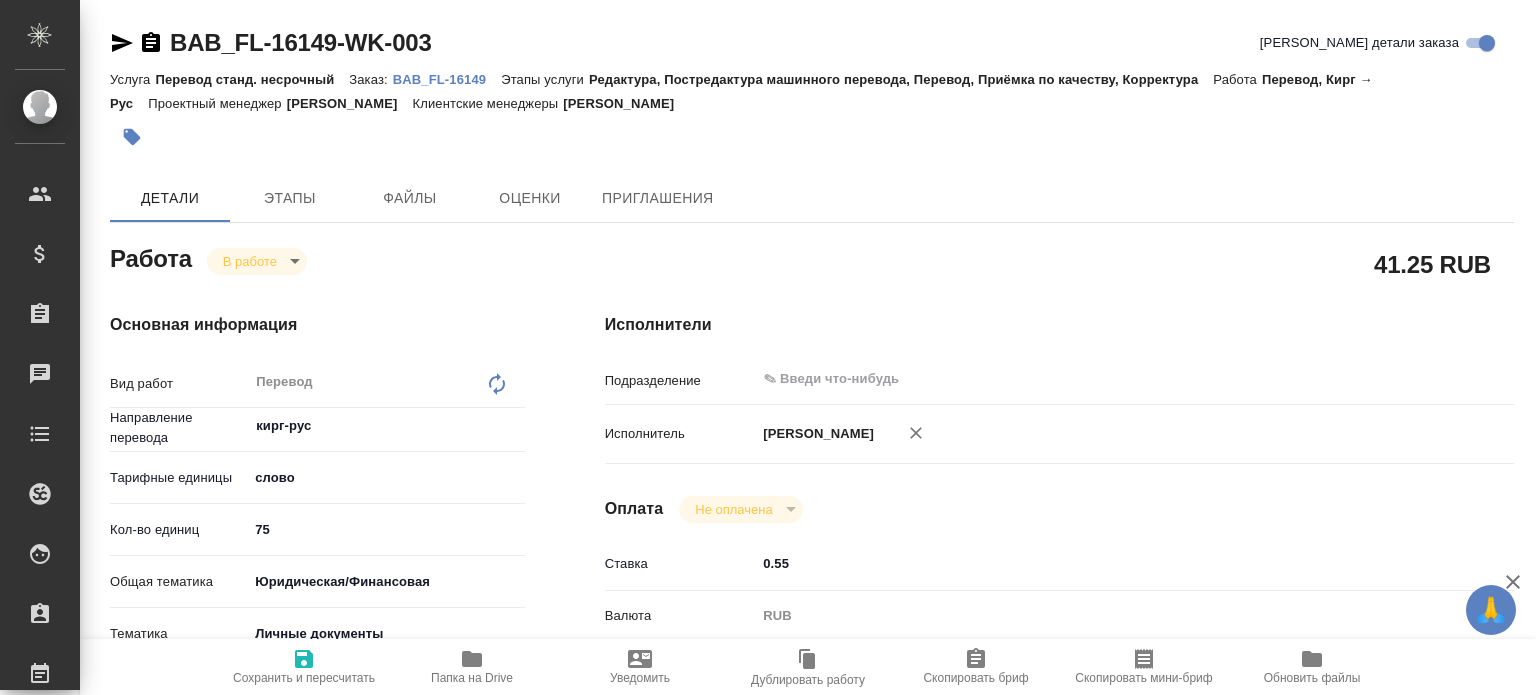 type on "x" 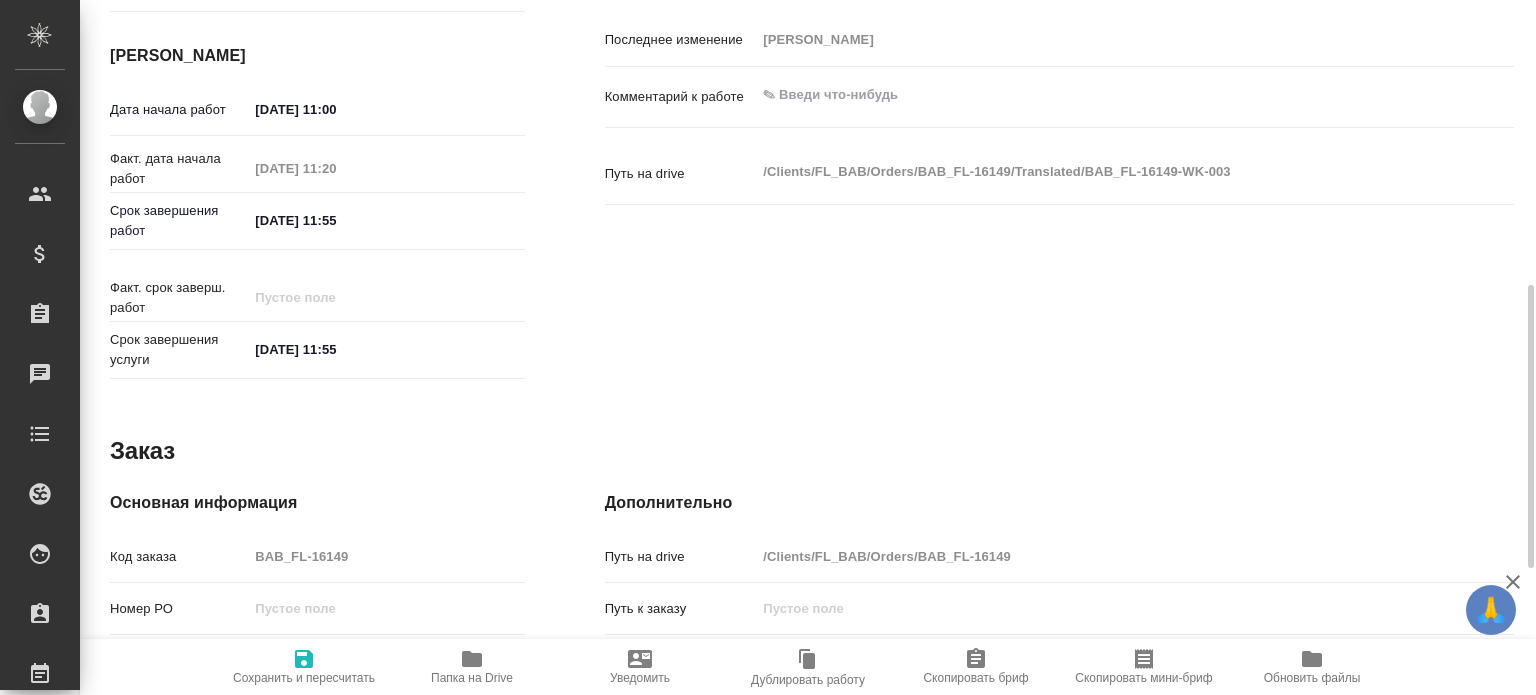 scroll, scrollTop: 1010, scrollLeft: 0, axis: vertical 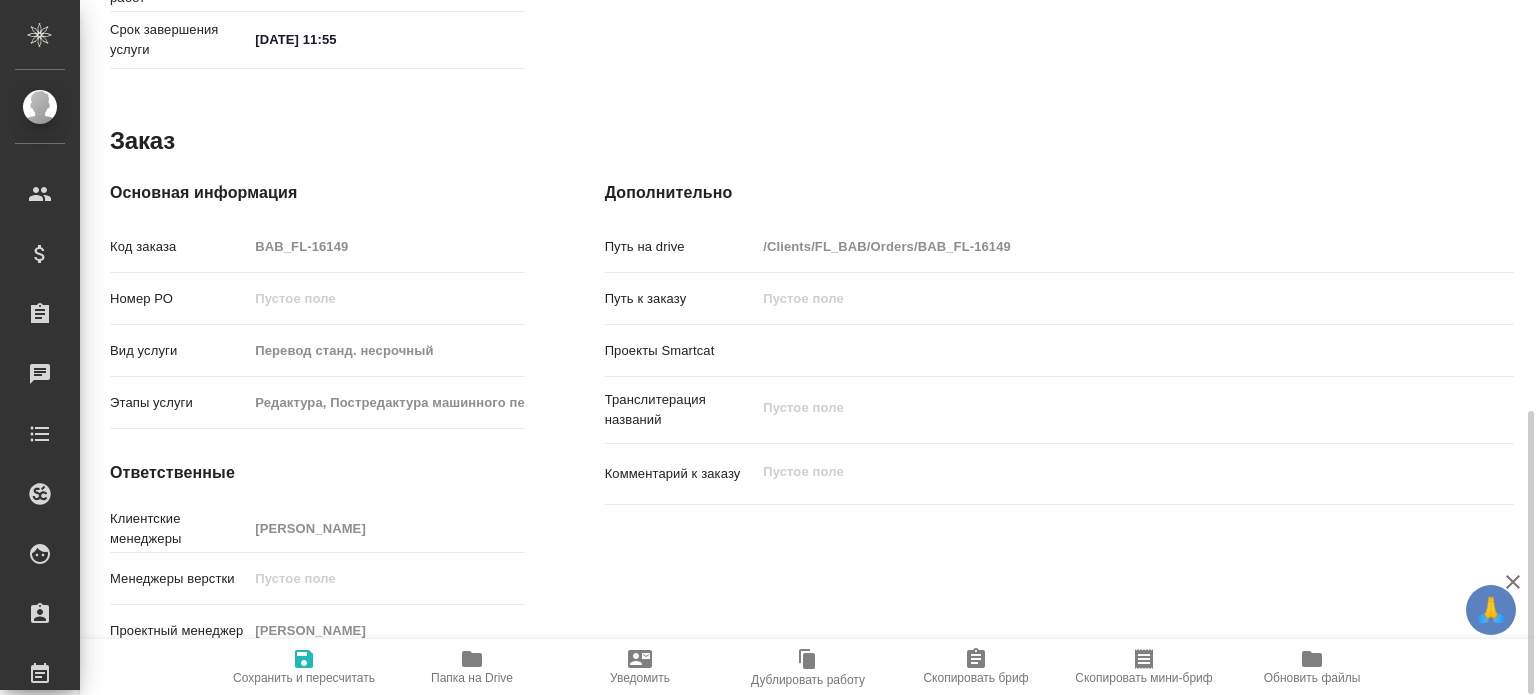 type on "x" 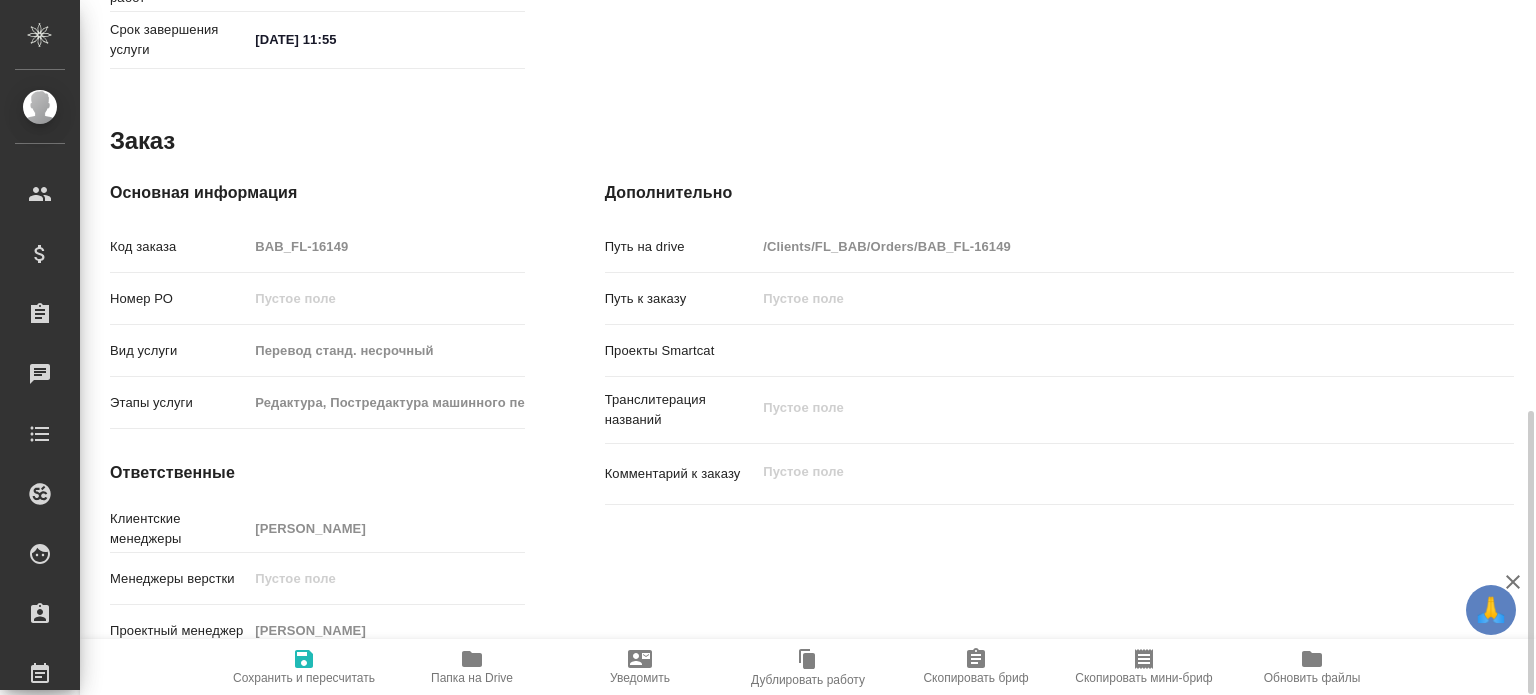 click 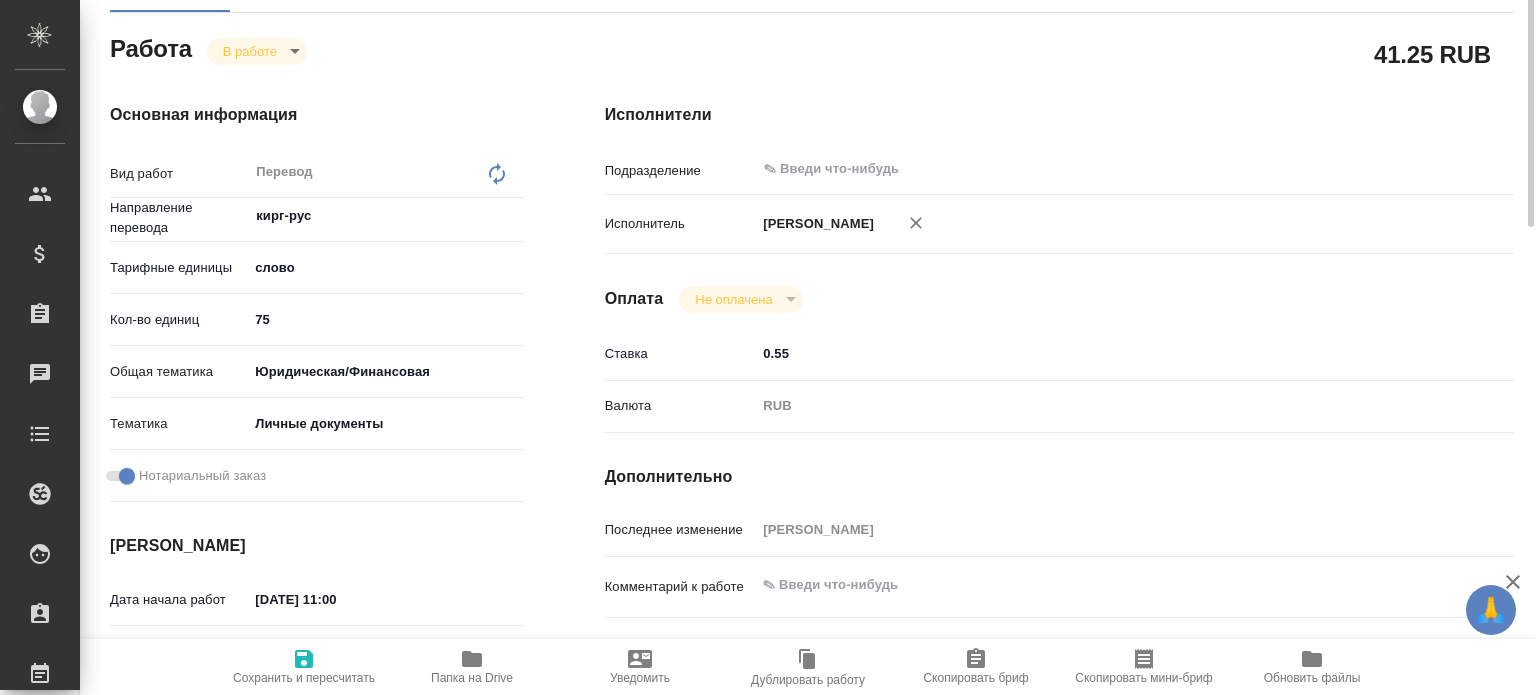 scroll, scrollTop: 0, scrollLeft: 0, axis: both 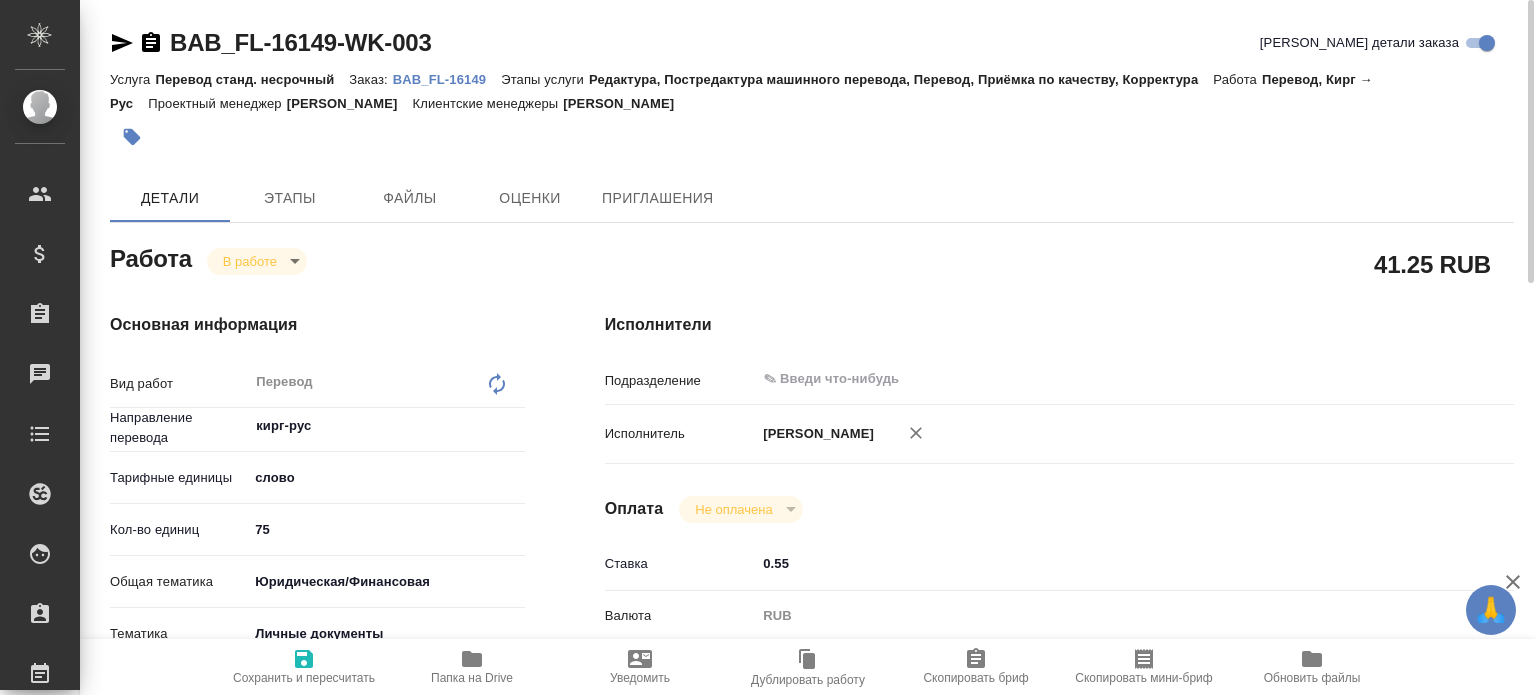 click on "🙏 .cls-1
fill:#fff;
AWATERA Gusev Alexandr Клиенты Спецификации Заказы 0 Чаты Todo Проекты SC Исполнители Кандидаты Работы Входящие заявки Заявки на доставку Рекламации Проекты процессинга Конференции Выйти BAB_FL-16149-WK-003 Кратко детали заказа Услуга Перевод станд. несрочный Заказ: BAB_FL-16149 Этапы услуги Редактура, Постредактура машинного перевода, Перевод, Приёмка по качеству, Корректура Работа Перевод, Кирг → Рус Проектный менеджер Голубев Дмитрий Клиентские менеджеры Голубев Дмитрий Детали Этапы Файлы Оценки Приглашения Работа В работе inProgress 41.25 RUB Перевод x" at bounding box center [768, 347] 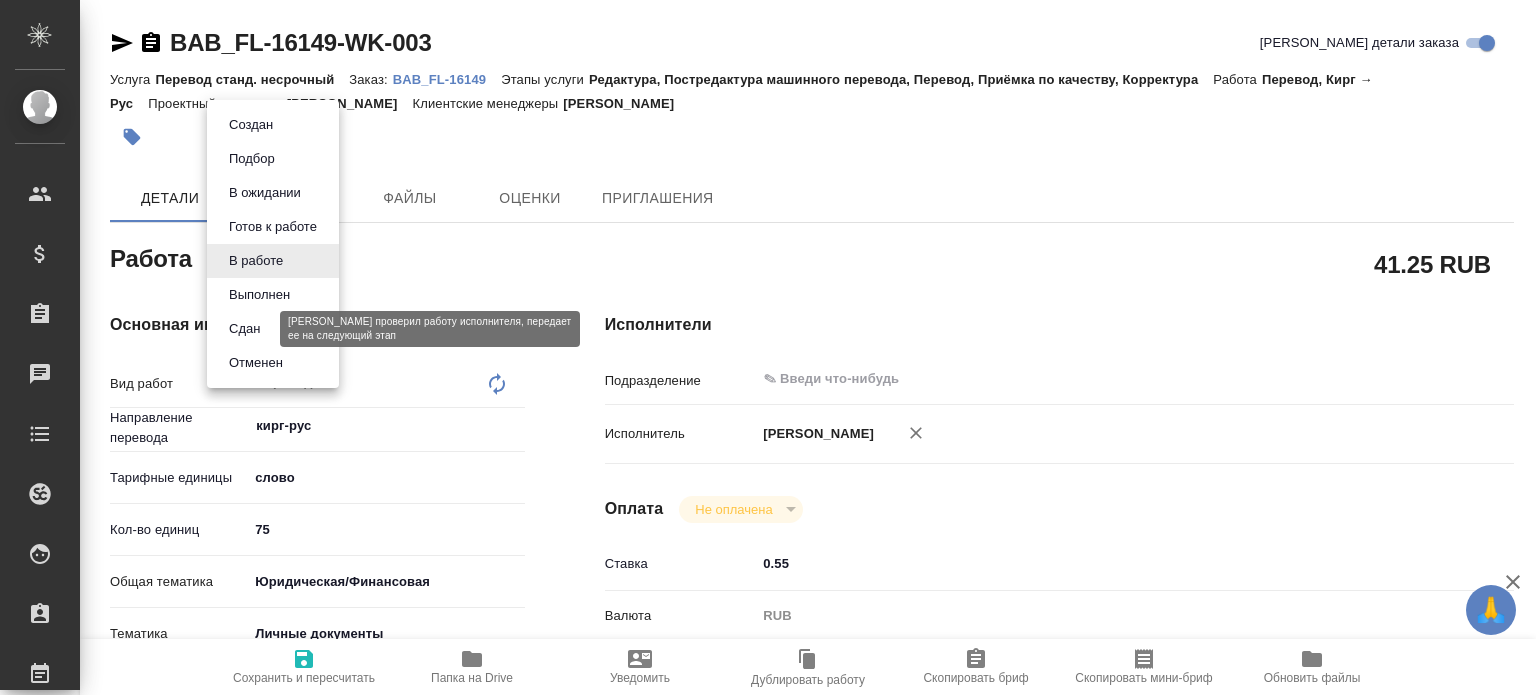 click on "Сдан" at bounding box center [244, 329] 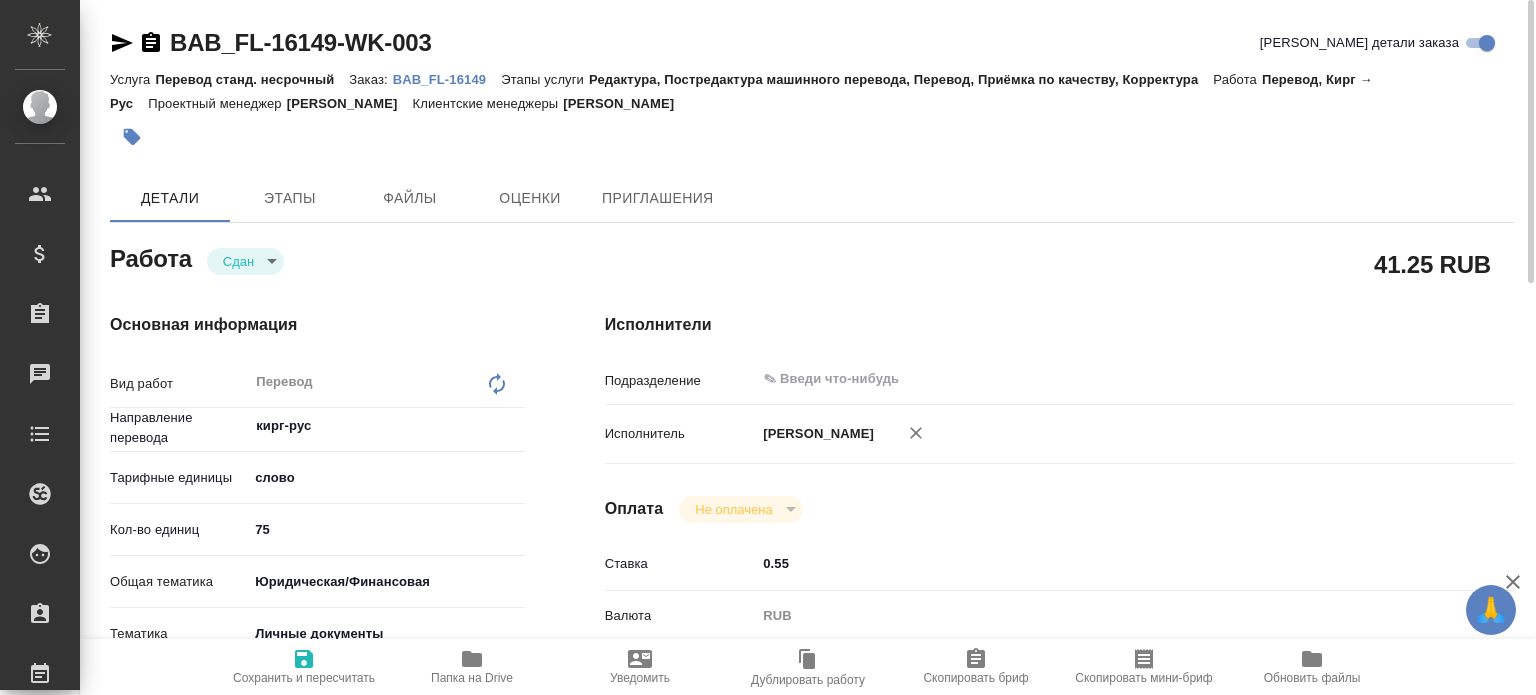 type on "x" 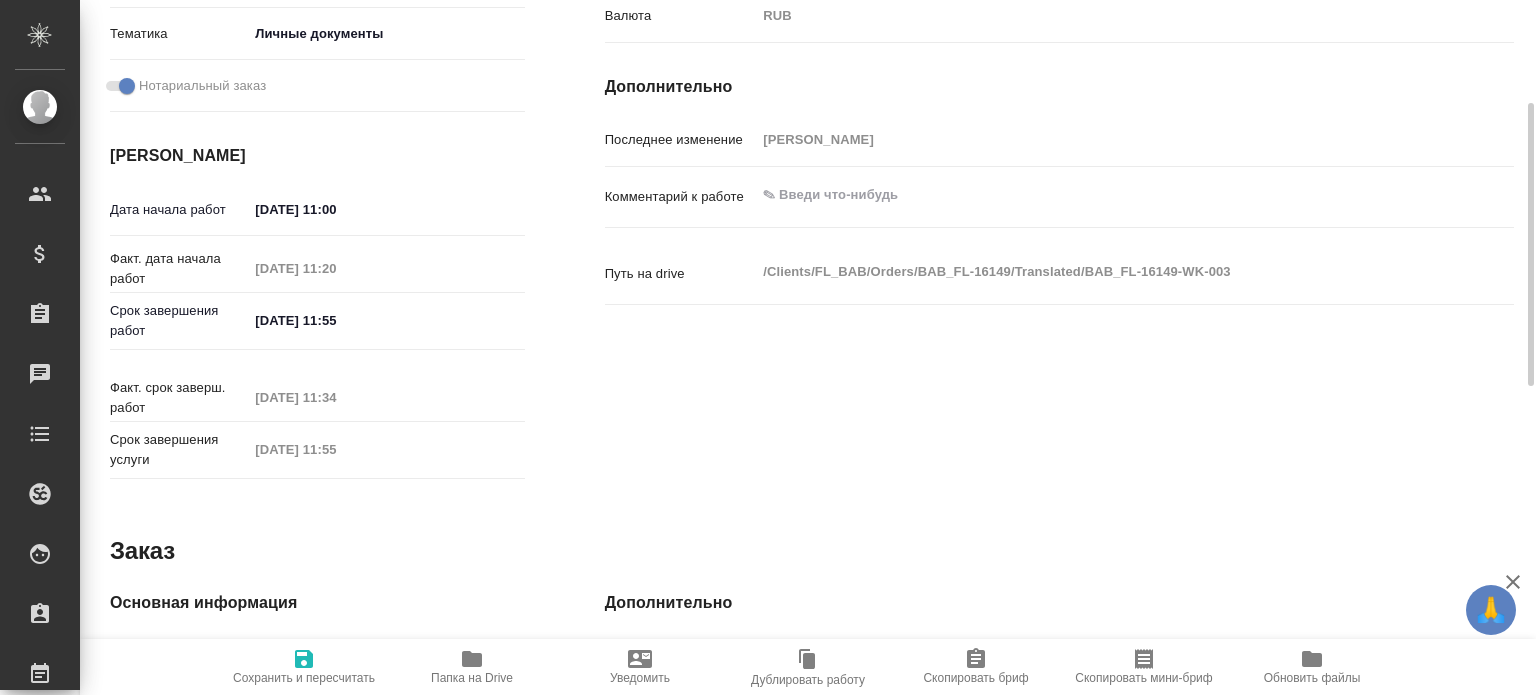 scroll, scrollTop: 700, scrollLeft: 0, axis: vertical 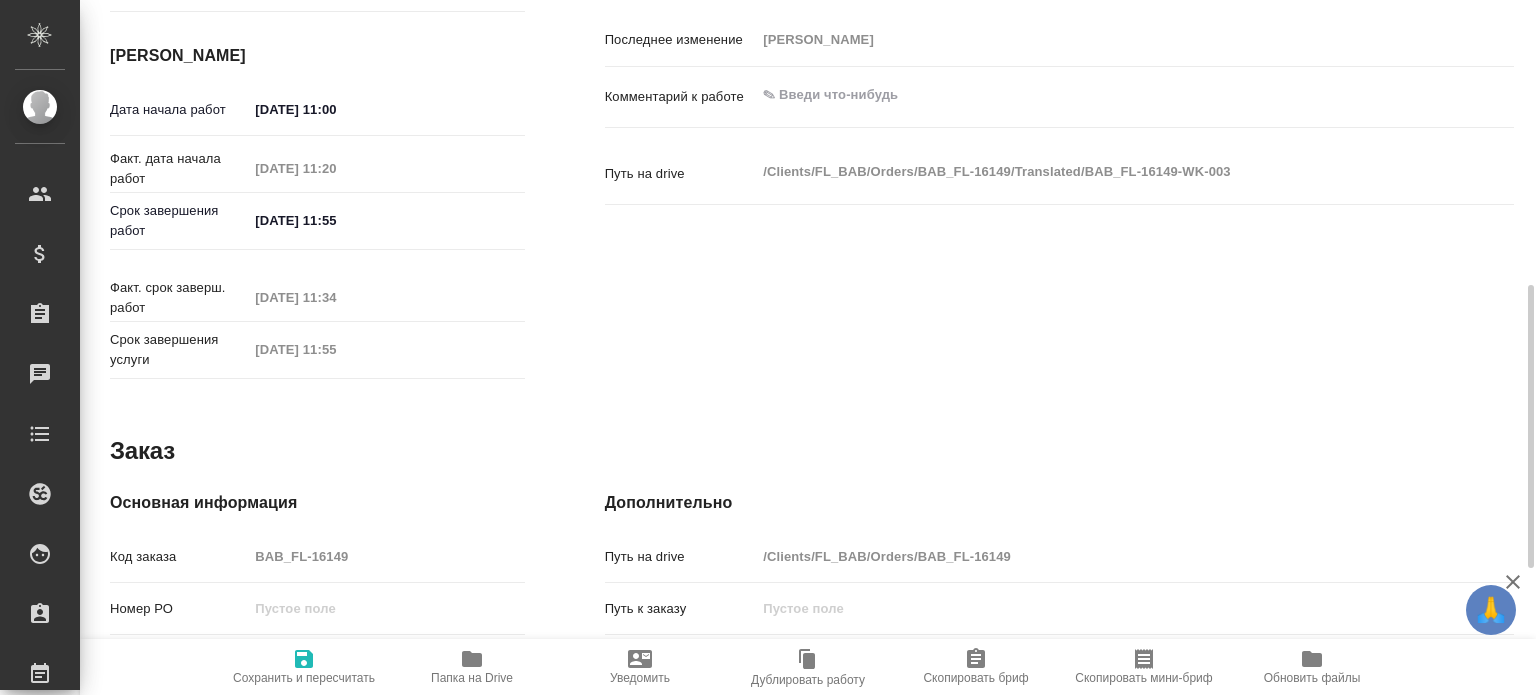 click on "Основная информация Код заказа BAB_FL-16149 Номер РО Вид услуги Перевод станд. несрочный Этапы услуги Редактура, Постредактура машинного перевода, Перевод, Приёмка по качеству, Корректура Ответственные Клиентские менеджеры Голубев Дмитрий Менеджеры верстки Проектный менеджер Голубев Дмитрий" at bounding box center (317, 733) 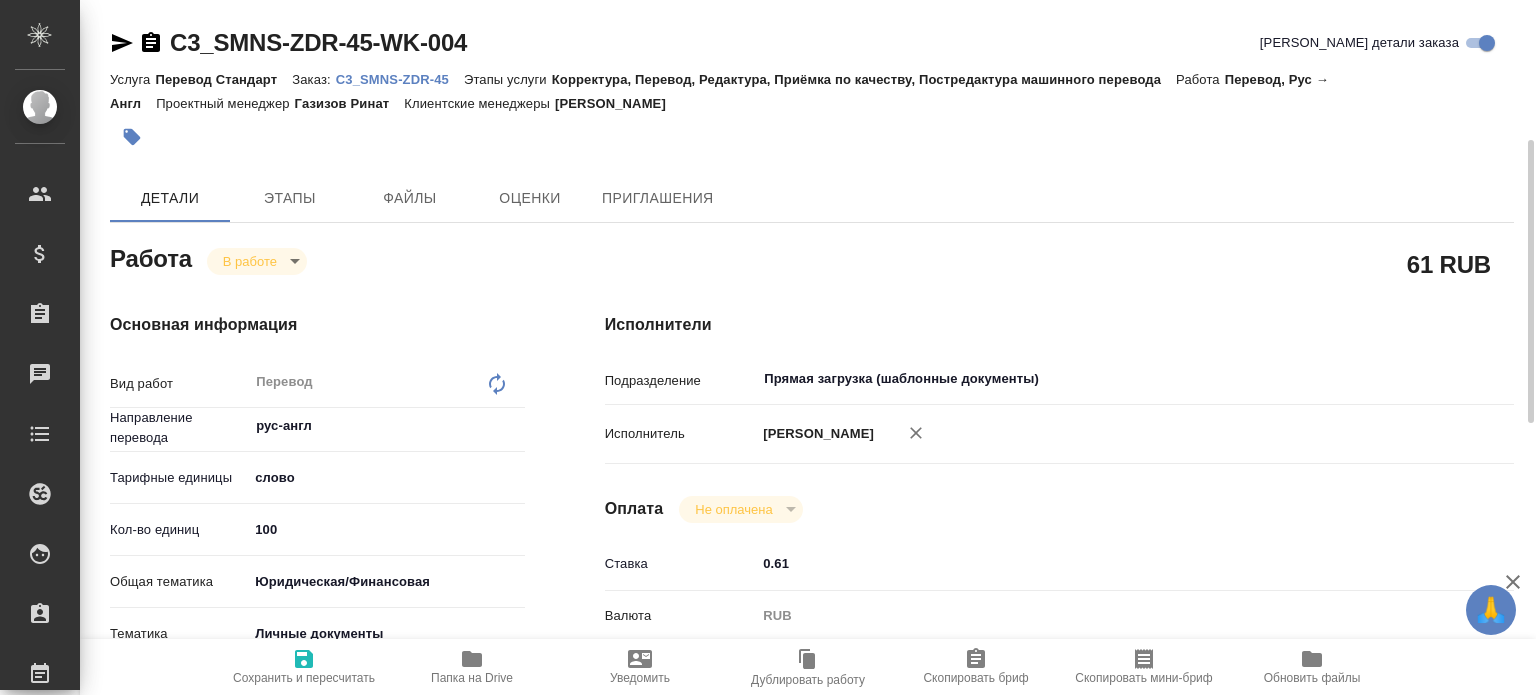 scroll, scrollTop: 0, scrollLeft: 0, axis: both 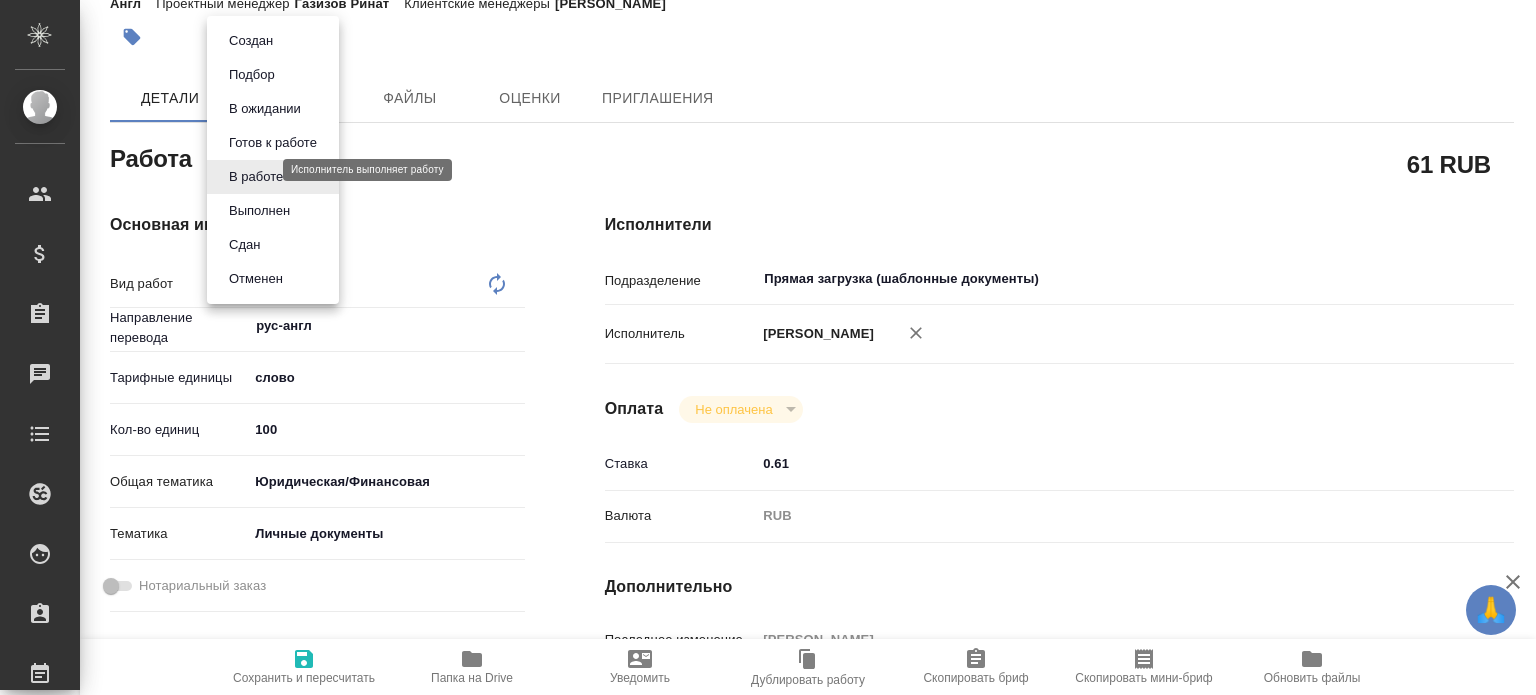 click on "🙏 .cls-1
fill:#fff;
AWATERA [PERSON_NAME] Спецификации Заказы 0 Чаты Todo Проекты SC Исполнители Кандидаты Работы Входящие заявки Заявки на доставку Рекламации Проекты процессинга Конференции Выйти C3_SMNS-ZDR-45-WK-004 Кратко детали заказа Услуга Перевод Стандарт Заказ: C3_SMNS-ZDR-45 Этапы услуги Корректура, Перевод, Редактура, Приёмка по качеству, Постредактура машинного перевода [PERSON_NAME], Рус → Англ Проектный менеджер [PERSON_NAME] менеджеры [PERSON_NAME] Файлы Оценки Приглашения Работа В работе inProgress 61 RUB Вид работ x ​ ​ 100" at bounding box center (768, 347) 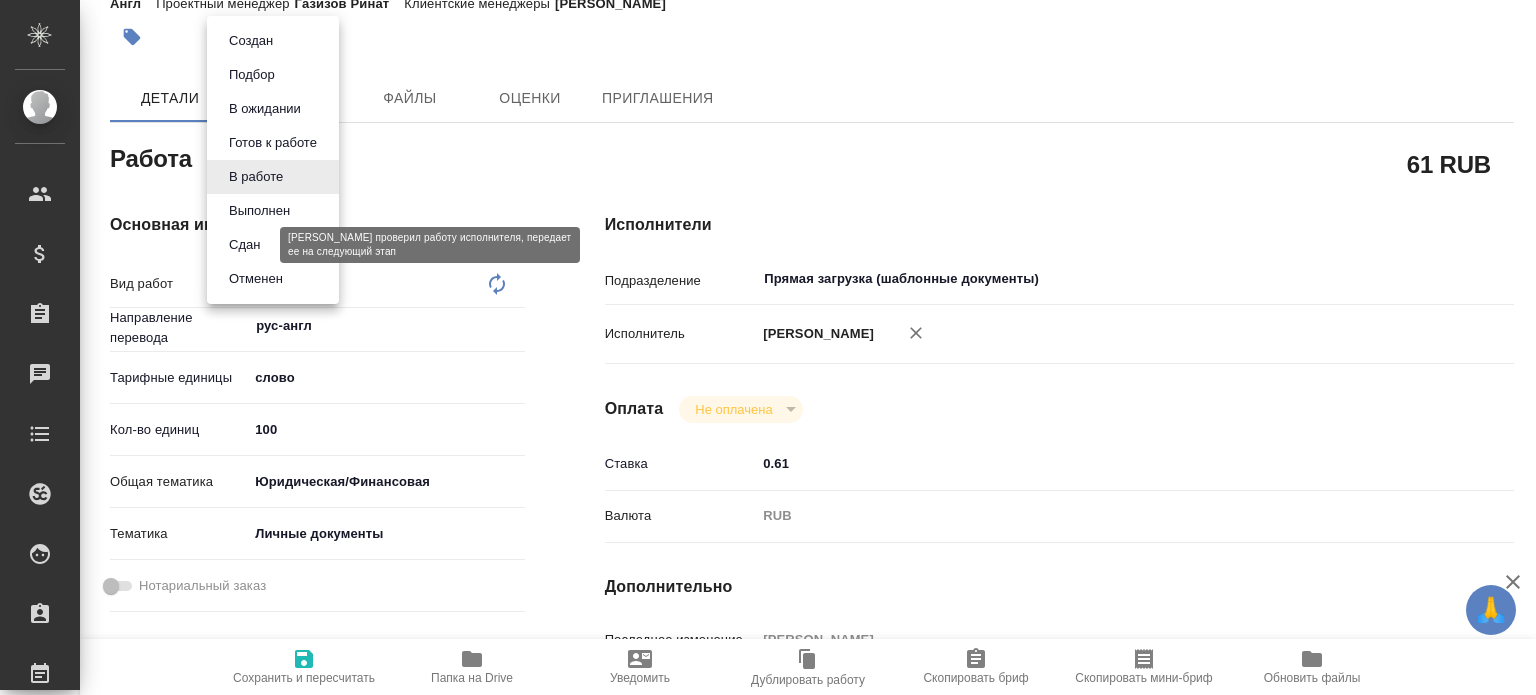 click on "Сдан" at bounding box center [244, 245] 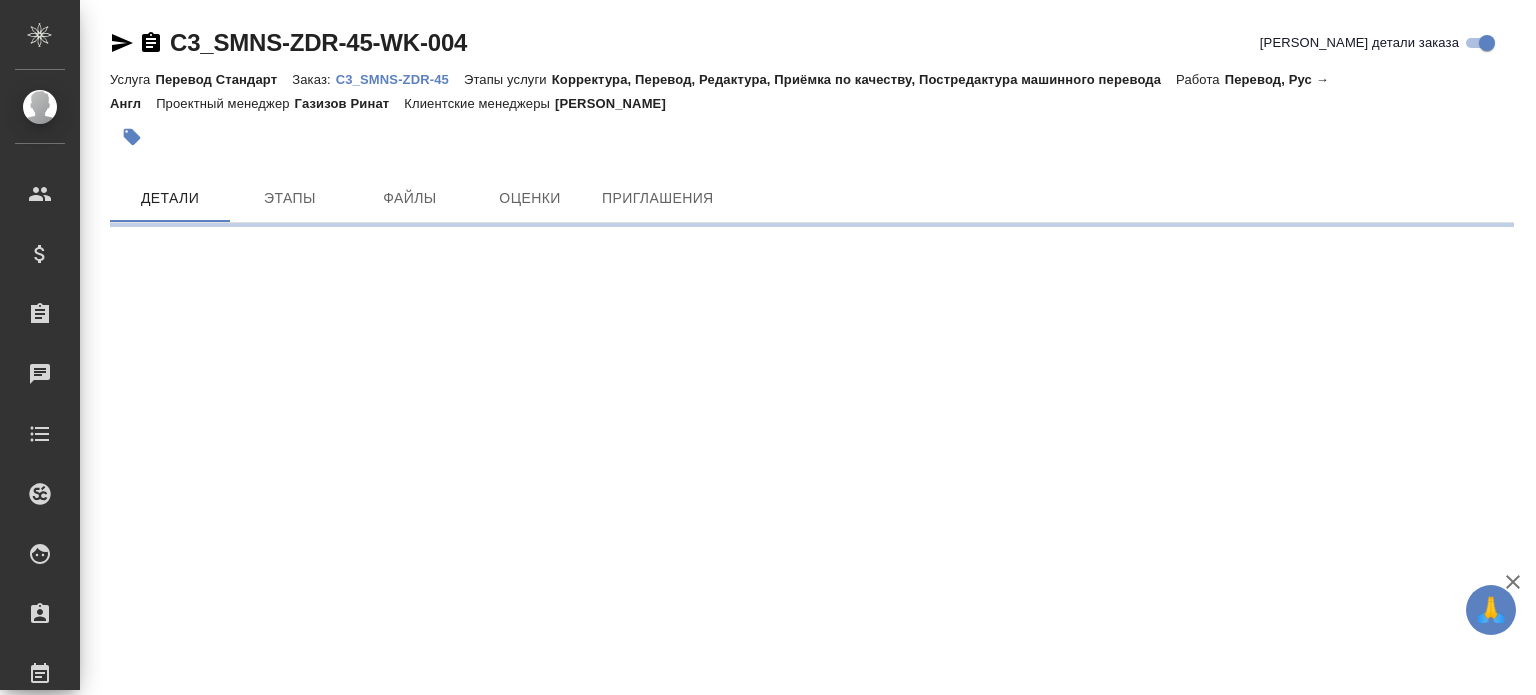 scroll, scrollTop: 0, scrollLeft: 0, axis: both 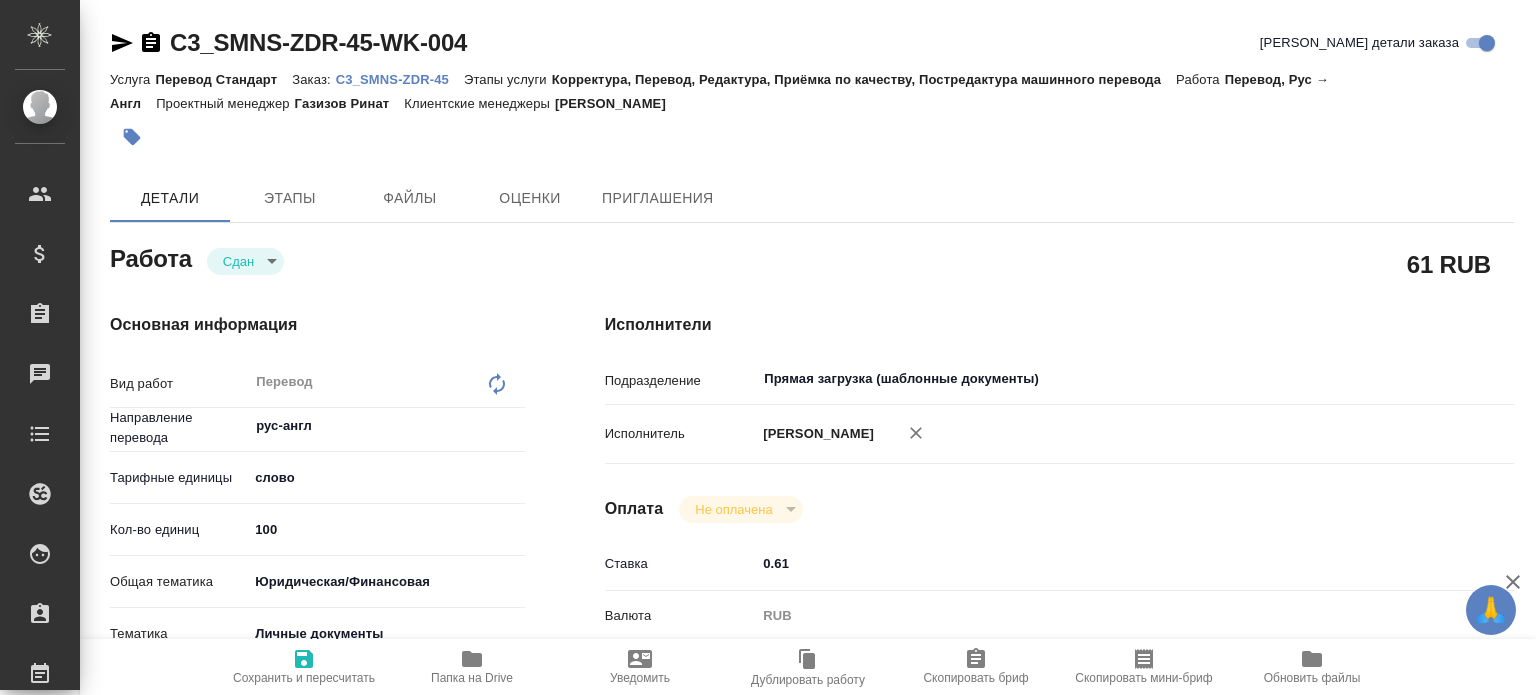 type on "x" 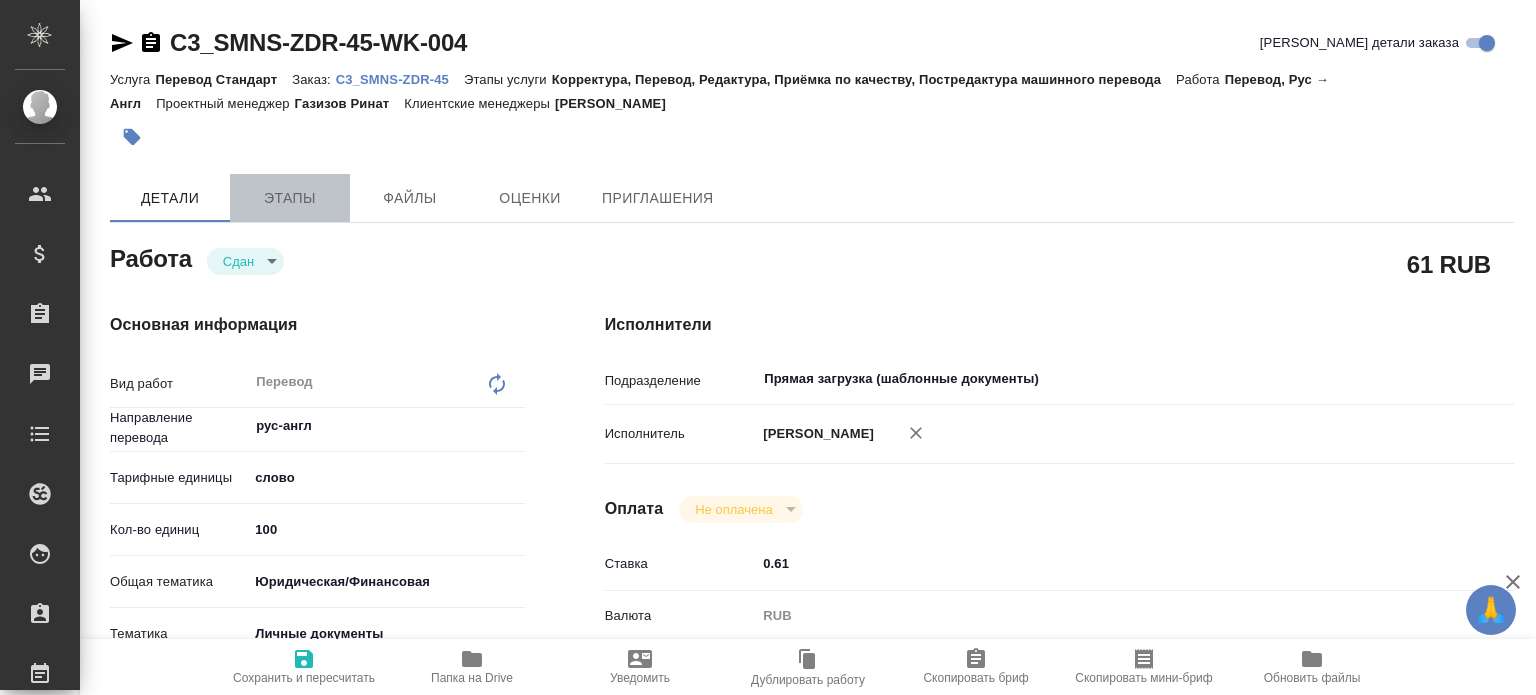 click on "Этапы" at bounding box center (290, 198) 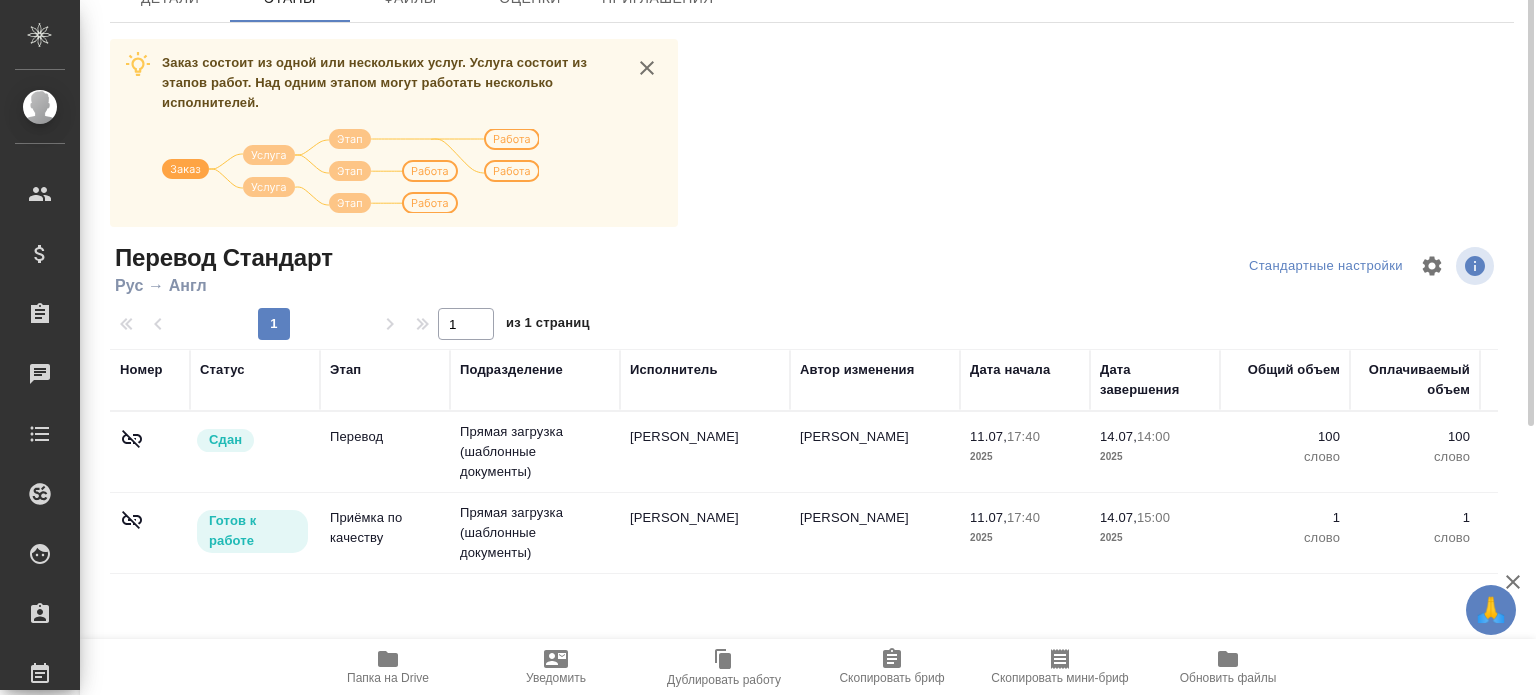 scroll, scrollTop: 0, scrollLeft: 0, axis: both 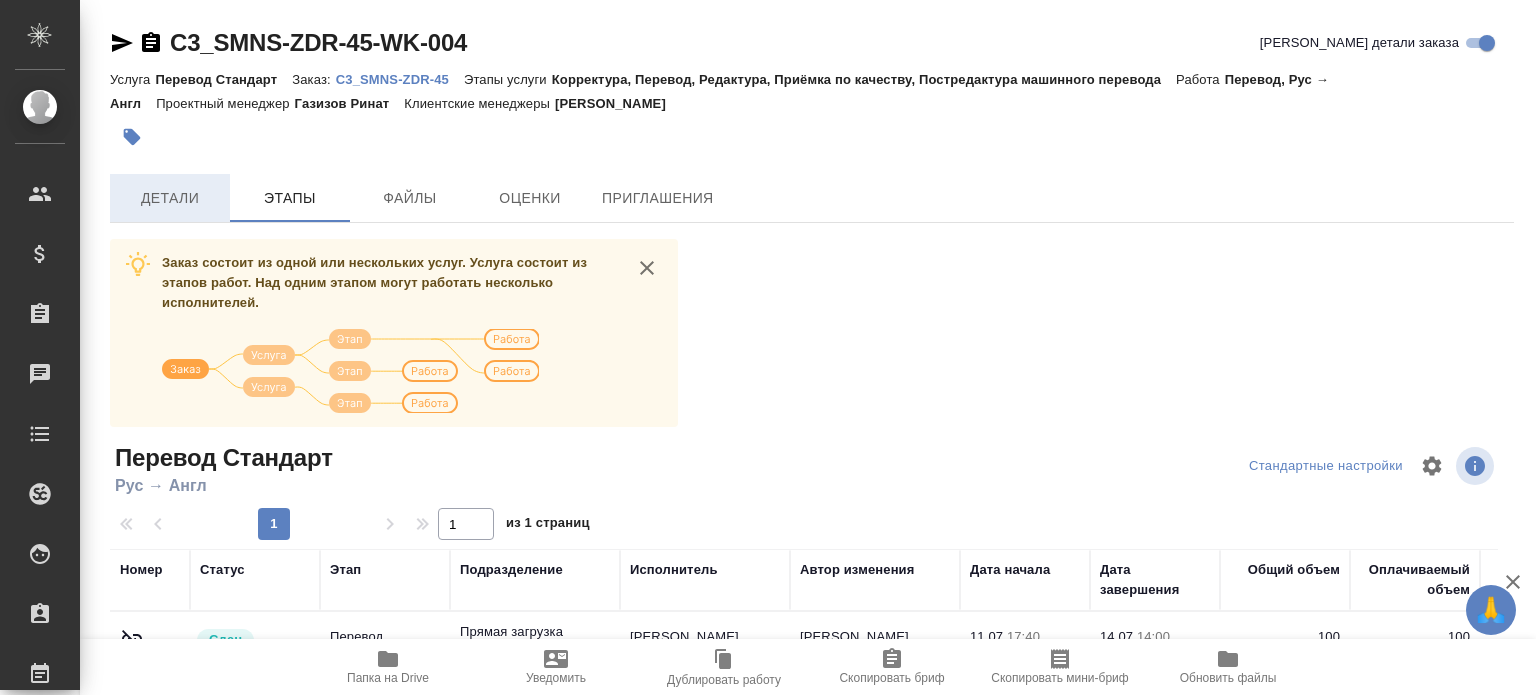 click on "Детали" at bounding box center [170, 198] 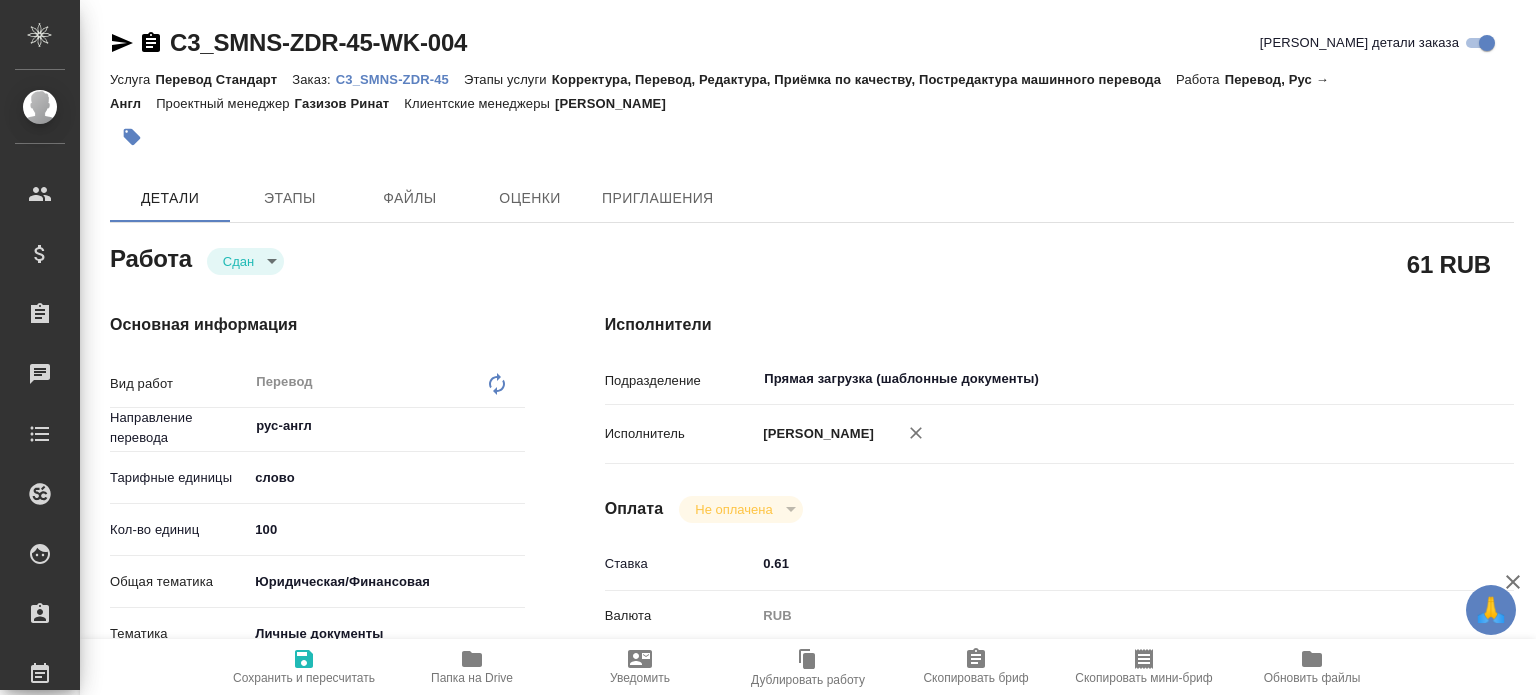 type on "x" 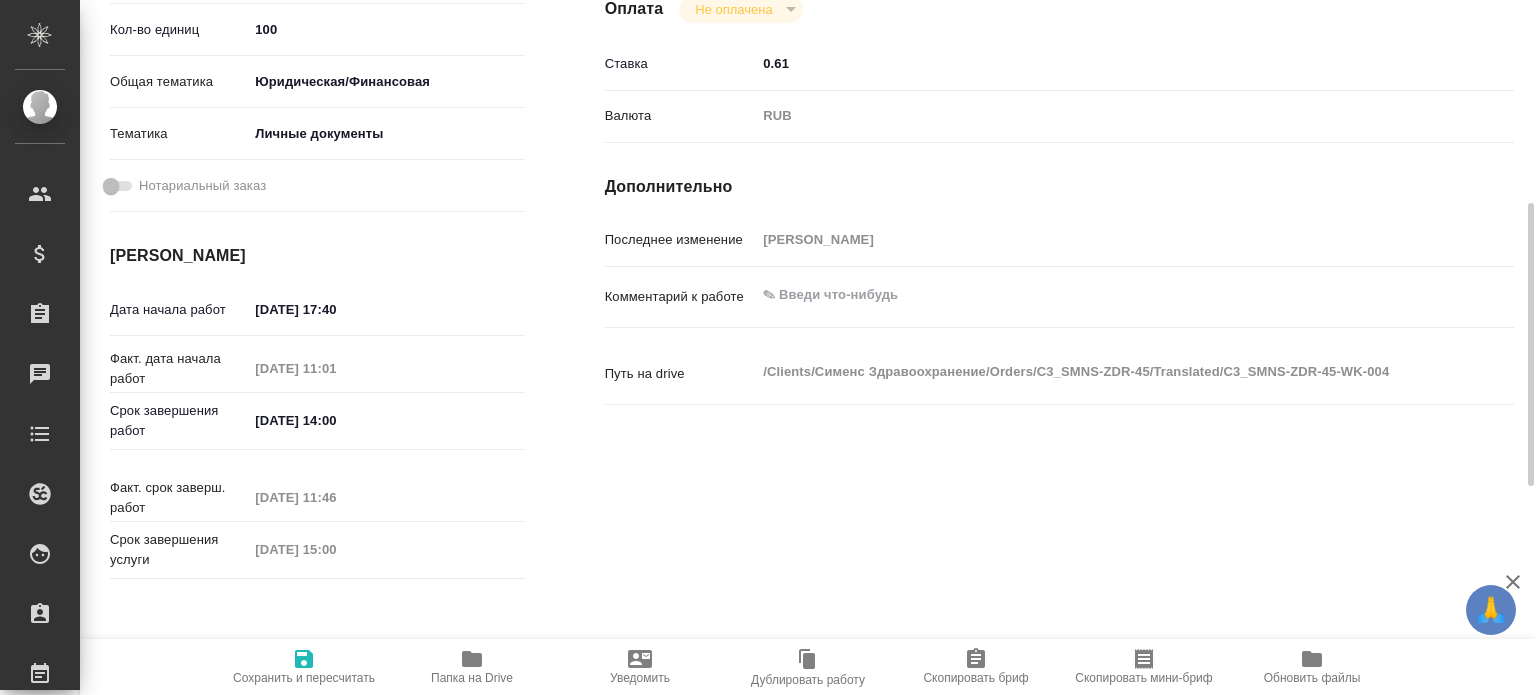 type on "x" 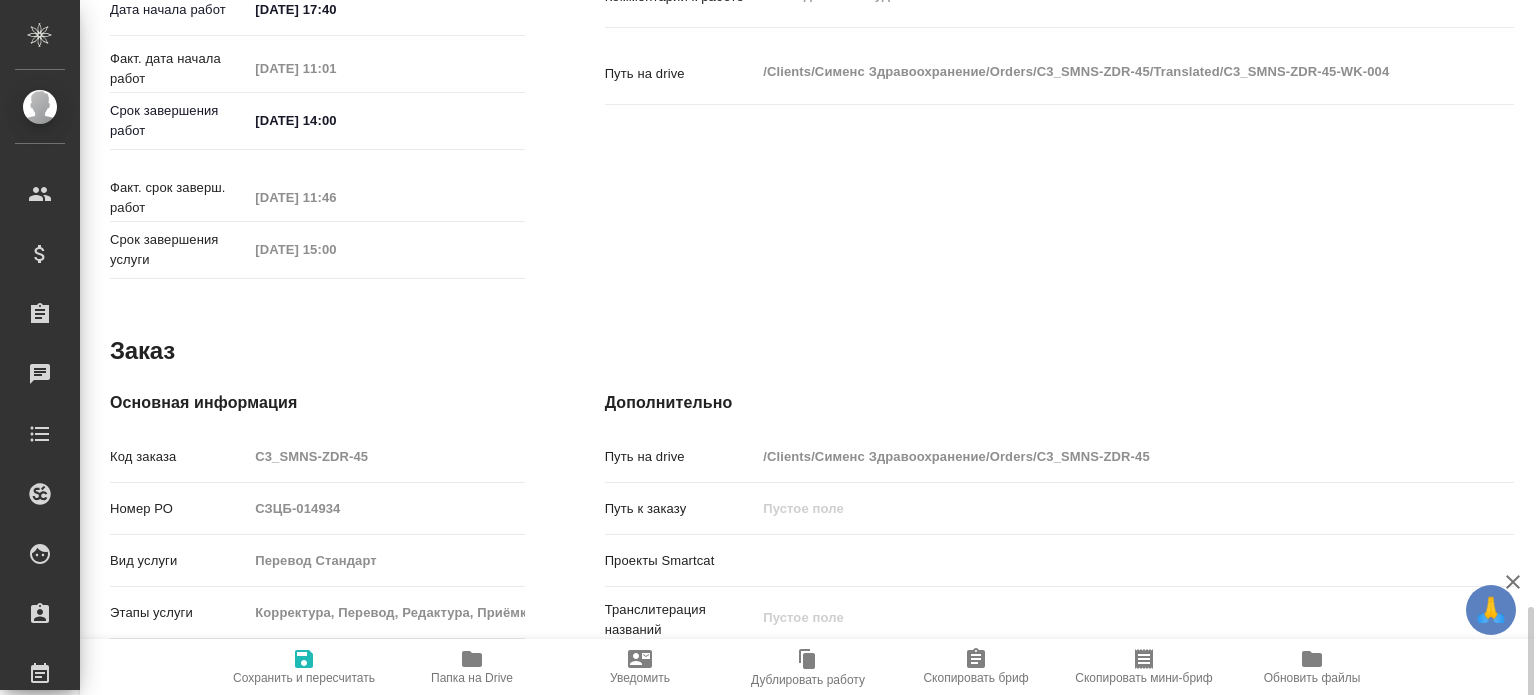 scroll, scrollTop: 1000, scrollLeft: 0, axis: vertical 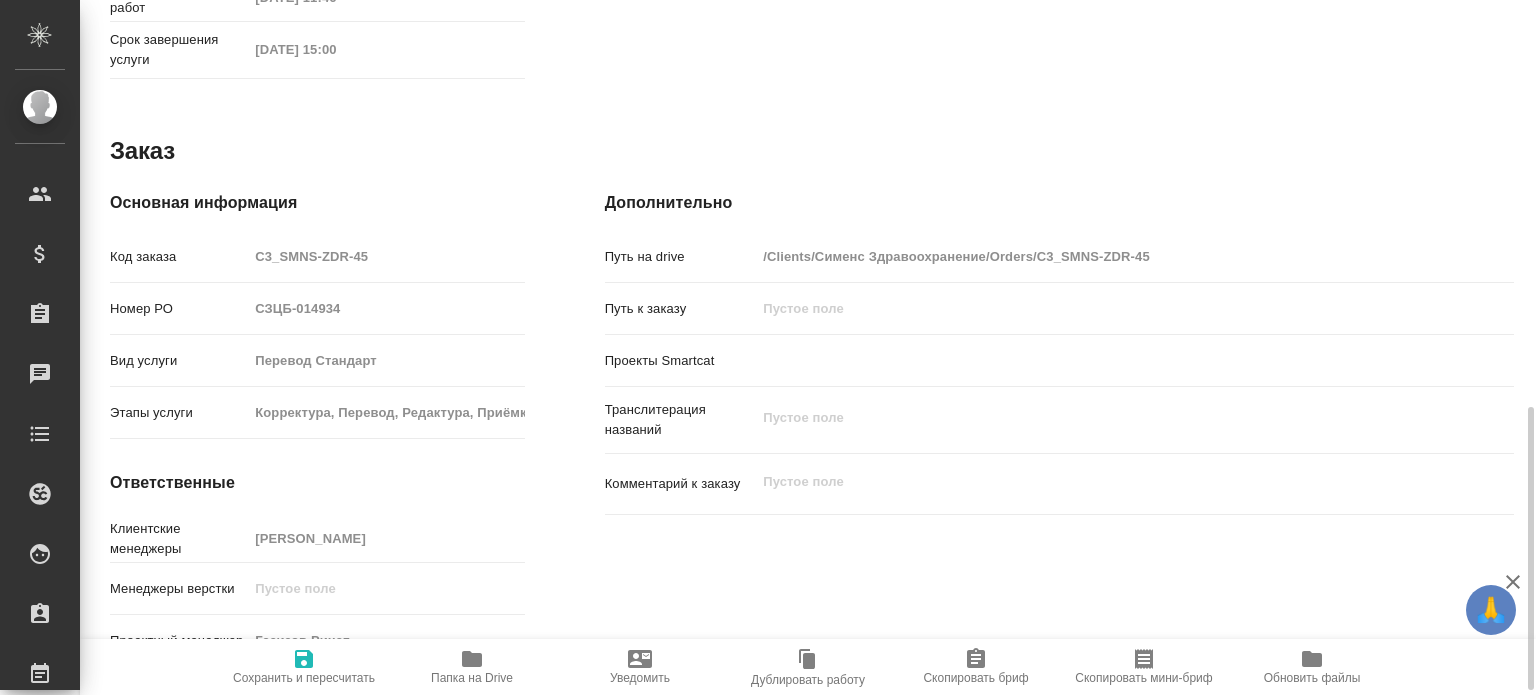 type on "x" 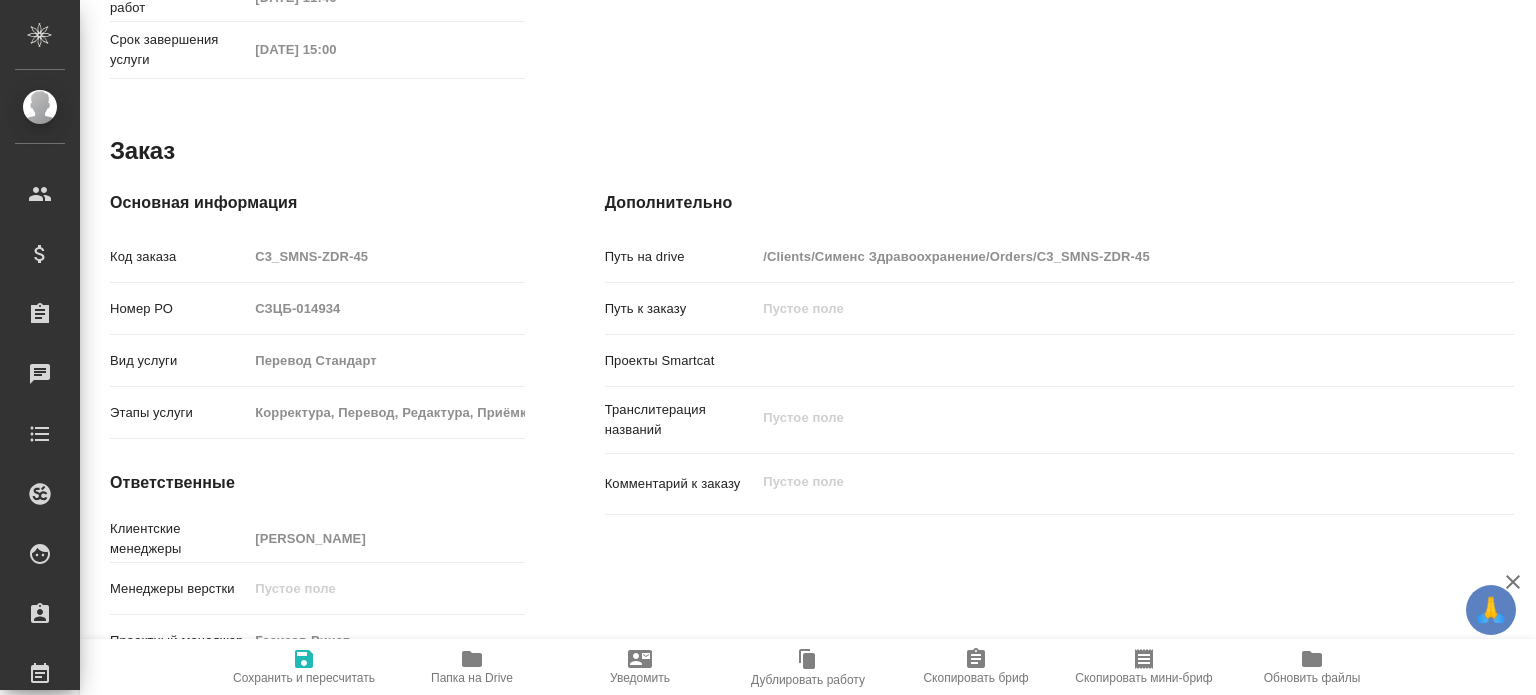 type on "x" 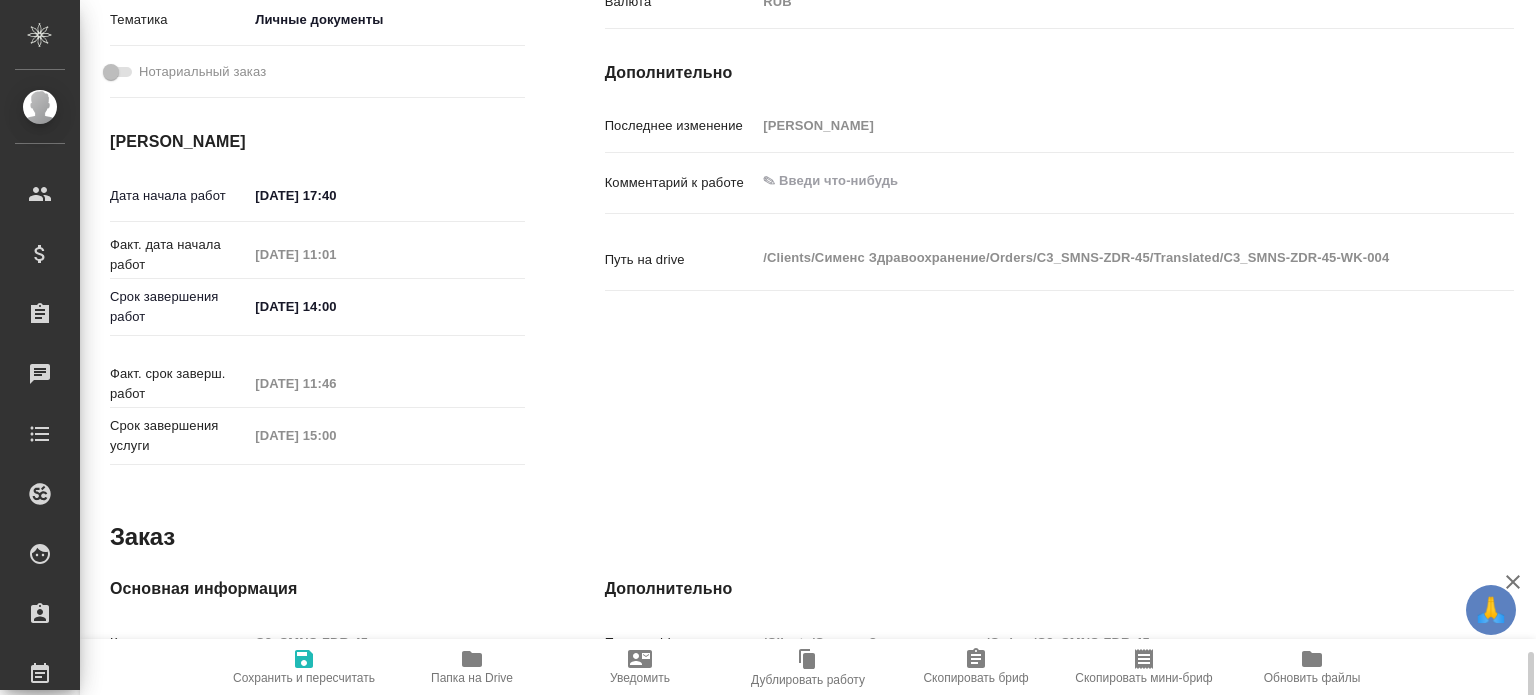 type on "x" 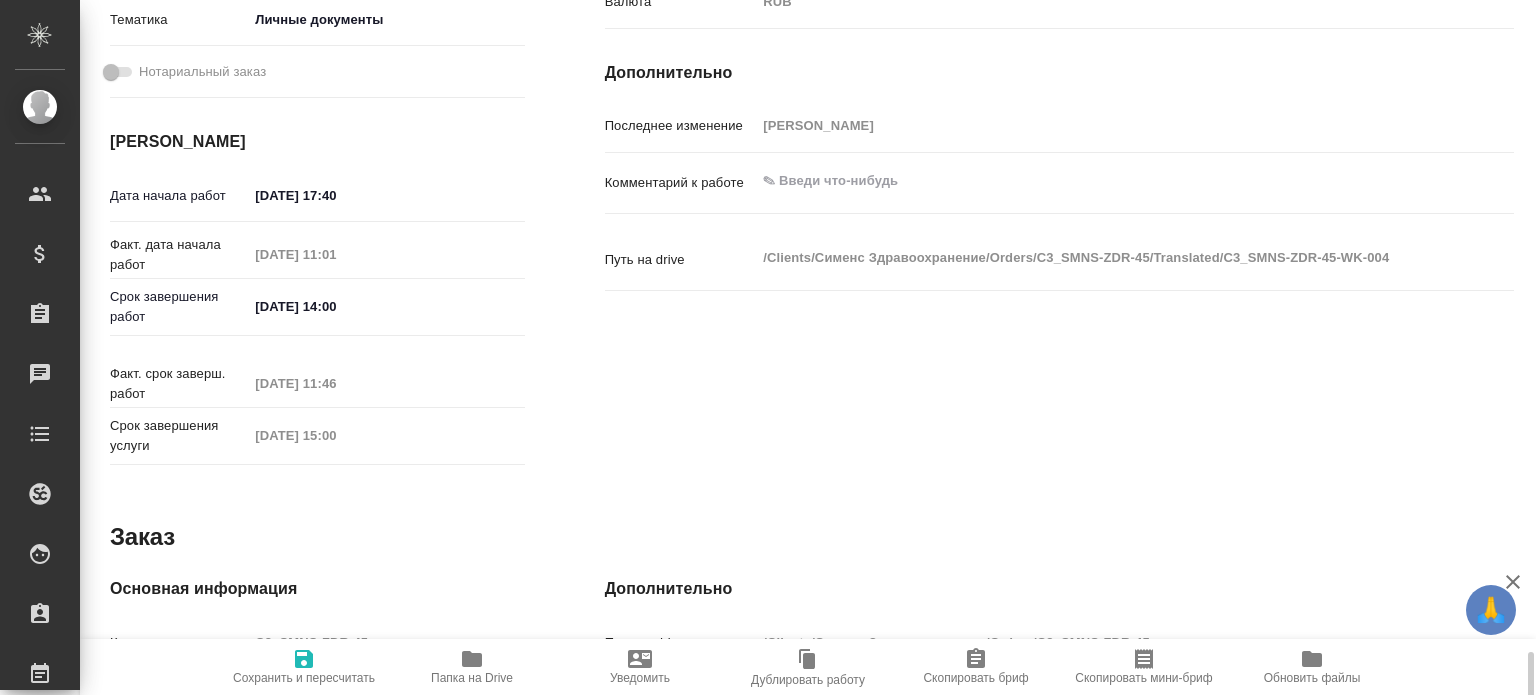 type on "x" 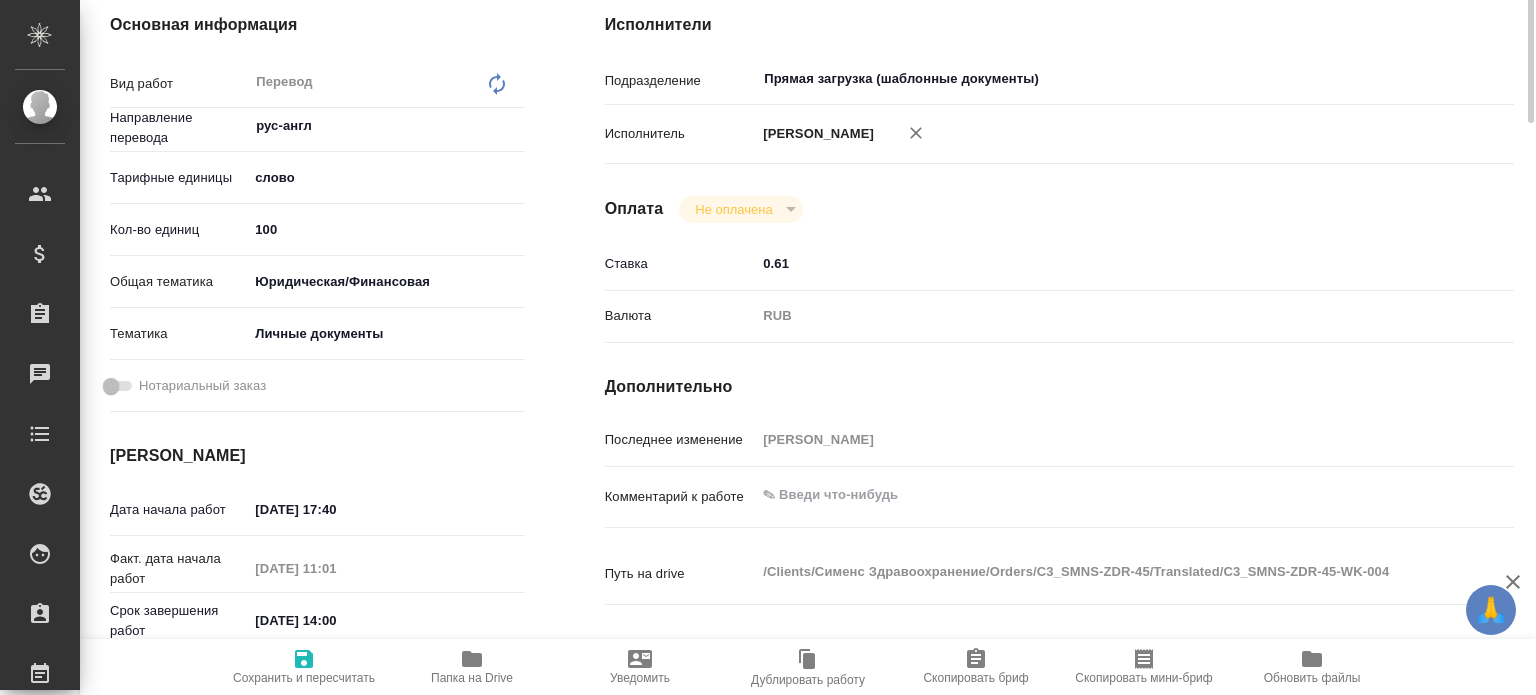 scroll, scrollTop: 0, scrollLeft: 0, axis: both 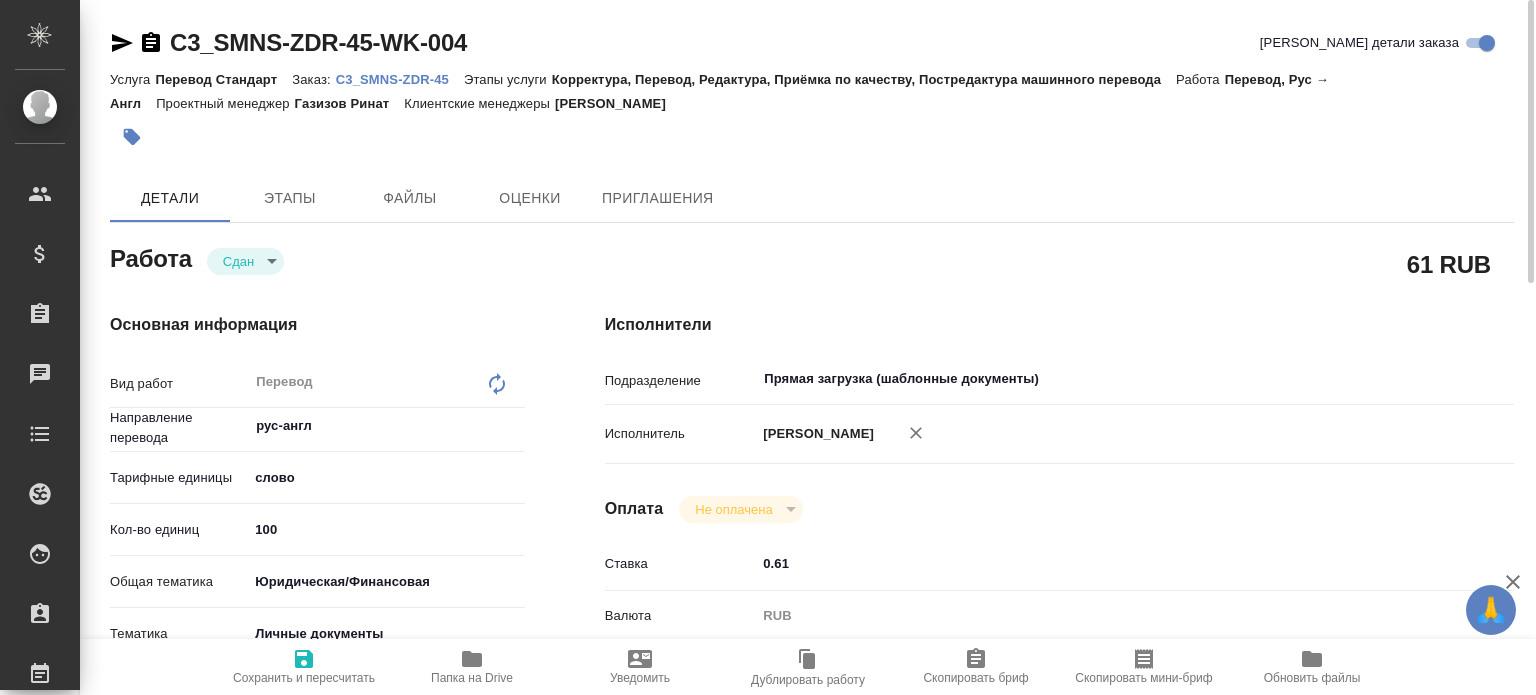 type on "x" 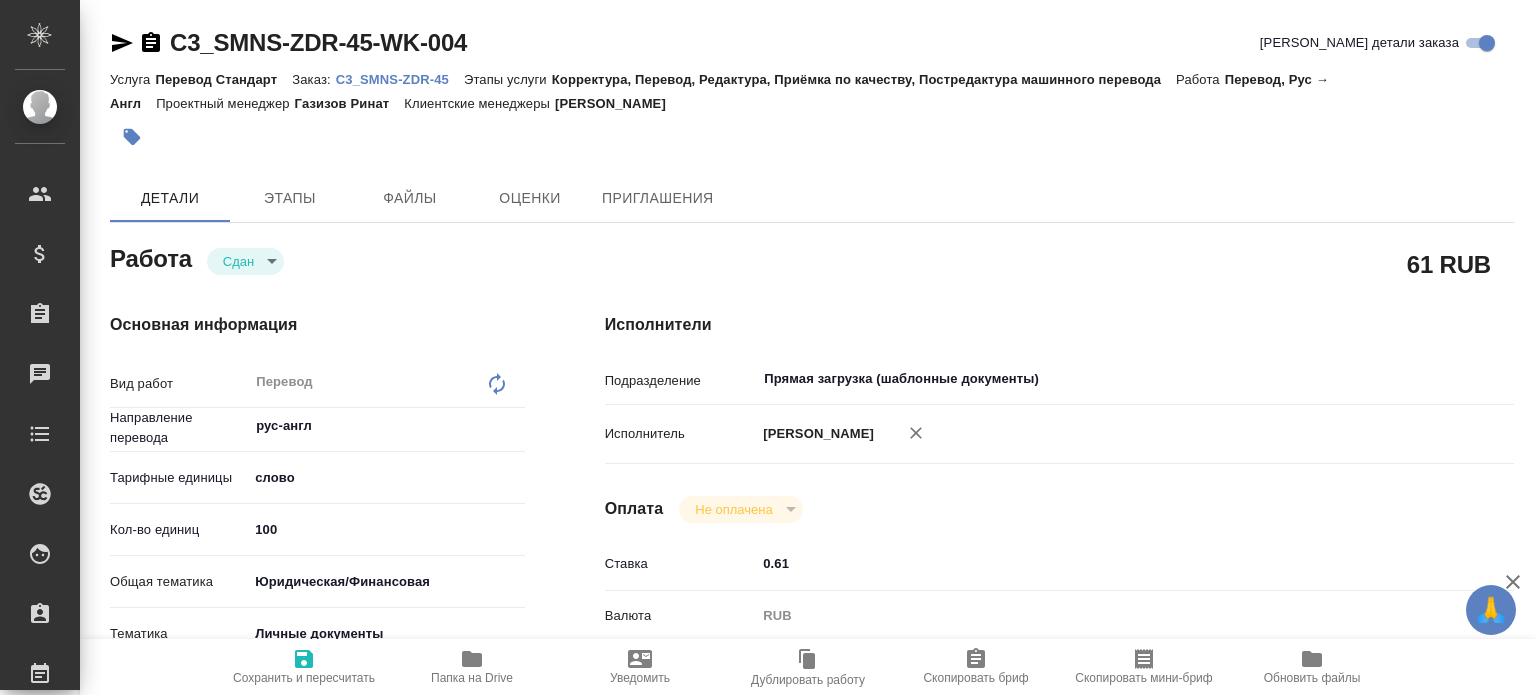type on "x" 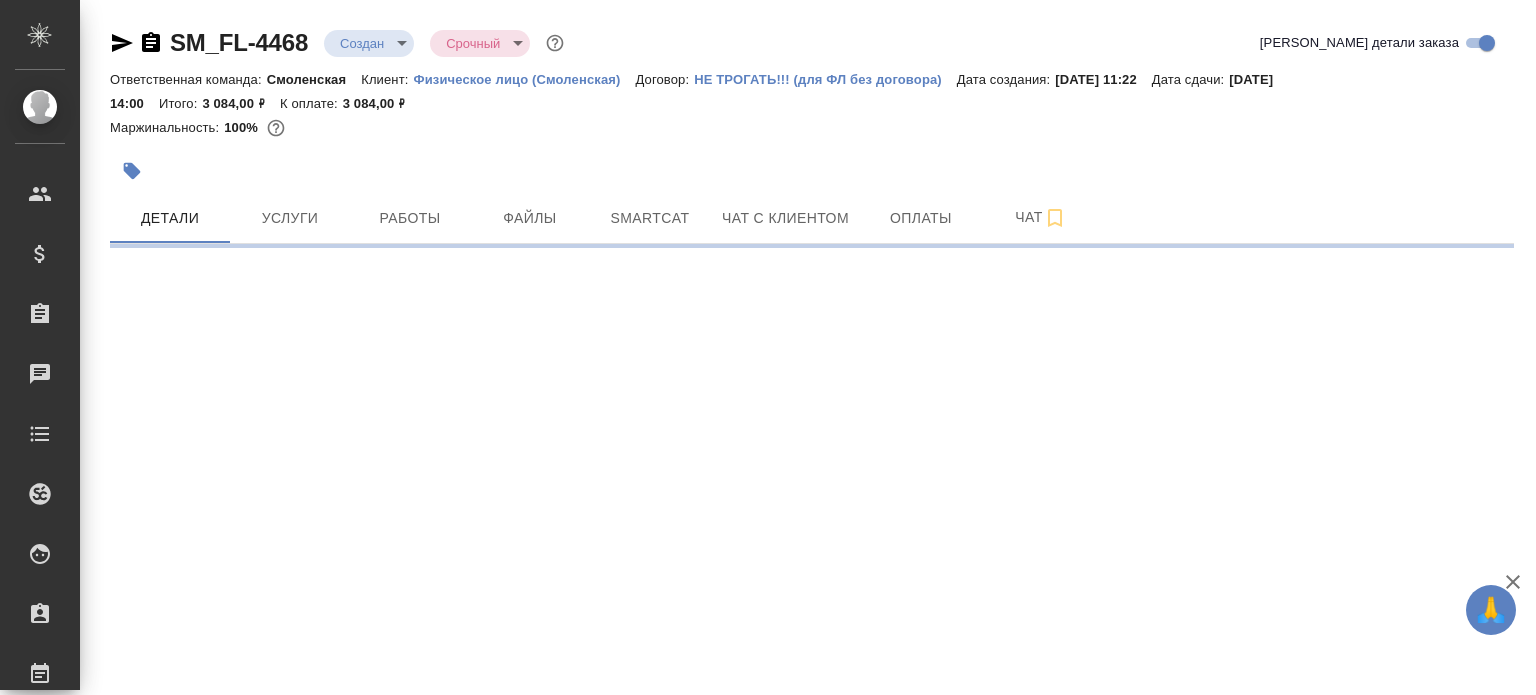 scroll, scrollTop: 0, scrollLeft: 0, axis: both 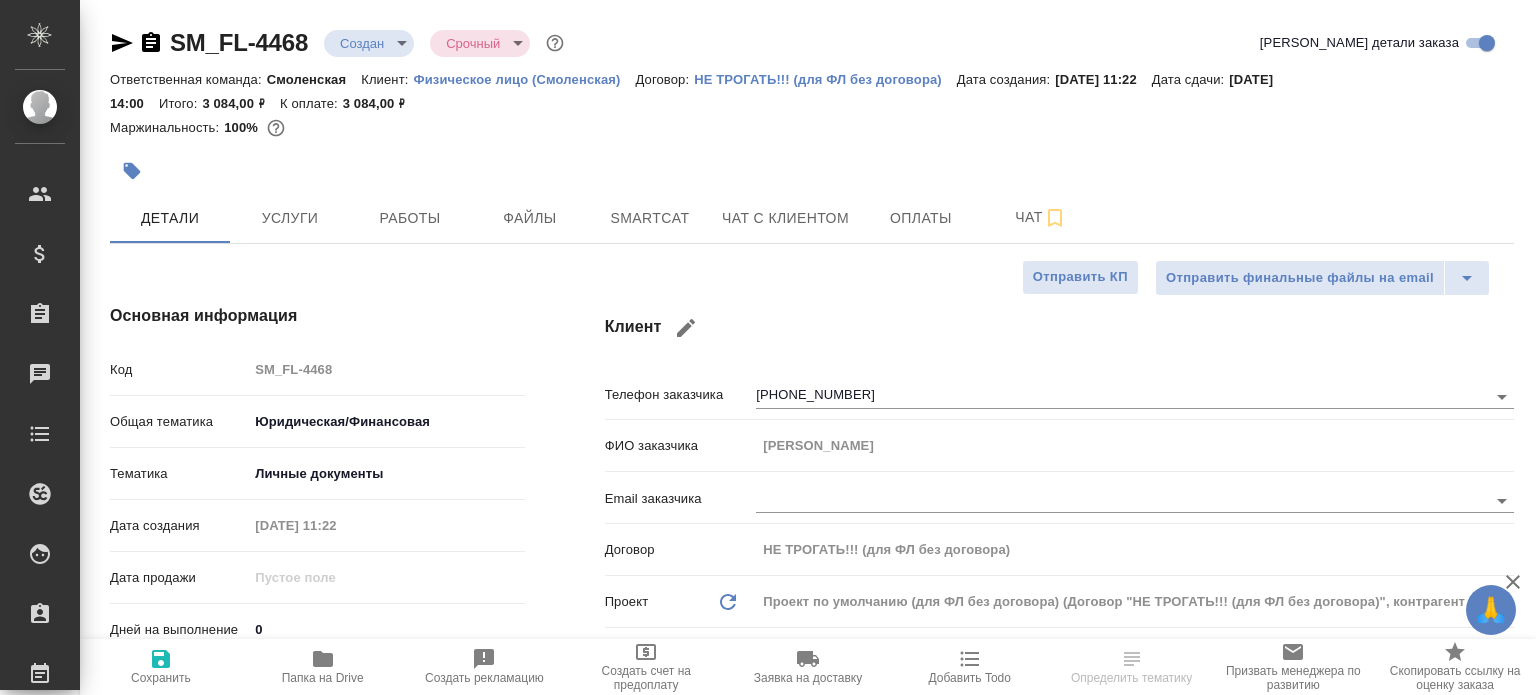 type on "x" 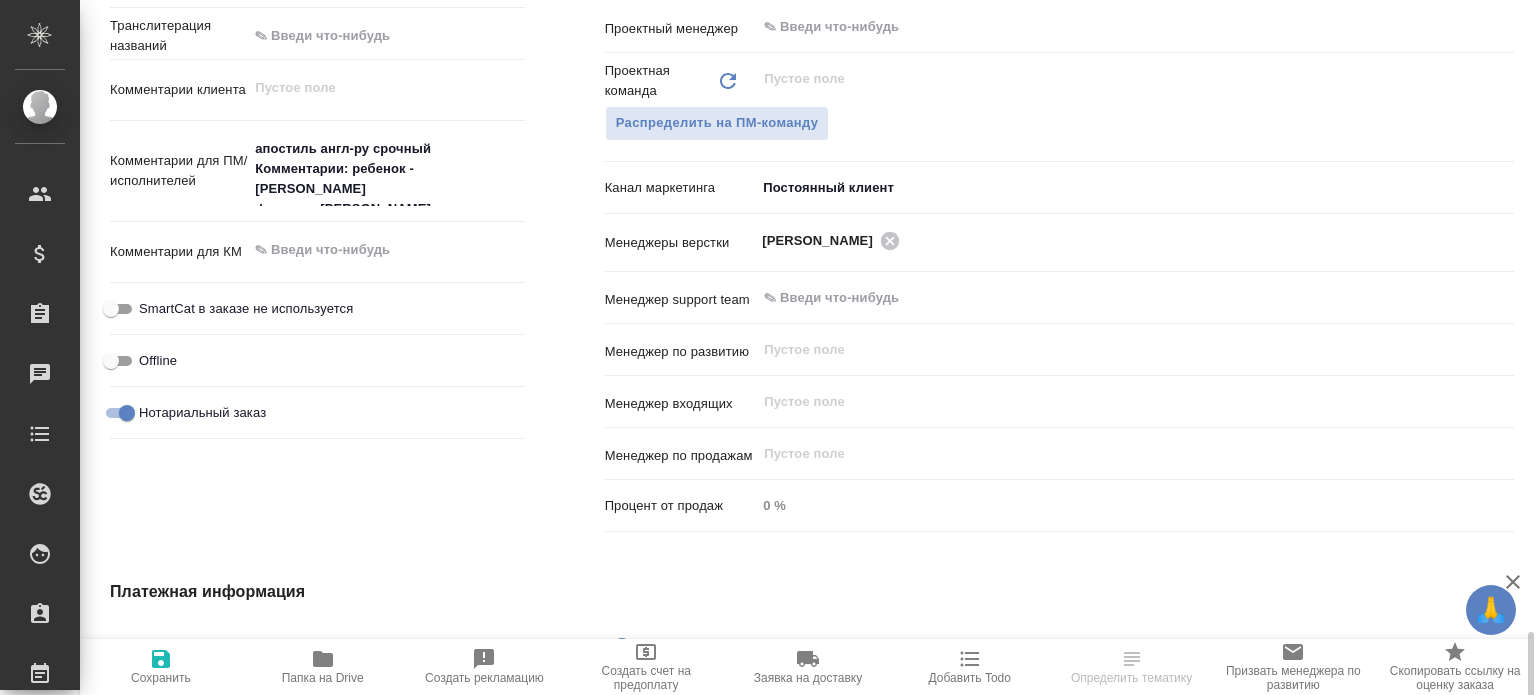 scroll, scrollTop: 1300, scrollLeft: 0, axis: vertical 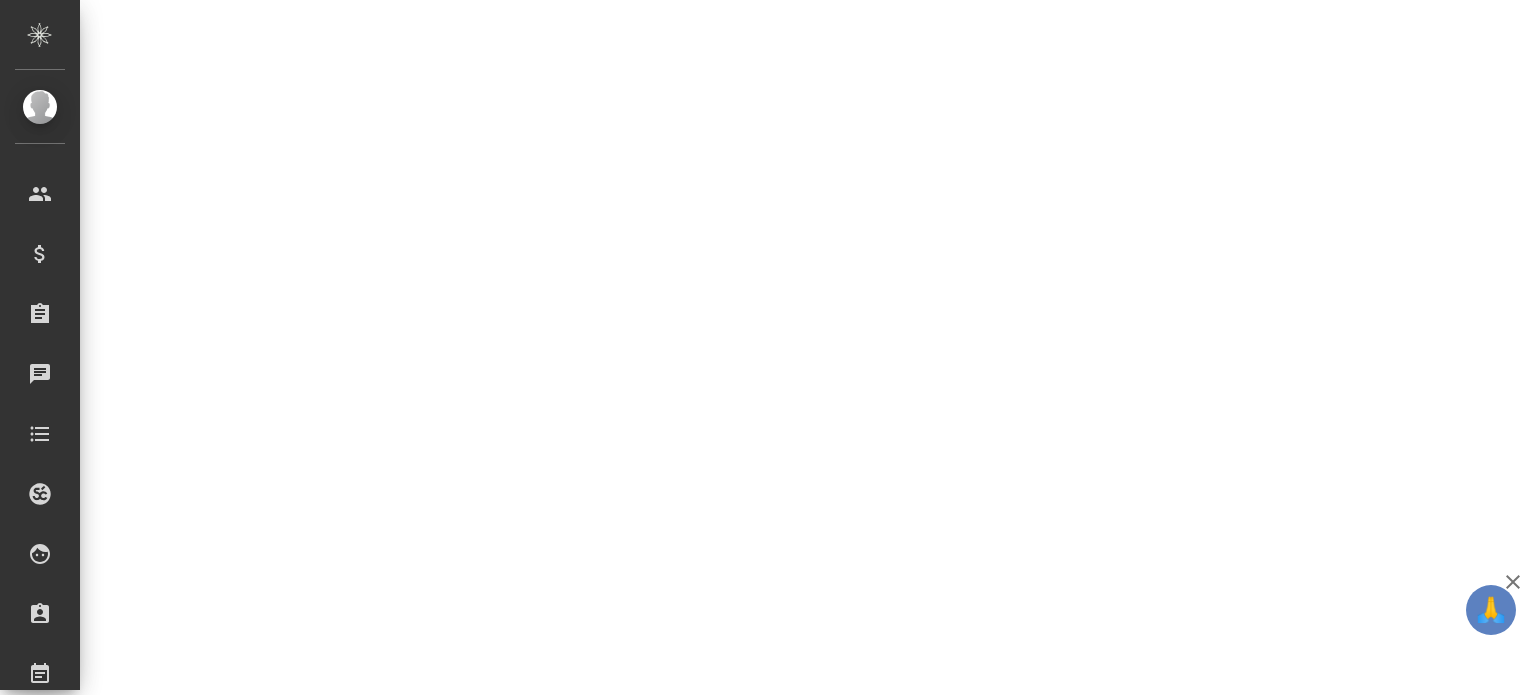 select on "RU" 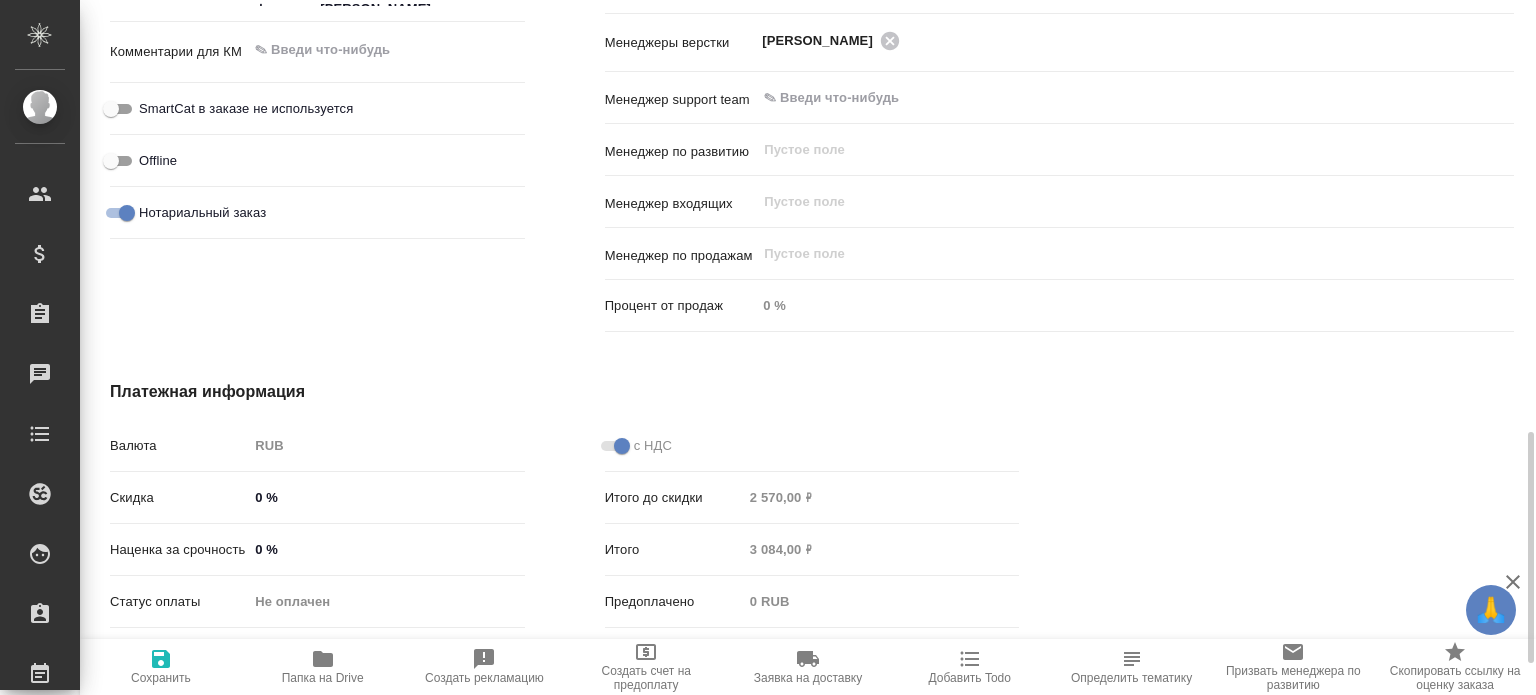 type on "x" 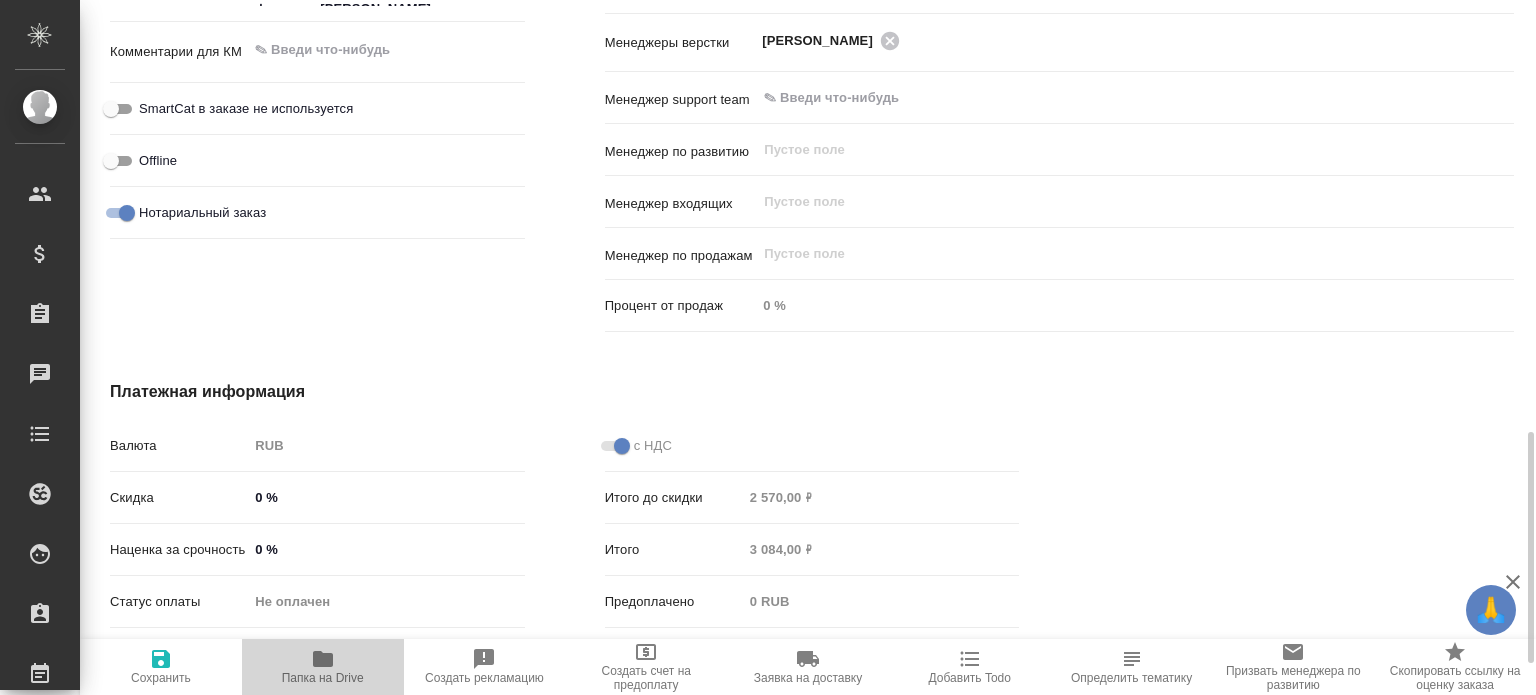 drag, startPoint x: 324, startPoint y: 669, endPoint x: 318, endPoint y: 678, distance: 10.816654 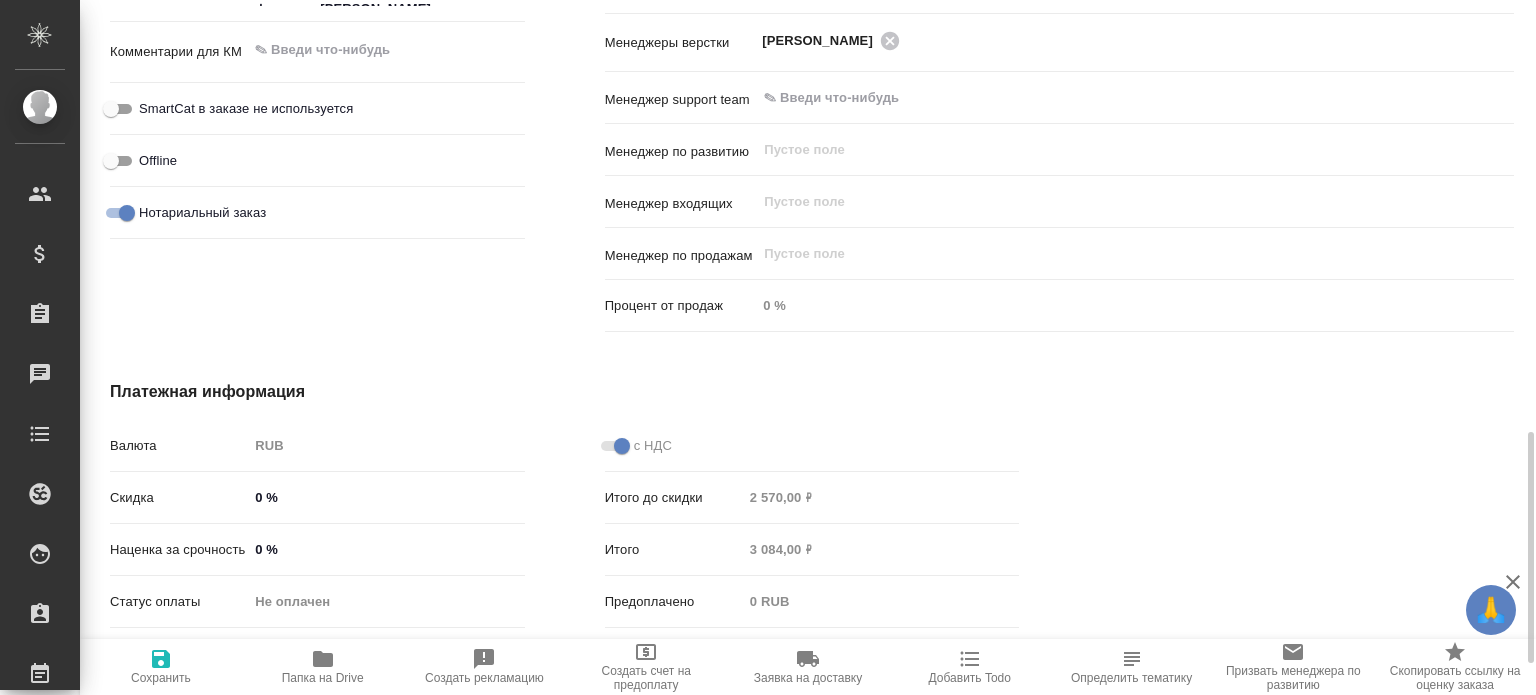 type on "x" 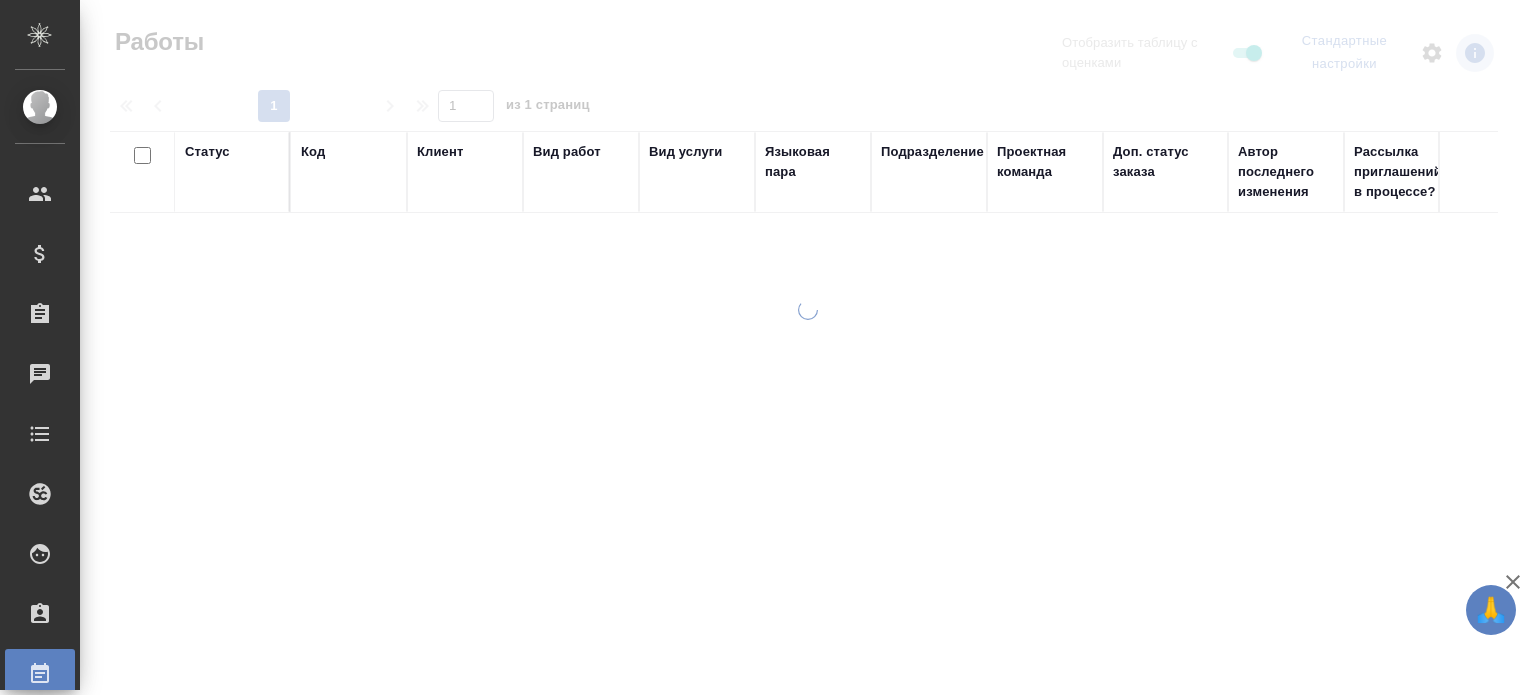 scroll, scrollTop: 0, scrollLeft: 0, axis: both 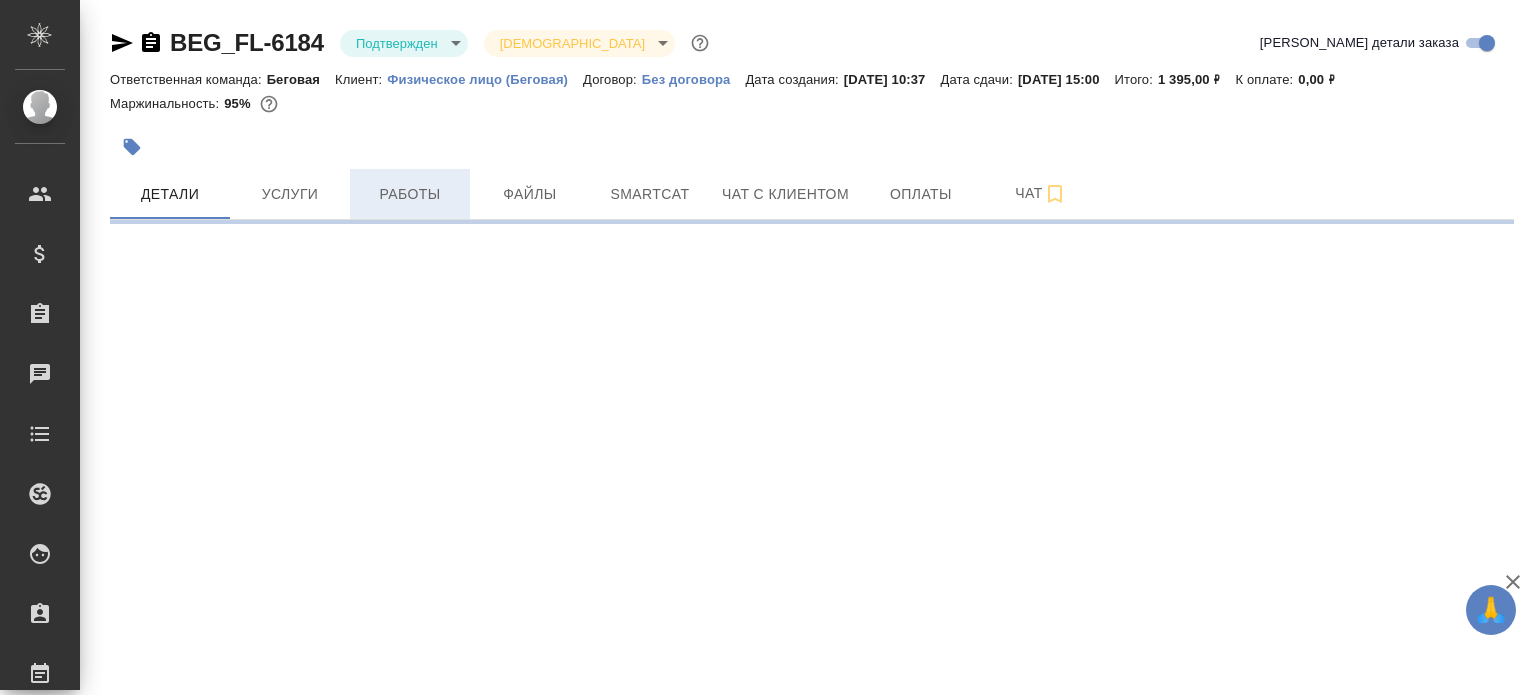 click on "Работы" at bounding box center (410, 194) 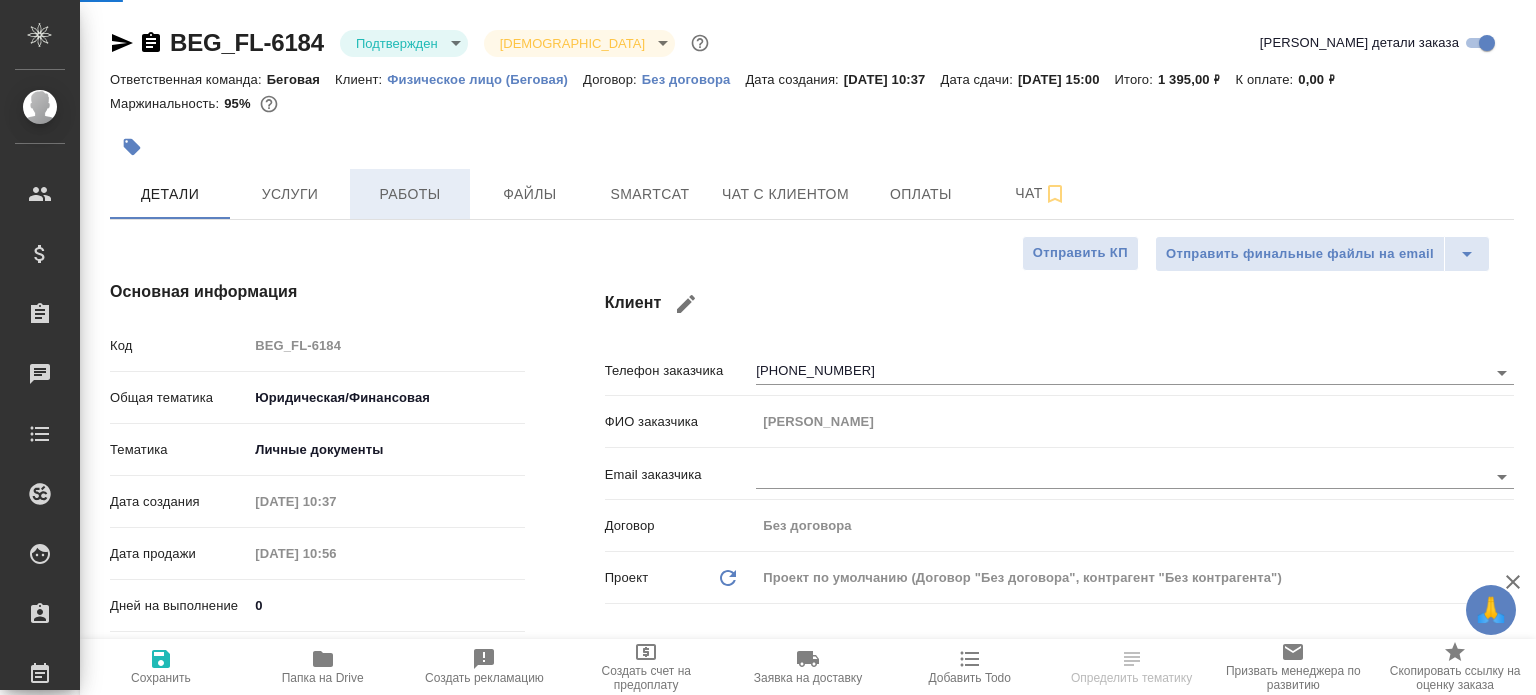 type on "x" 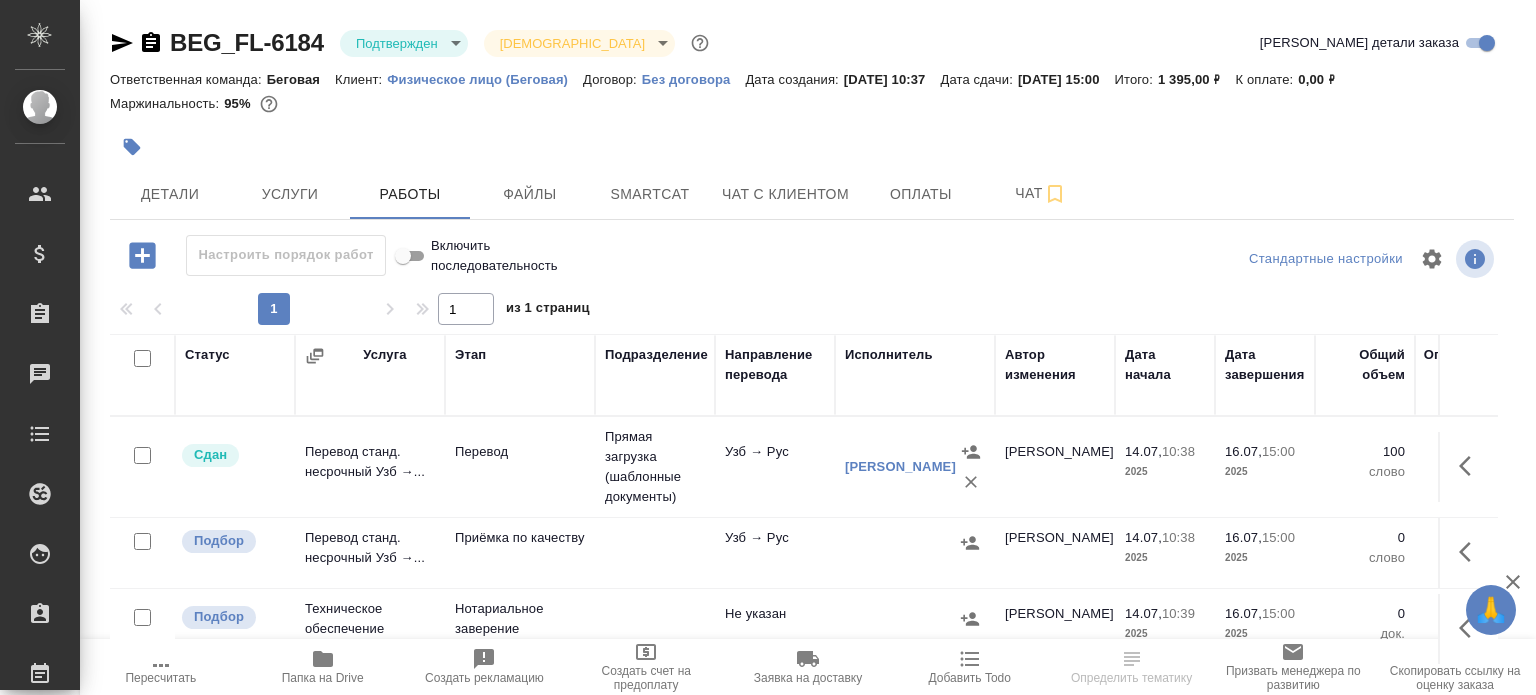 click on "Перевод станд. несрочный Узб →..." at bounding box center (370, 467) 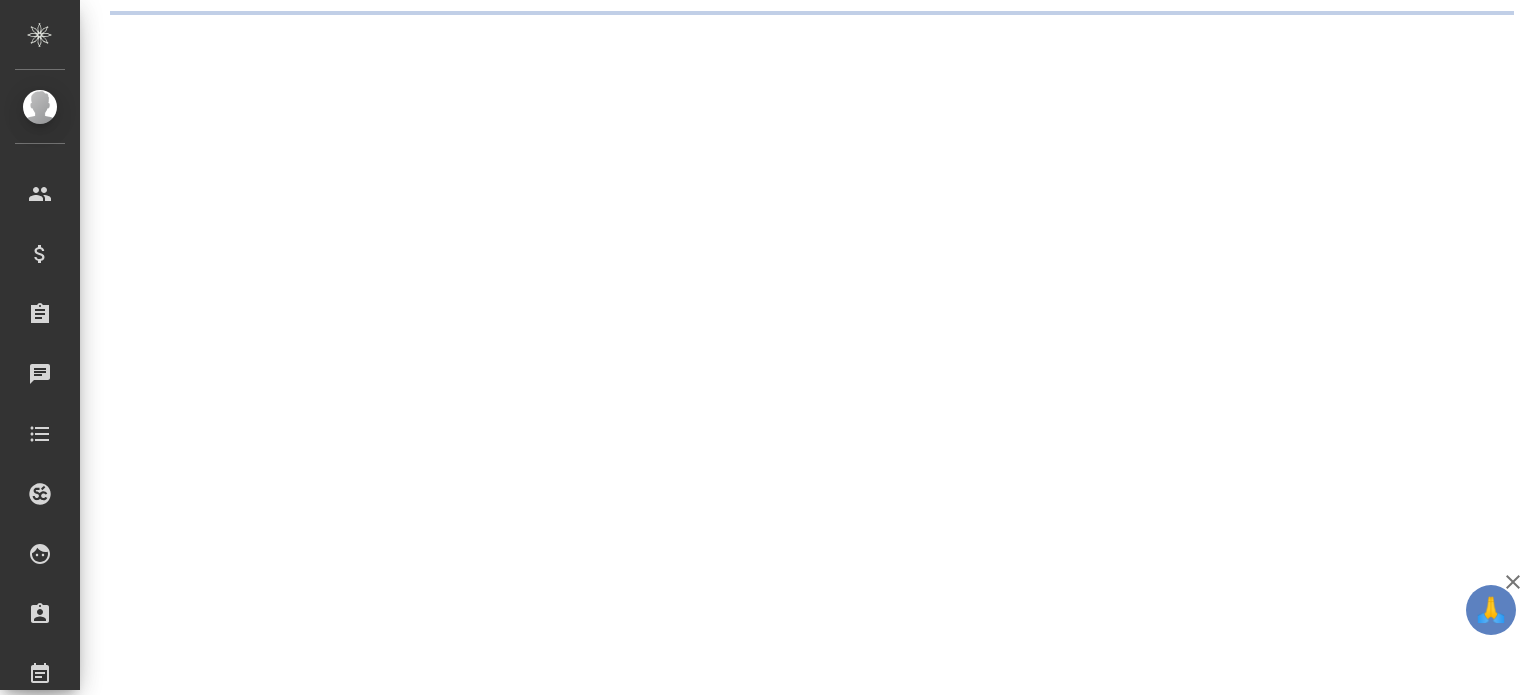scroll, scrollTop: 0, scrollLeft: 0, axis: both 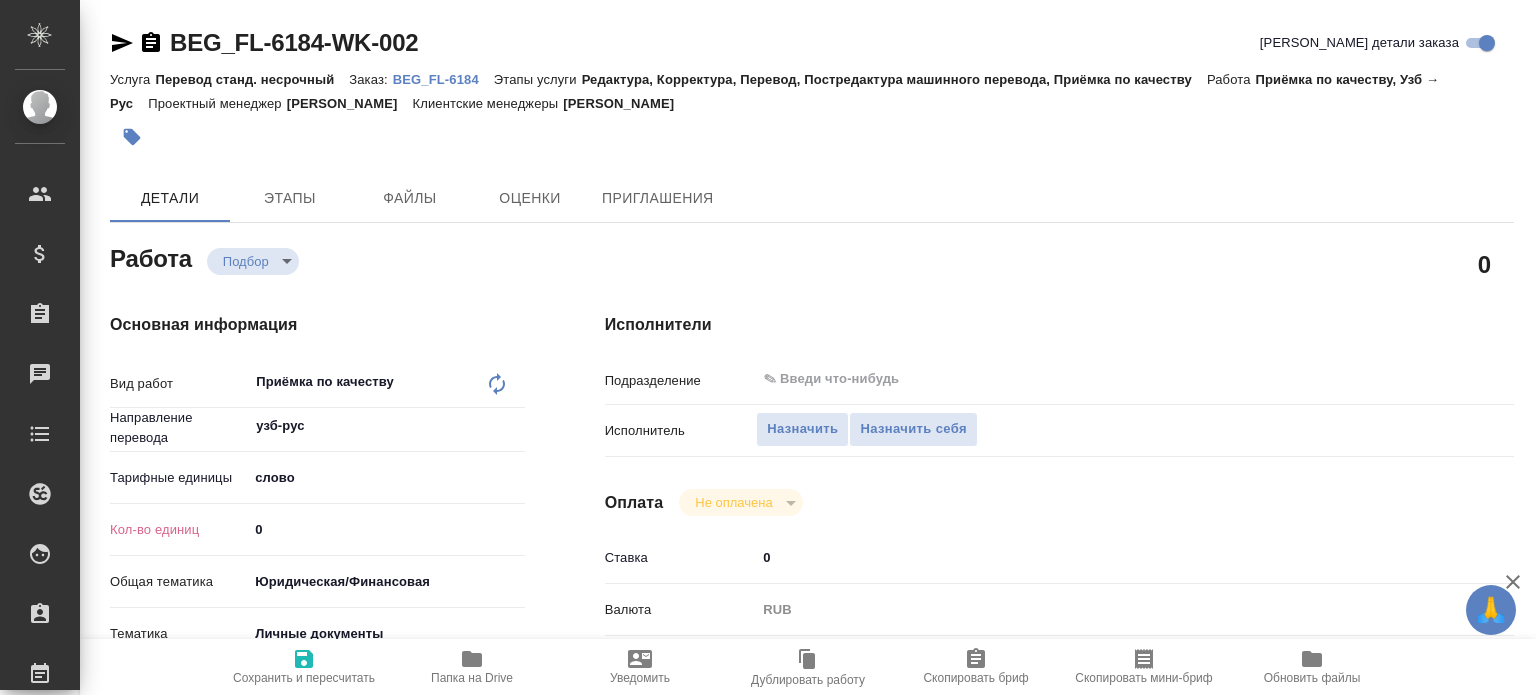 type on "x" 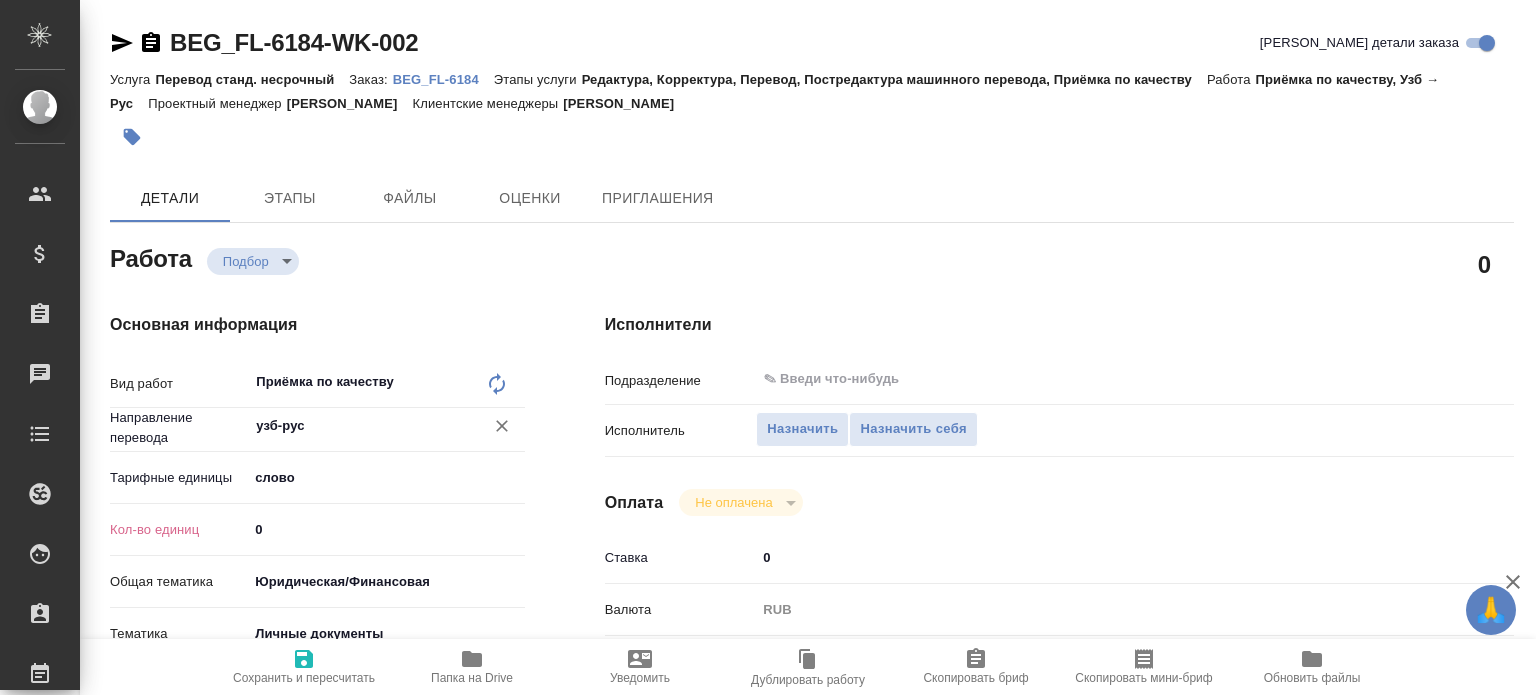 type on "x" 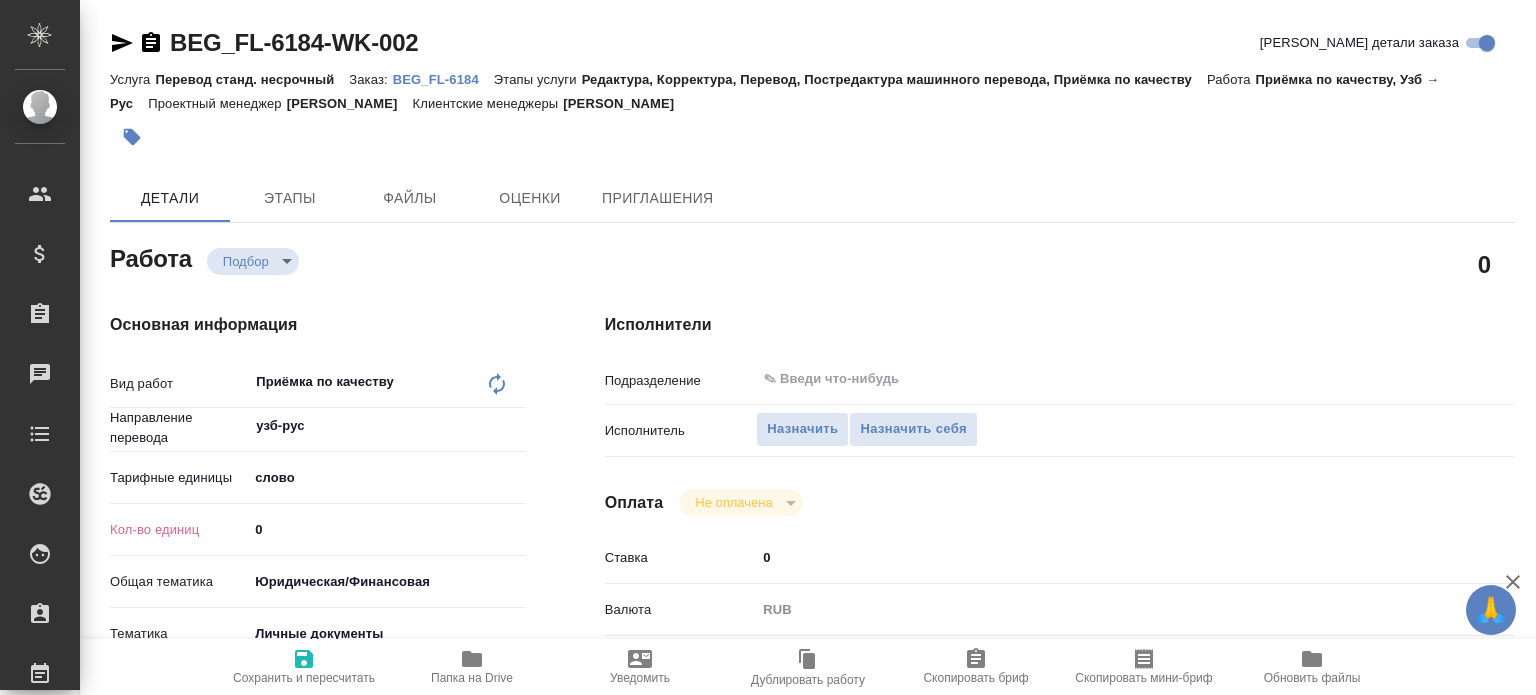 type on "x" 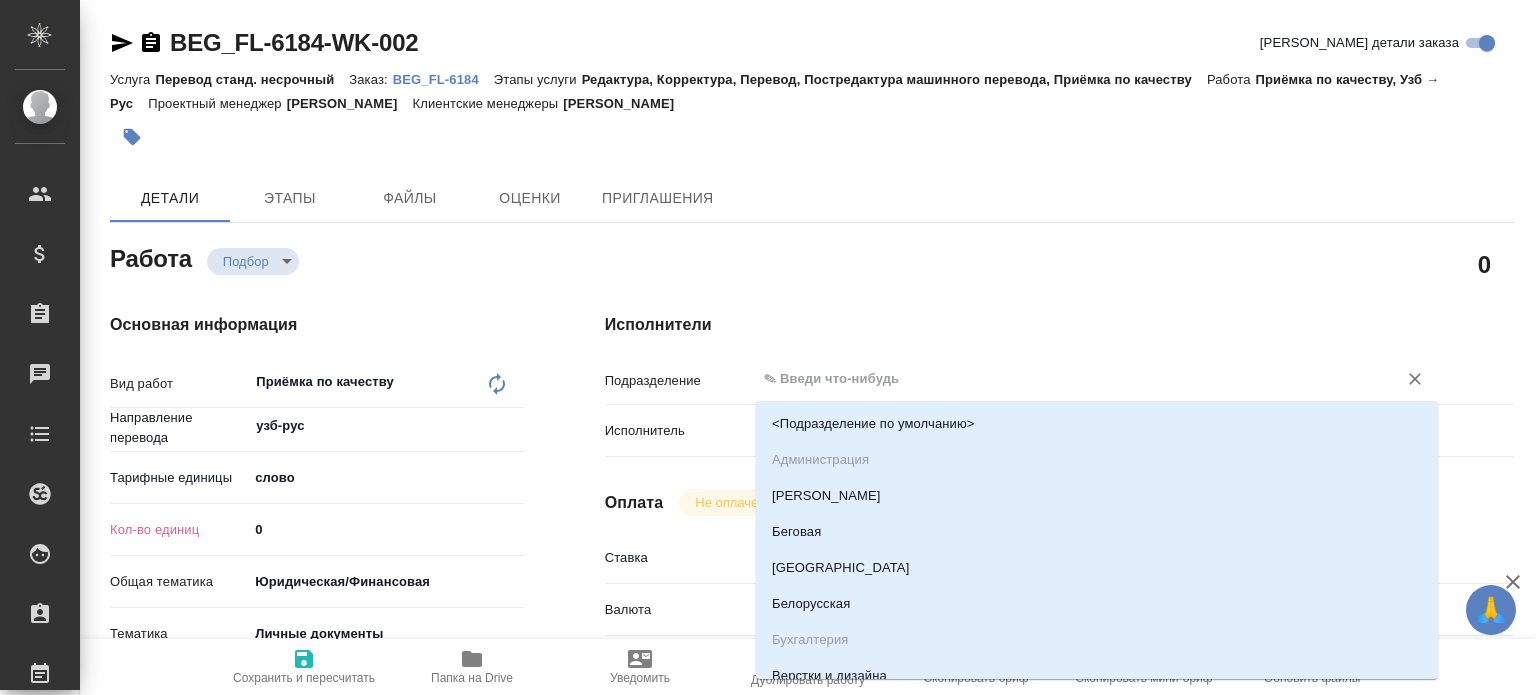click at bounding box center [1063, 379] 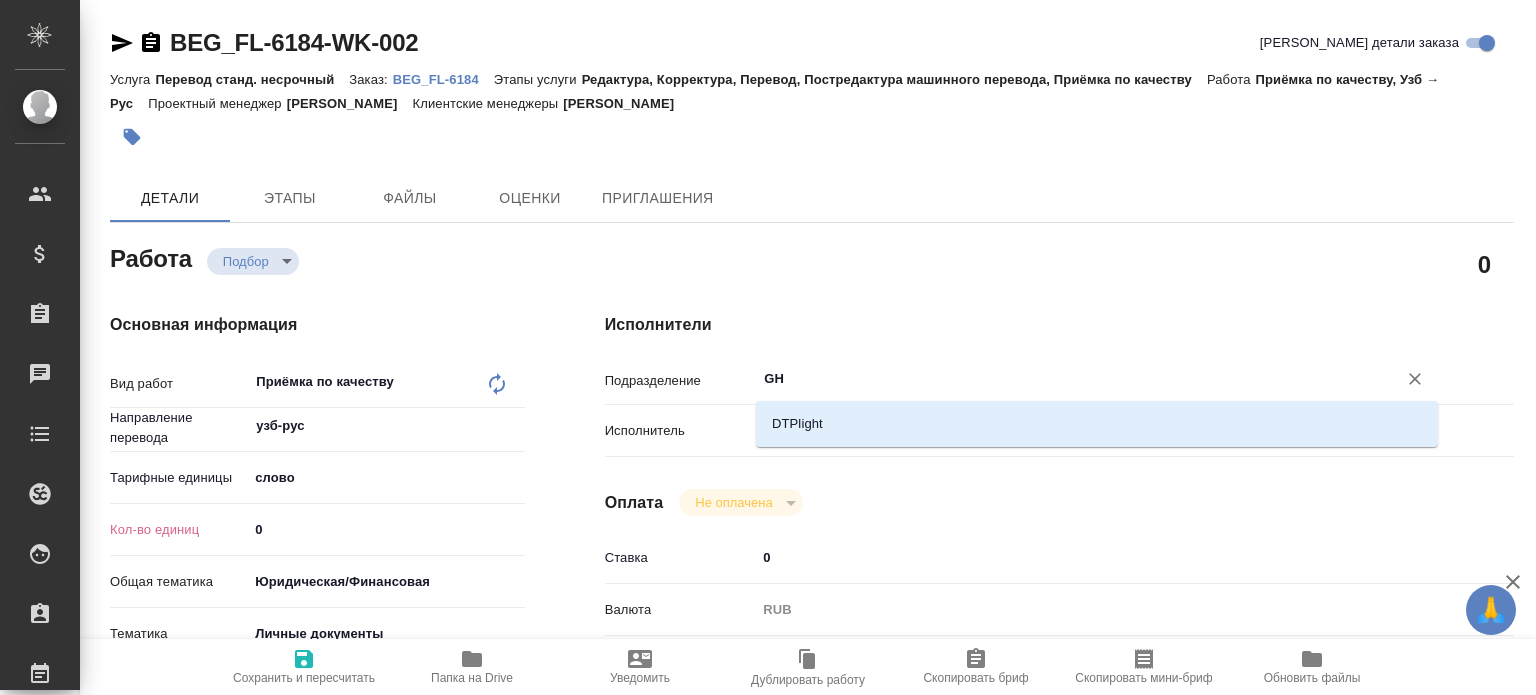 type on "G" 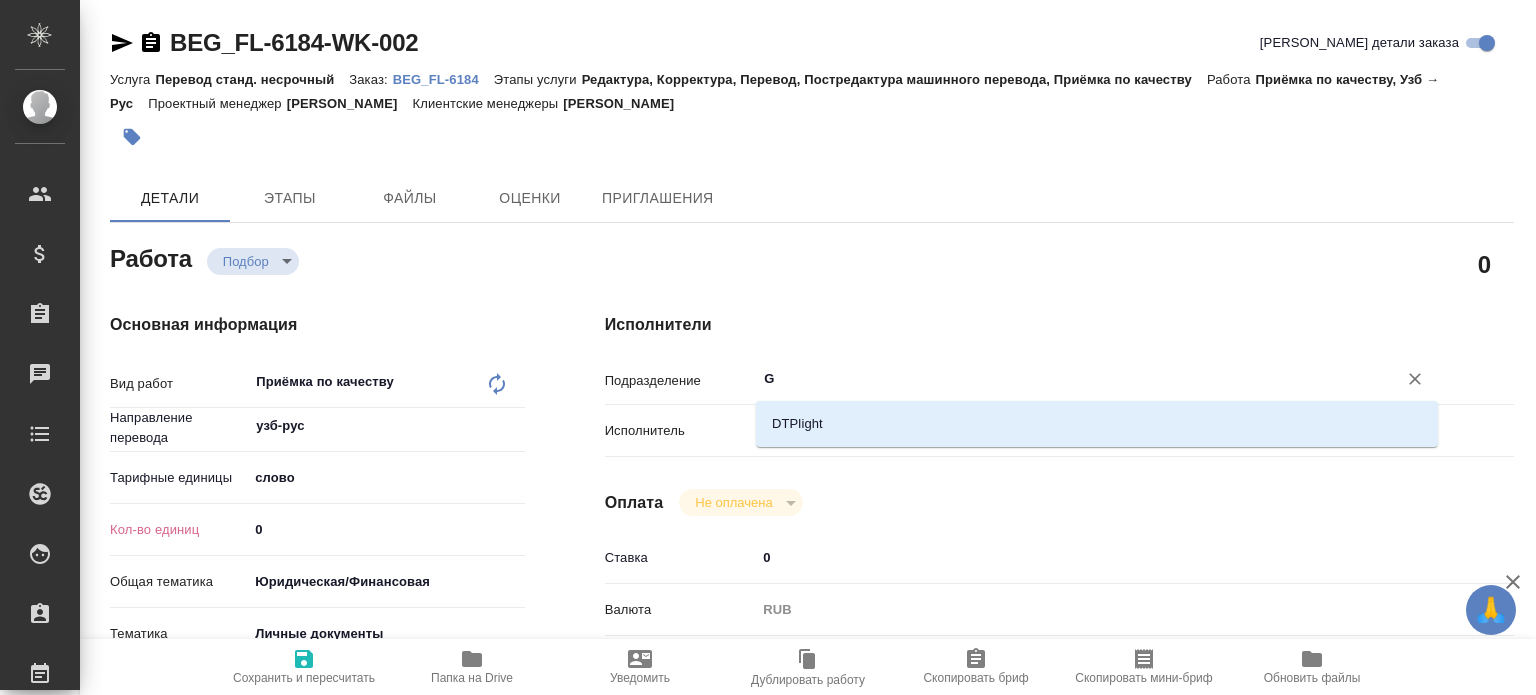 type 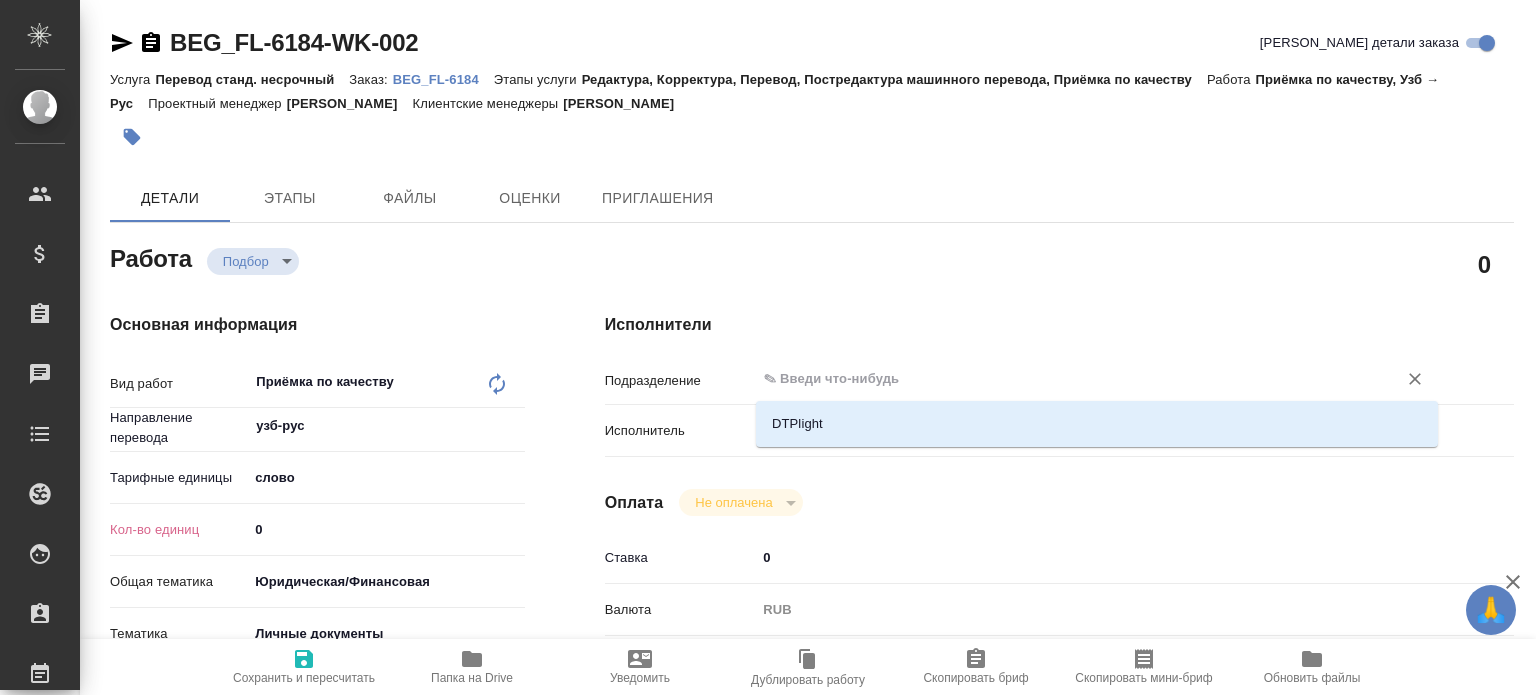 type on "x" 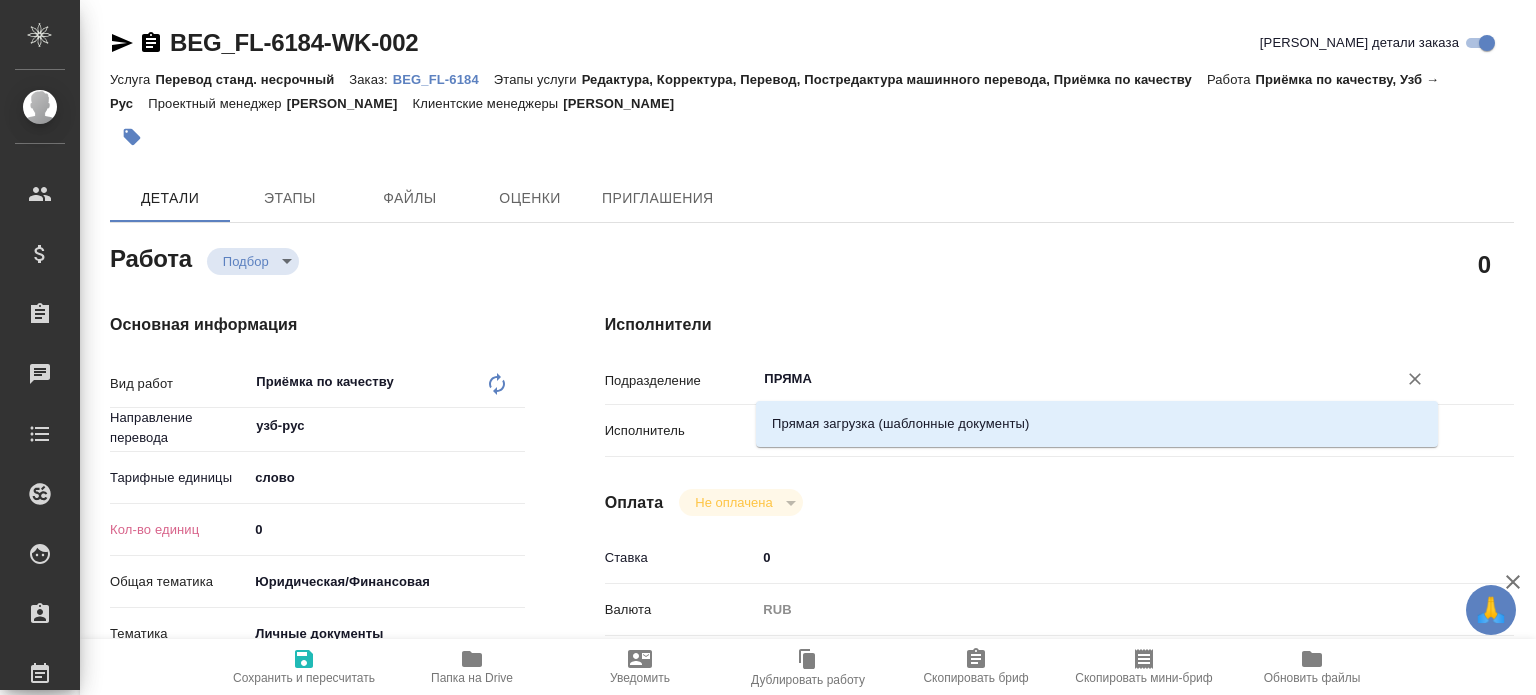 type on "ПРЯМАЯ" 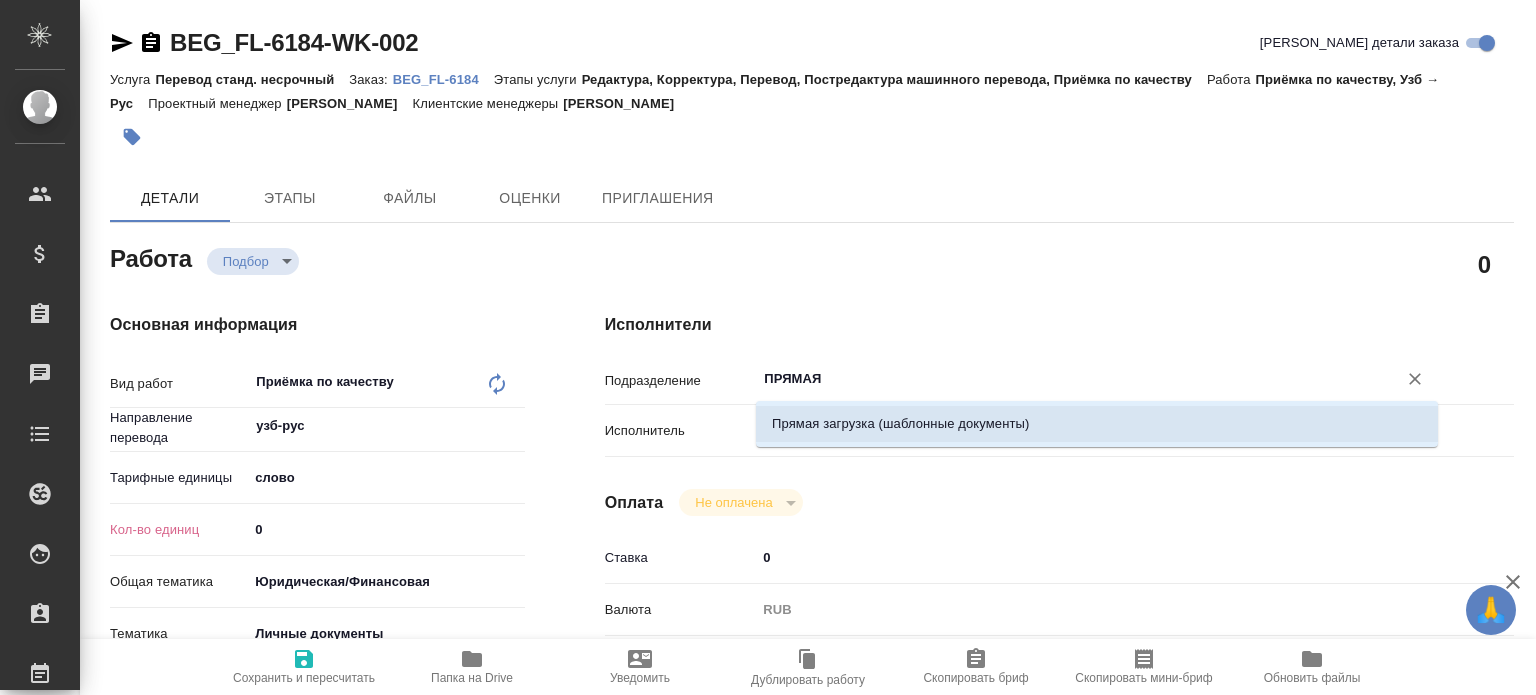 click on "Прямая загрузка (шаблонные документы)" at bounding box center [1097, 424] 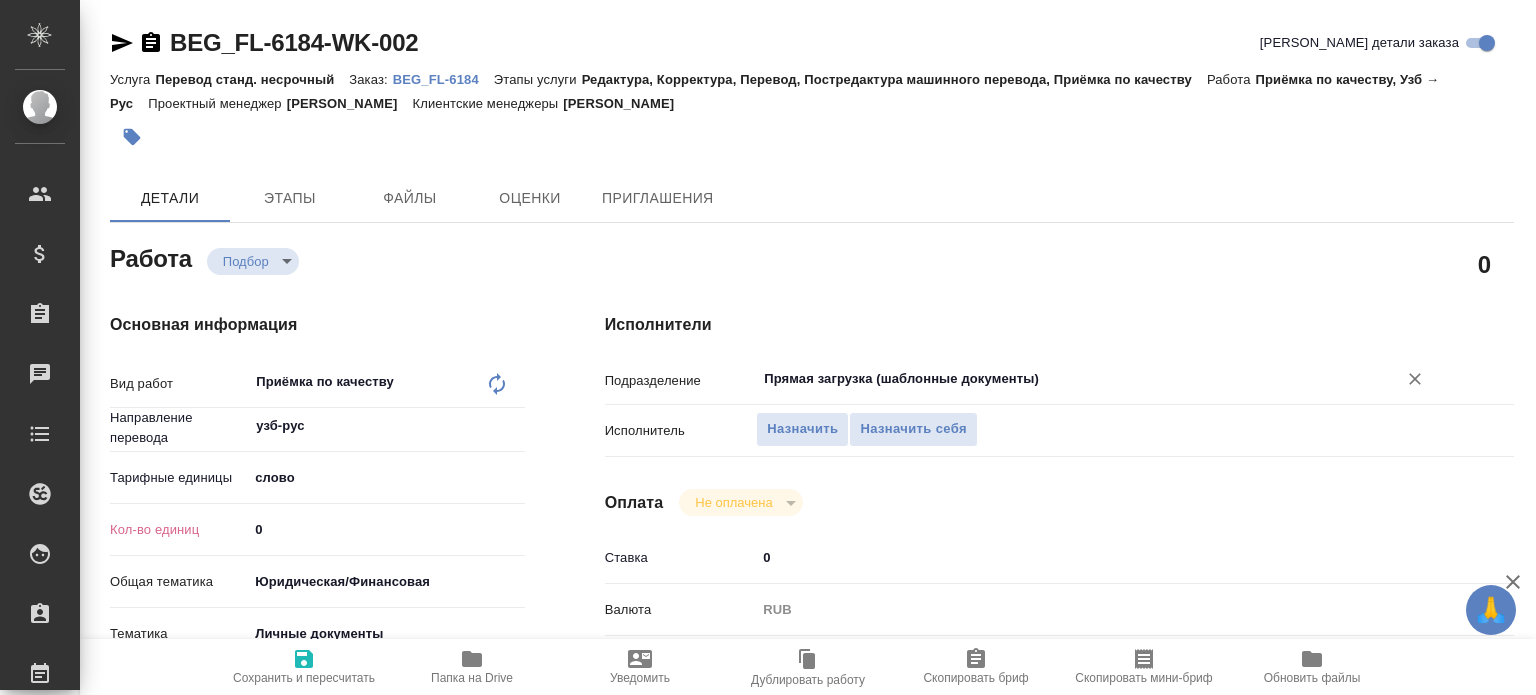 type on "Прямая загрузка (шаблонные документы)" 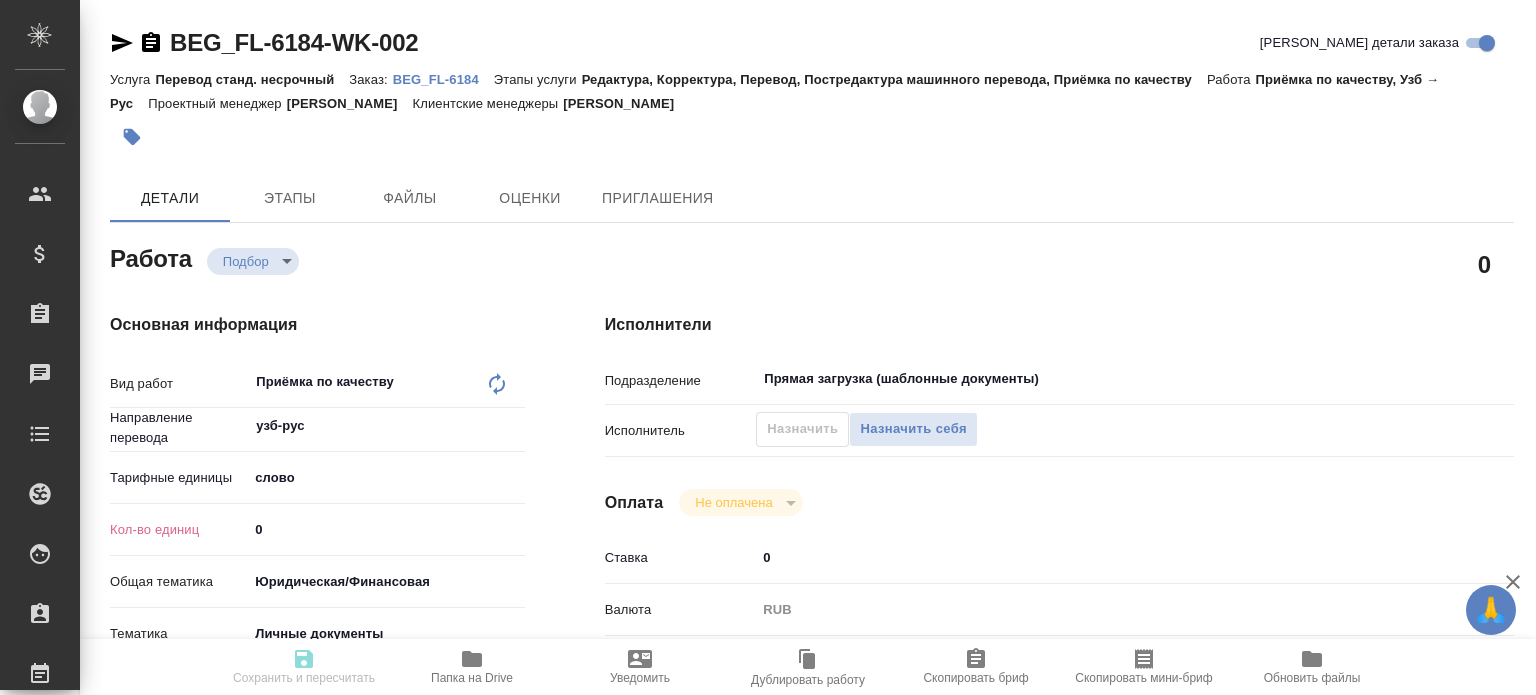 type on "x" 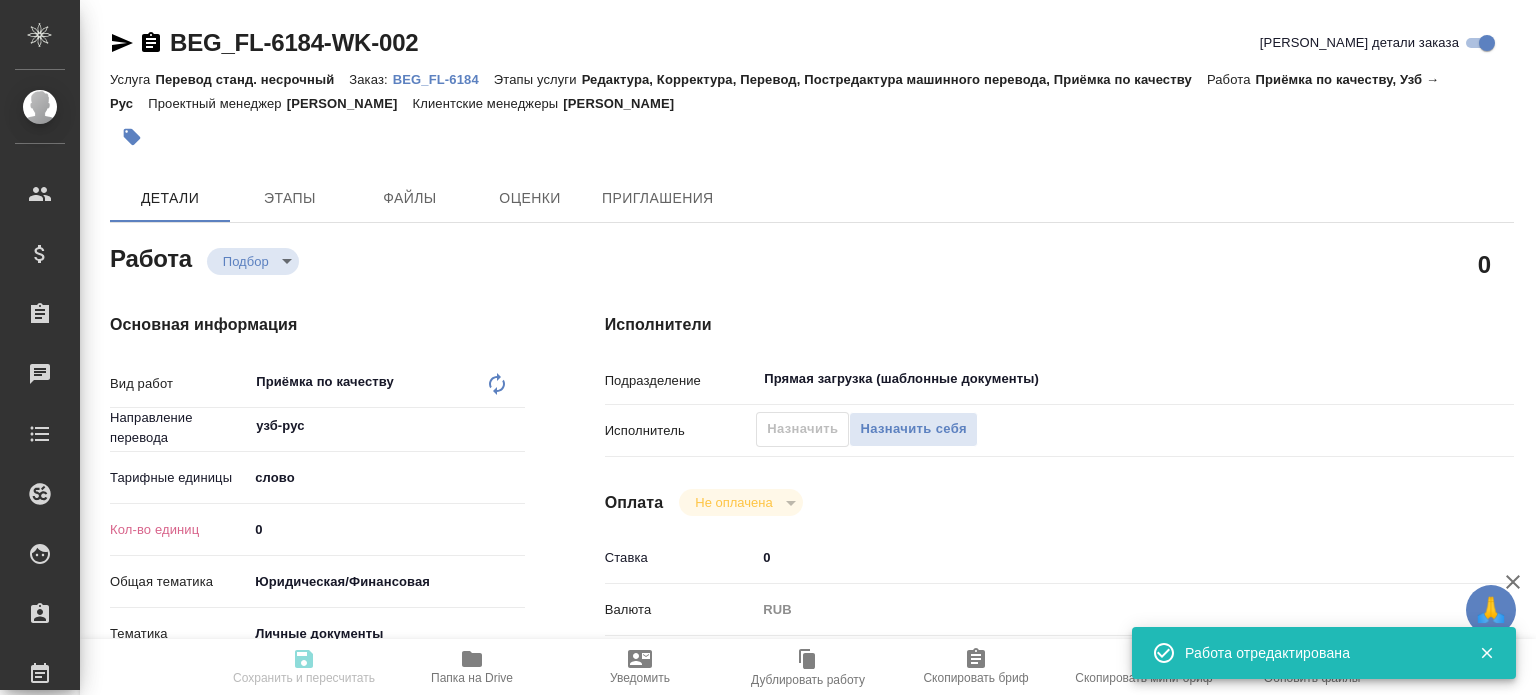 type on "x" 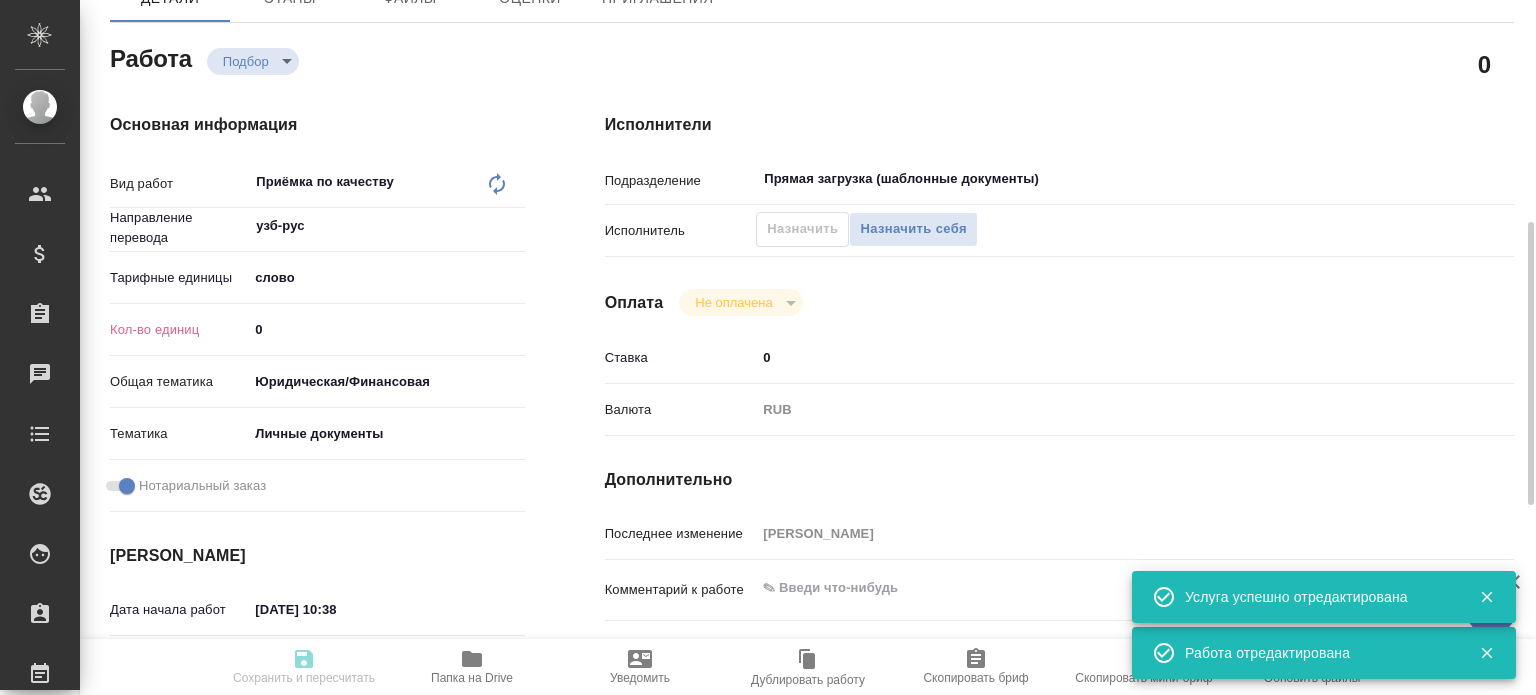 type on "recruiting" 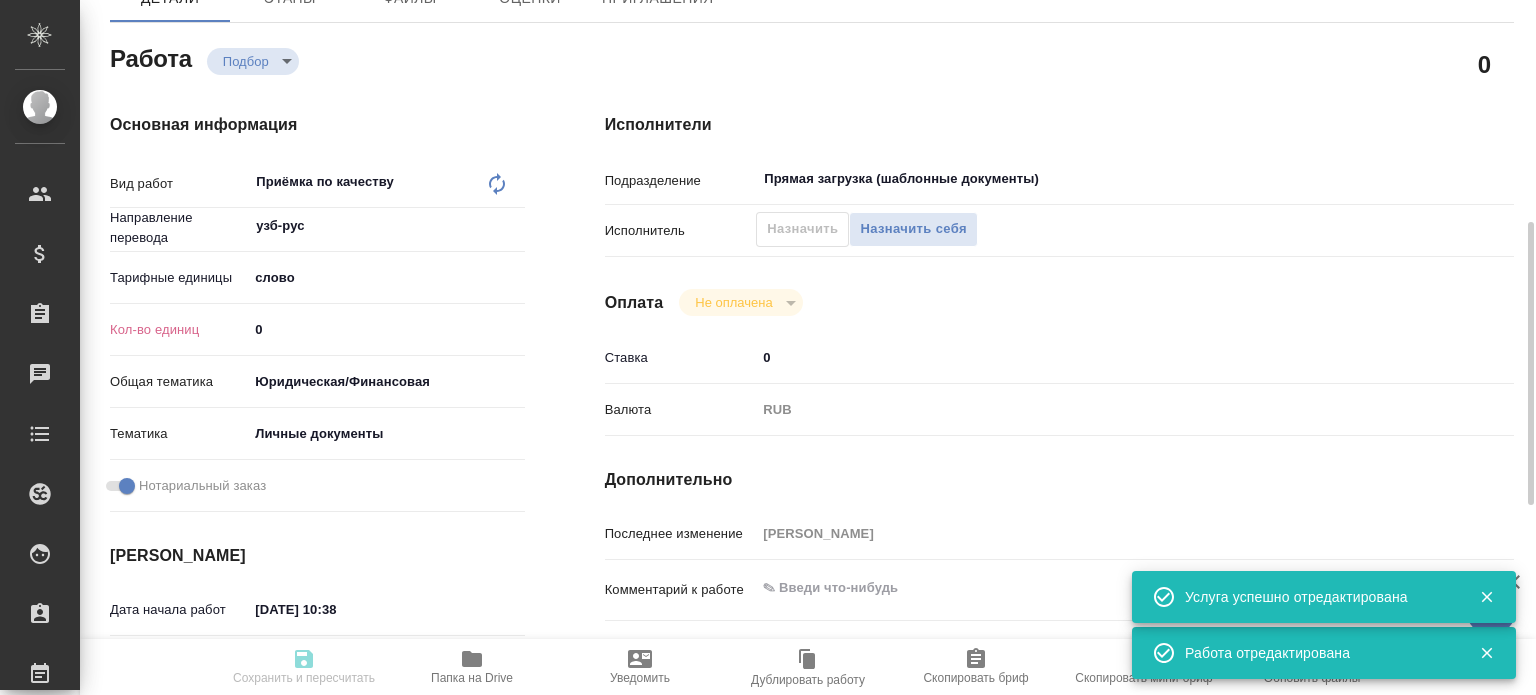 type on "Приёмка по качеству" 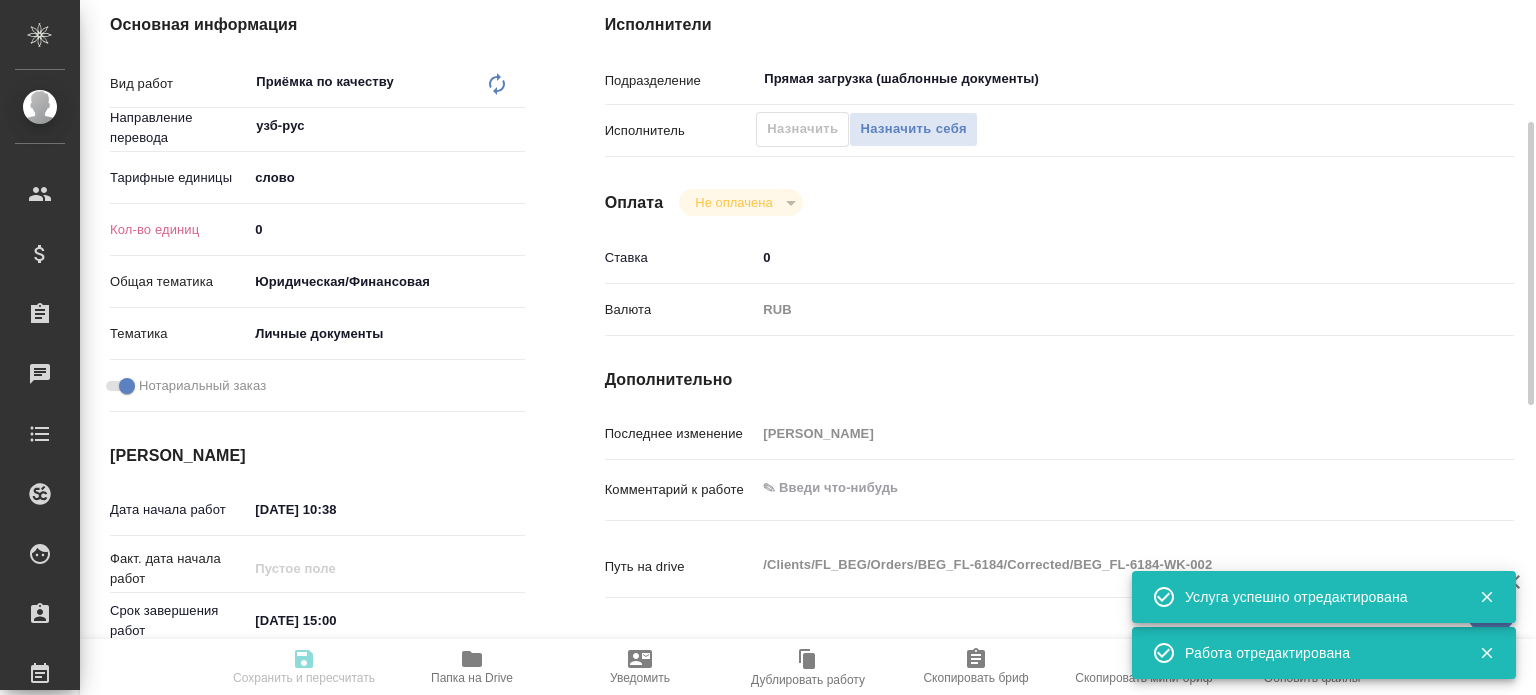 type on "x" 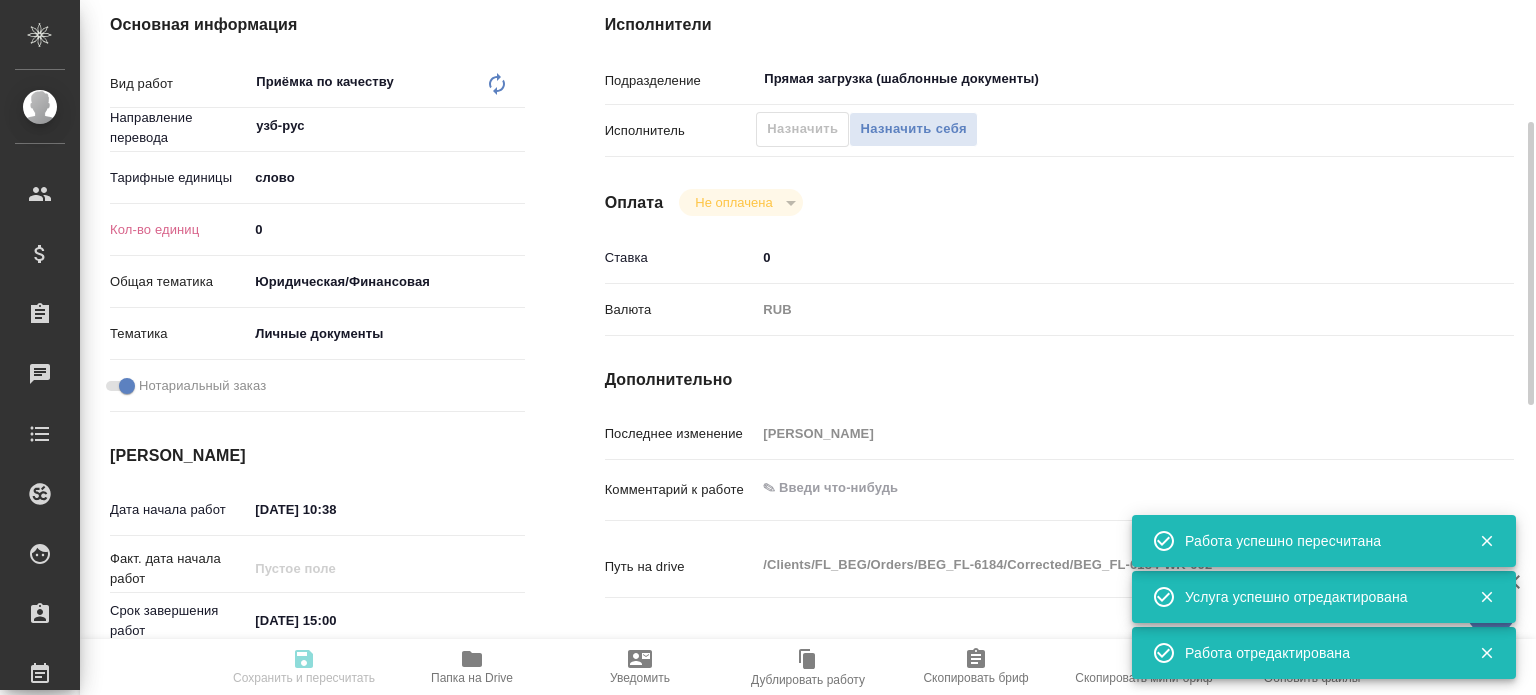 type on "recruiting" 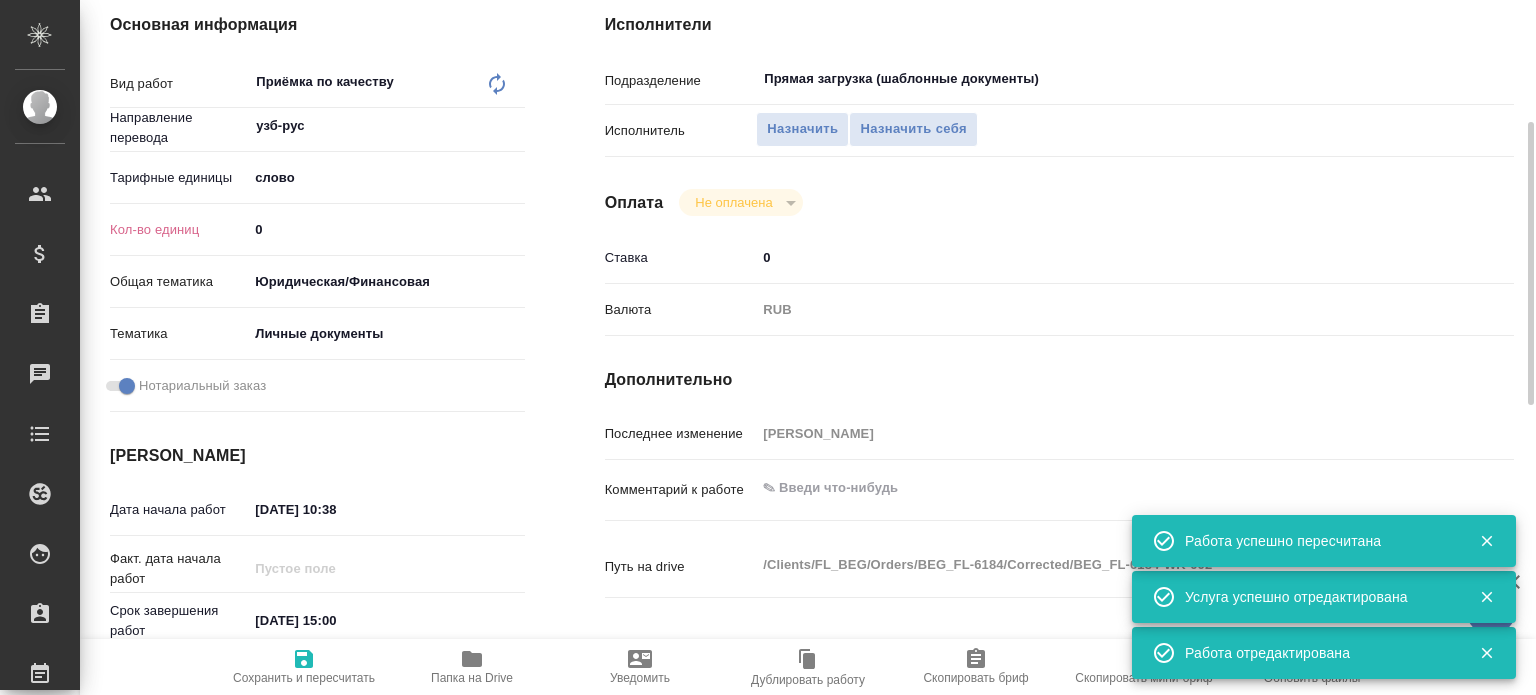 type on "x" 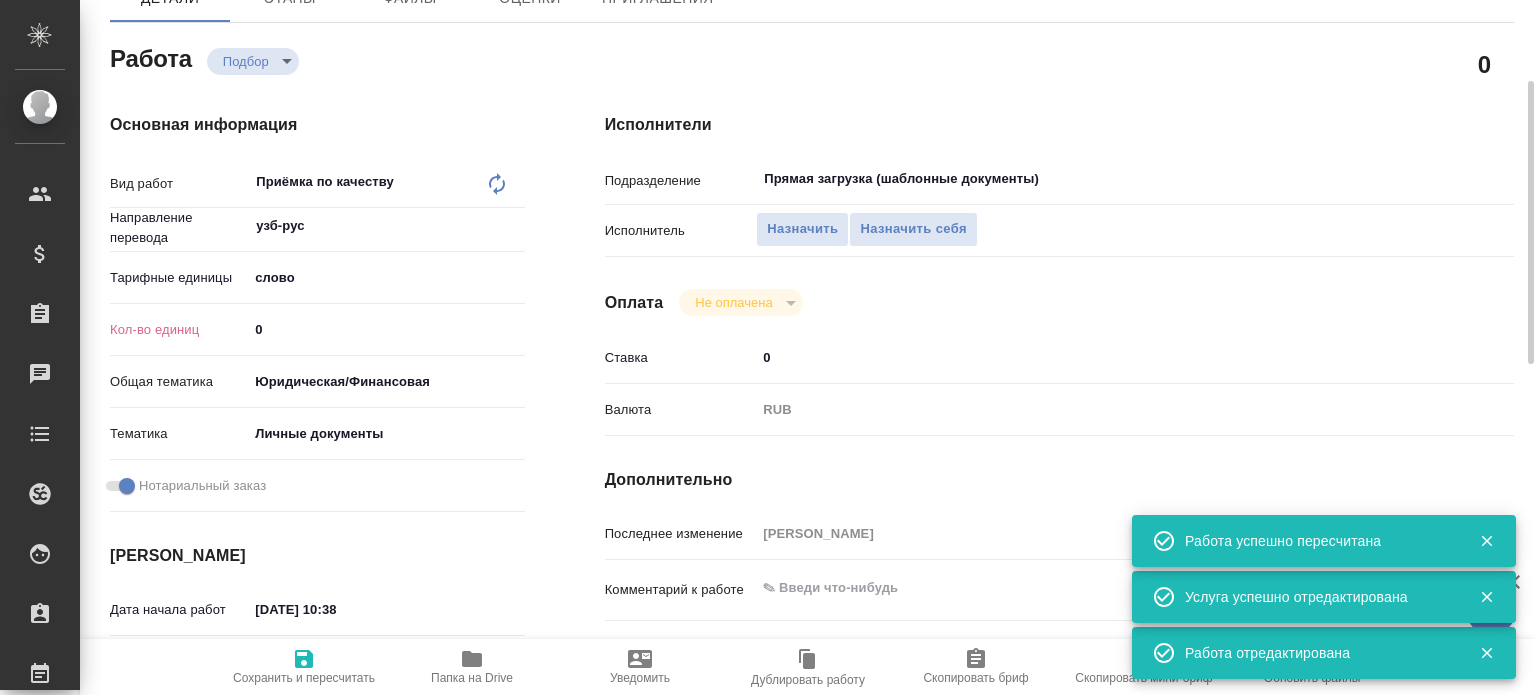 type on "x" 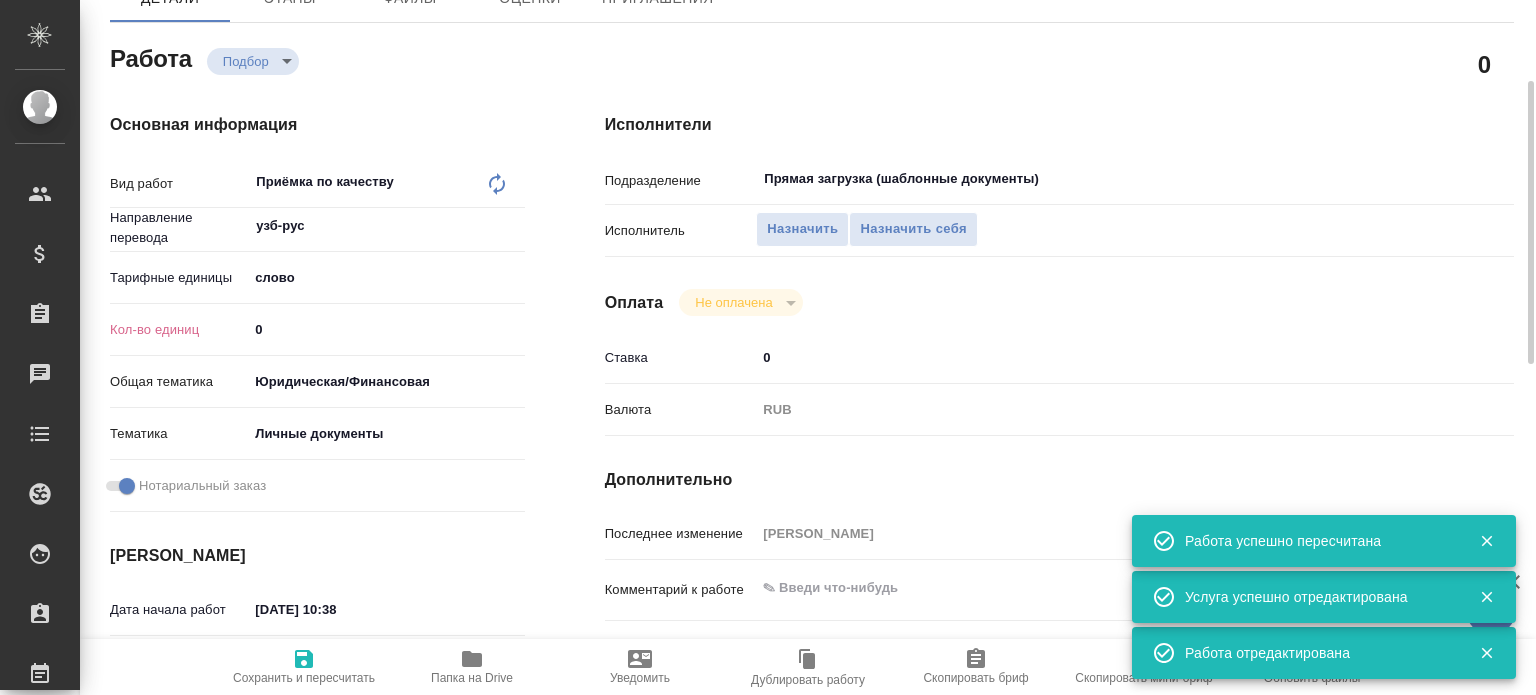 type on "x" 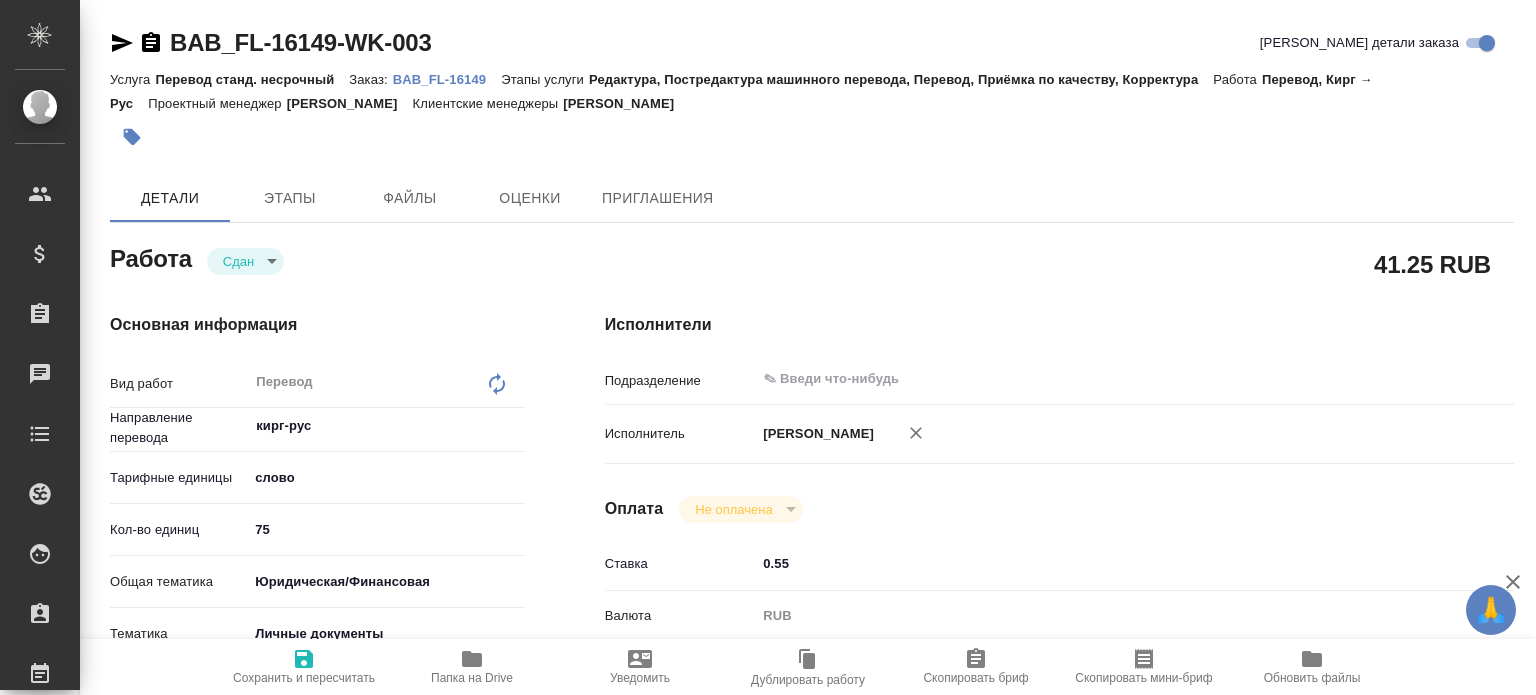 scroll, scrollTop: 0, scrollLeft: 0, axis: both 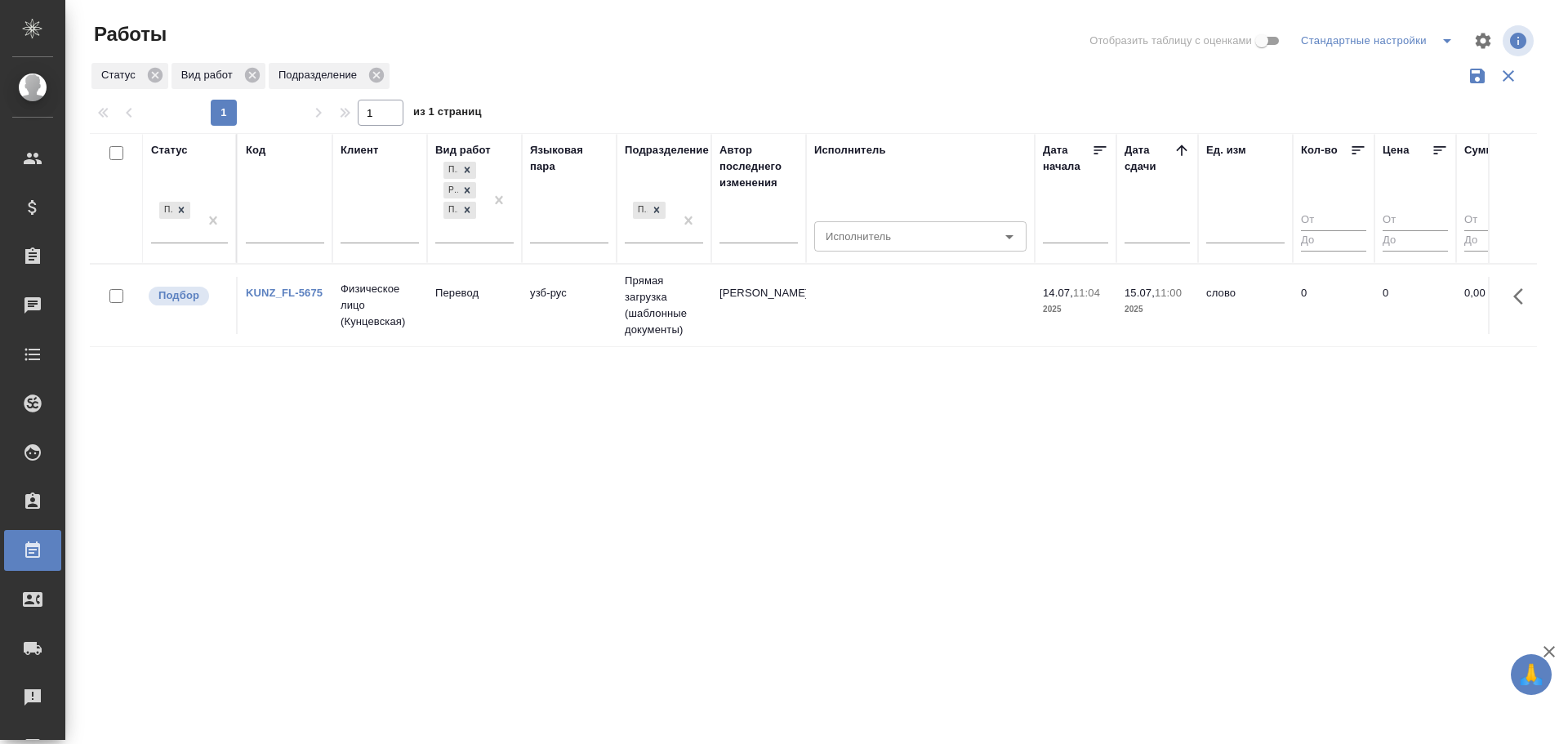 click on "узб-рус" at bounding box center (569, 305) 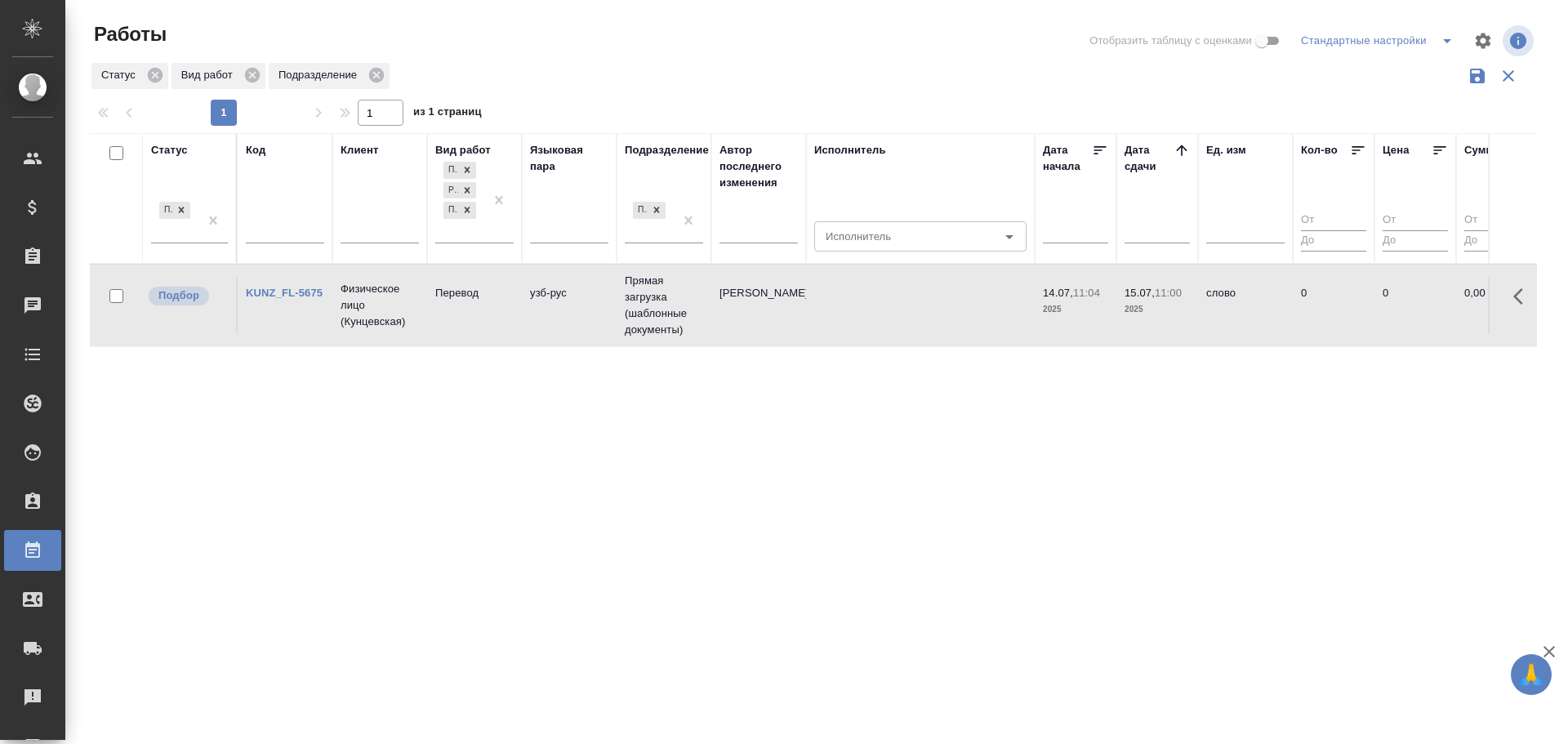 click on "узб-рус" at bounding box center (569, 305) 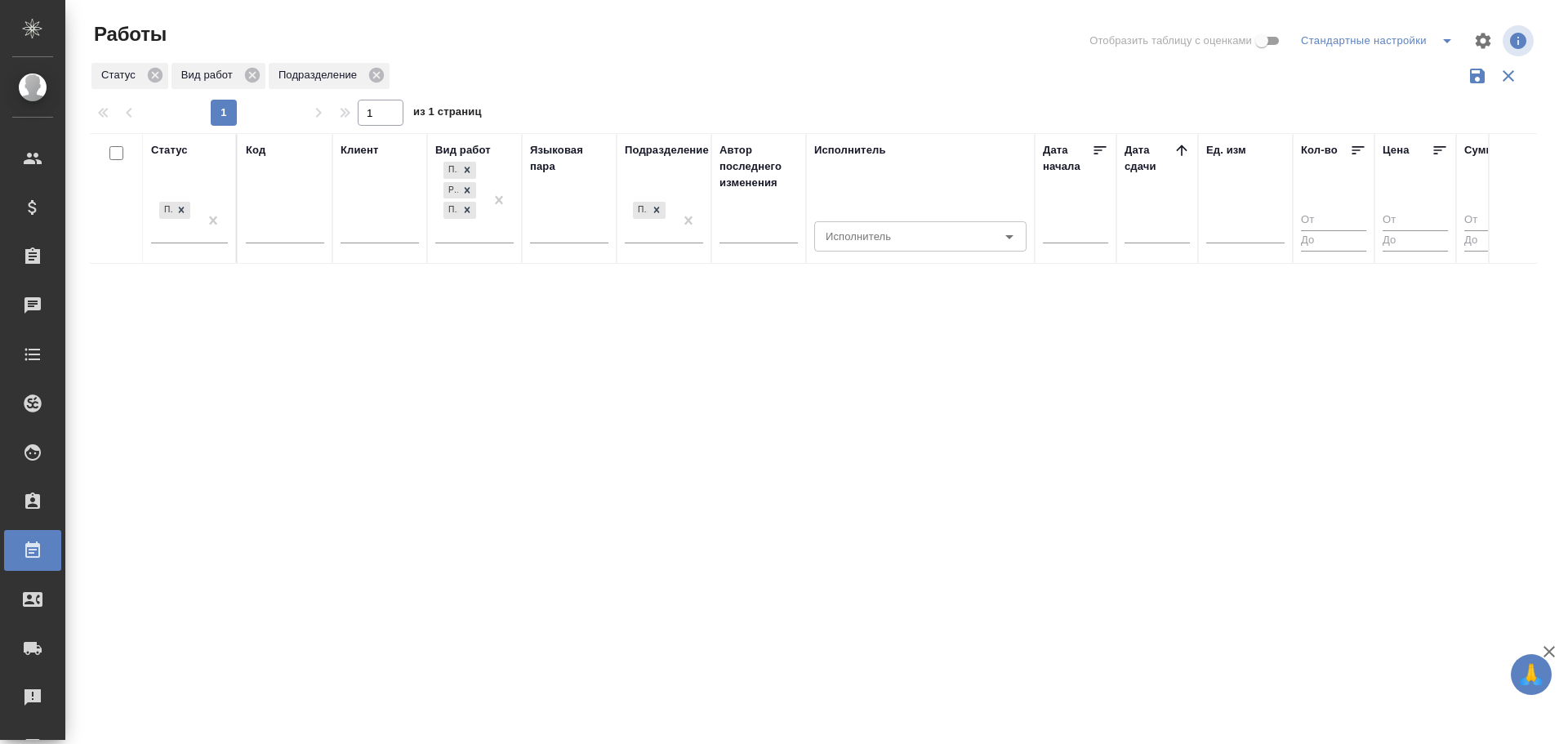 click 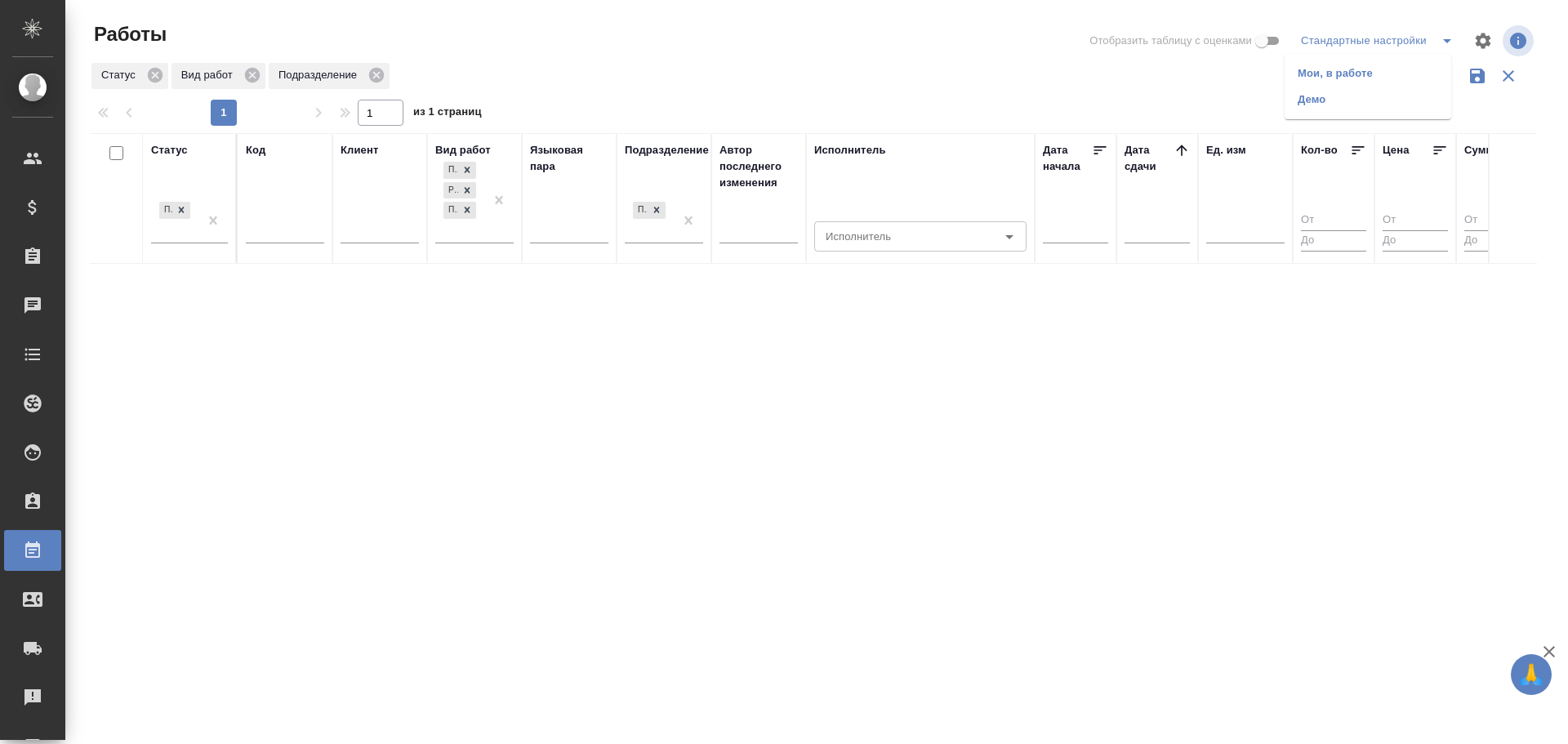 click on "Мои, в работе" at bounding box center [1368, 74] 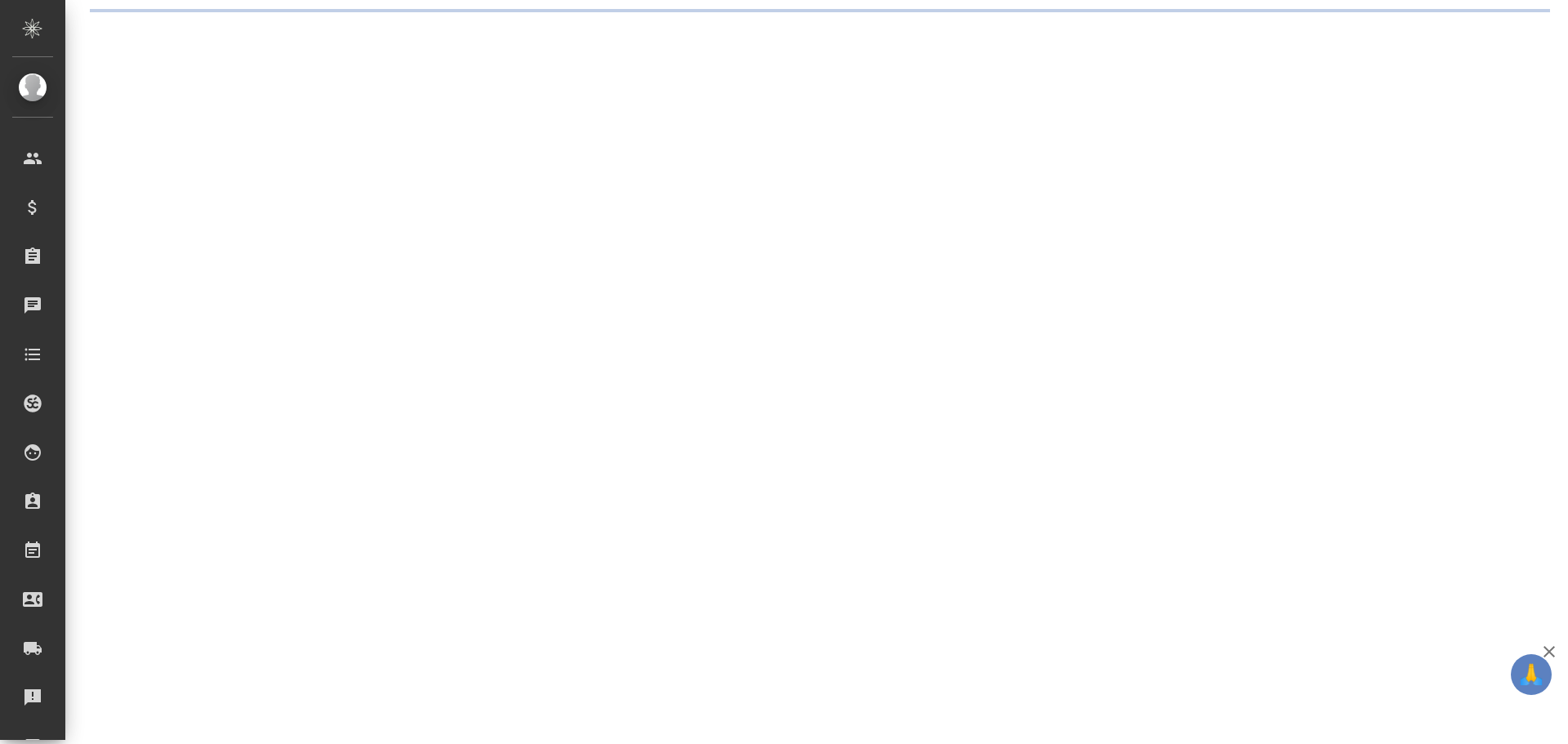 scroll, scrollTop: 0, scrollLeft: 0, axis: both 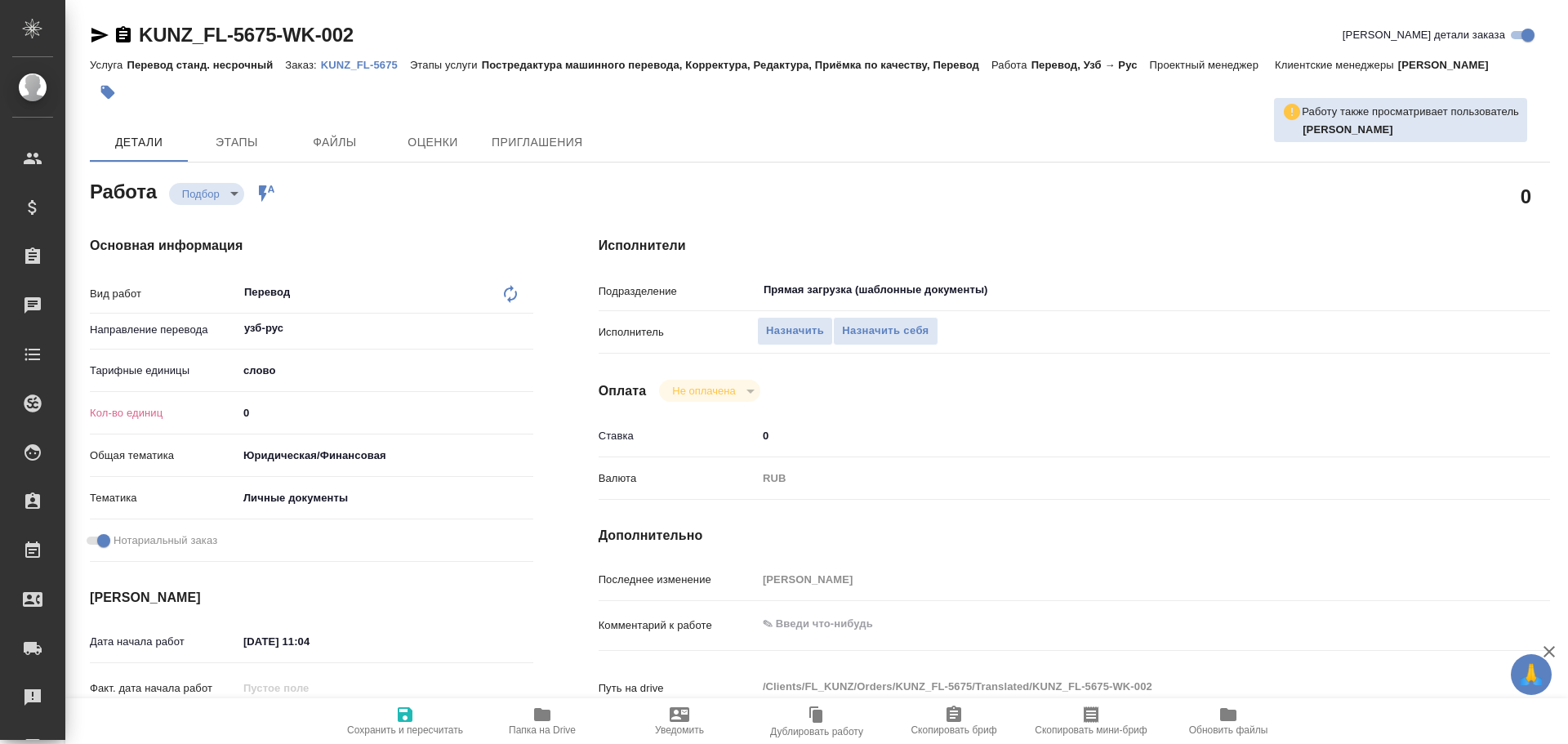 type on "x" 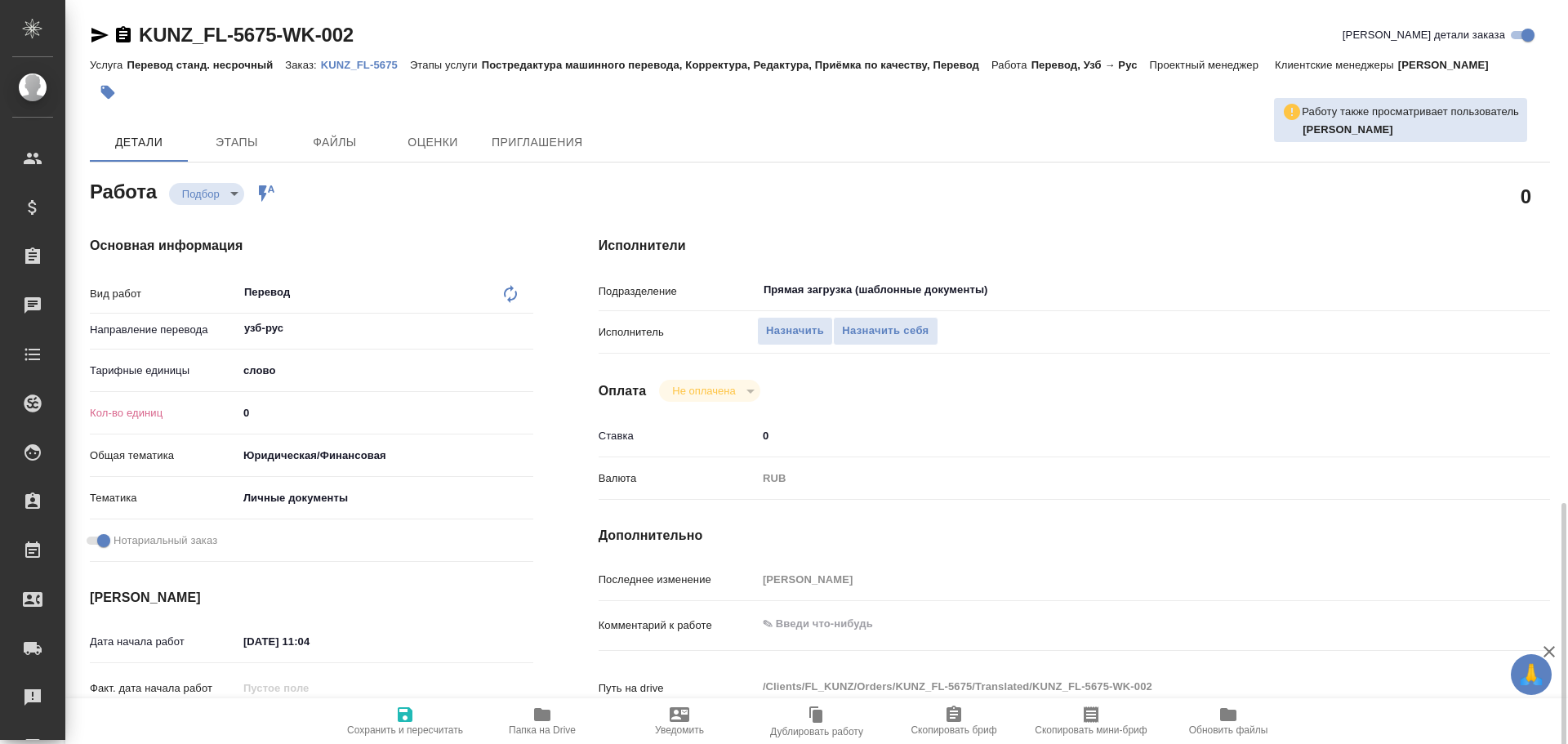 type on "x" 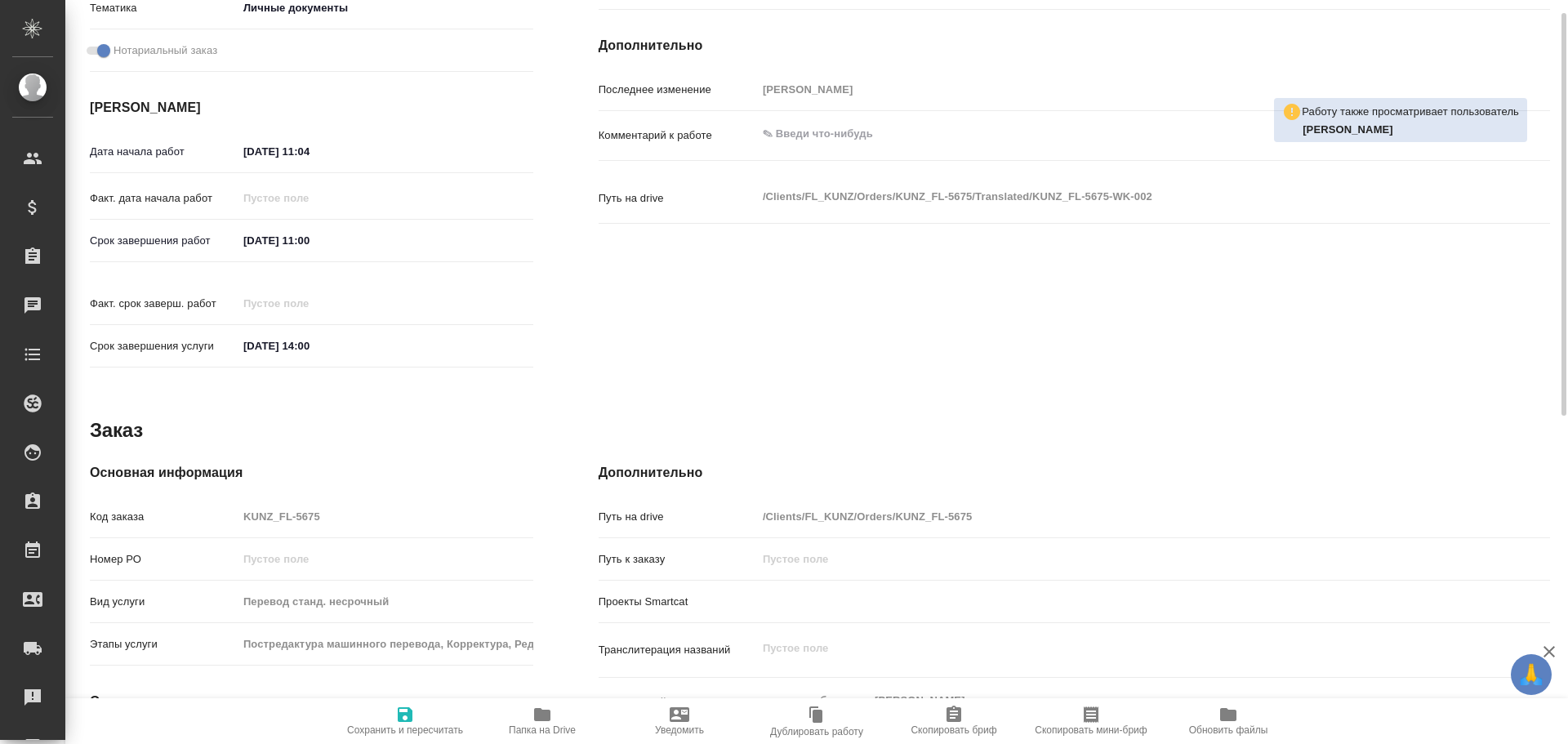 type on "x" 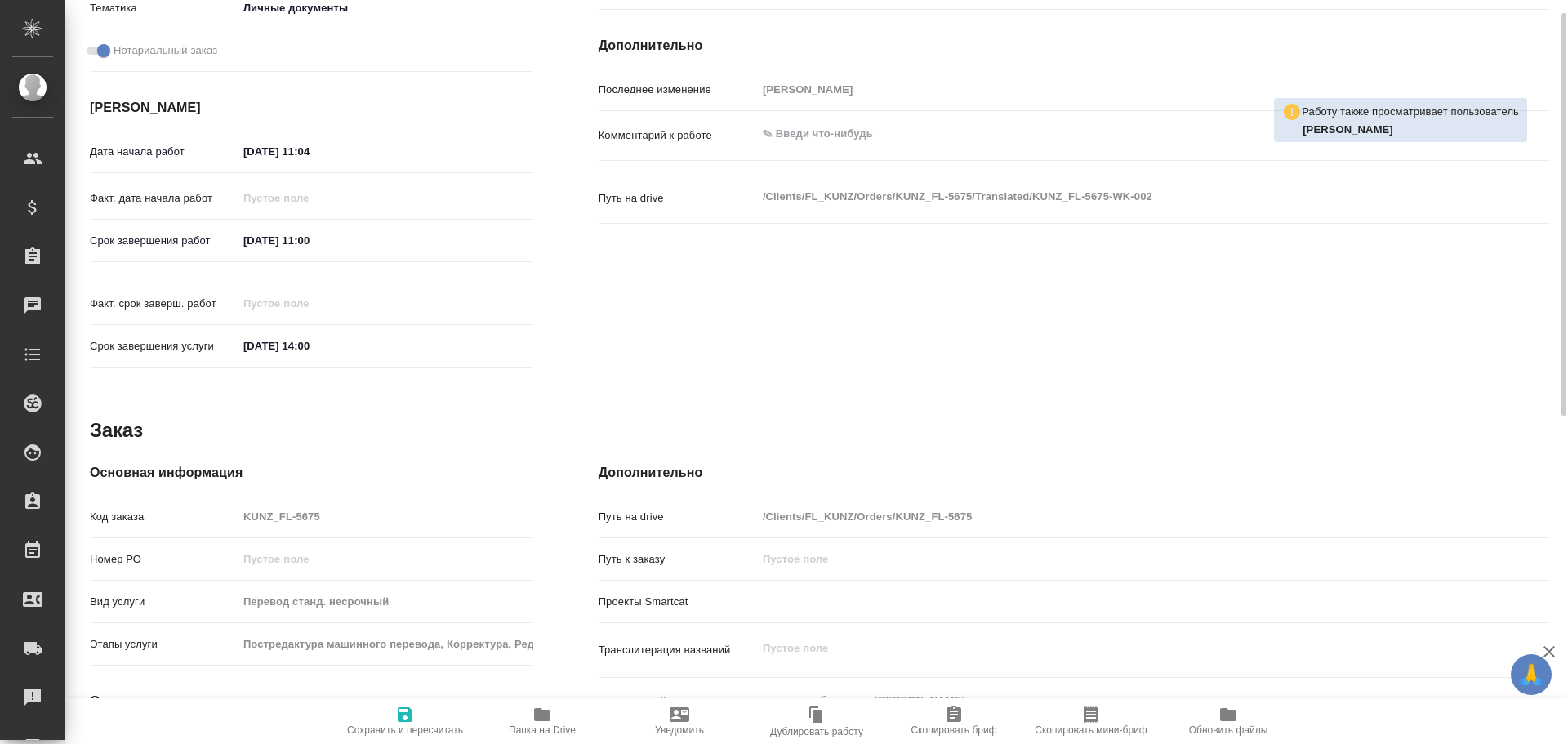 type on "x" 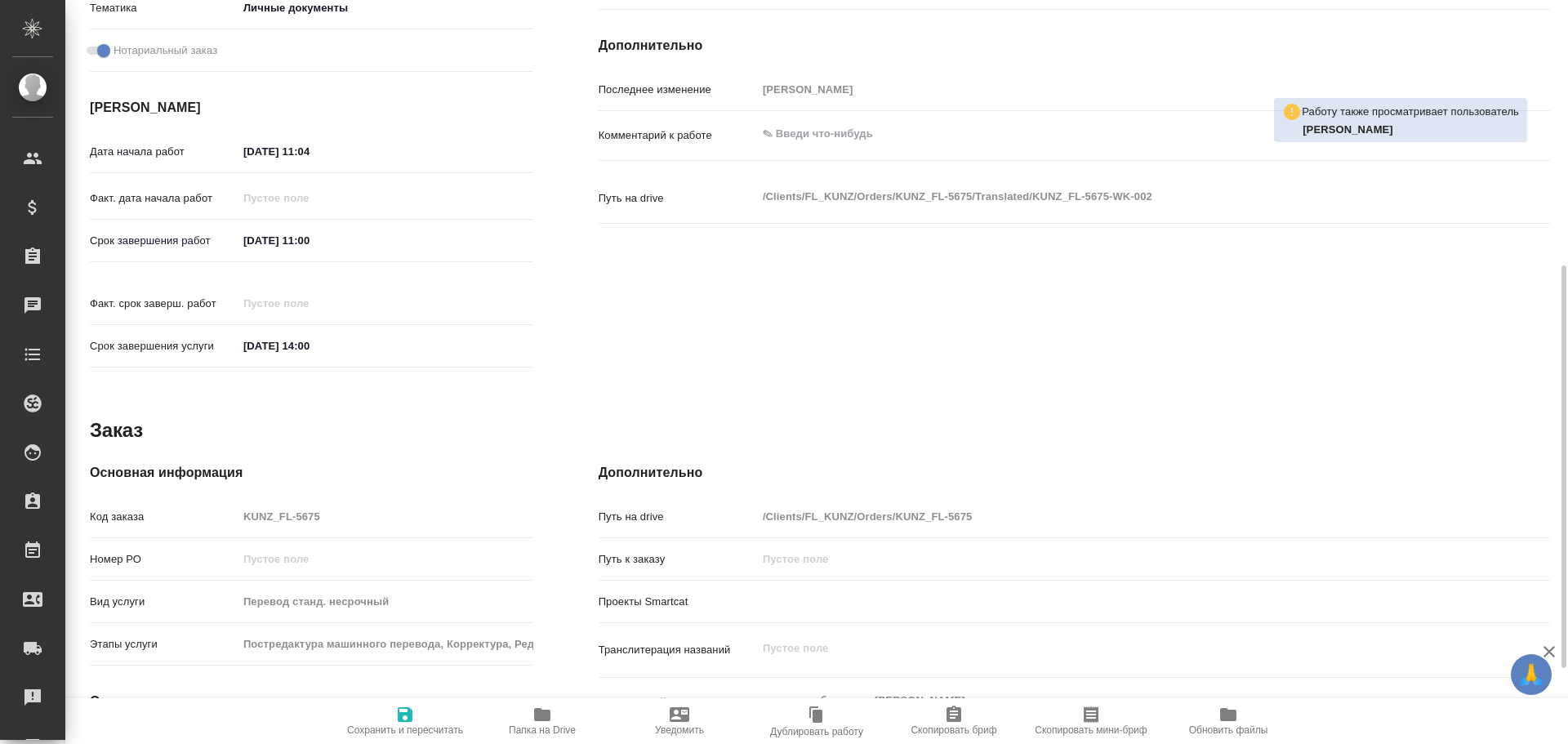 type on "x" 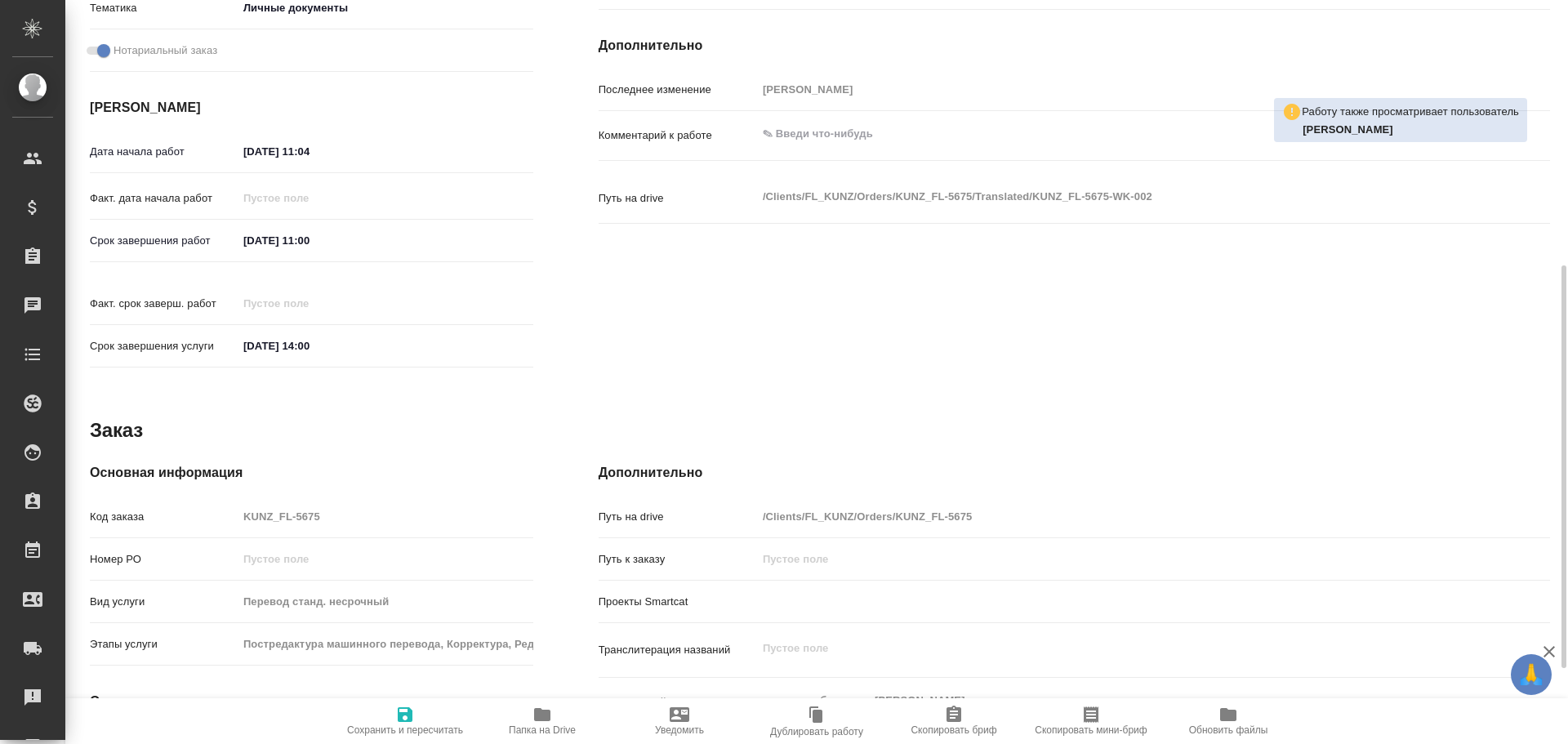 type on "x" 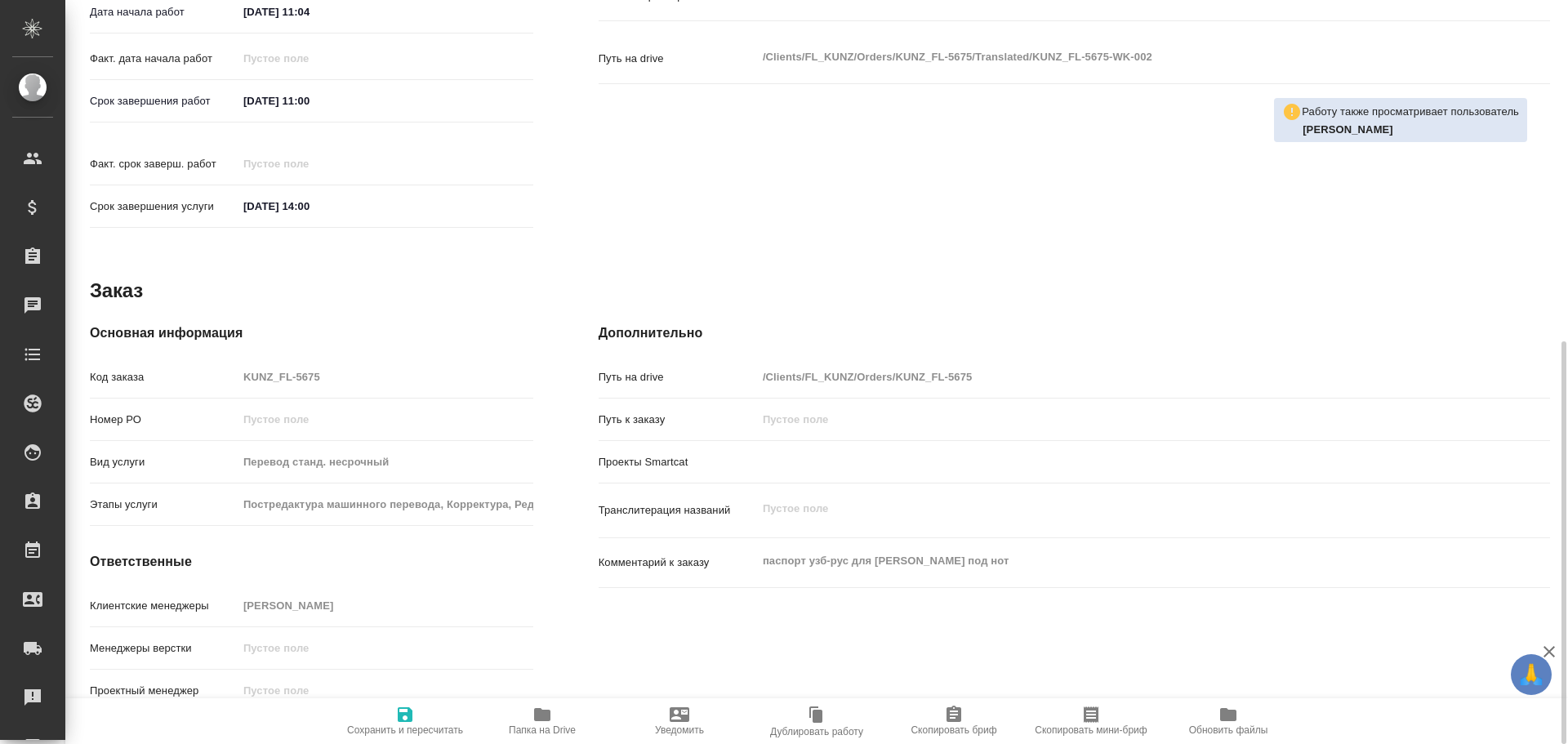 type on "x" 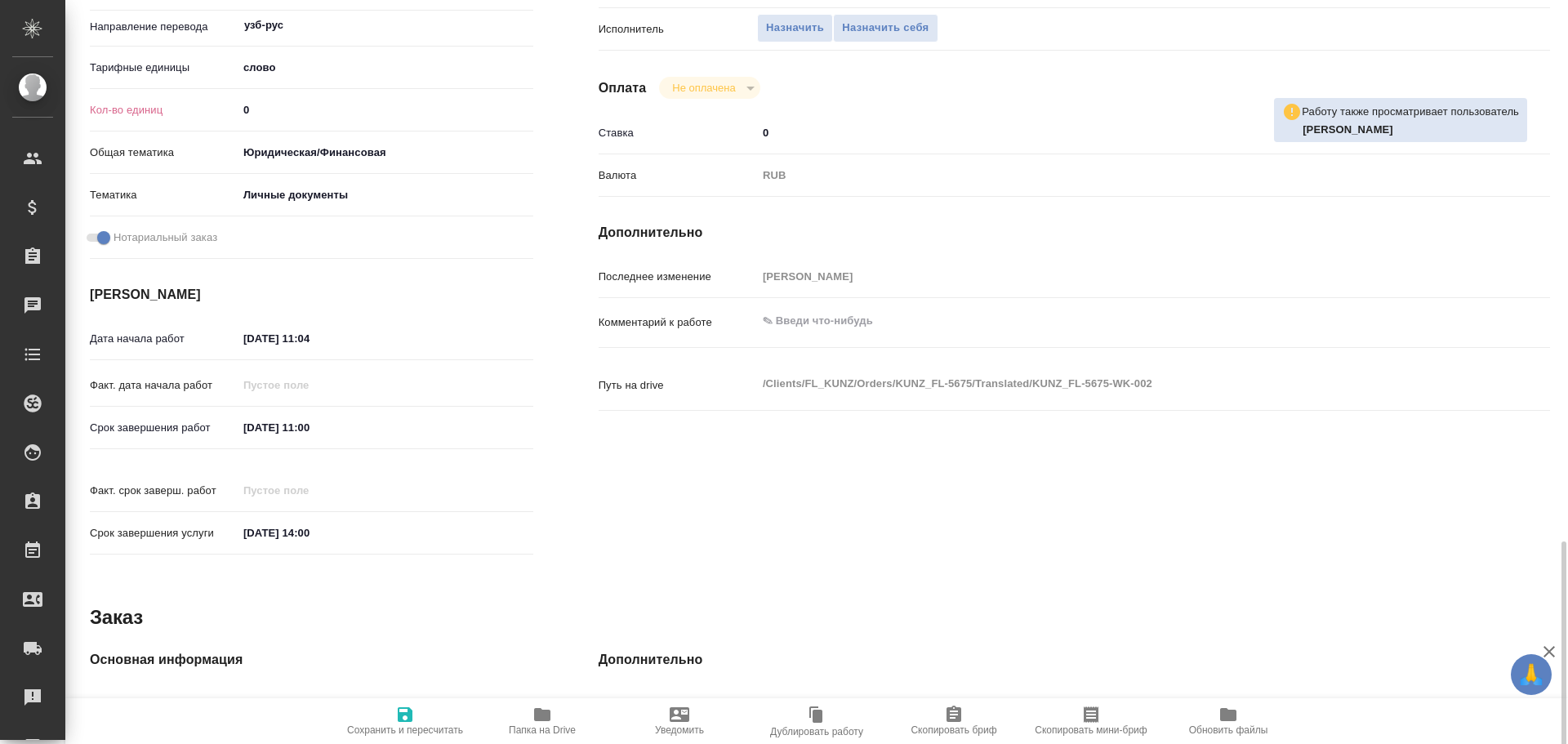 scroll, scrollTop: 630, scrollLeft: 0, axis: vertical 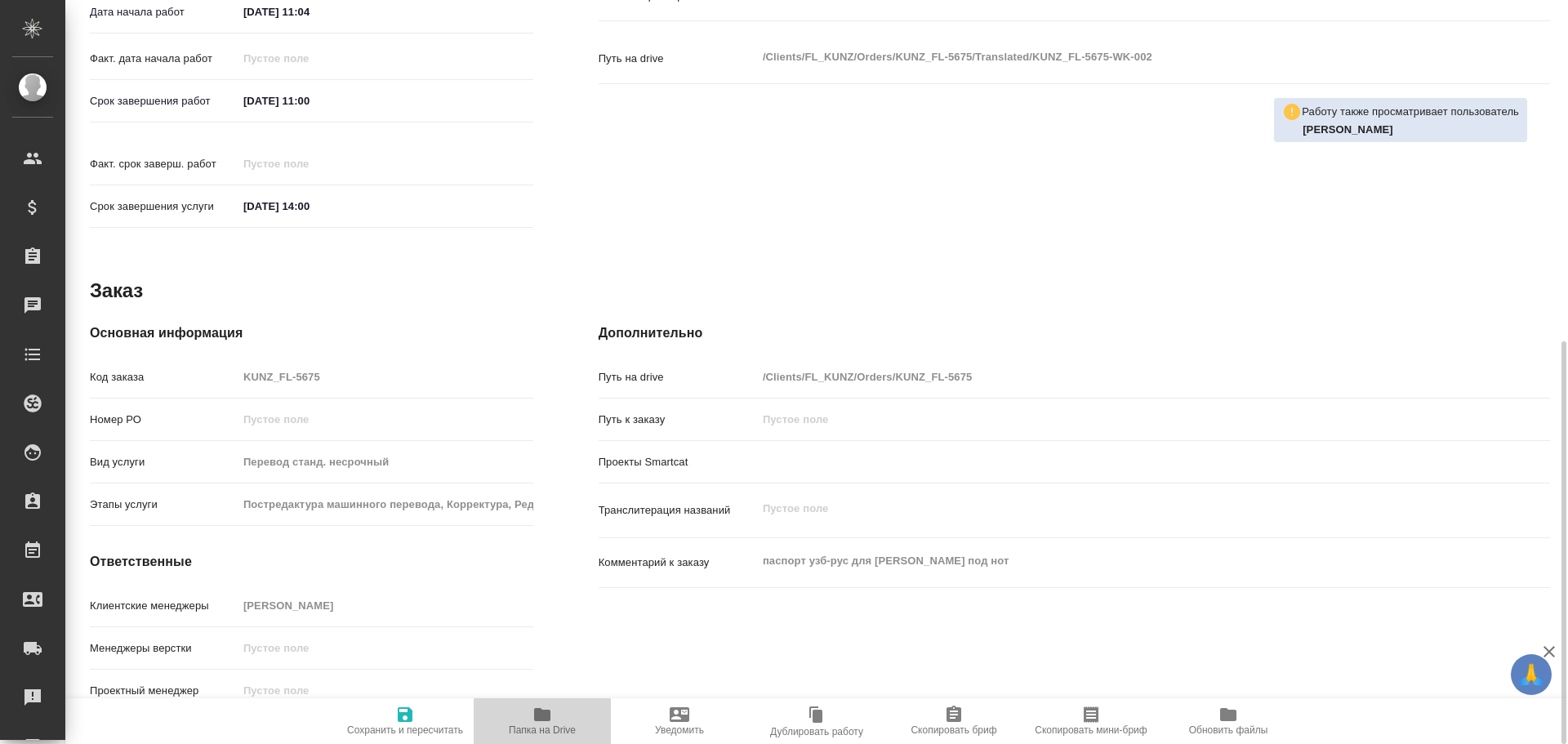click on "Папка на Drive" at bounding box center [542, 720] 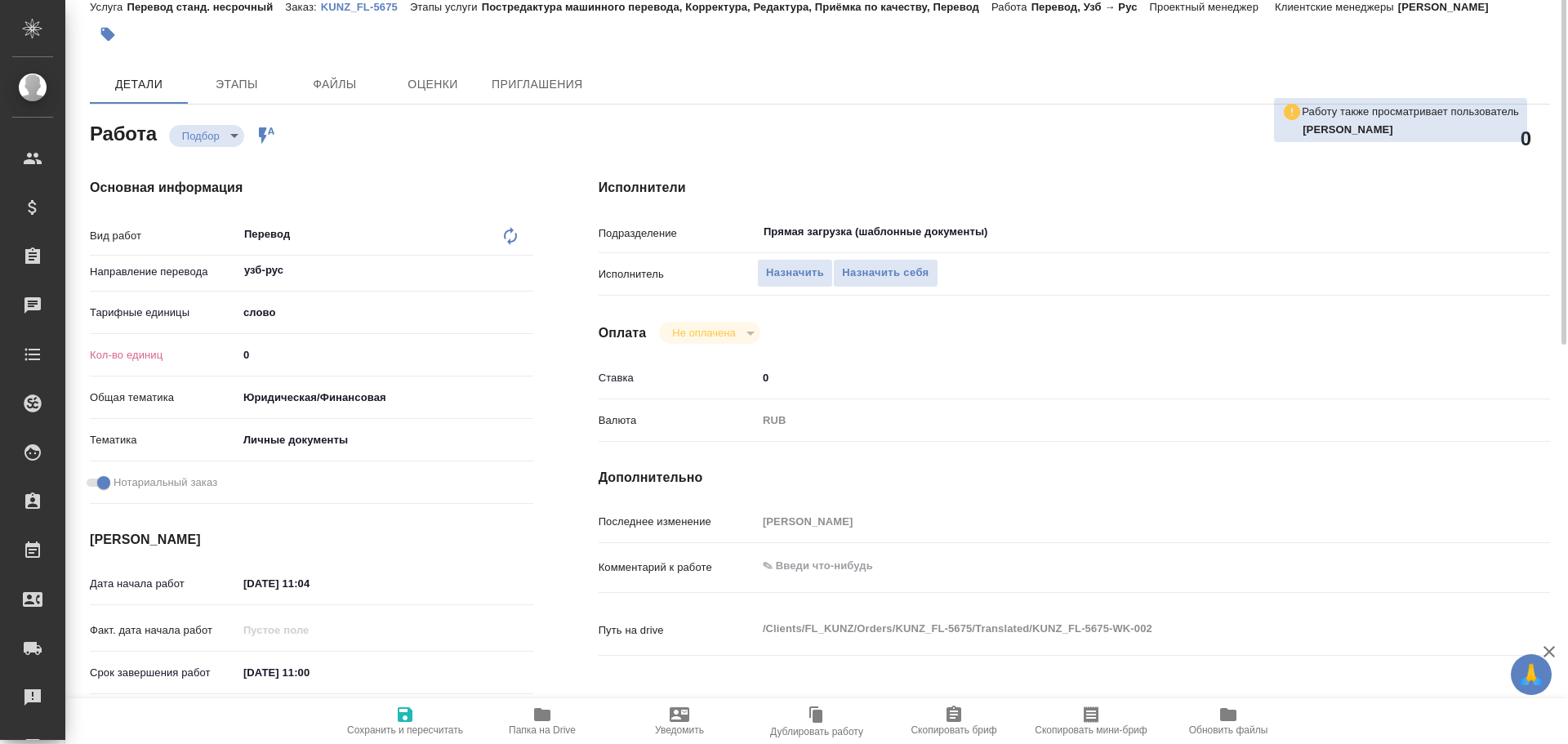 scroll, scrollTop: 0, scrollLeft: 0, axis: both 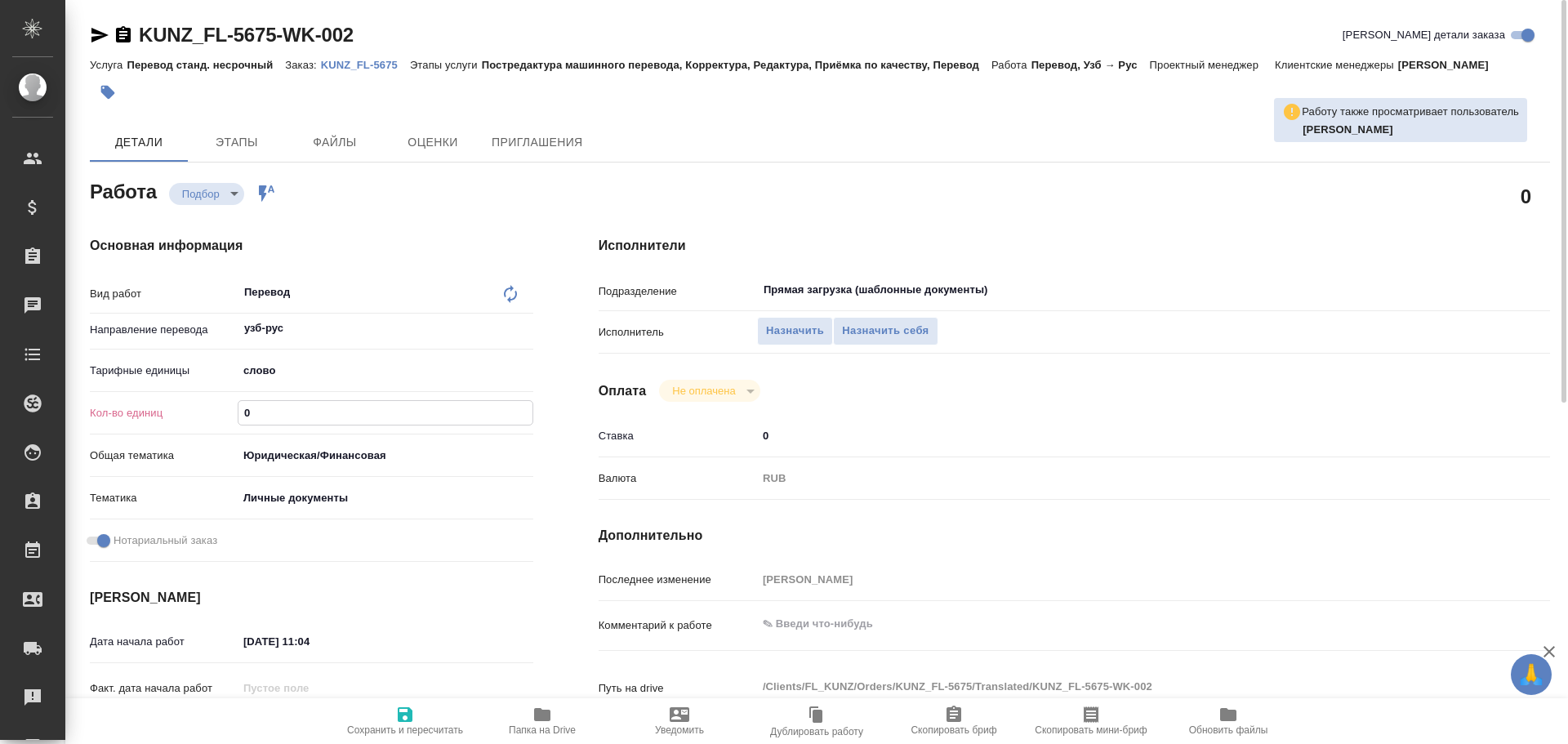 drag, startPoint x: 270, startPoint y: 414, endPoint x: 194, endPoint y: 412, distance: 76.0263 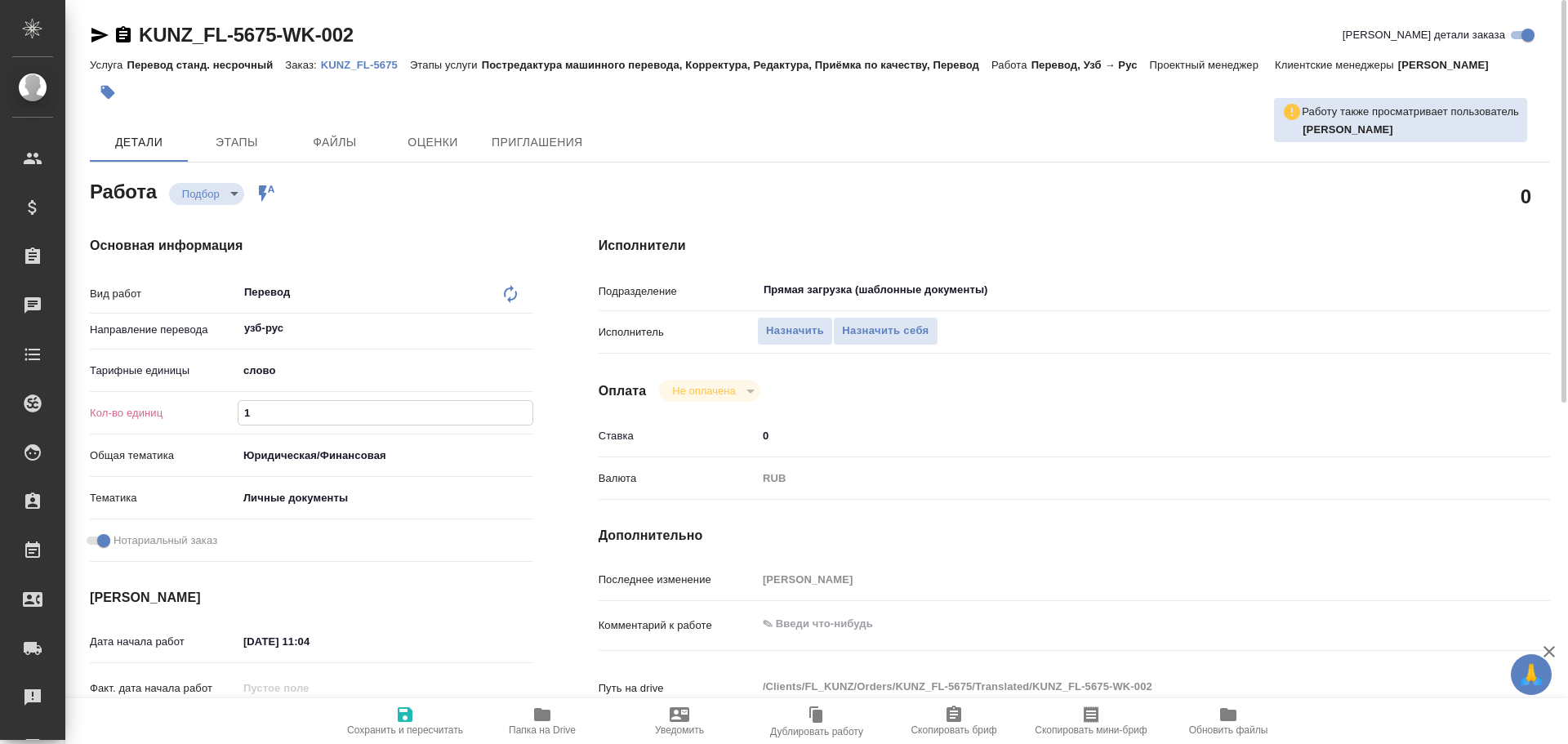 type on "x" 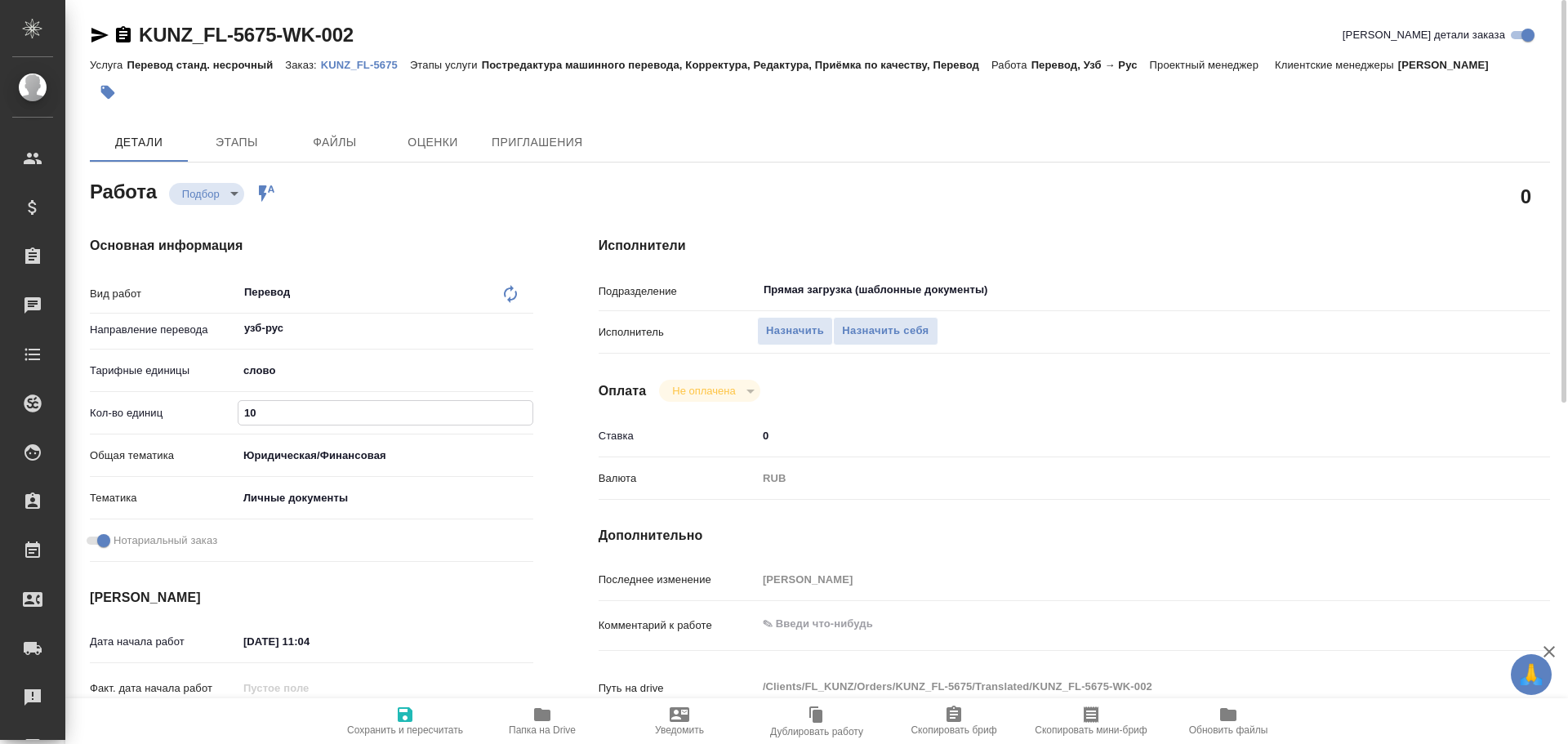 type on "x" 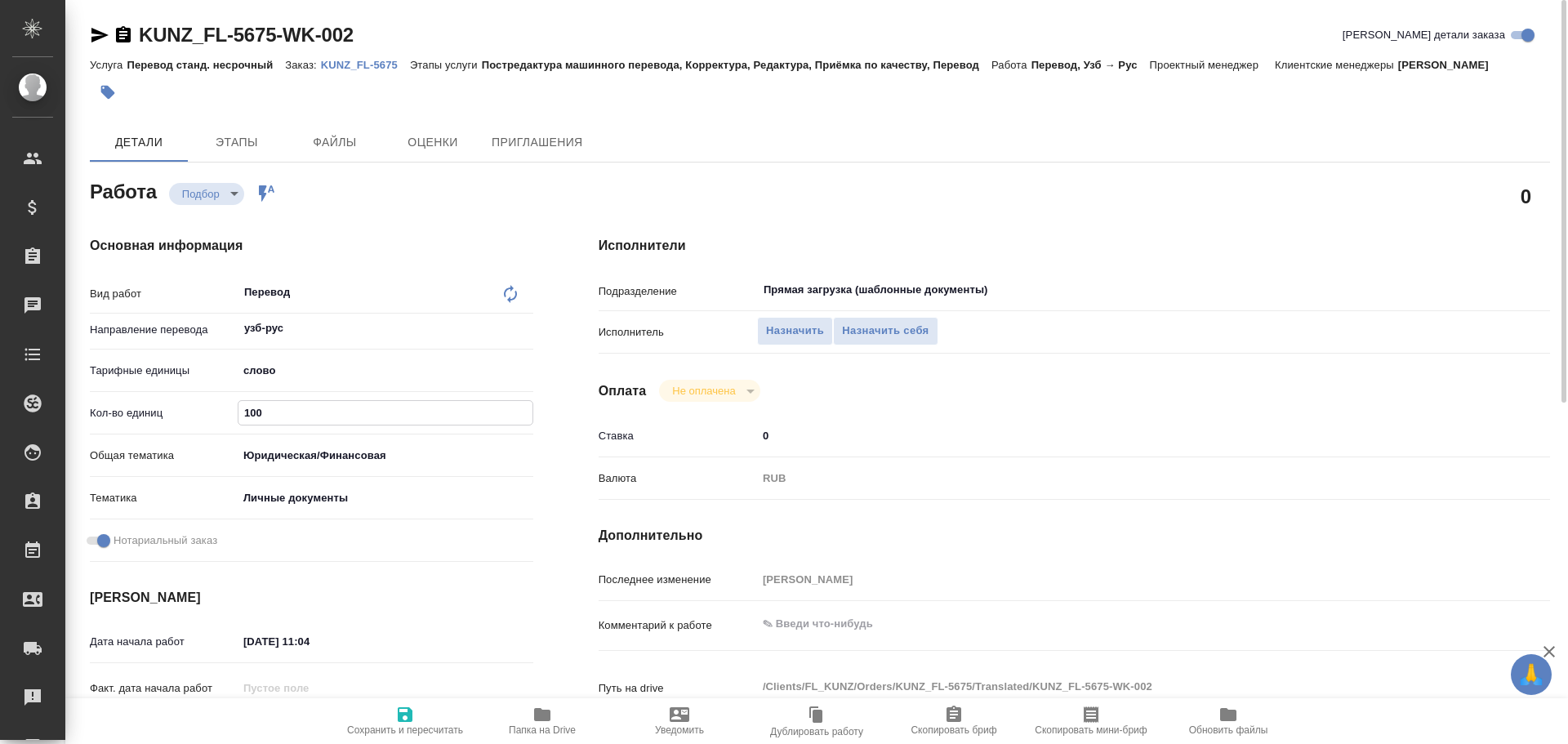 type on "100" 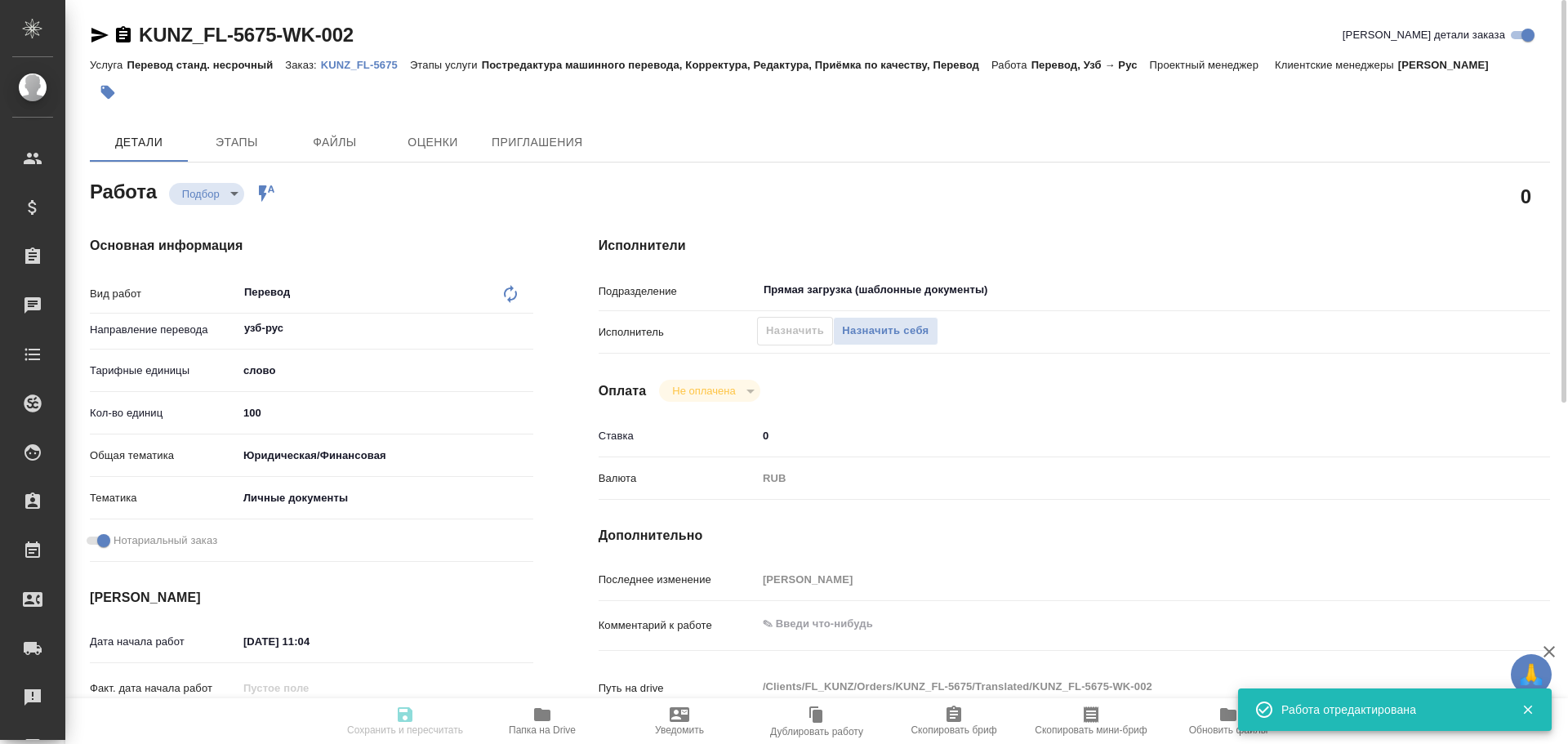 type on "x" 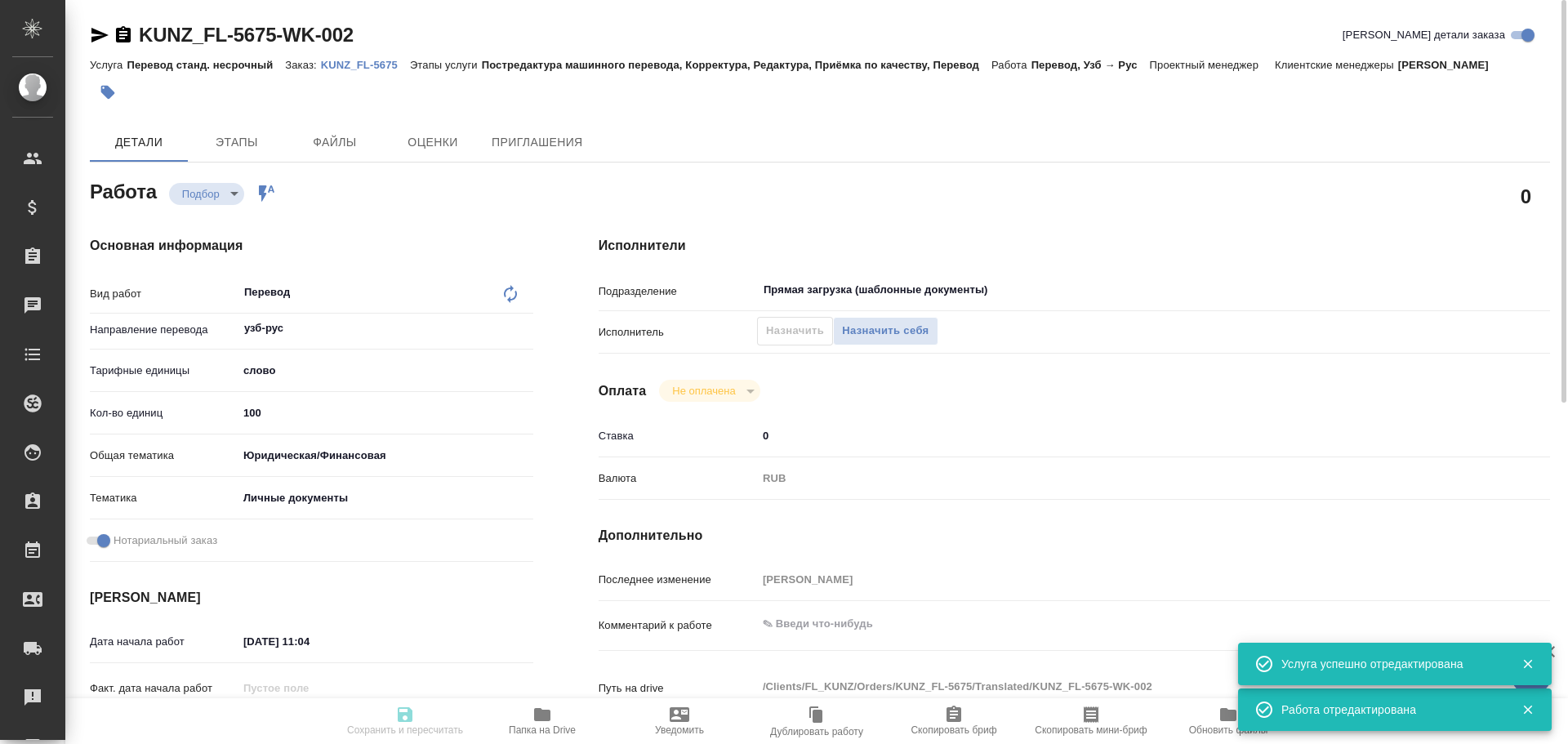 type on "x" 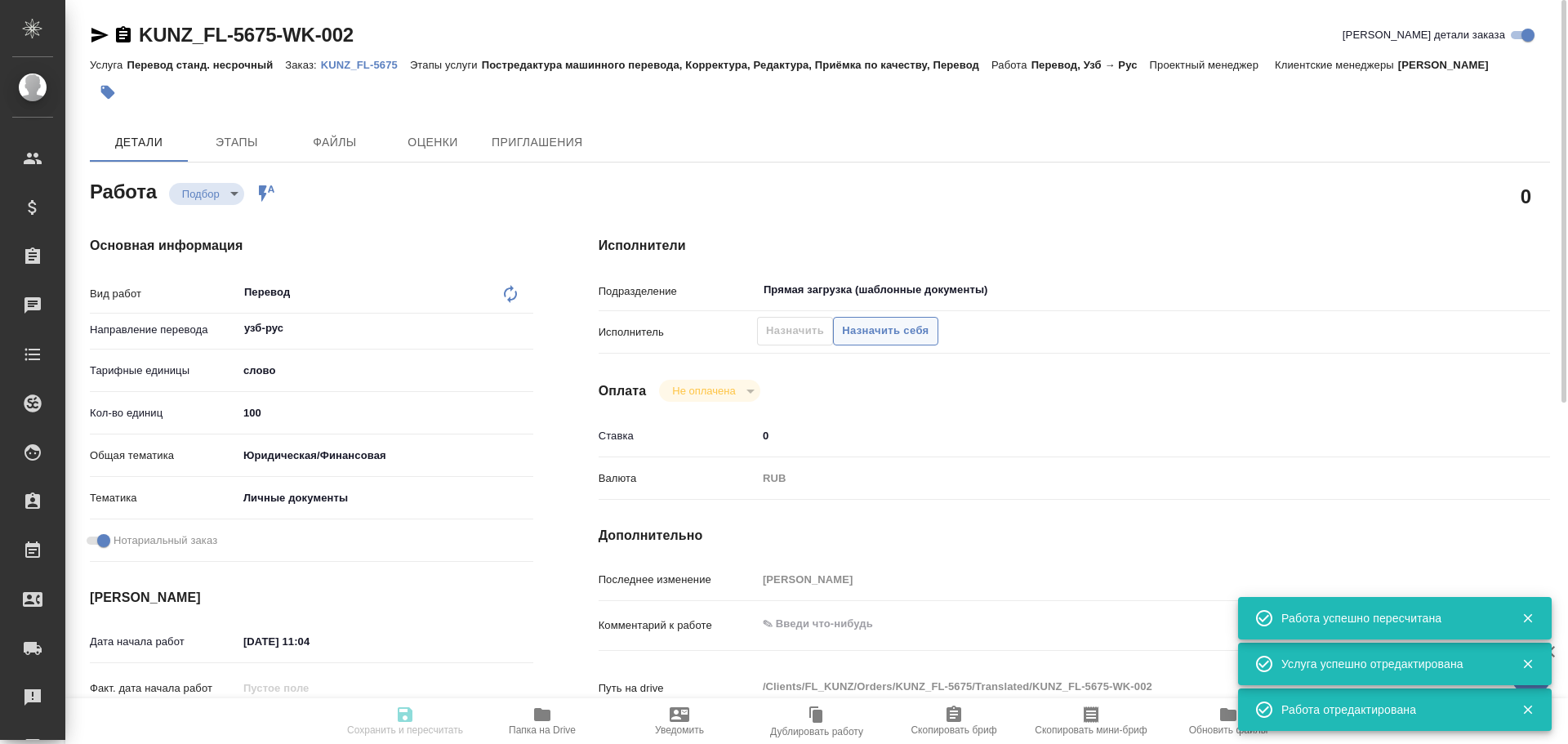 type on "recruiting" 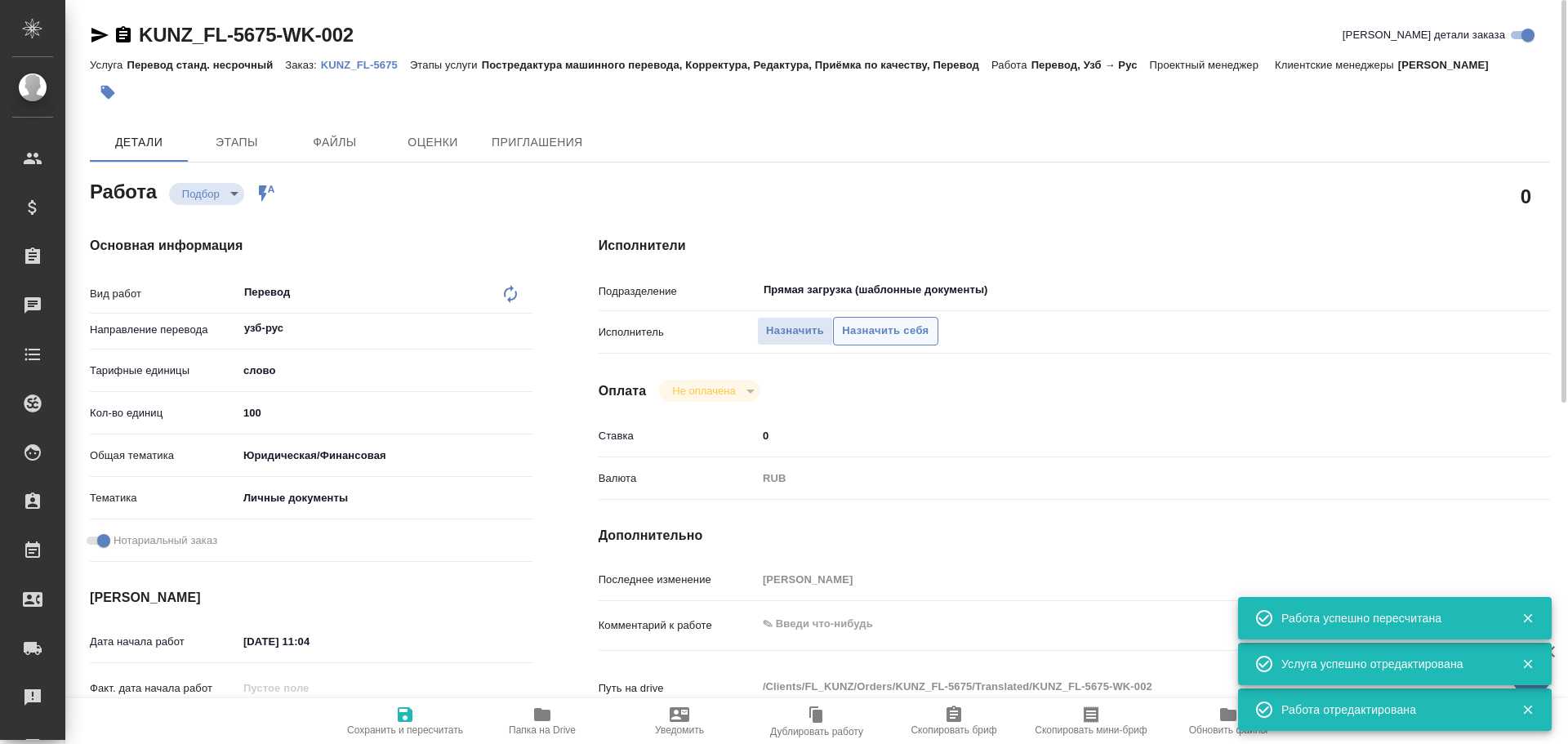 type on "x" 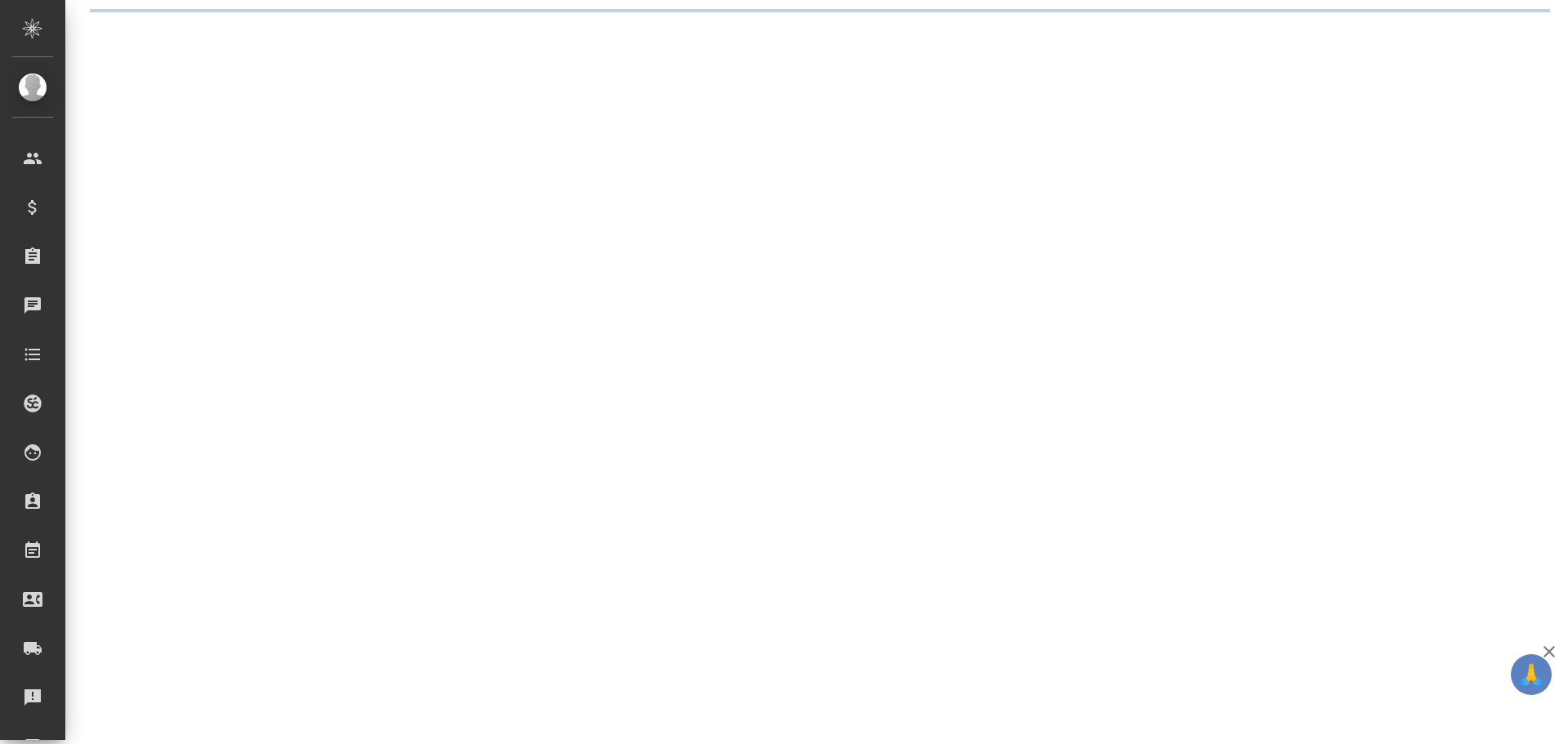 scroll, scrollTop: 0, scrollLeft: 0, axis: both 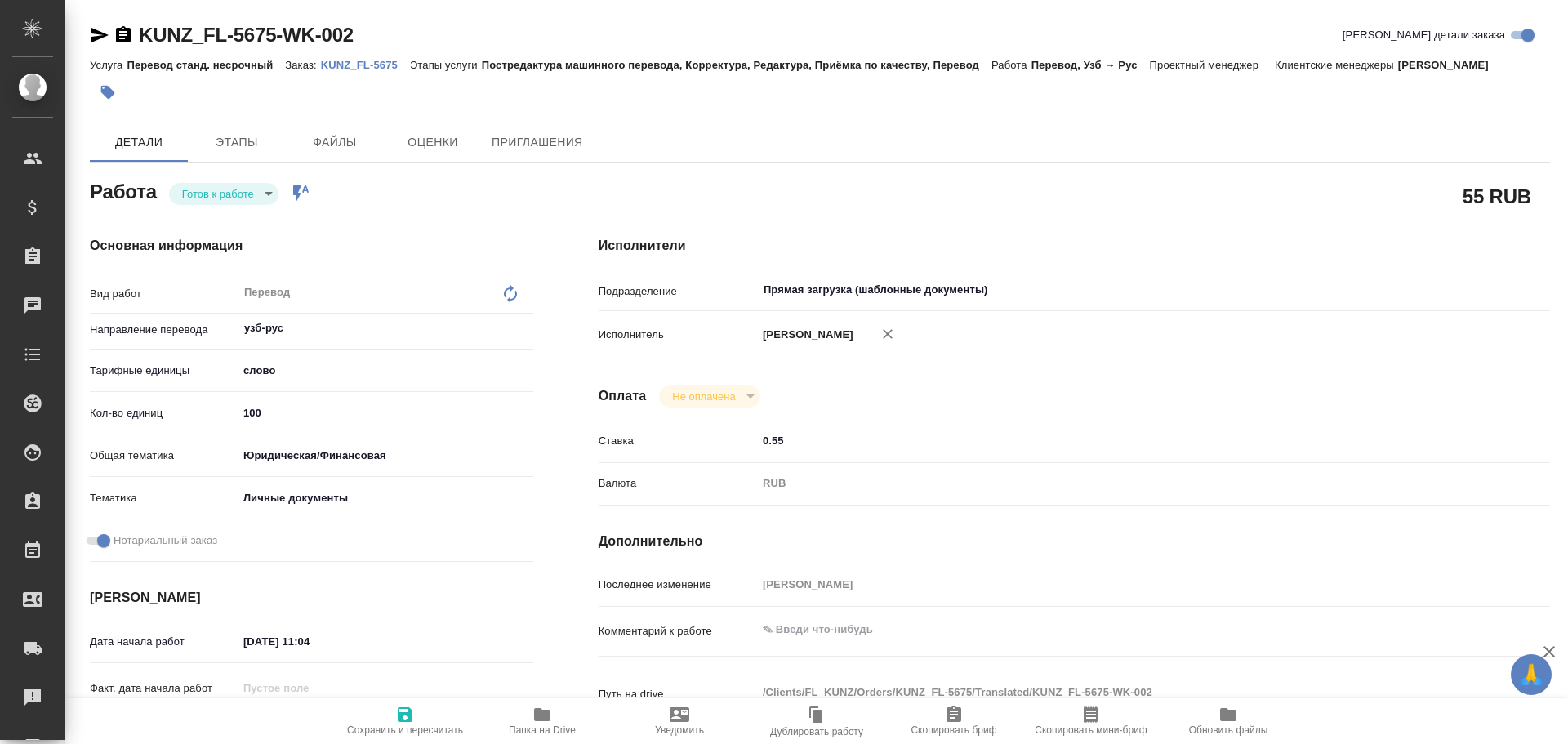 type on "x" 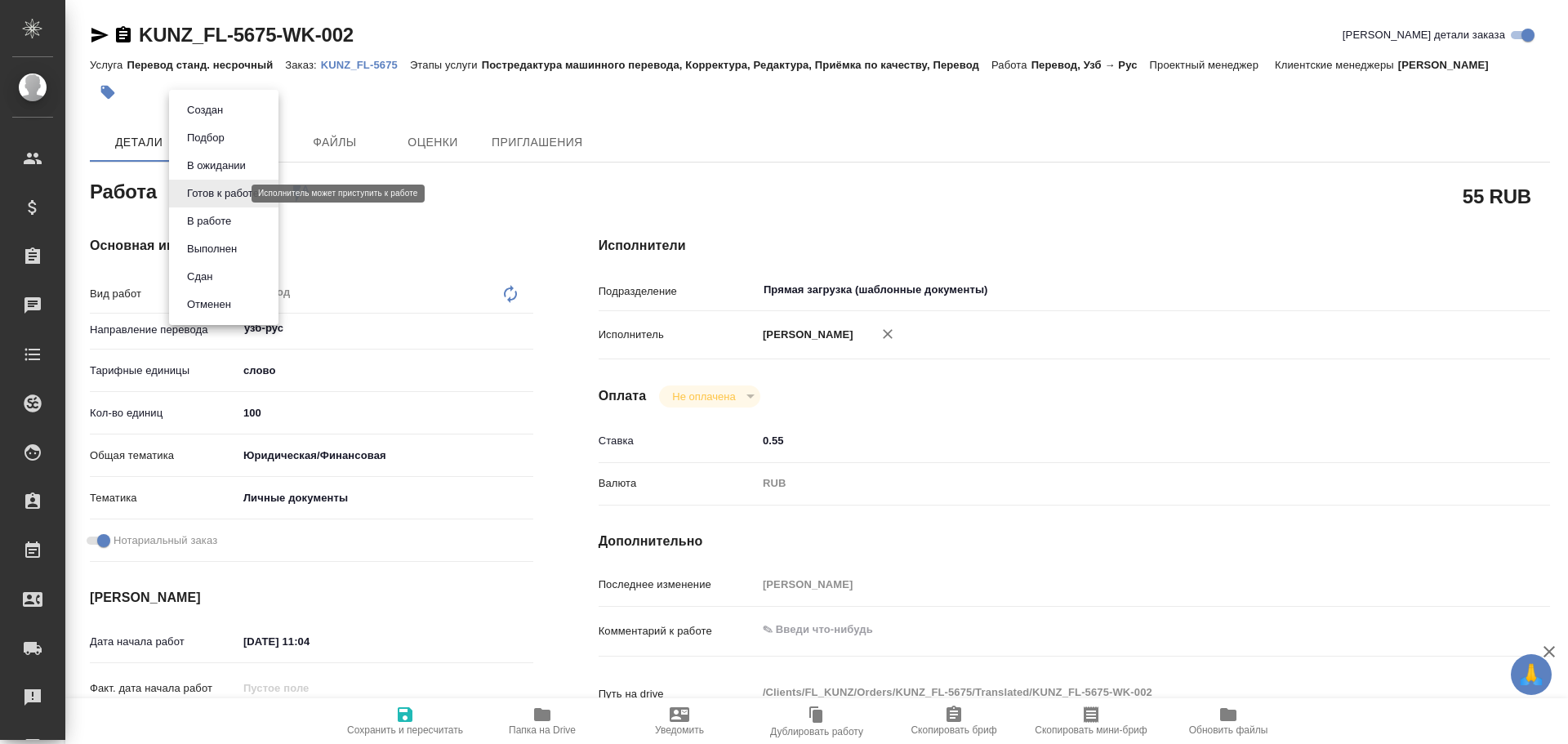 click on "🙏 .cls-1
fill:#fff;
AWATERA Gusev Alexandr Клиенты Спецификации Заказы Чаты Todo Проекты SC Исполнители Кандидаты Работы Входящие заявки Заявки на доставку Рекламации Проекты процессинга Конференции Выйти KUNZ_FL-5675-WK-002 Кратко детали заказа Услуга Перевод станд. несрочный Заказ: KUNZ_FL-5675 Этапы услуги Постредактура машинного перевода, Корректура, Редактура, Приёмка по качеству, Перевод Работа Перевод, Узб → Рус Проектный менеджер Клиентские менеджеры Лилия Берщанская Детали Этапы Файлы Оценки Приглашения Работа Готов к работе readyForWork 55 RUB Основная информация" at bounding box center (784, 372) 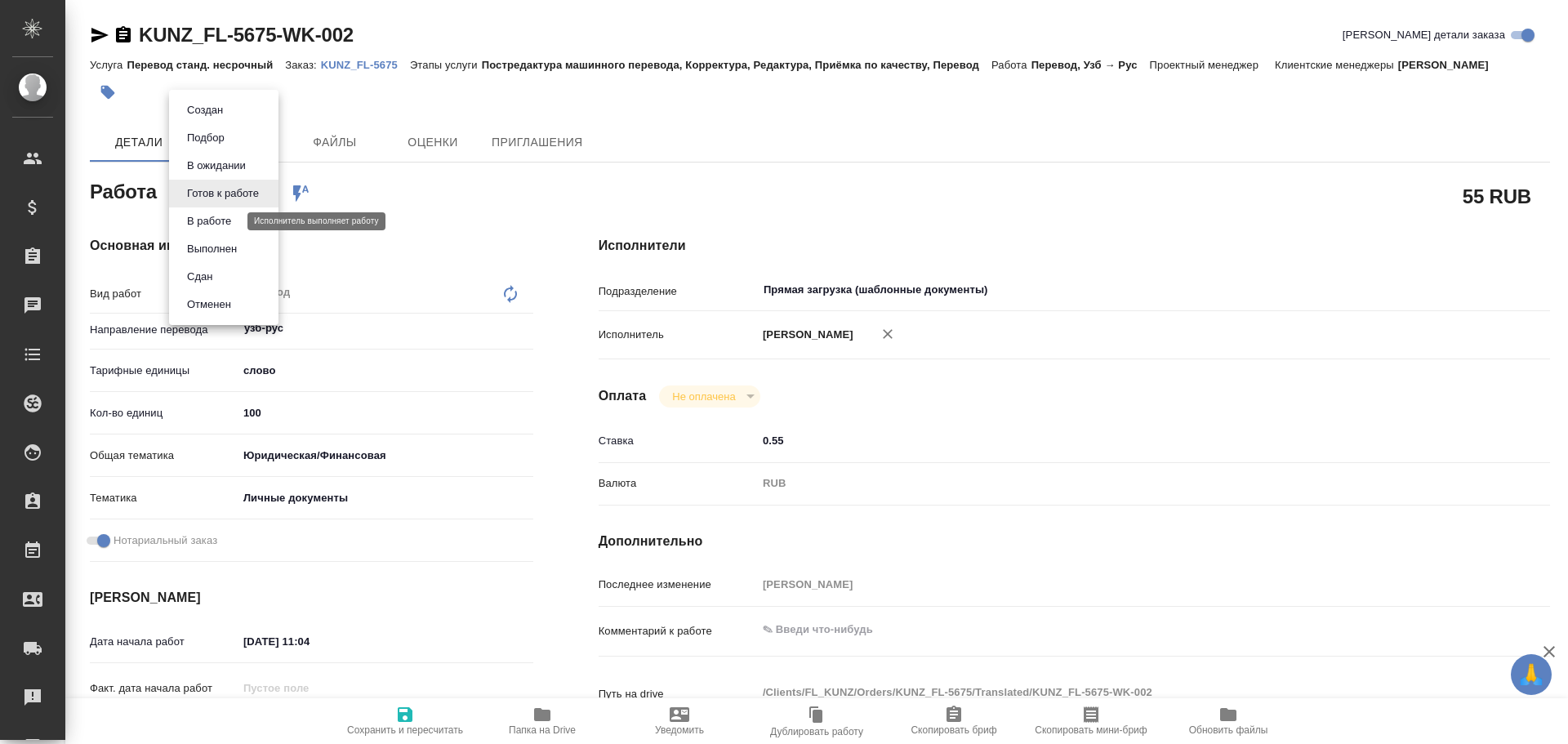 type on "x" 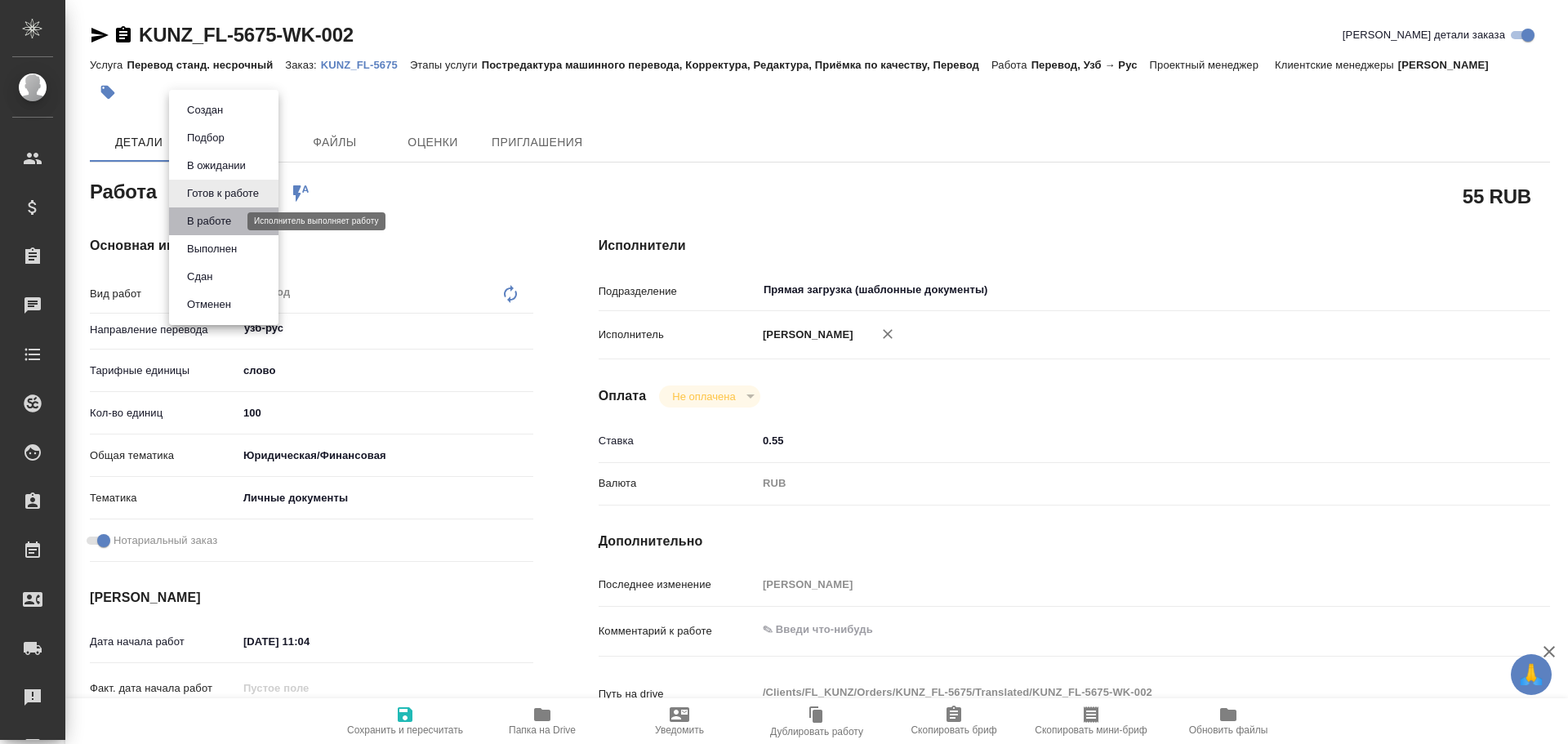 click on "В работе" at bounding box center (209, 221) 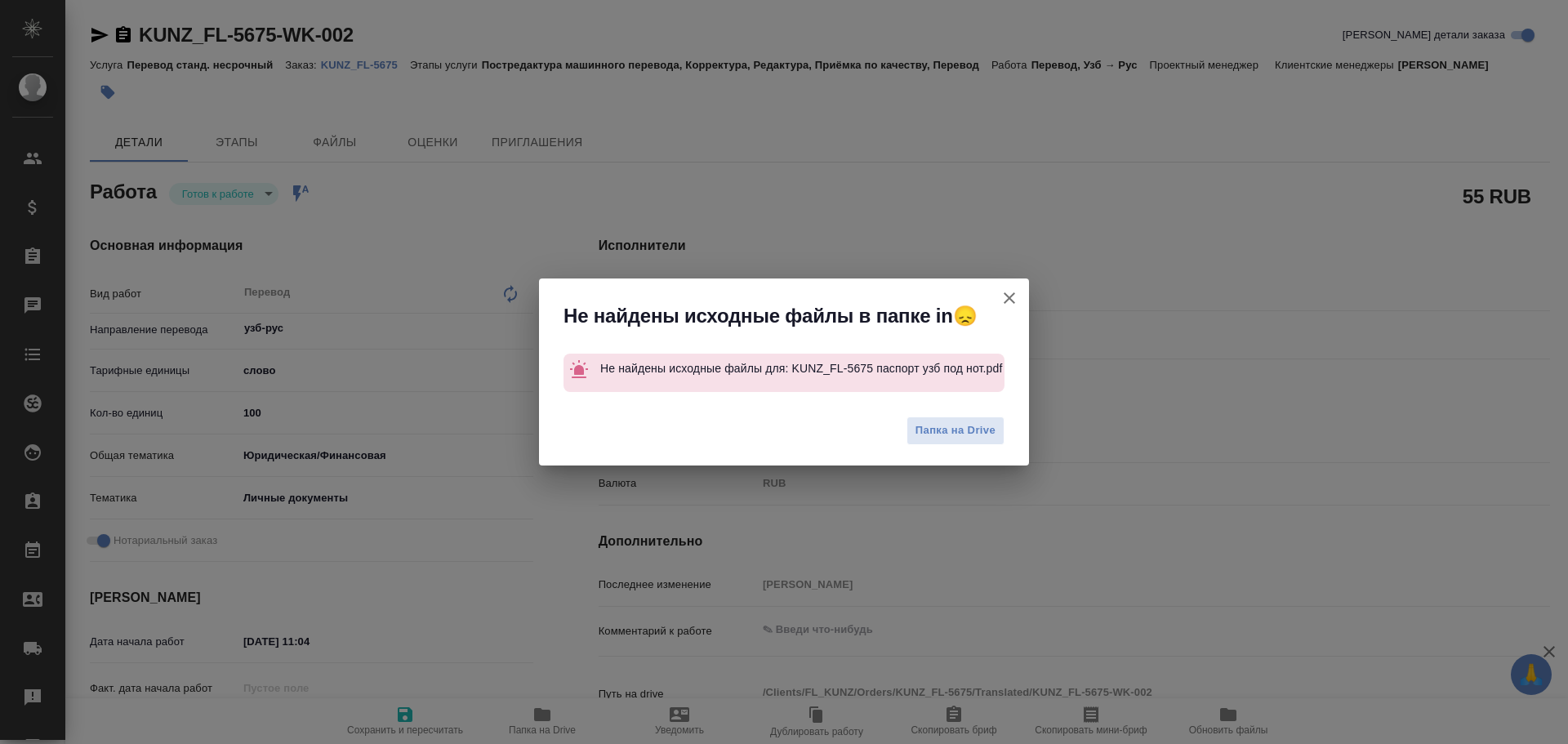 type on "x" 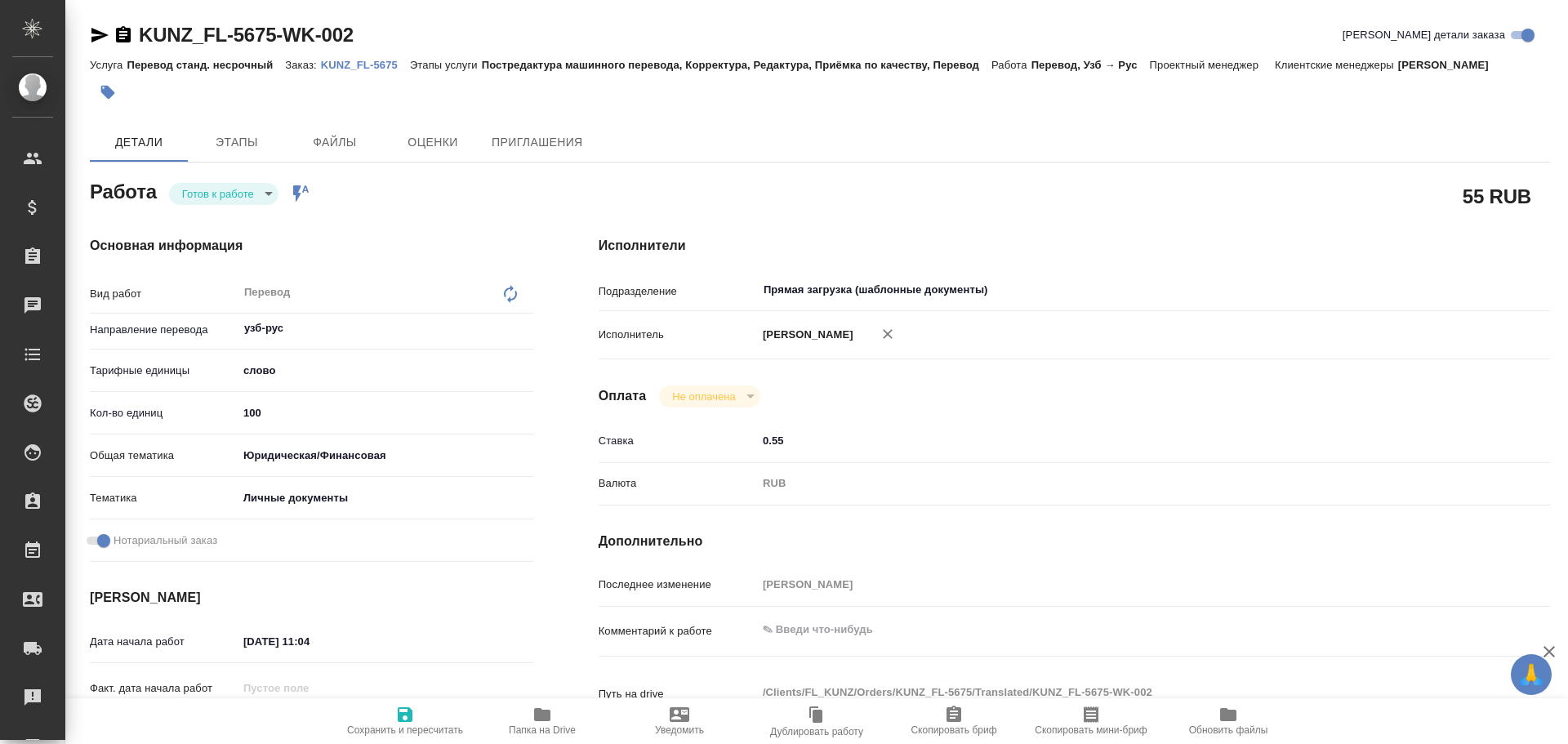 click on "KUNZ_FL-5675" at bounding box center (365, 65) 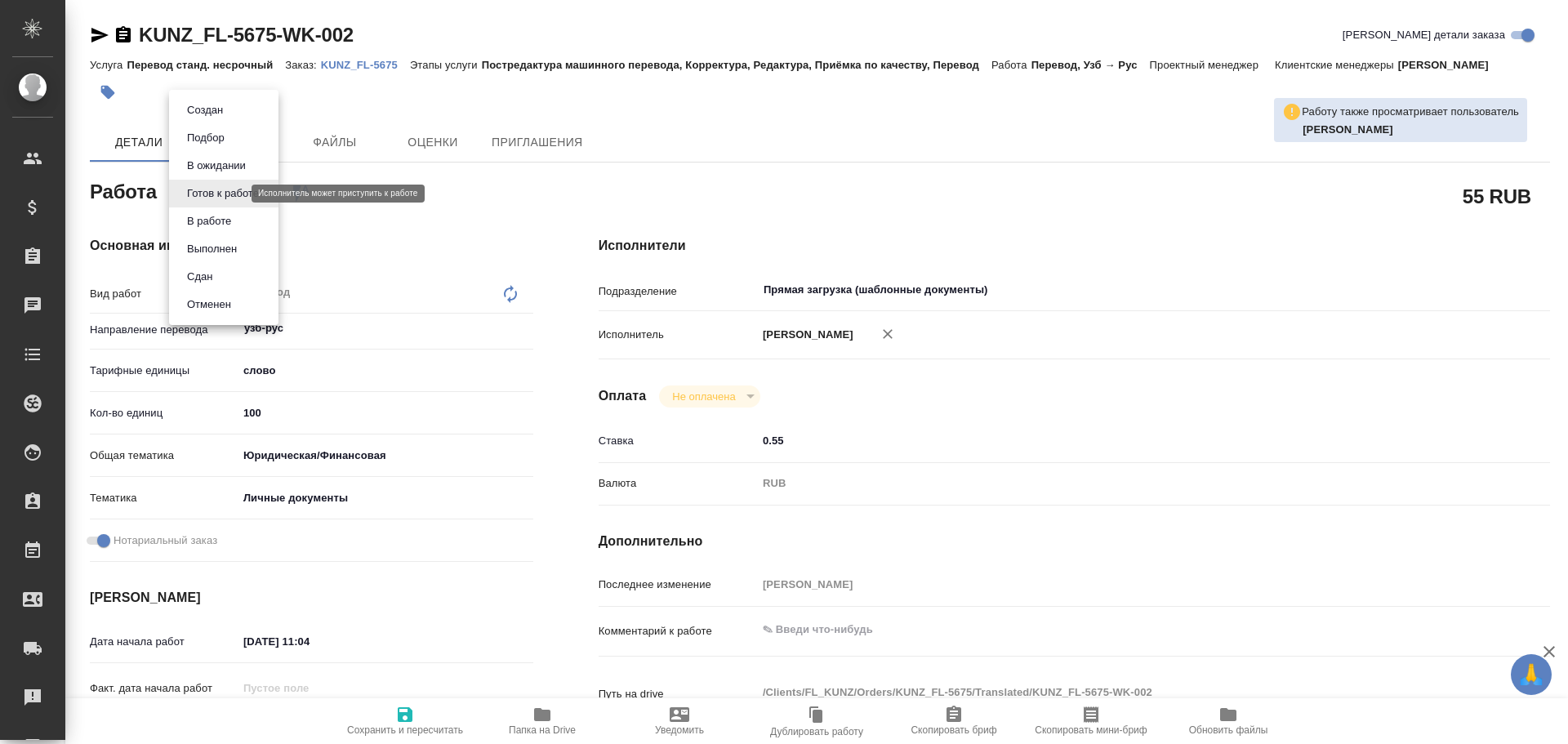click on "🙏 .cls-1
fill:#fff;
AWATERA Gusev Alexandr Клиенты Спецификации Заказы 0 Чаты Todo Проекты SC Исполнители Кандидаты Работы Входящие заявки Заявки на доставку Рекламации Проекты процессинга Конференции Выйти KUNZ_FL-5675-WK-002 Кратко детали заказа Услуга Перевод станд. несрочный Заказ: KUNZ_FL-5675 Этапы услуги Постредактура машинного перевода, Корректура, Редактура, Приёмка по качеству, Перевод Работа Перевод, Узб → Рус Проектный менеджер Клиентские менеджеры Лилия Берщанская Работу также просматривает пользователь Лилия Берщанская Детали Этапы Файлы Оценки Работа" at bounding box center (784, 372) 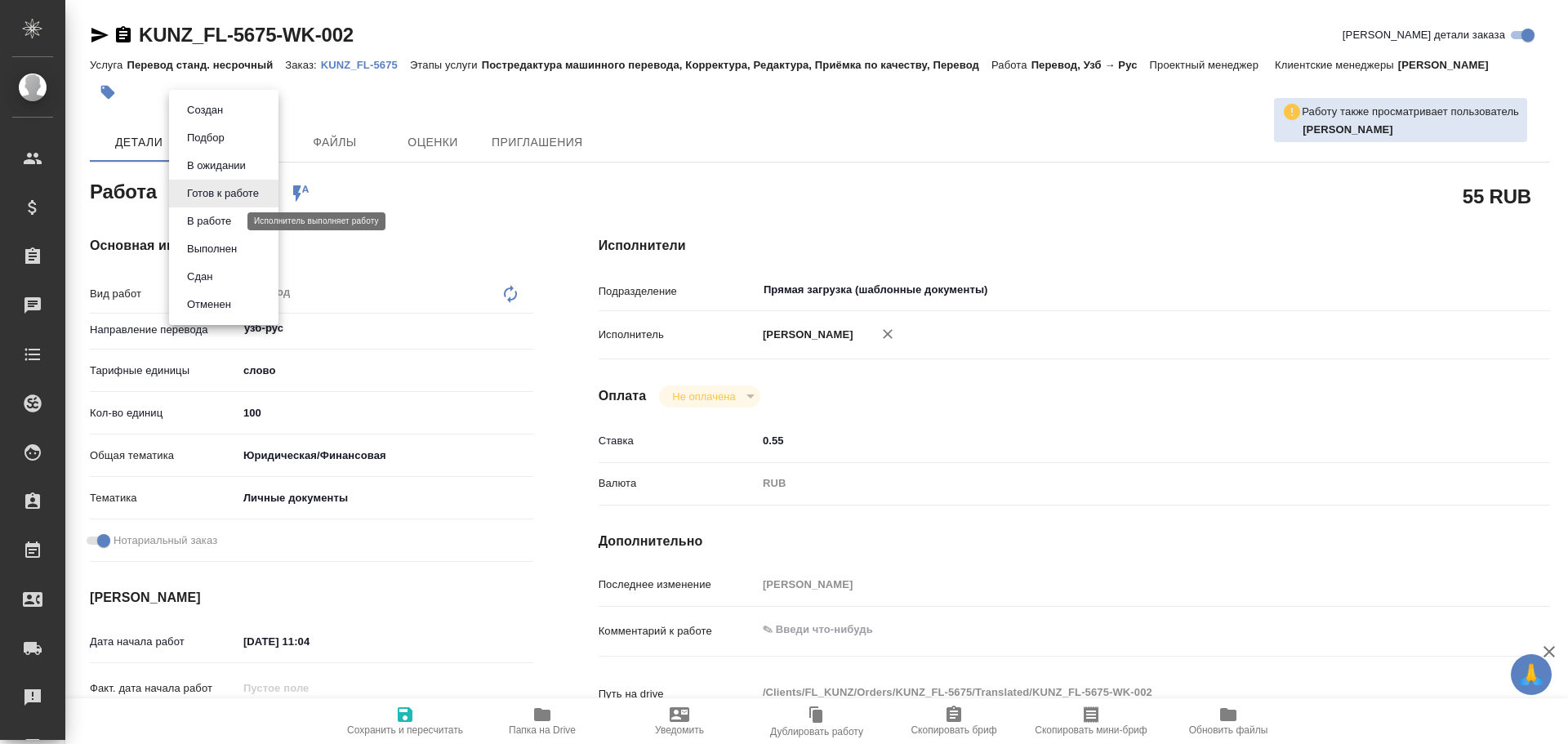 click on "В работе" at bounding box center (209, 221) 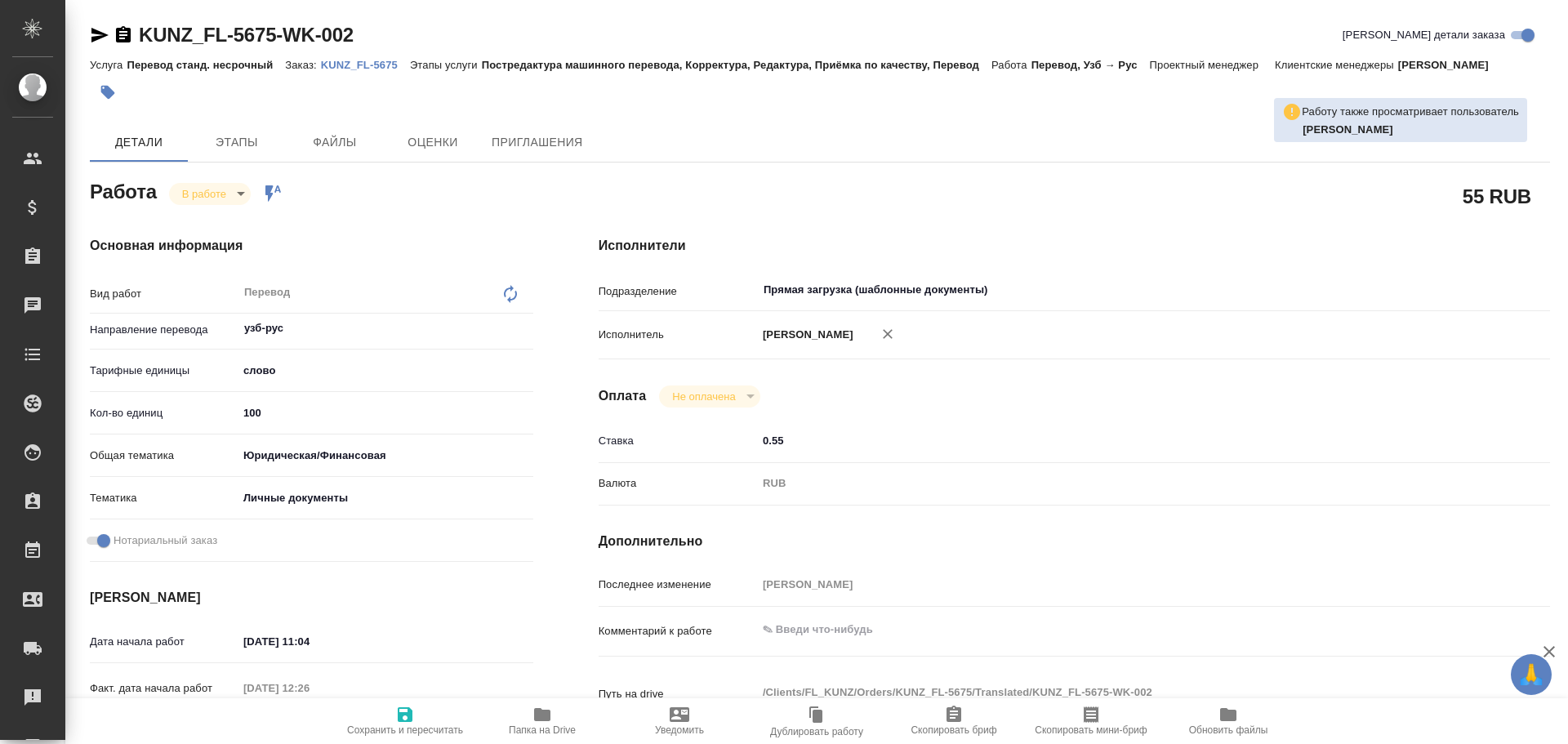 type on "x" 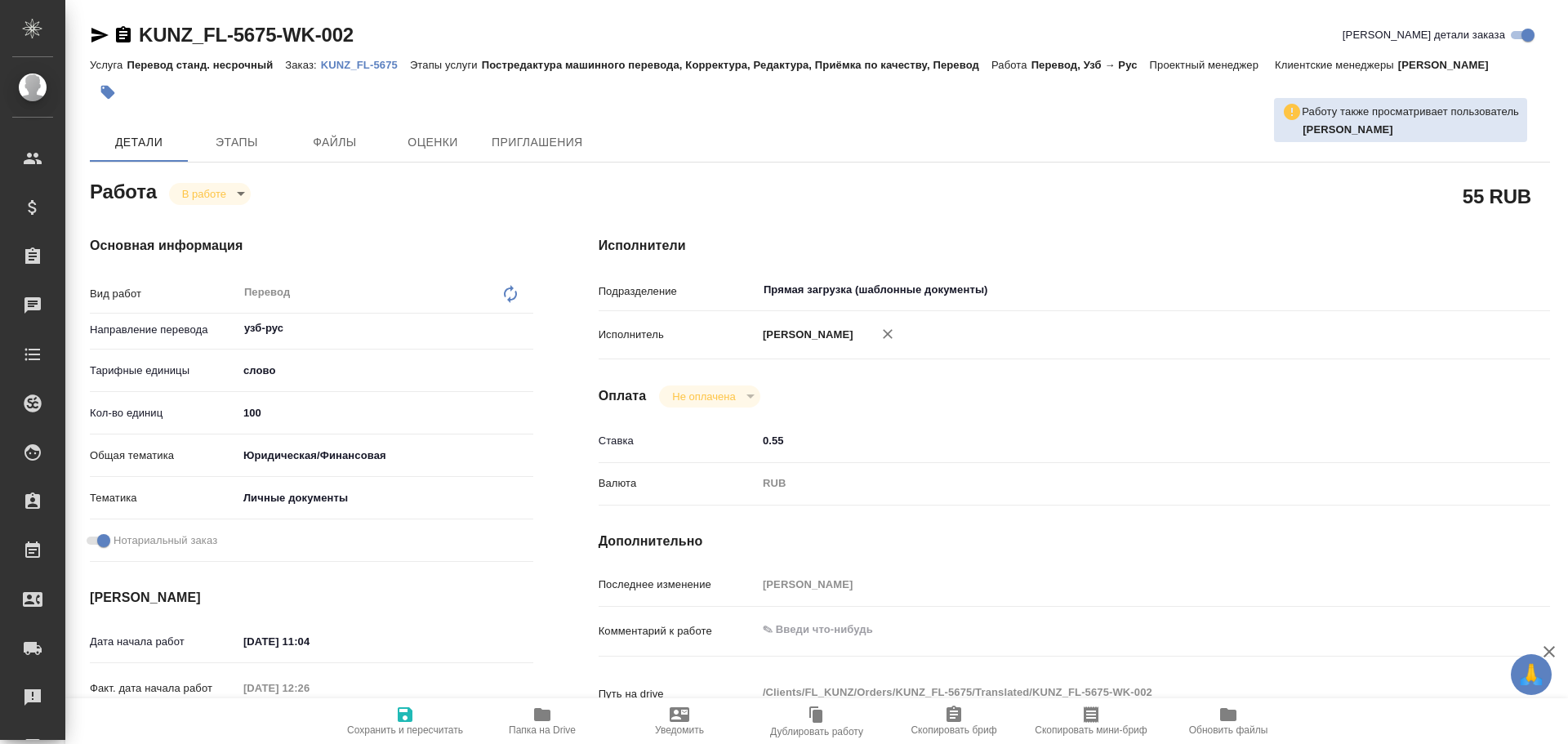 type on "x" 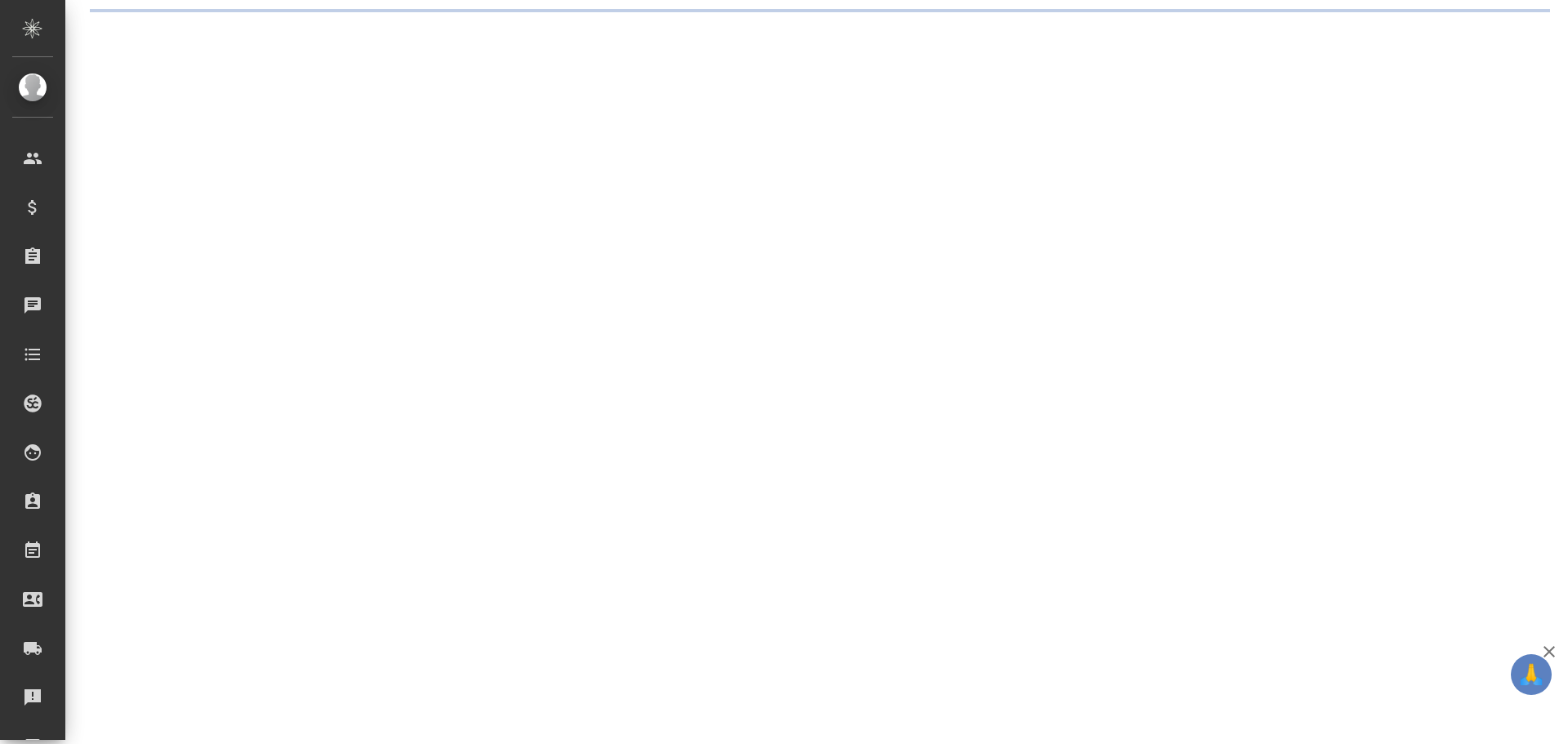 scroll, scrollTop: 0, scrollLeft: 0, axis: both 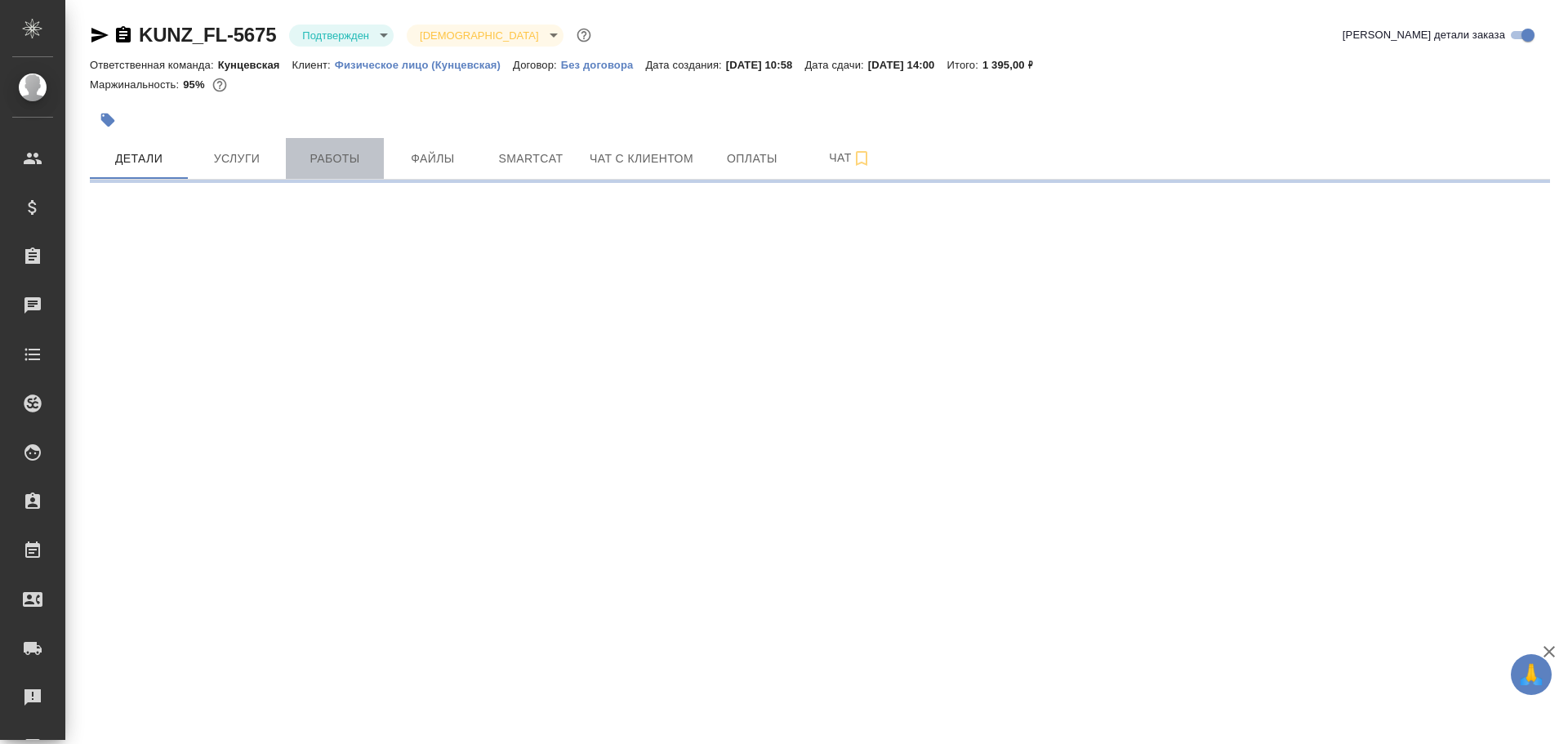 click on "Работы" at bounding box center (335, 158) 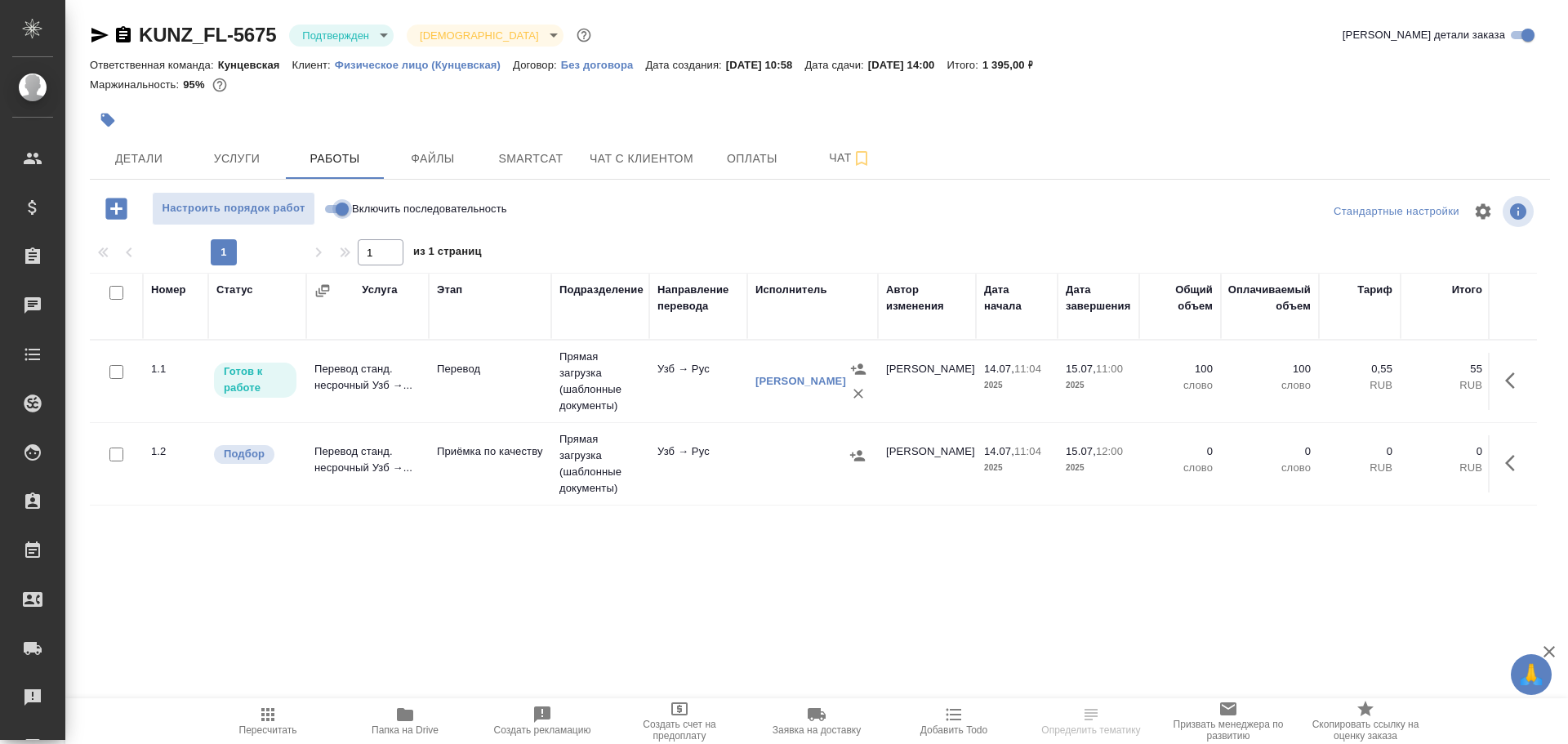 click on "Включить последовательность" at bounding box center (342, 209) 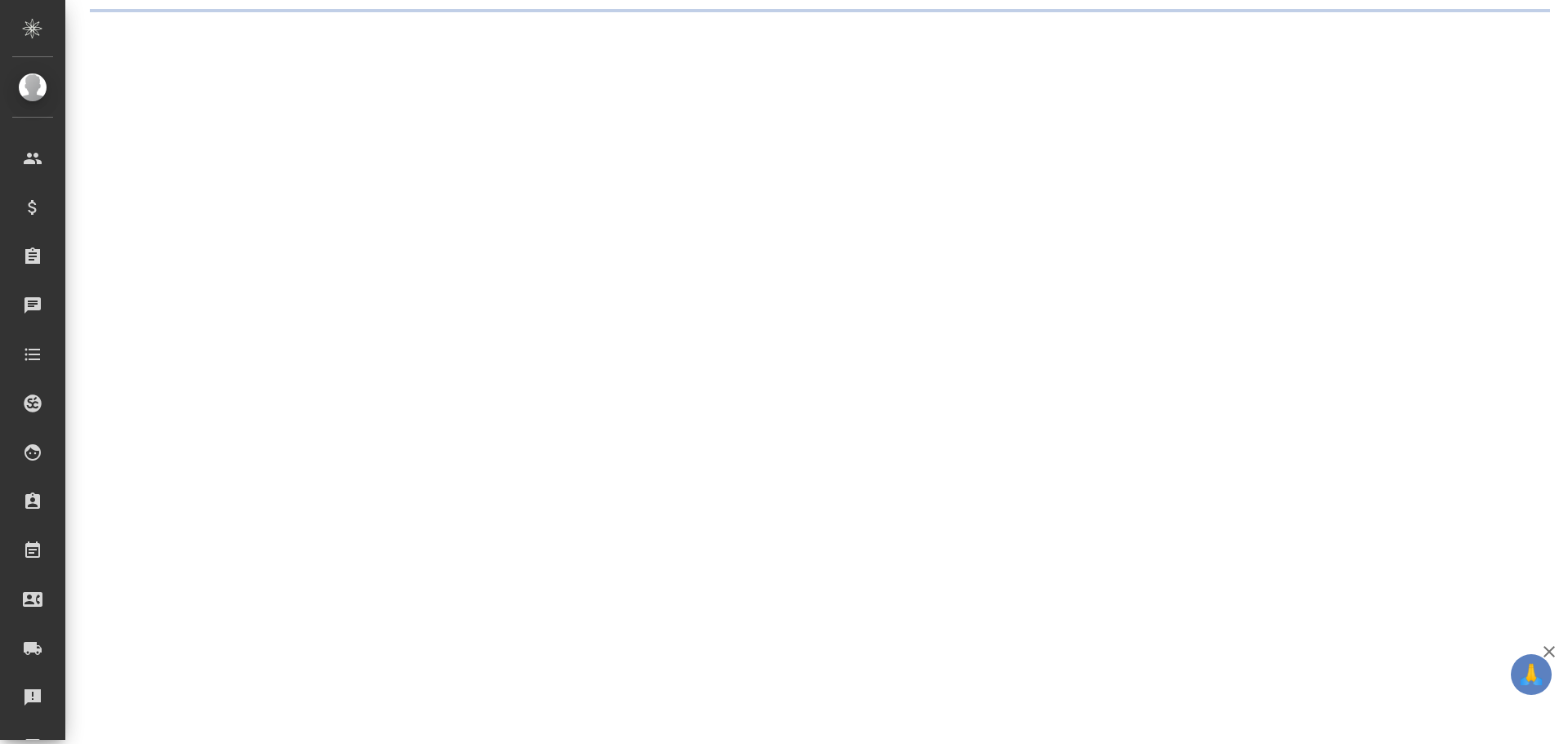 scroll, scrollTop: 0, scrollLeft: 0, axis: both 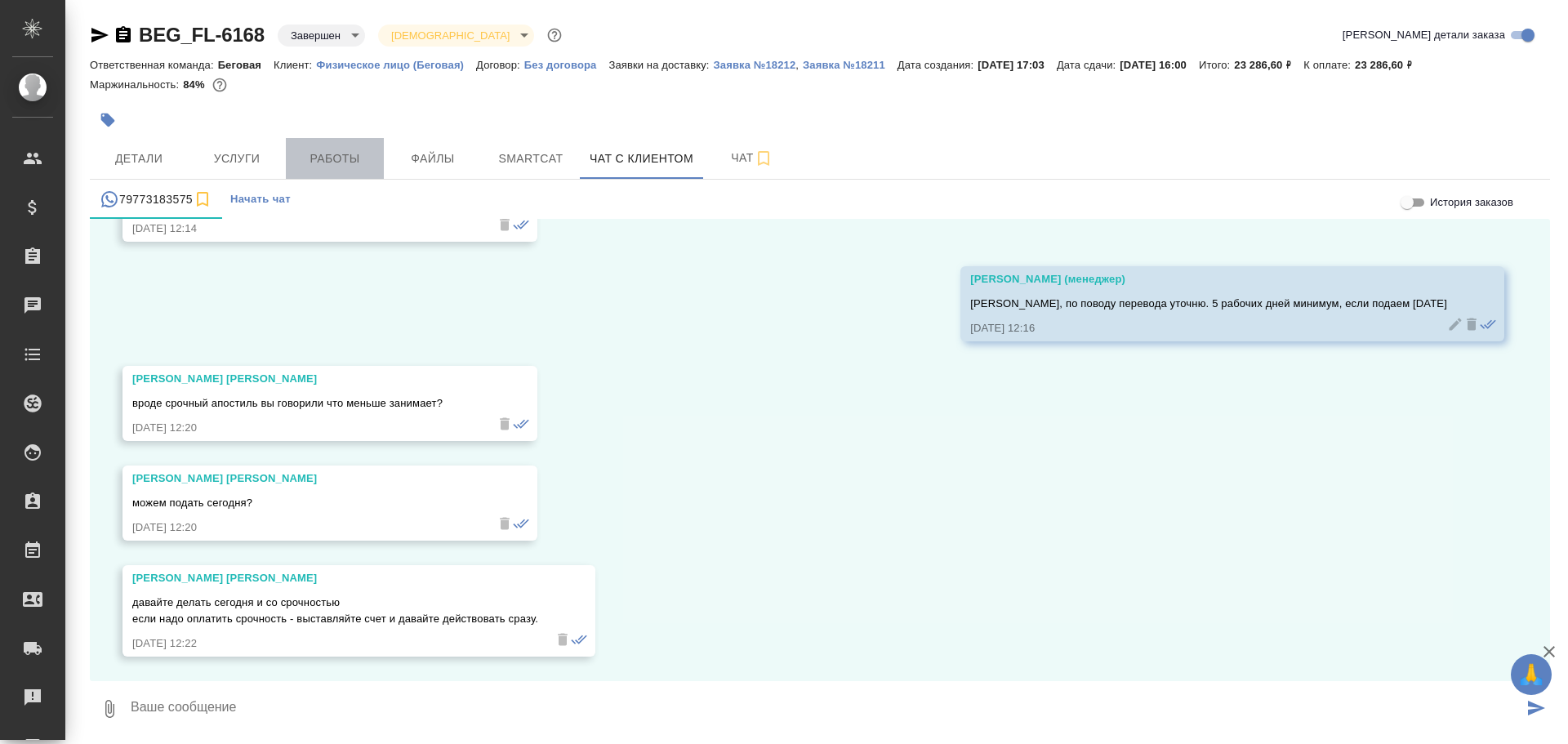 click on "Работы" at bounding box center [335, 158] 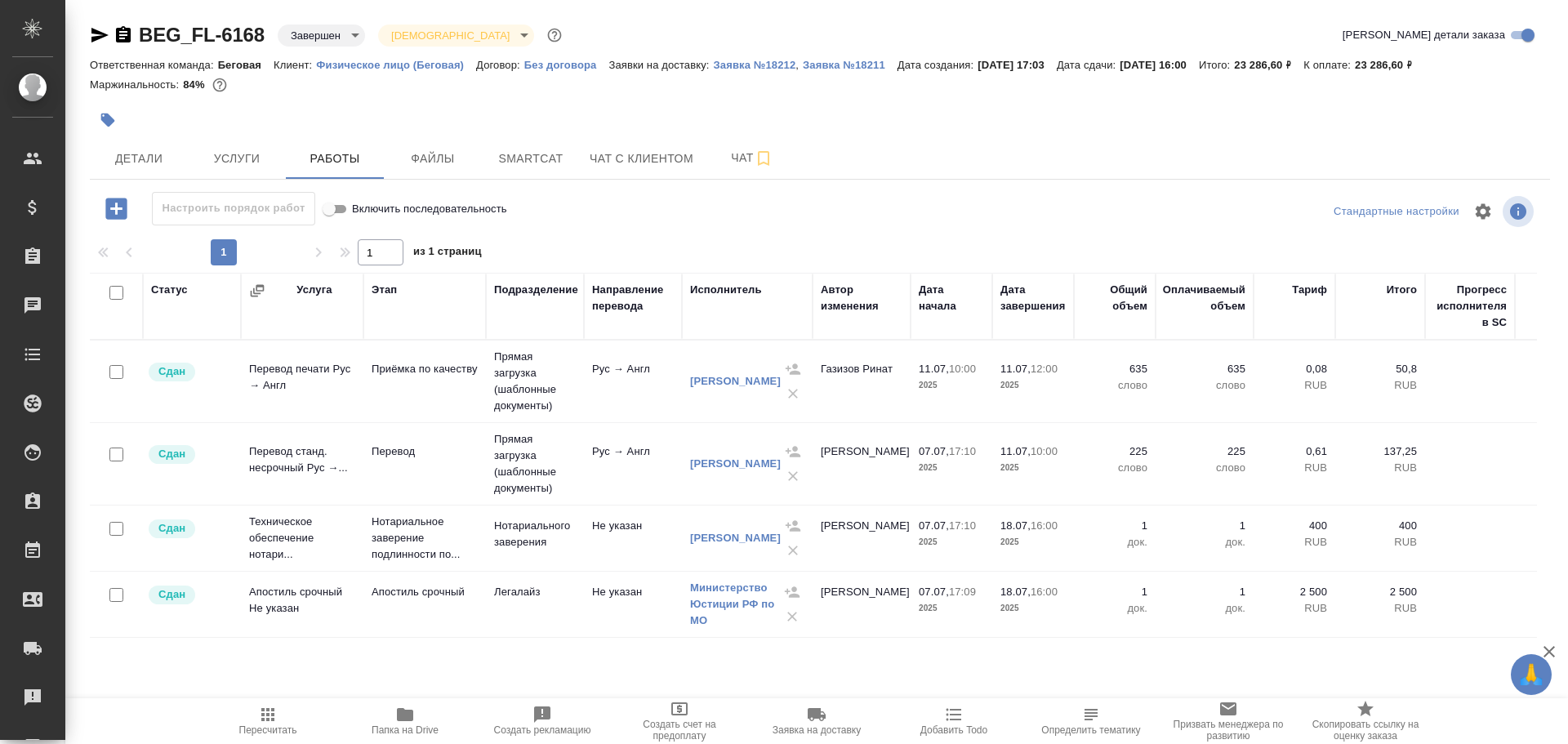 scroll, scrollTop: 0, scrollLeft: 0, axis: both 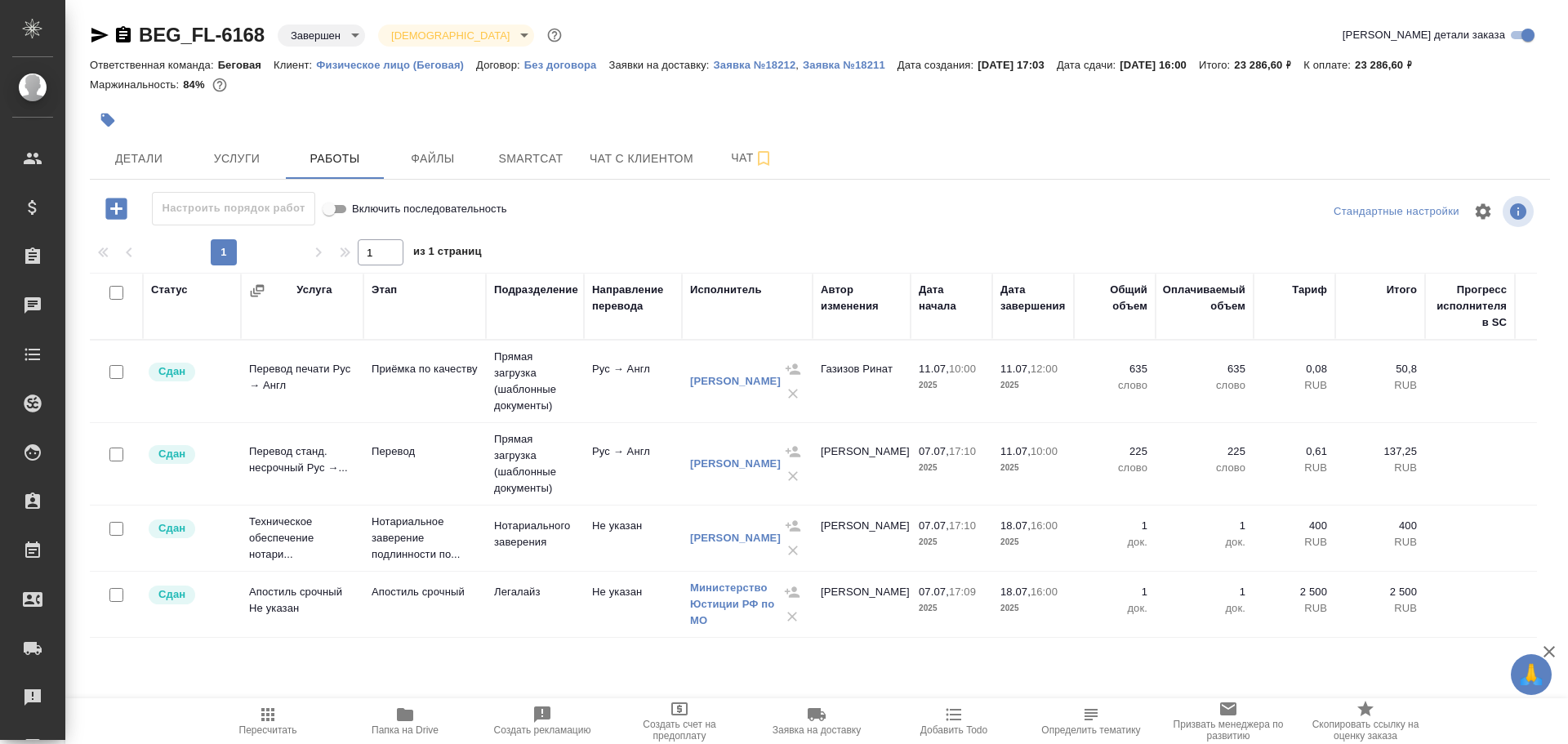 click on "Перевод станд. несрочный Рус →..." at bounding box center [302, 381] 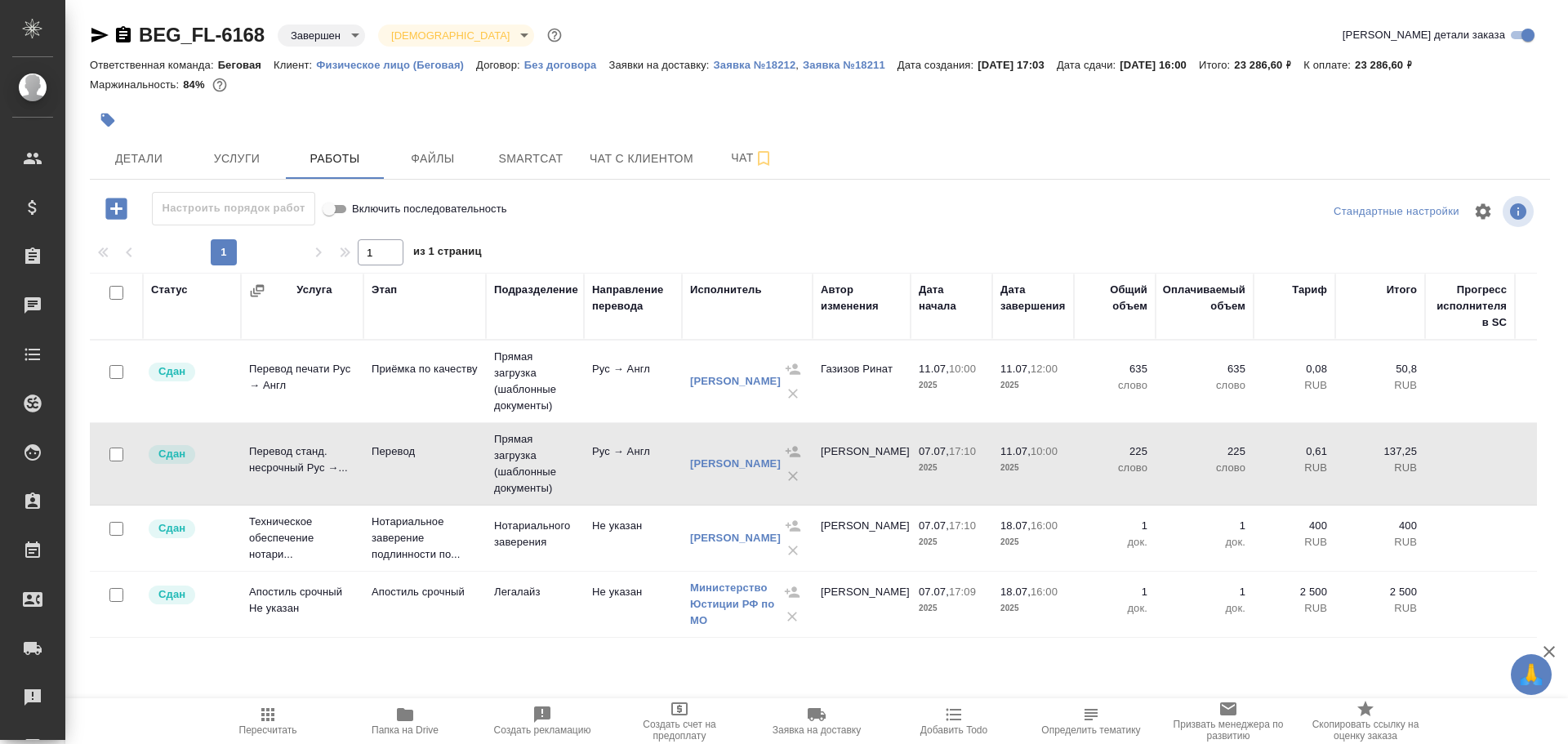 click on "Перевод станд. несрочный Рус →..." at bounding box center (302, 381) 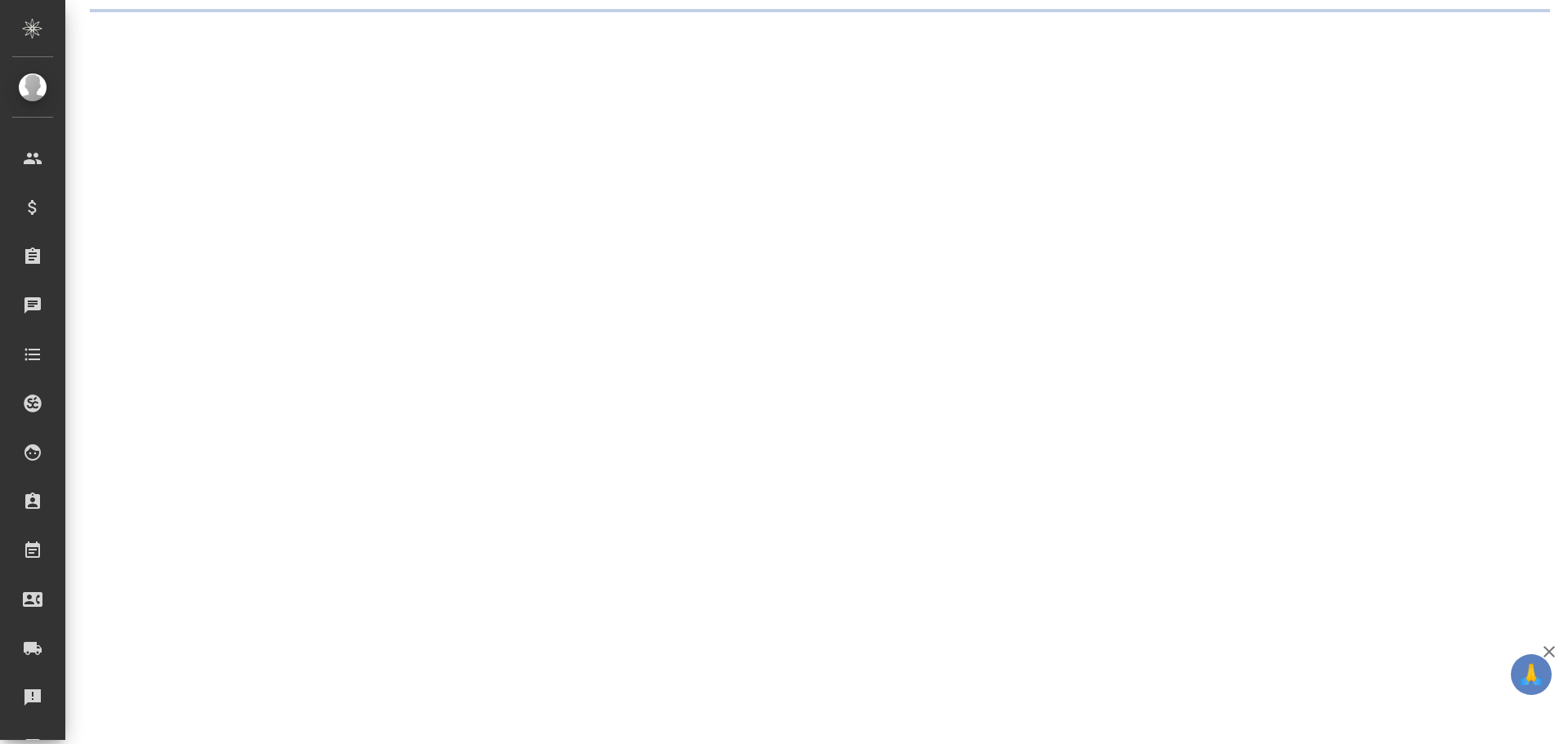 scroll, scrollTop: 0, scrollLeft: 0, axis: both 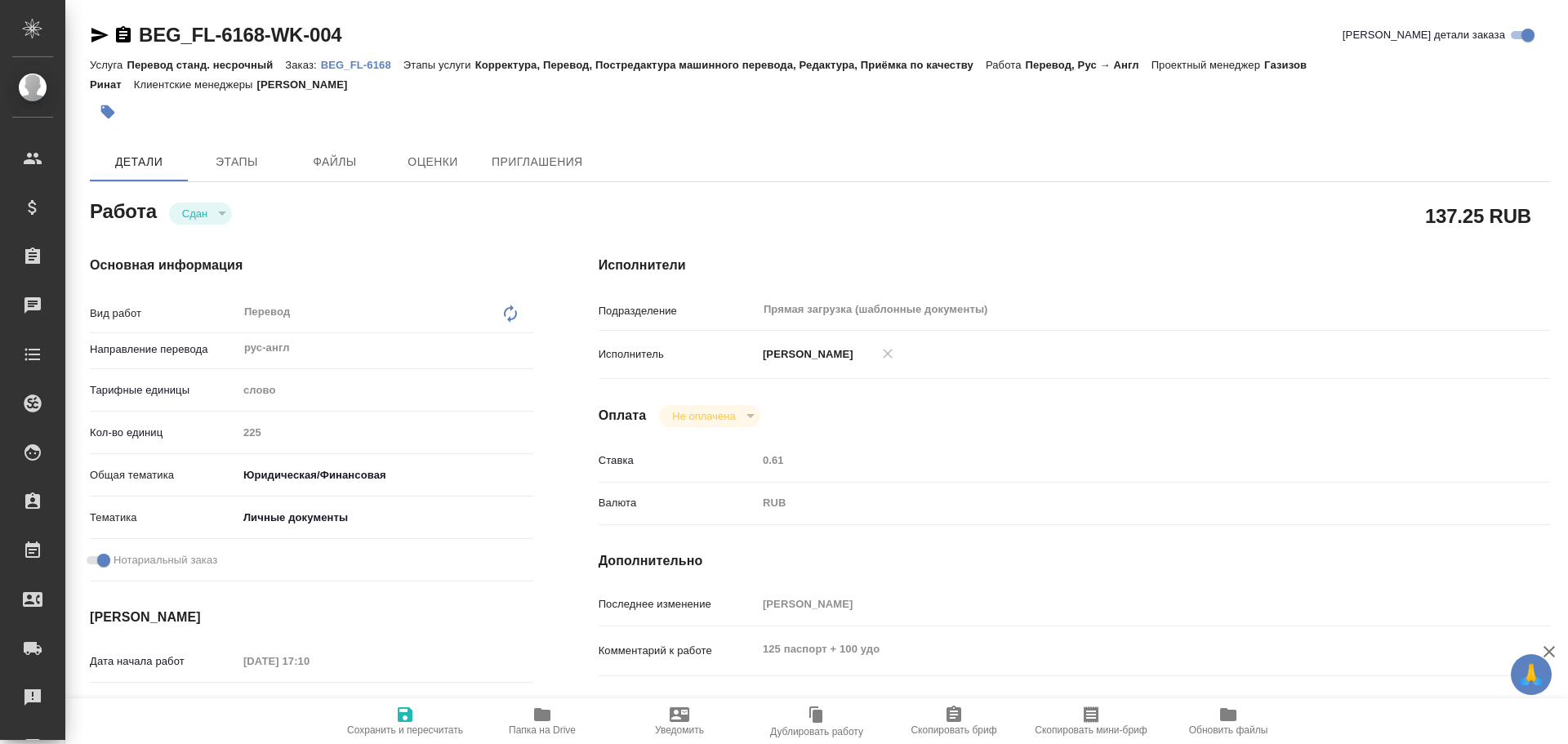 type on "x" 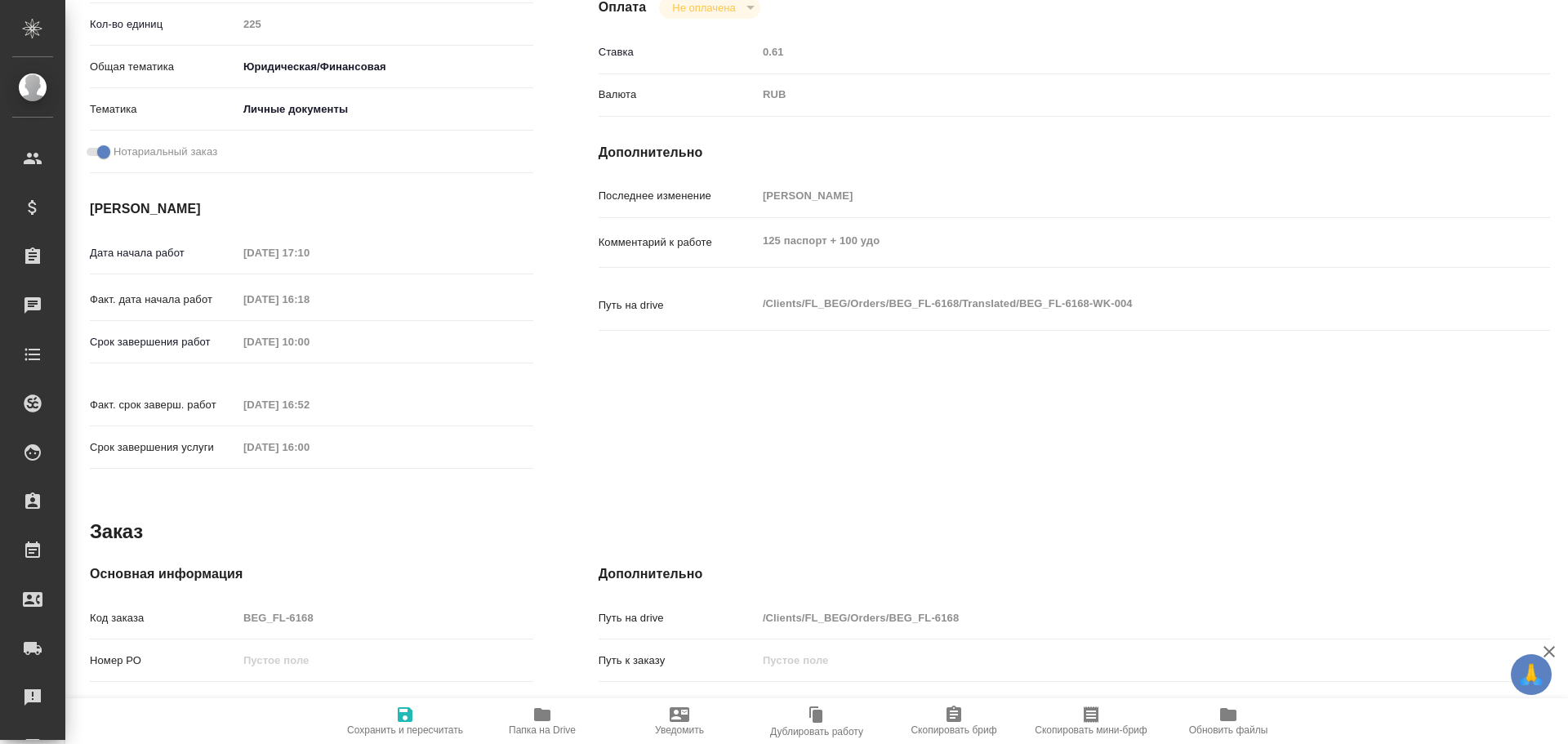 type on "x" 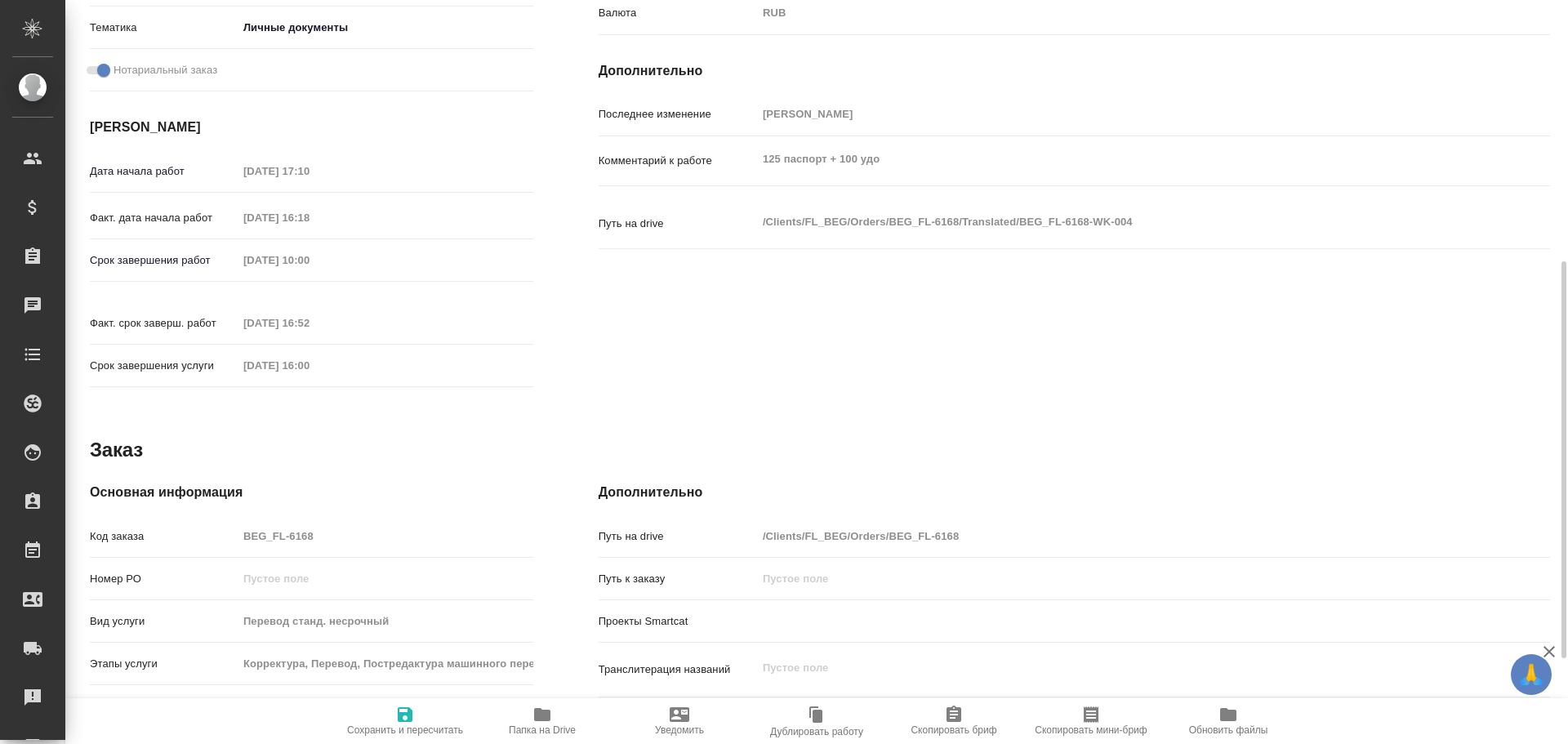 scroll, scrollTop: 649, scrollLeft: 0, axis: vertical 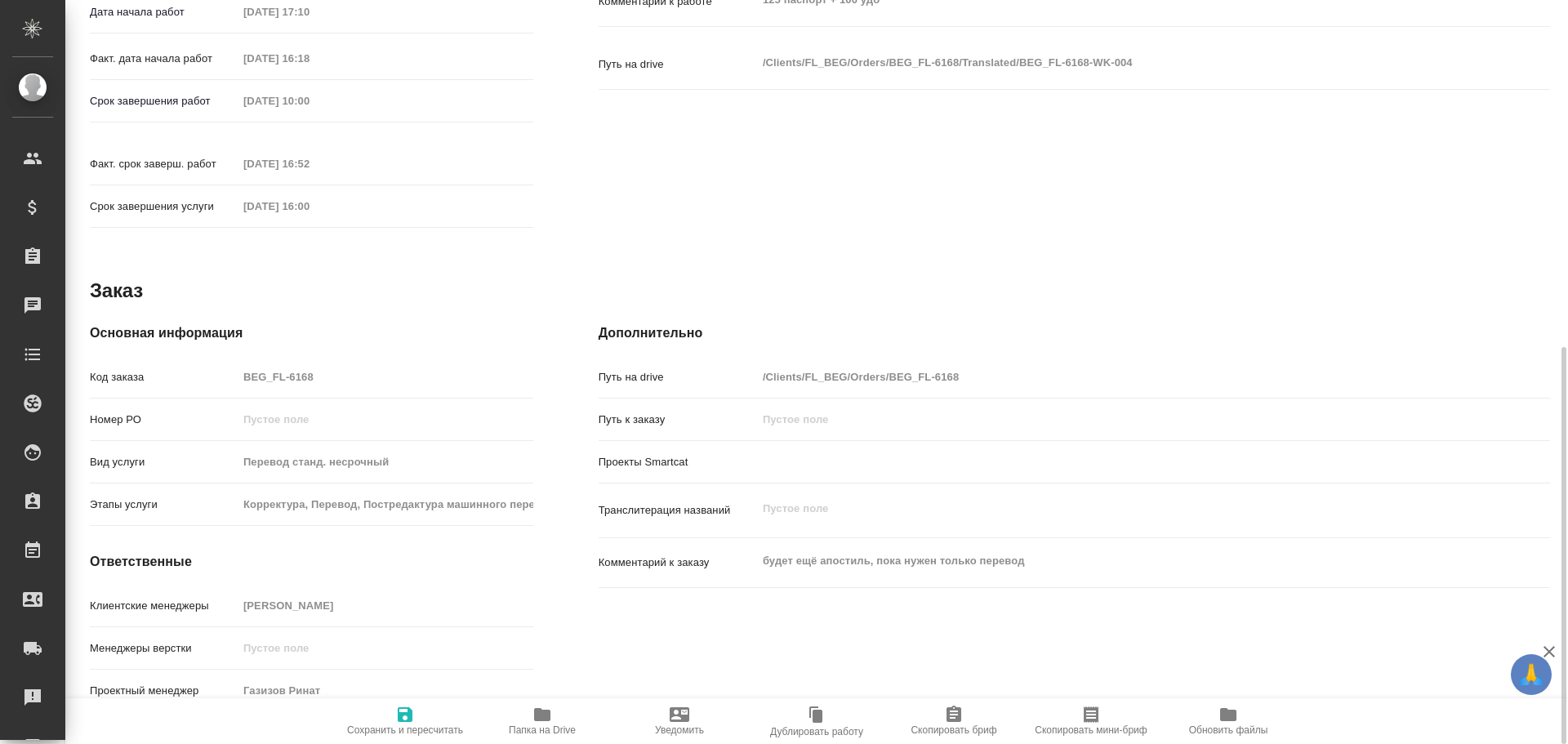 type on "x" 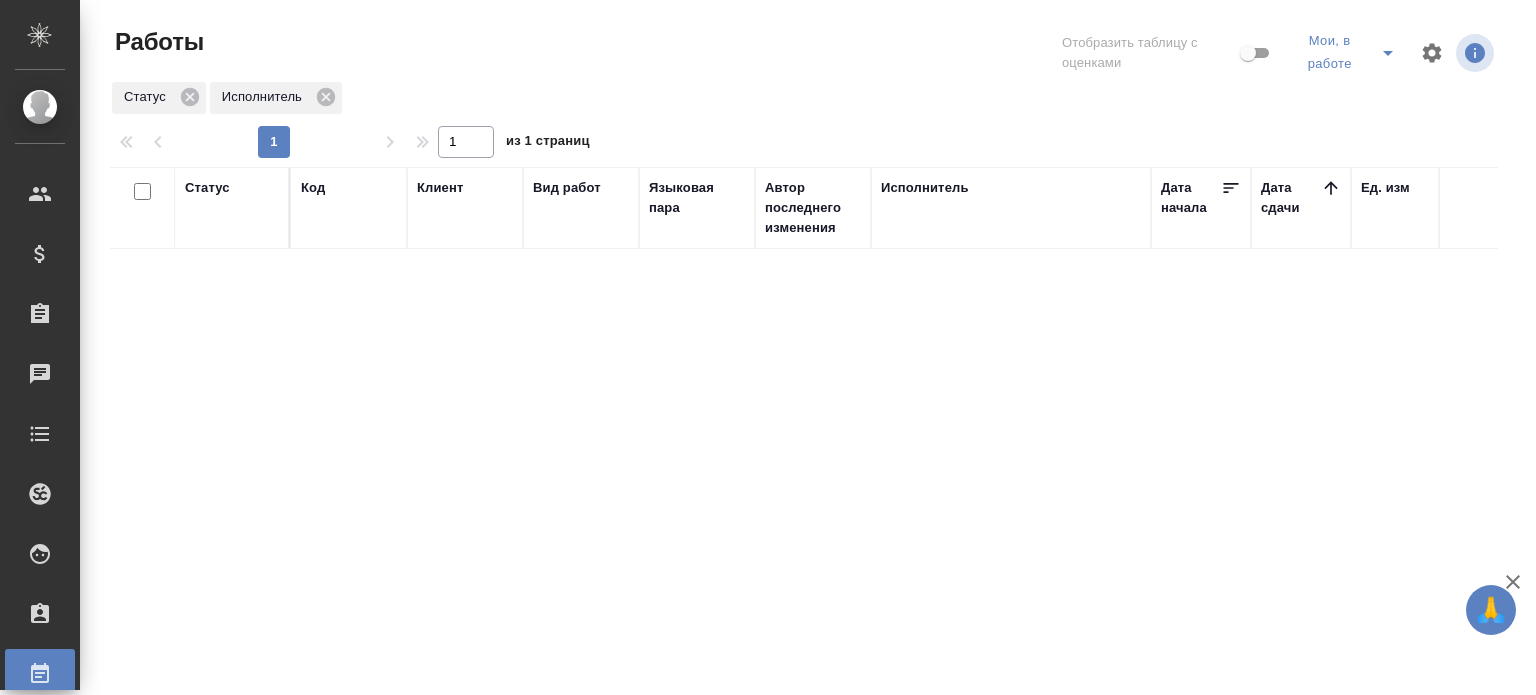 scroll, scrollTop: 0, scrollLeft: 0, axis: both 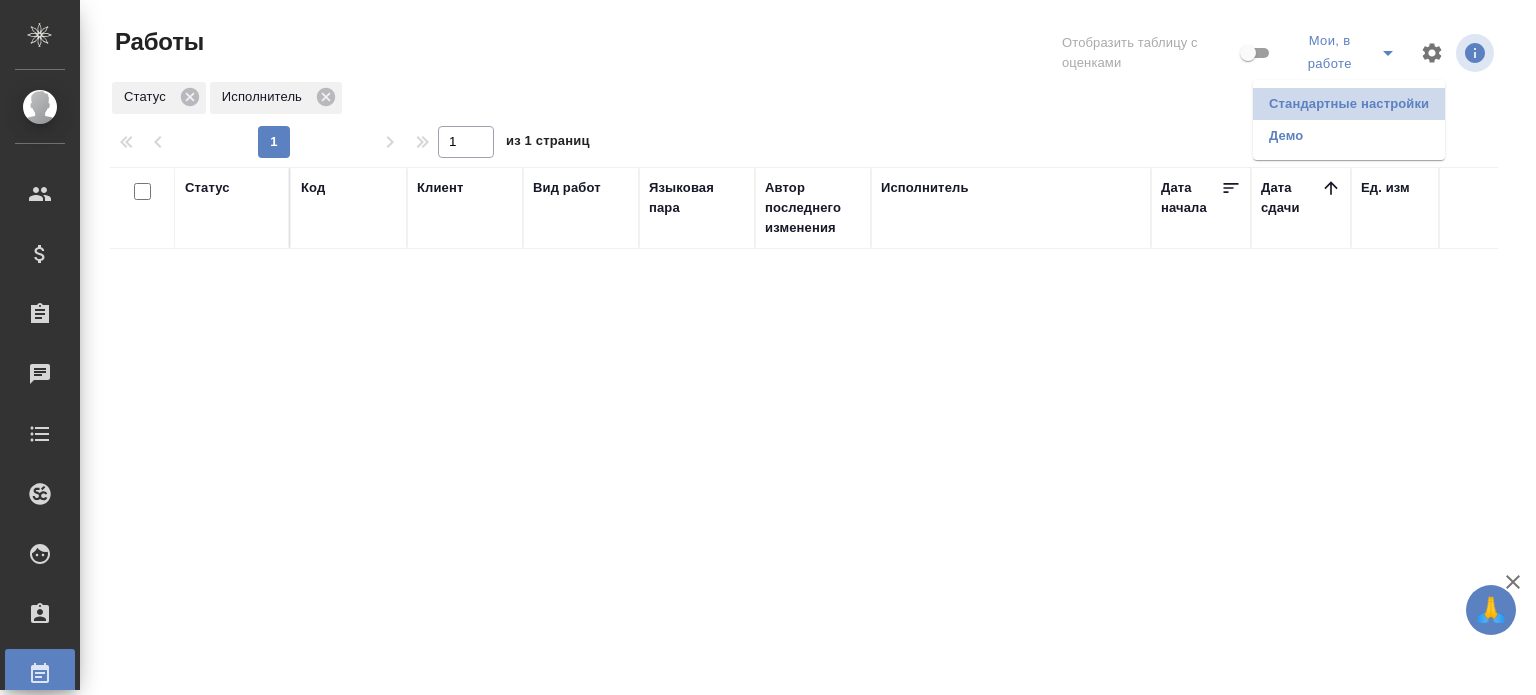 click on "Стандартные настройки" at bounding box center [1349, 104] 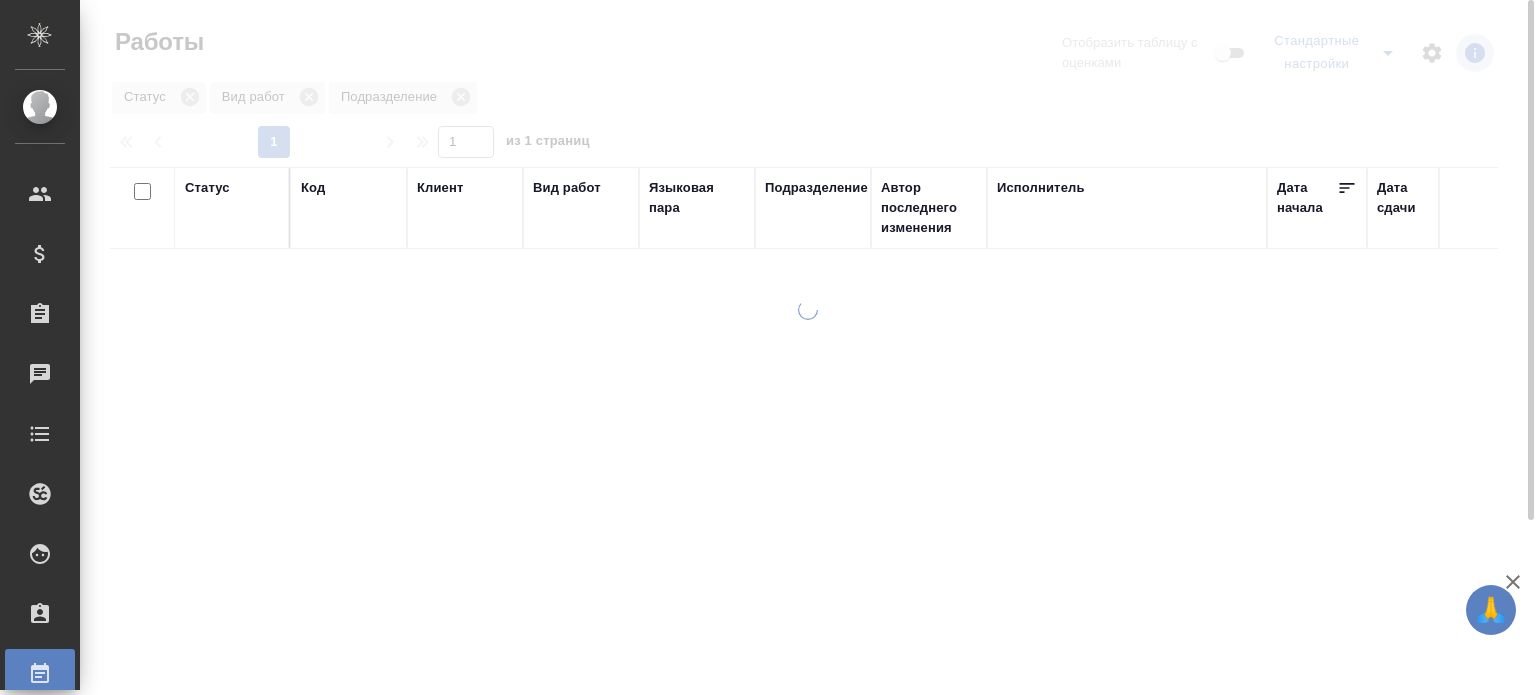 scroll, scrollTop: 0, scrollLeft: 0, axis: both 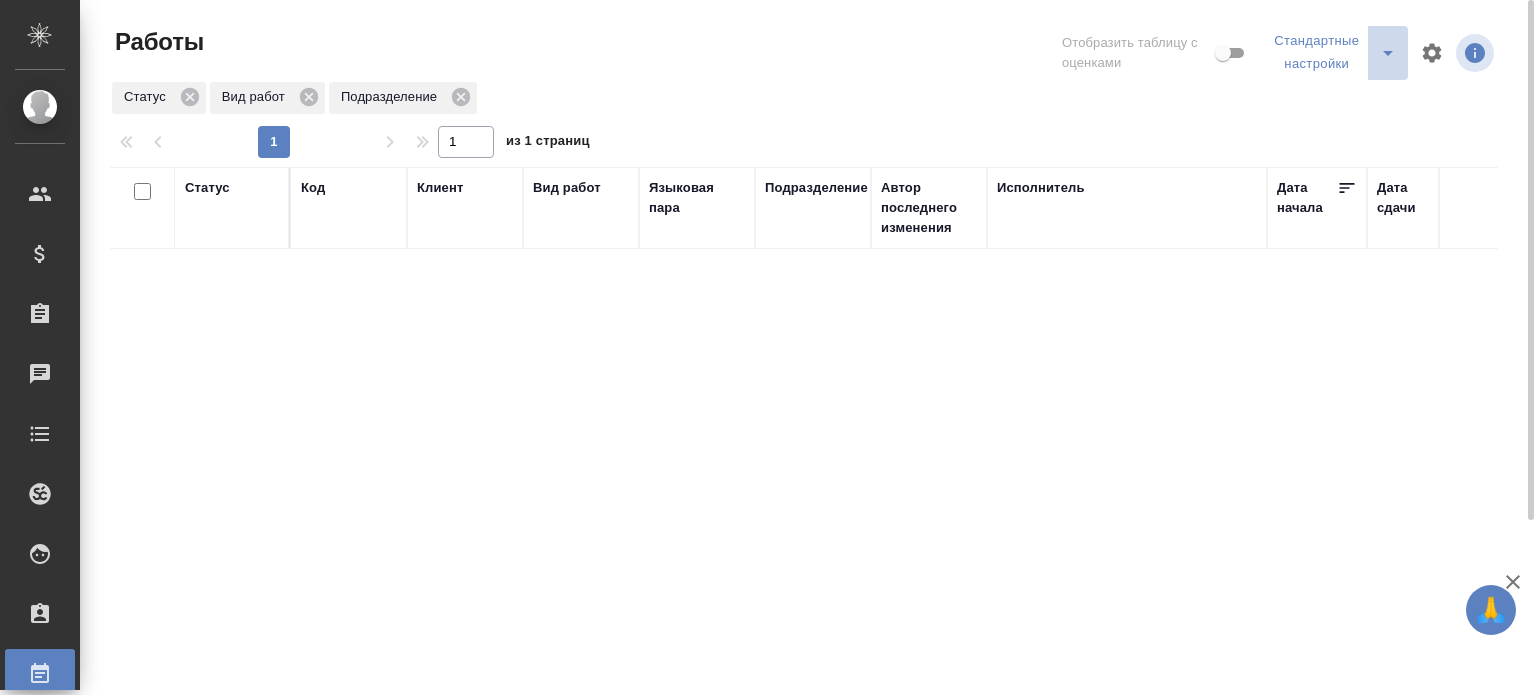 click 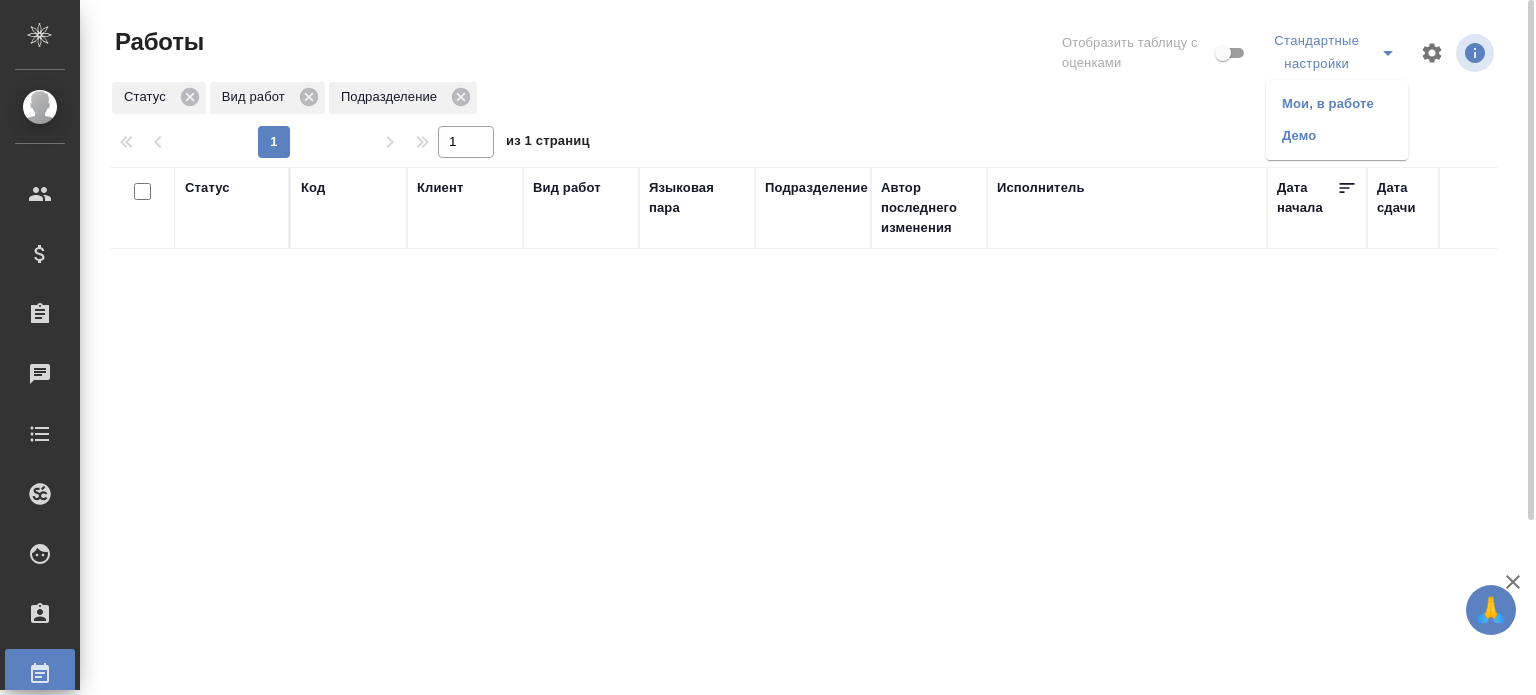 click on "Мои, в работе" at bounding box center (1337, 104) 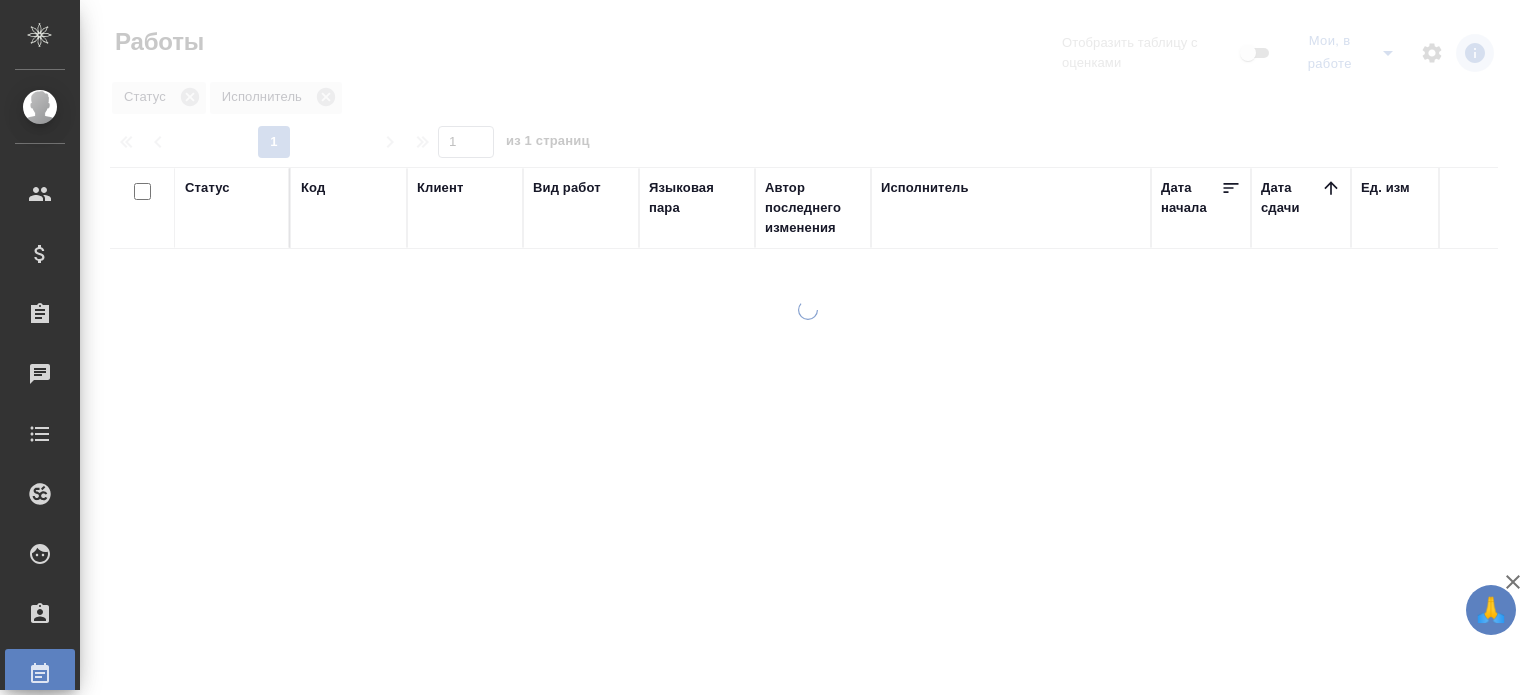 scroll, scrollTop: 0, scrollLeft: 0, axis: both 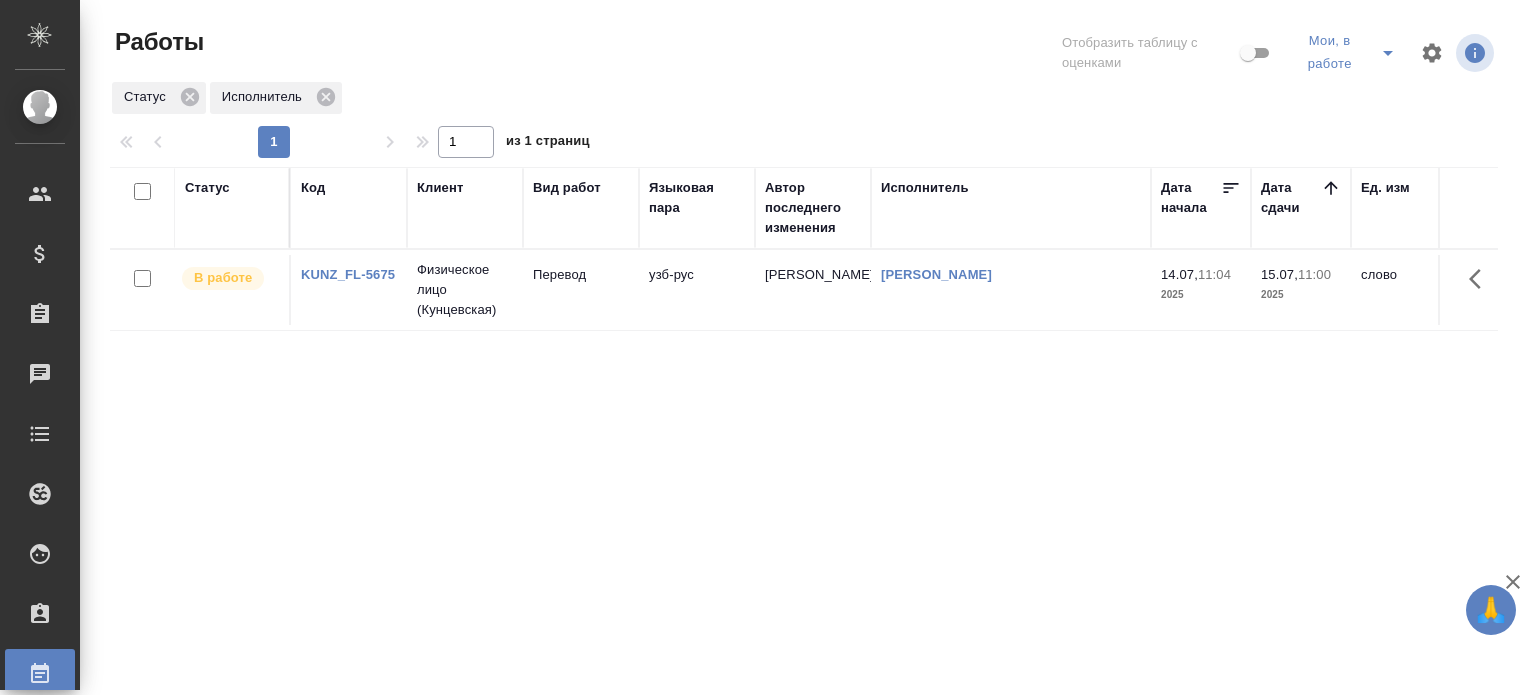 click on "[PERSON_NAME]" at bounding box center [813, 290] 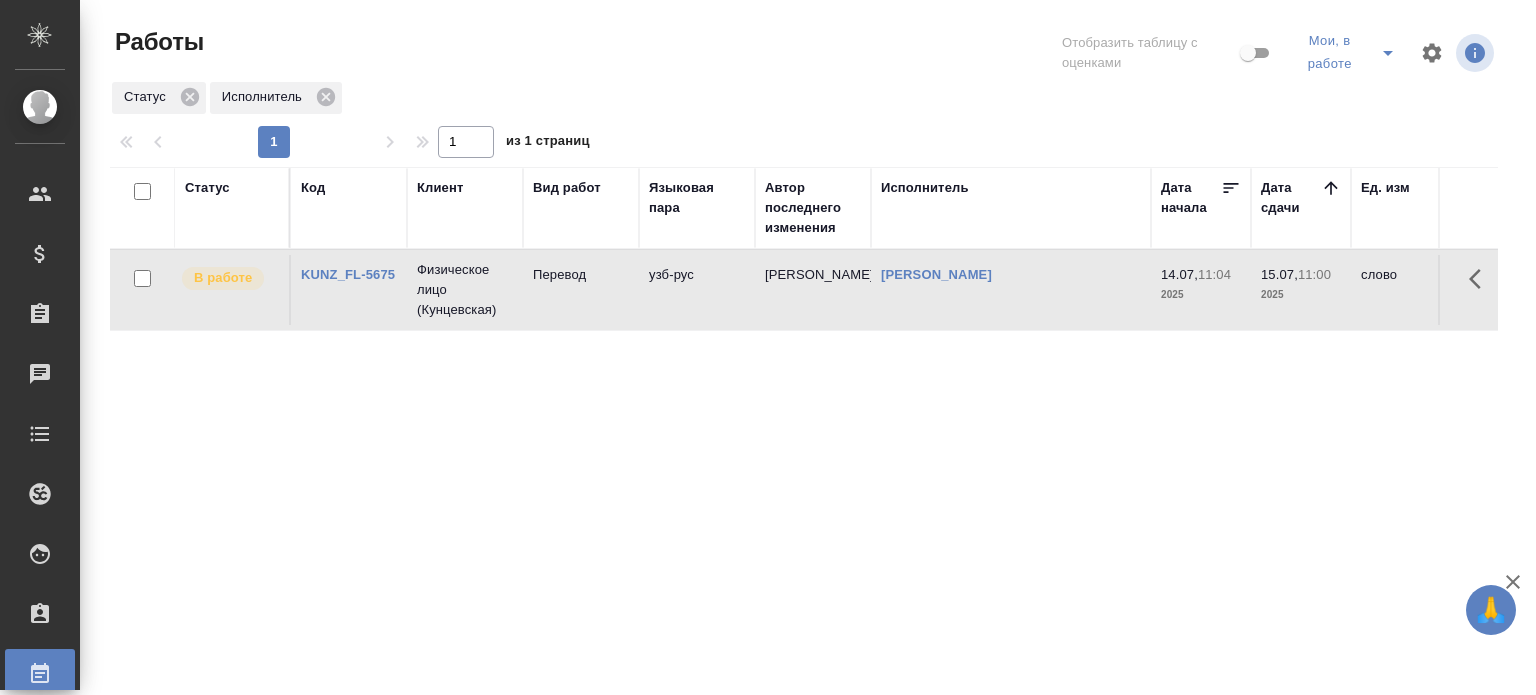 click on "[PERSON_NAME]" at bounding box center (813, 290) 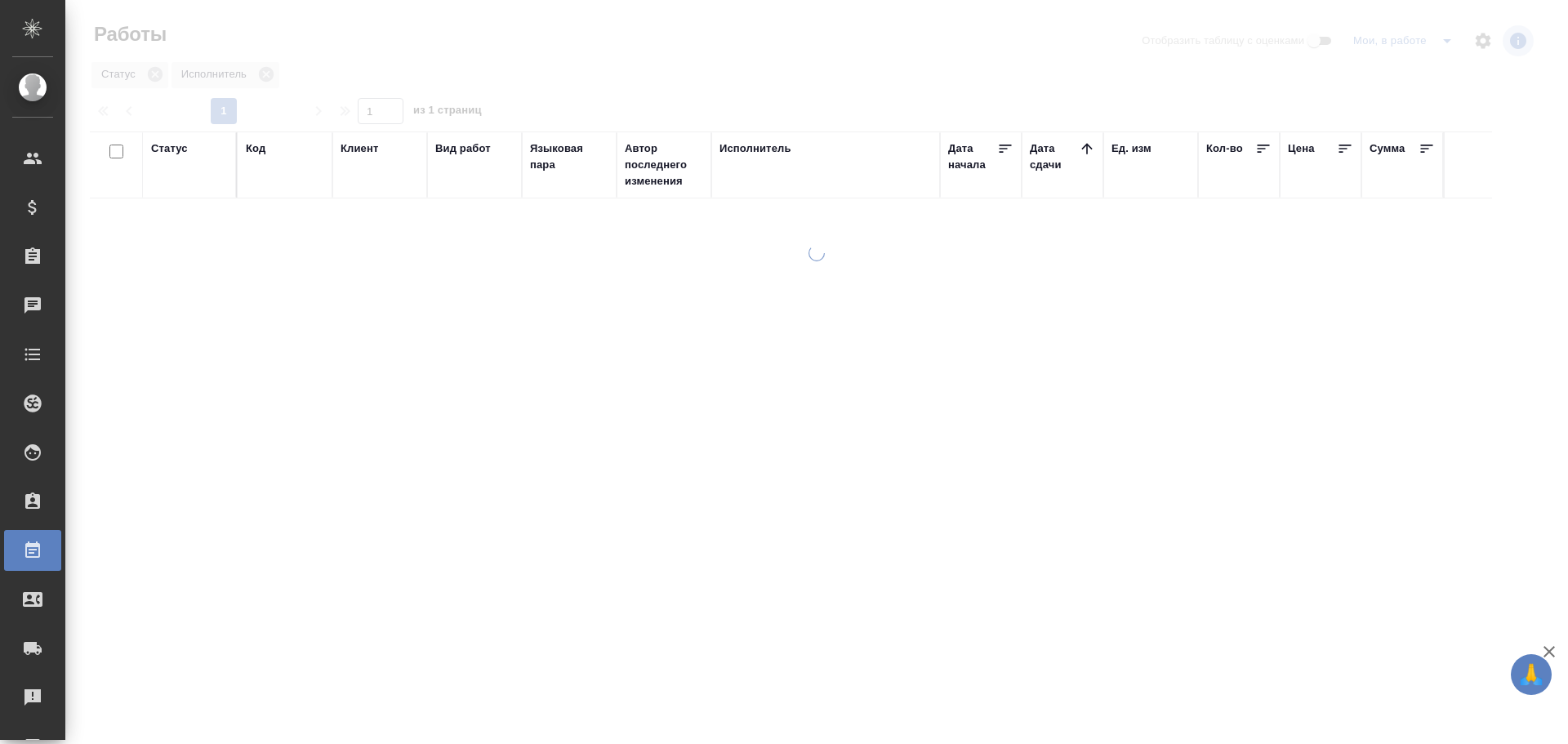 scroll, scrollTop: 0, scrollLeft: 0, axis: both 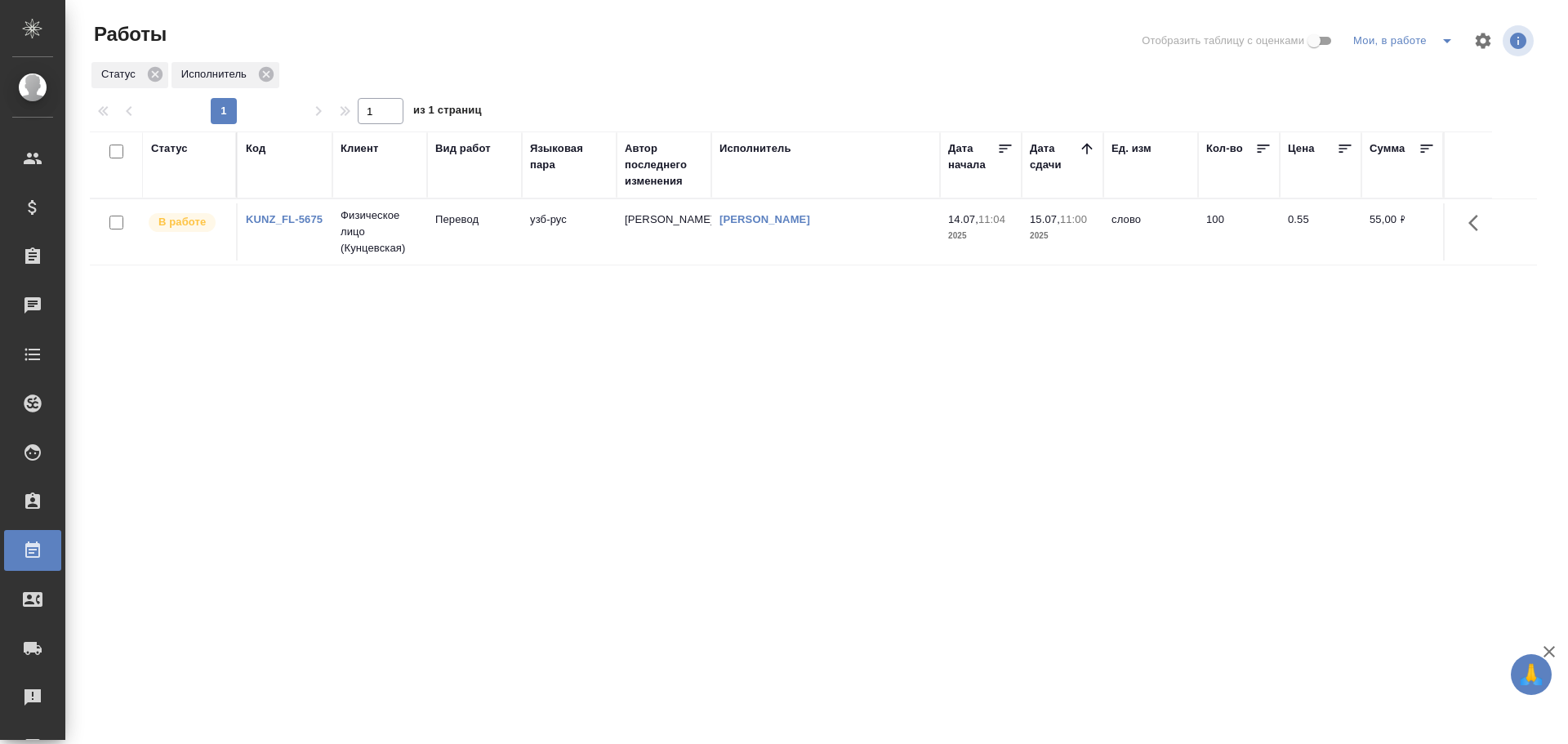 click 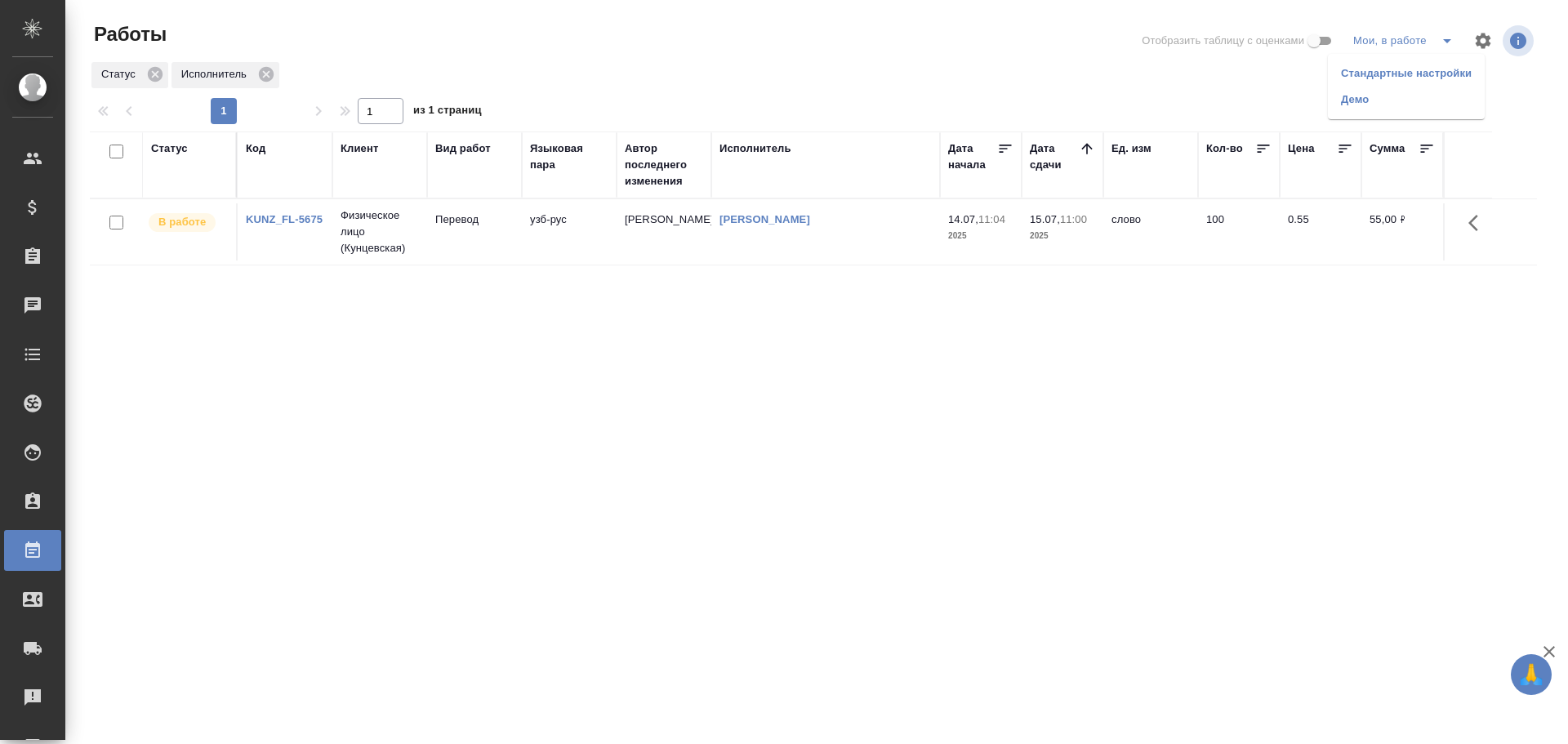 click on "Стандартные настройки" at bounding box center (1406, 74) 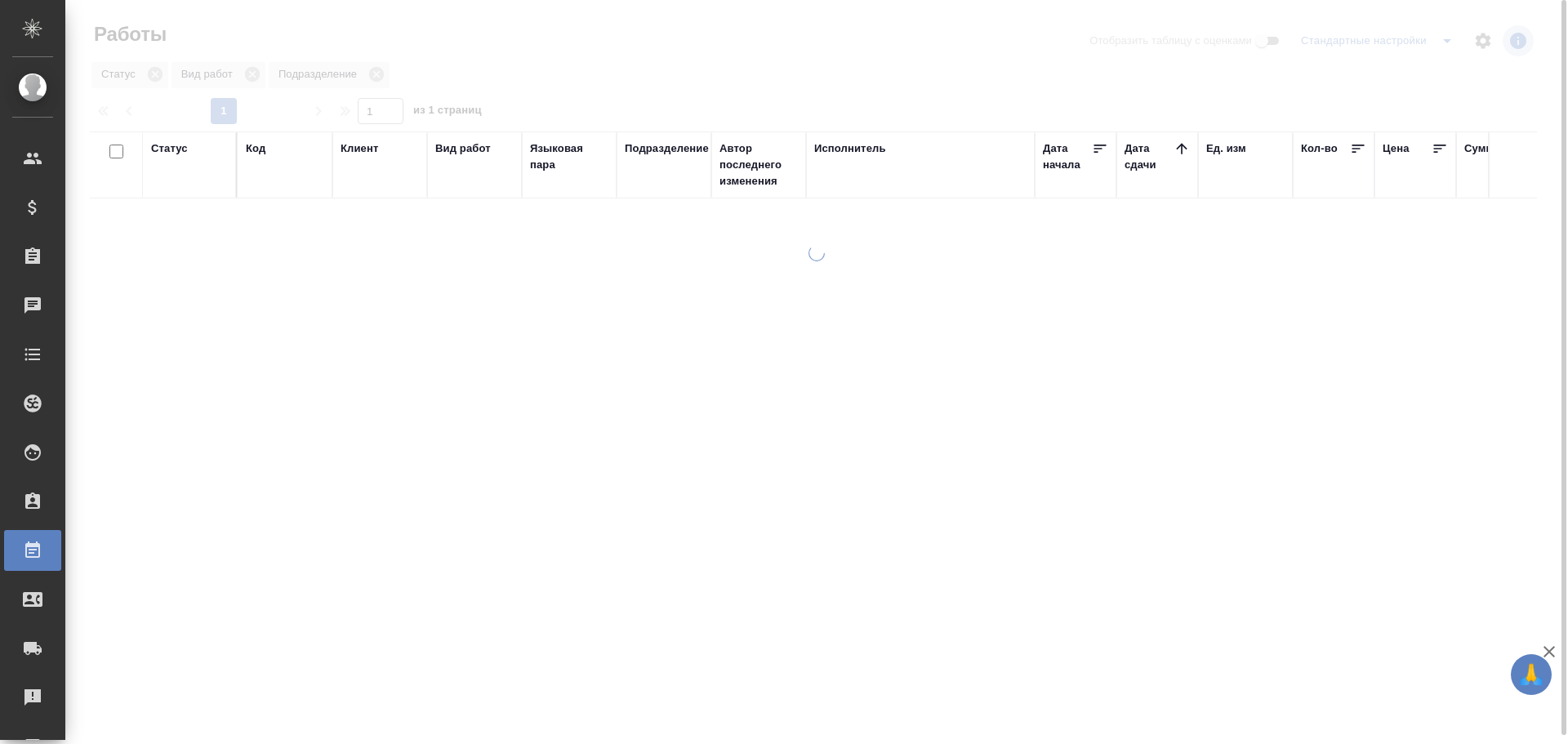 scroll, scrollTop: 0, scrollLeft: 0, axis: both 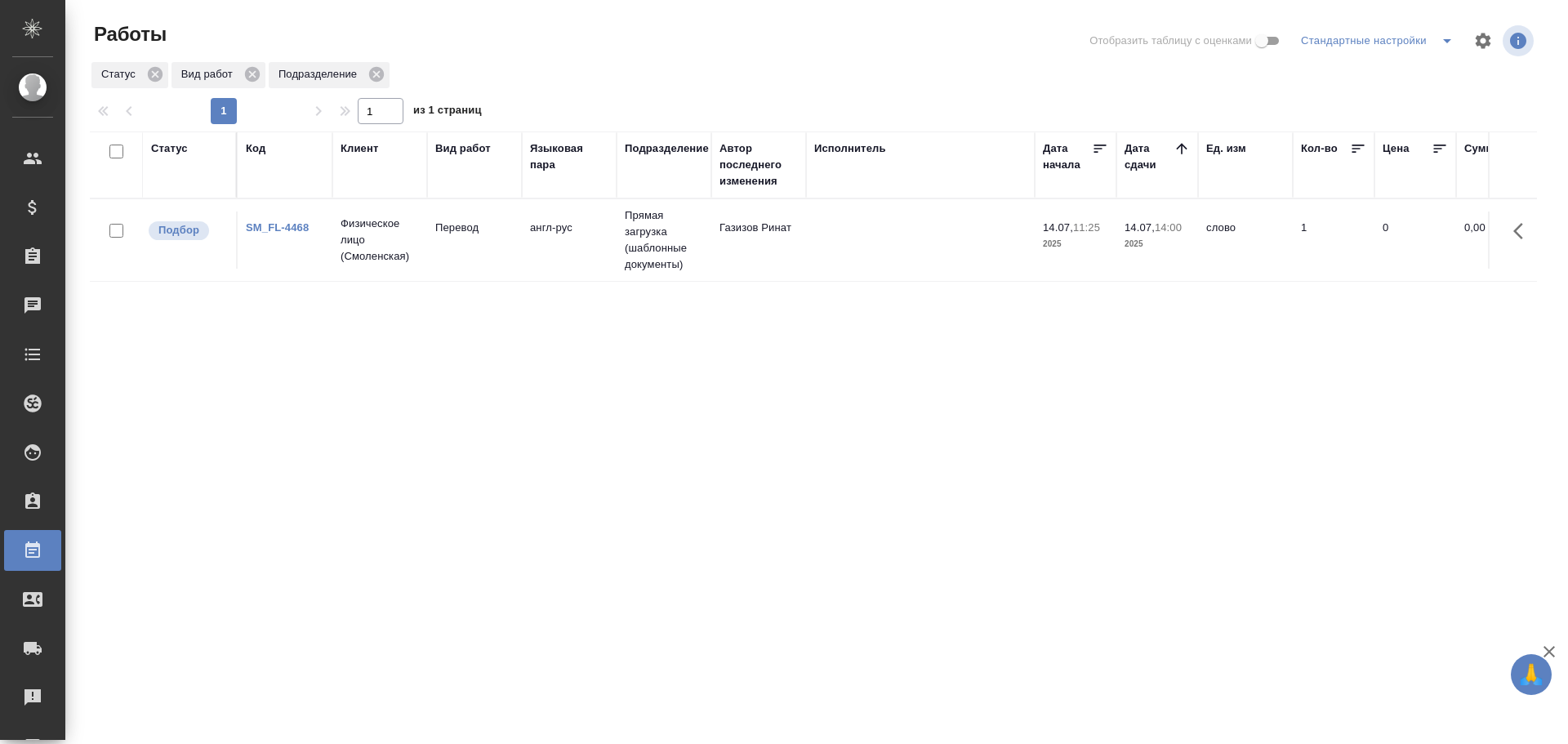 click on "Перевод" at bounding box center [474, 240] 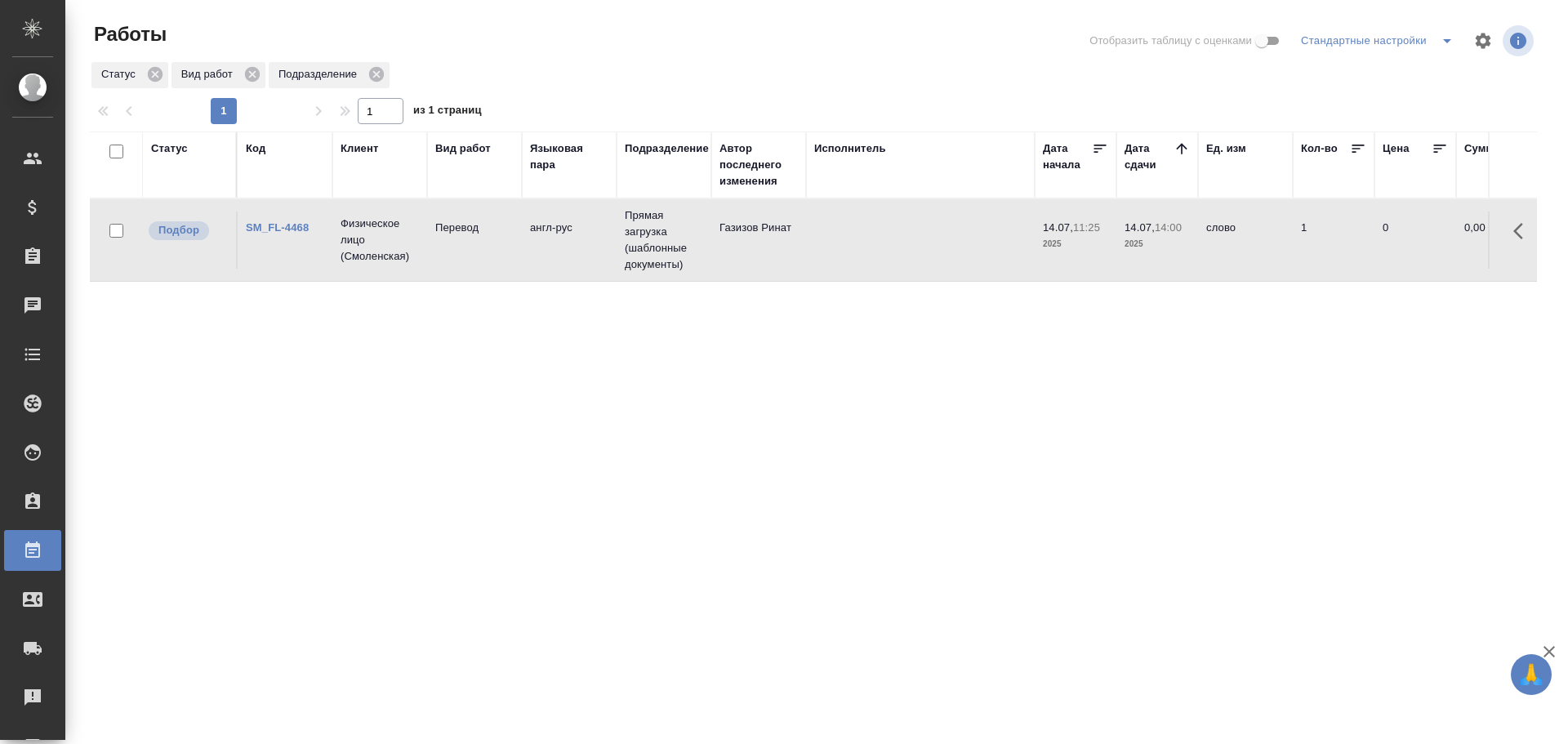 click on "Перевод" at bounding box center [474, 240] 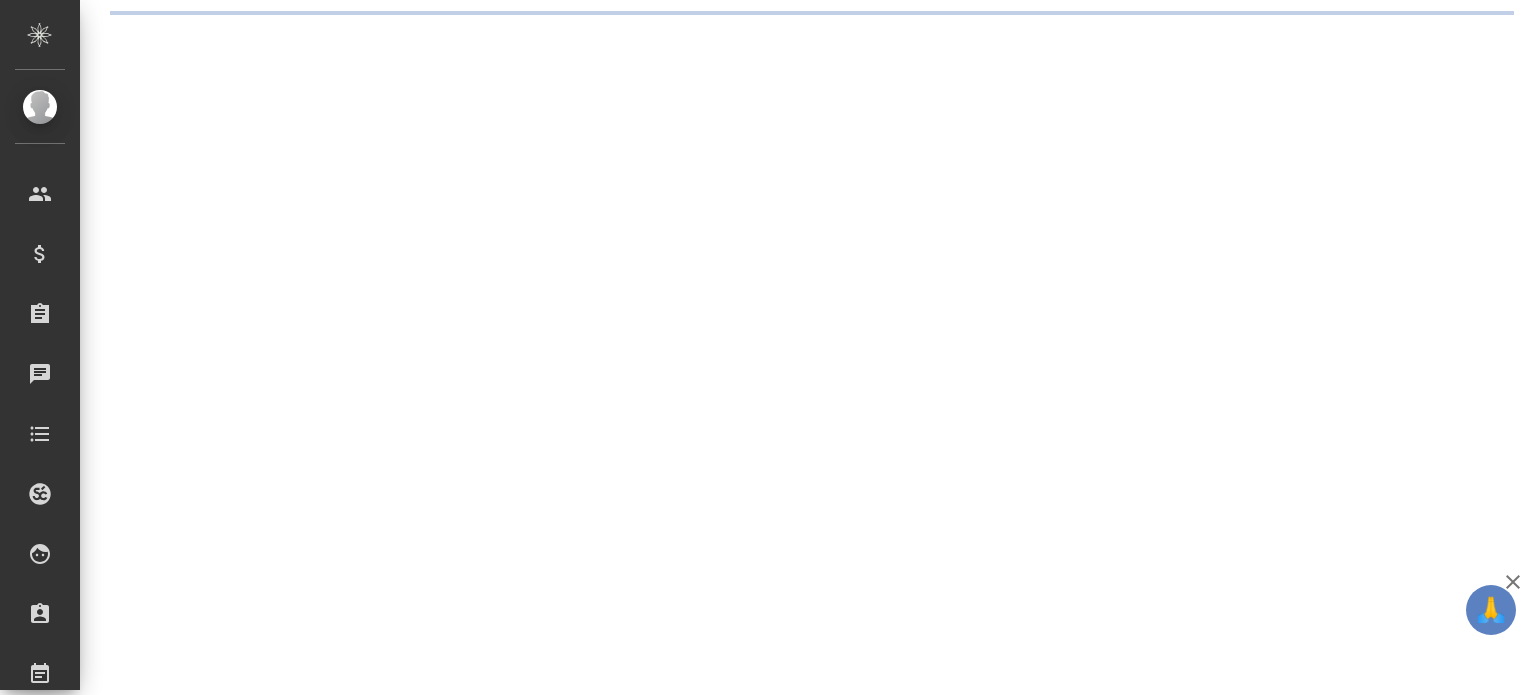 scroll, scrollTop: 0, scrollLeft: 0, axis: both 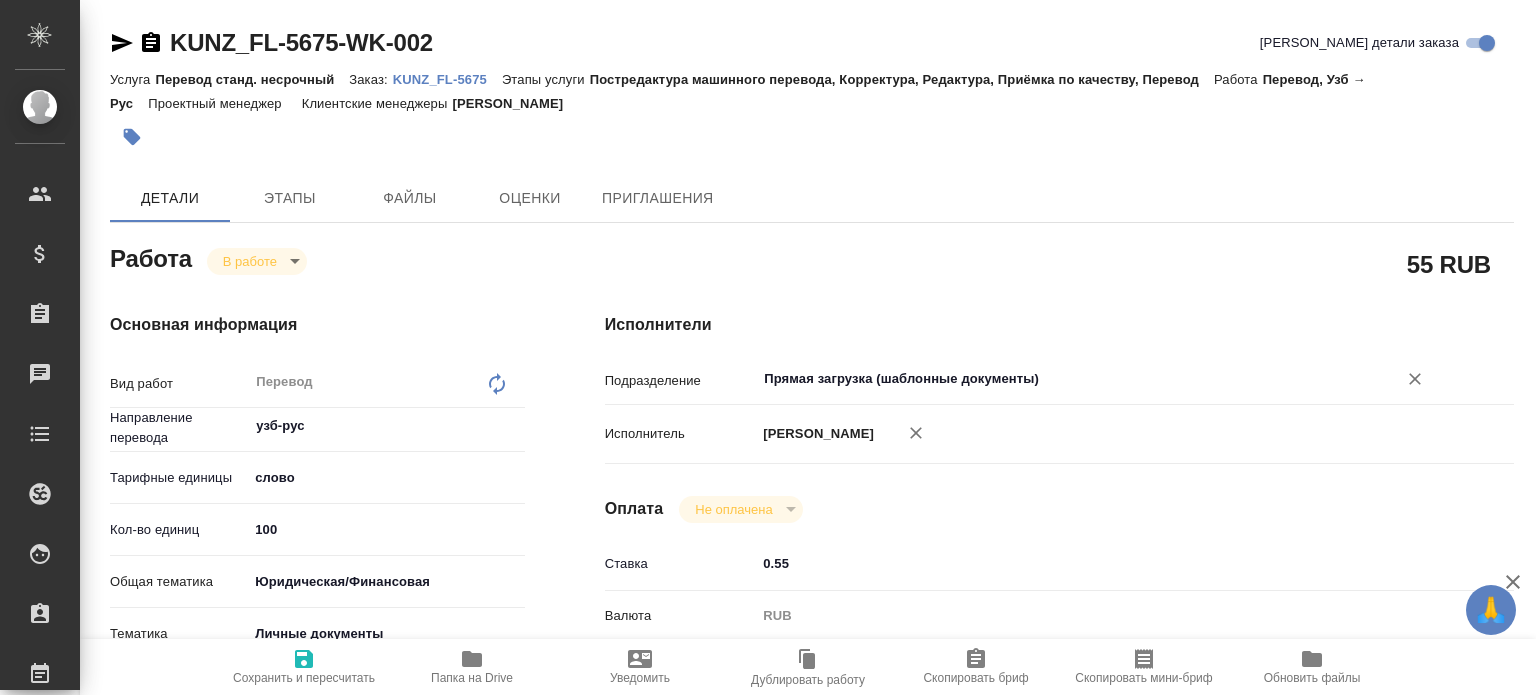 type on "x" 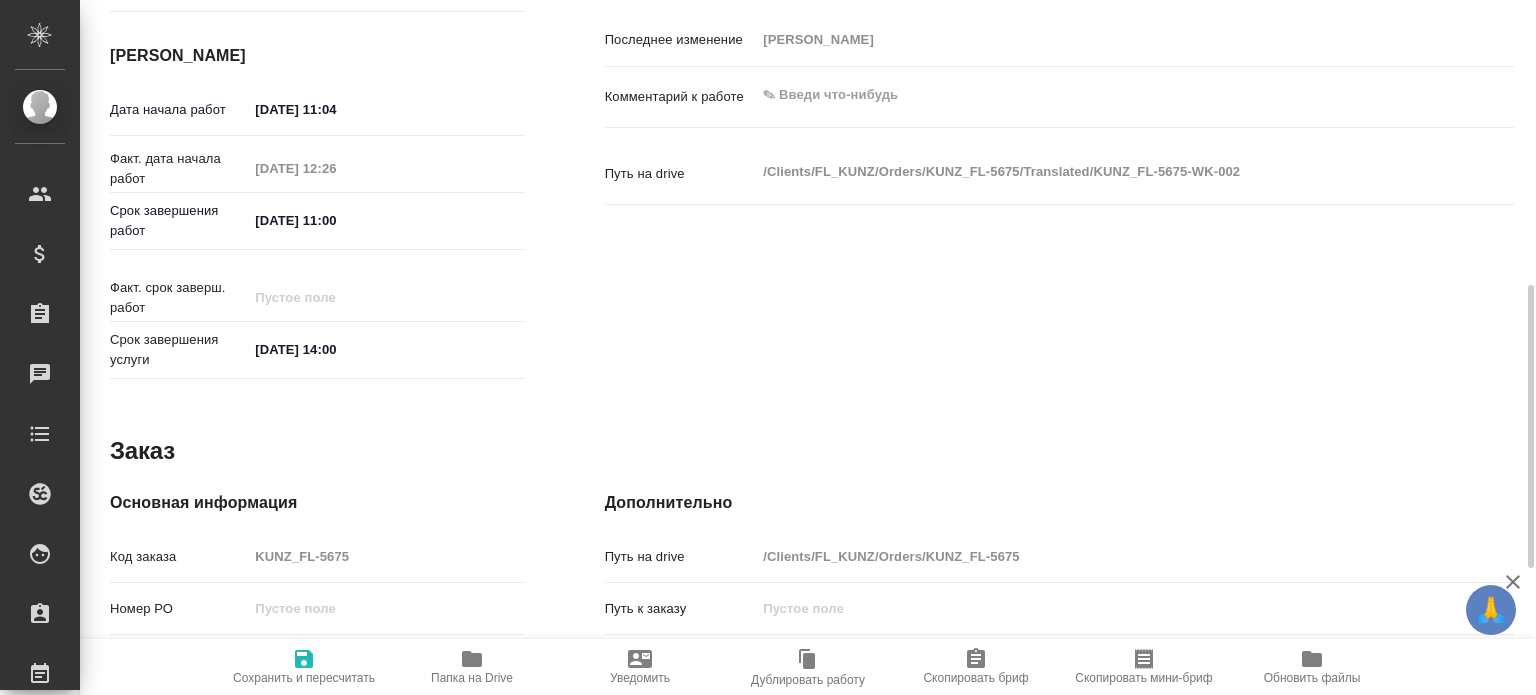 scroll, scrollTop: 1010, scrollLeft: 0, axis: vertical 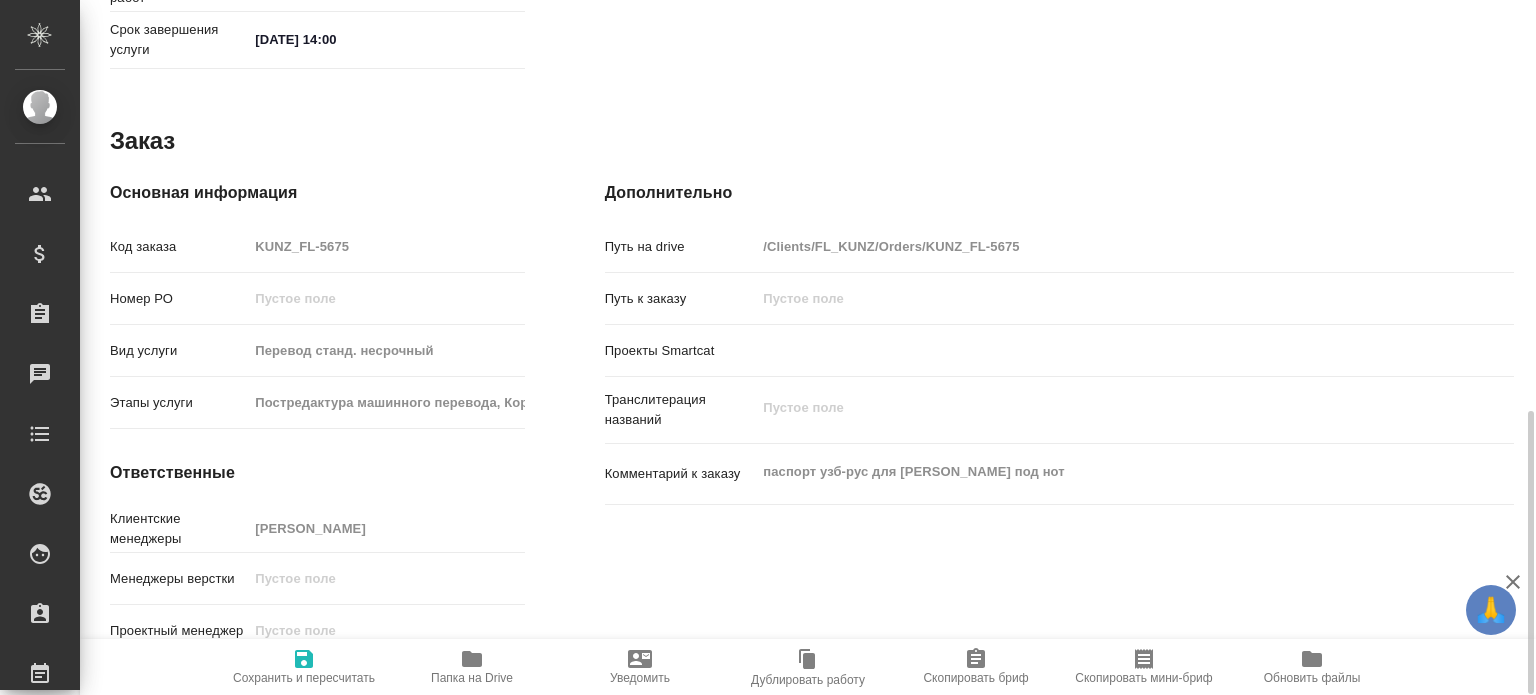 click on "Папка на Drive" at bounding box center (472, 678) 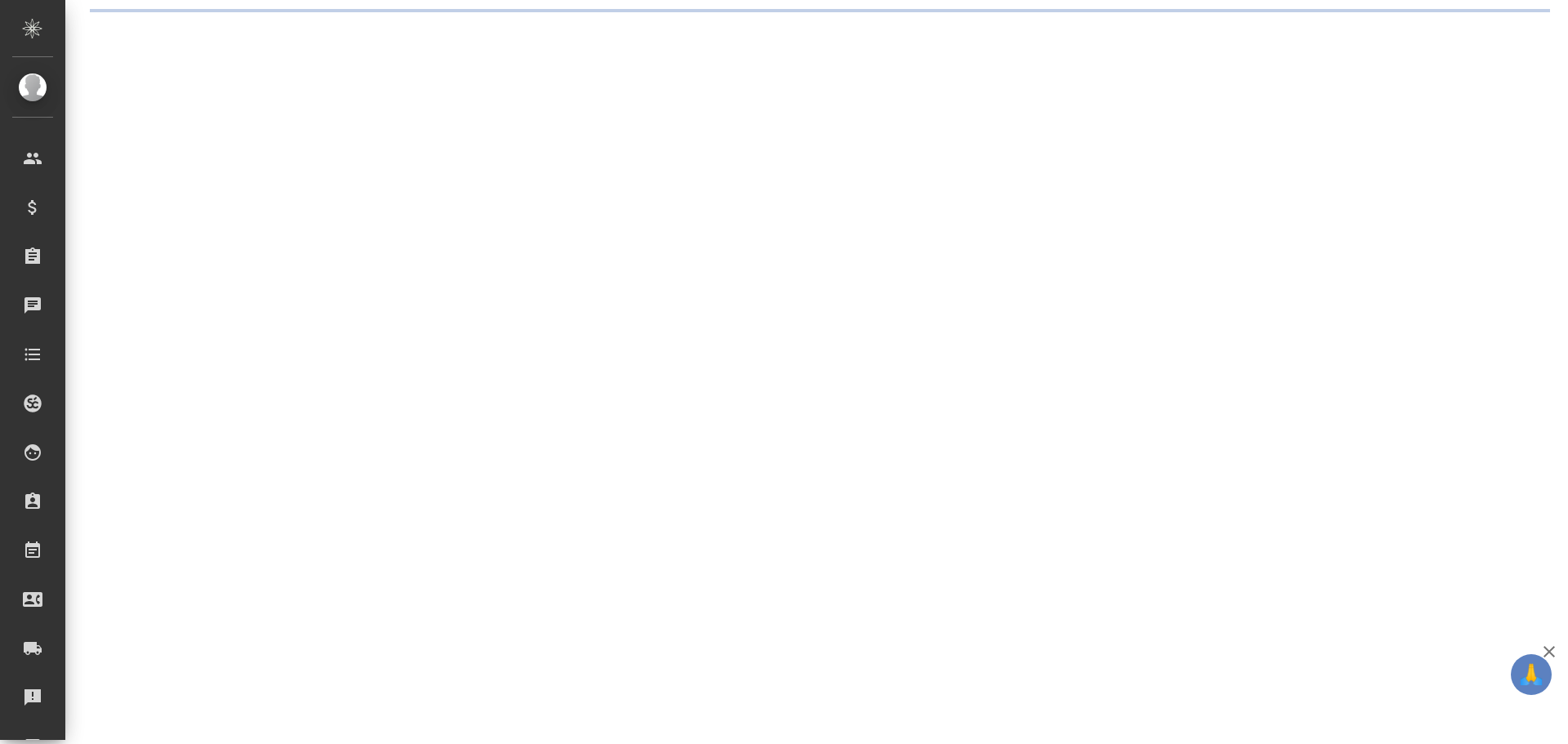 scroll, scrollTop: 0, scrollLeft: 0, axis: both 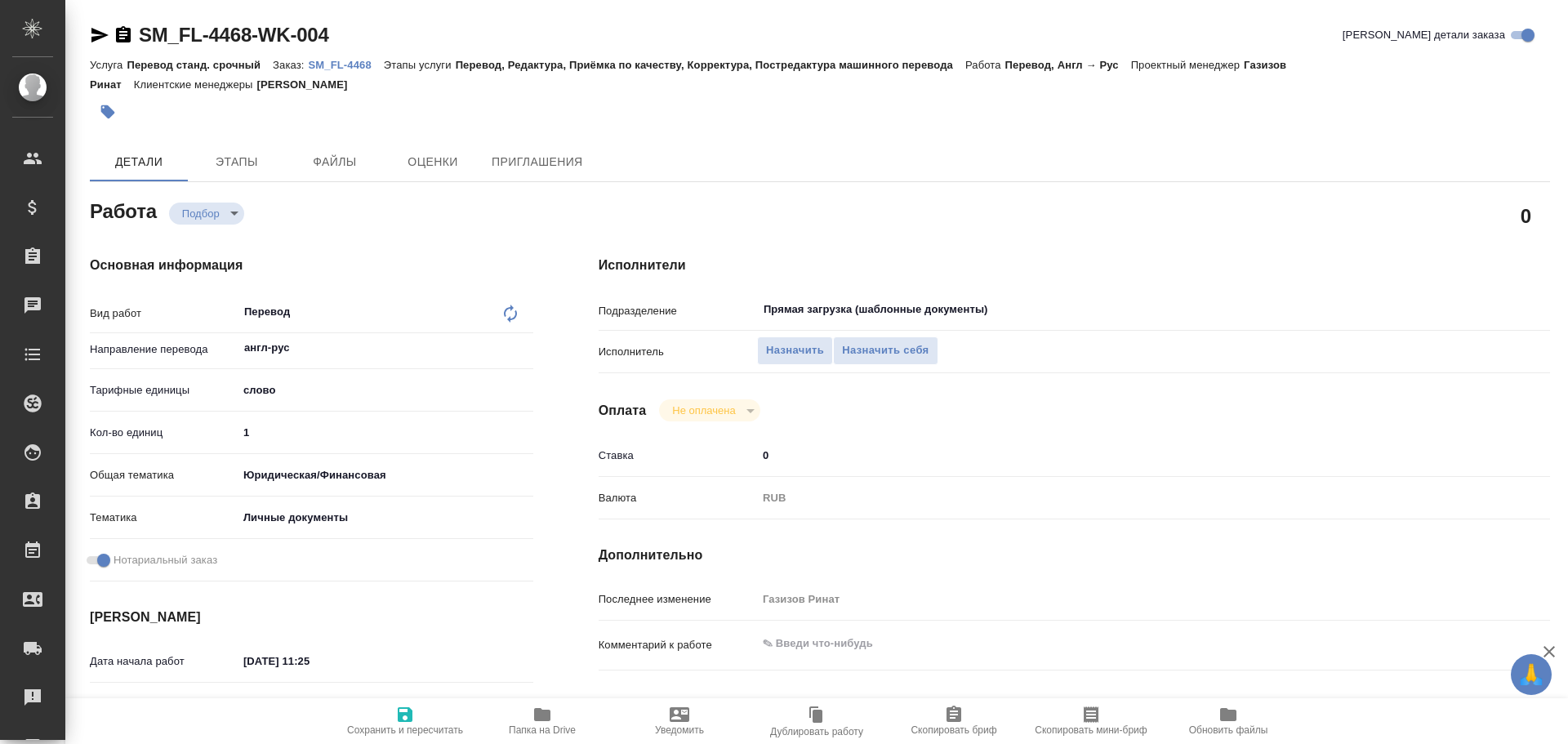 type on "x" 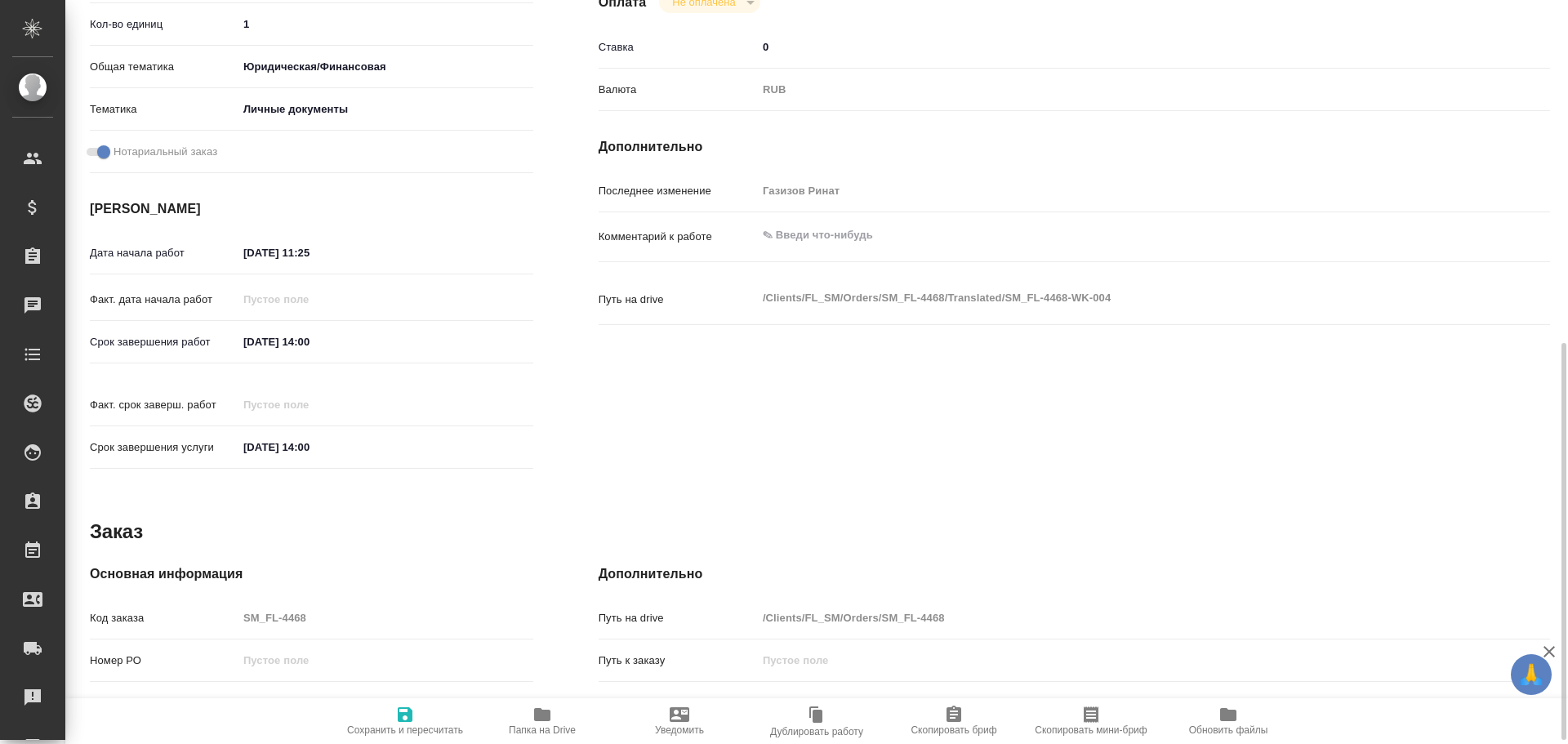 scroll, scrollTop: 572, scrollLeft: 0, axis: vertical 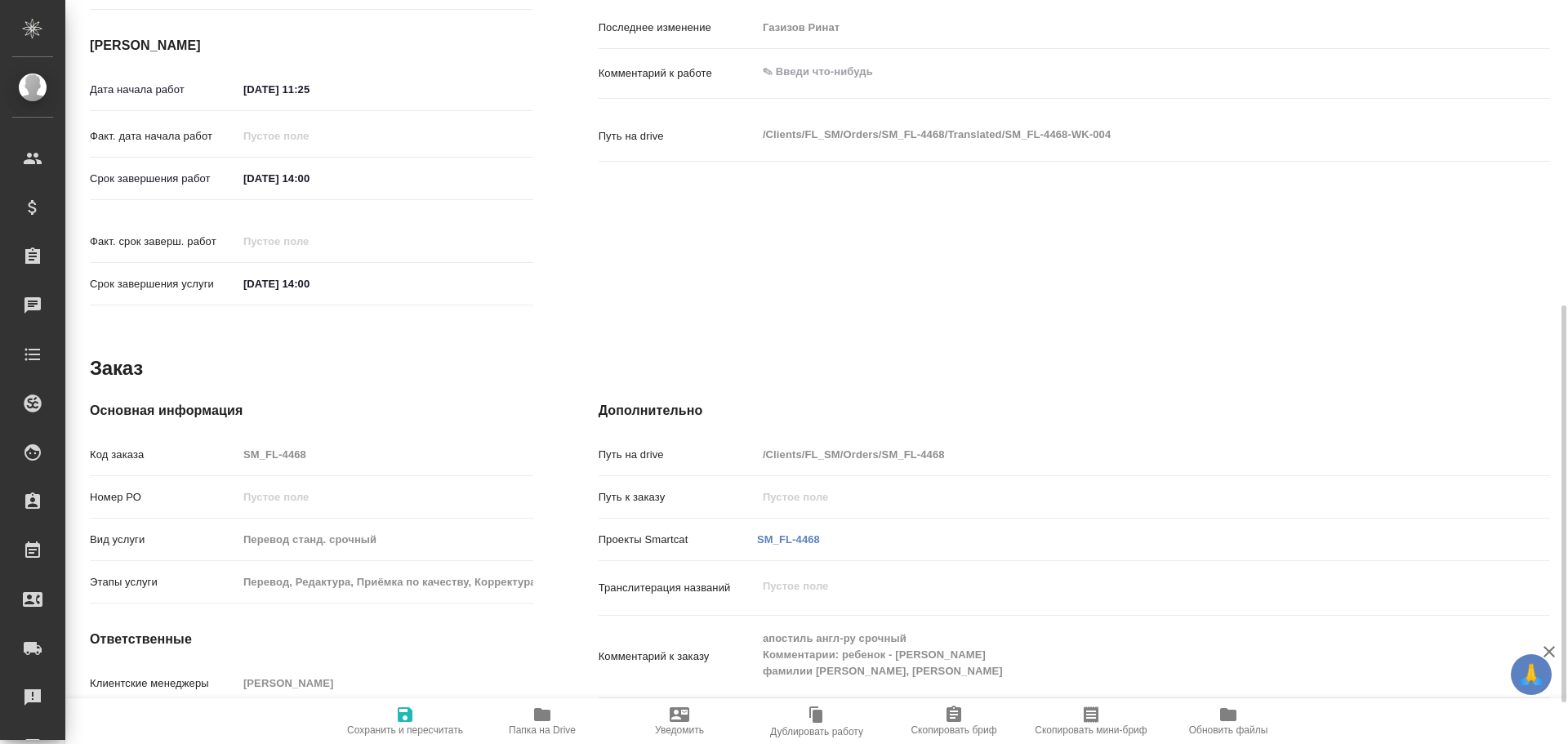 type on "x" 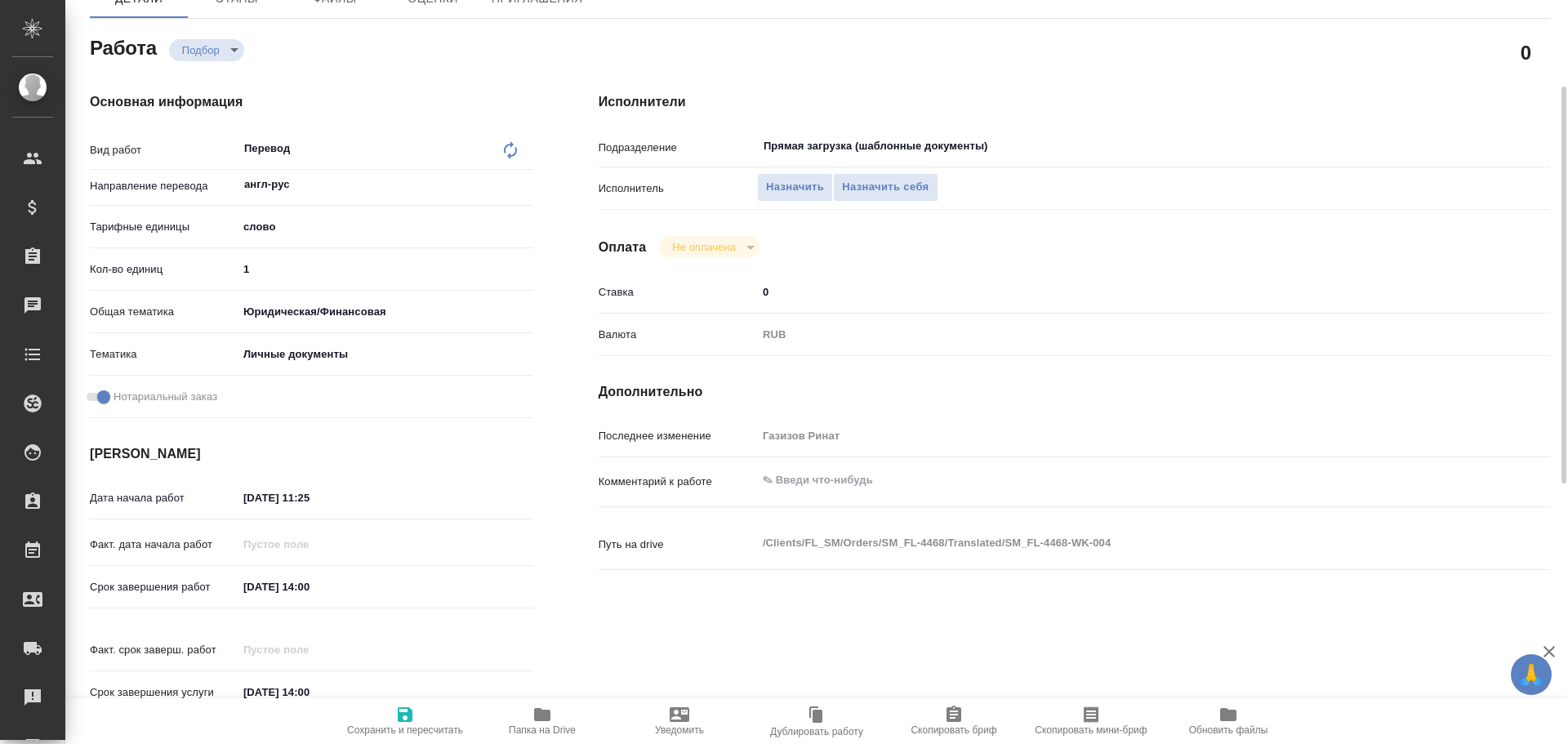 scroll, scrollTop: 82, scrollLeft: 0, axis: vertical 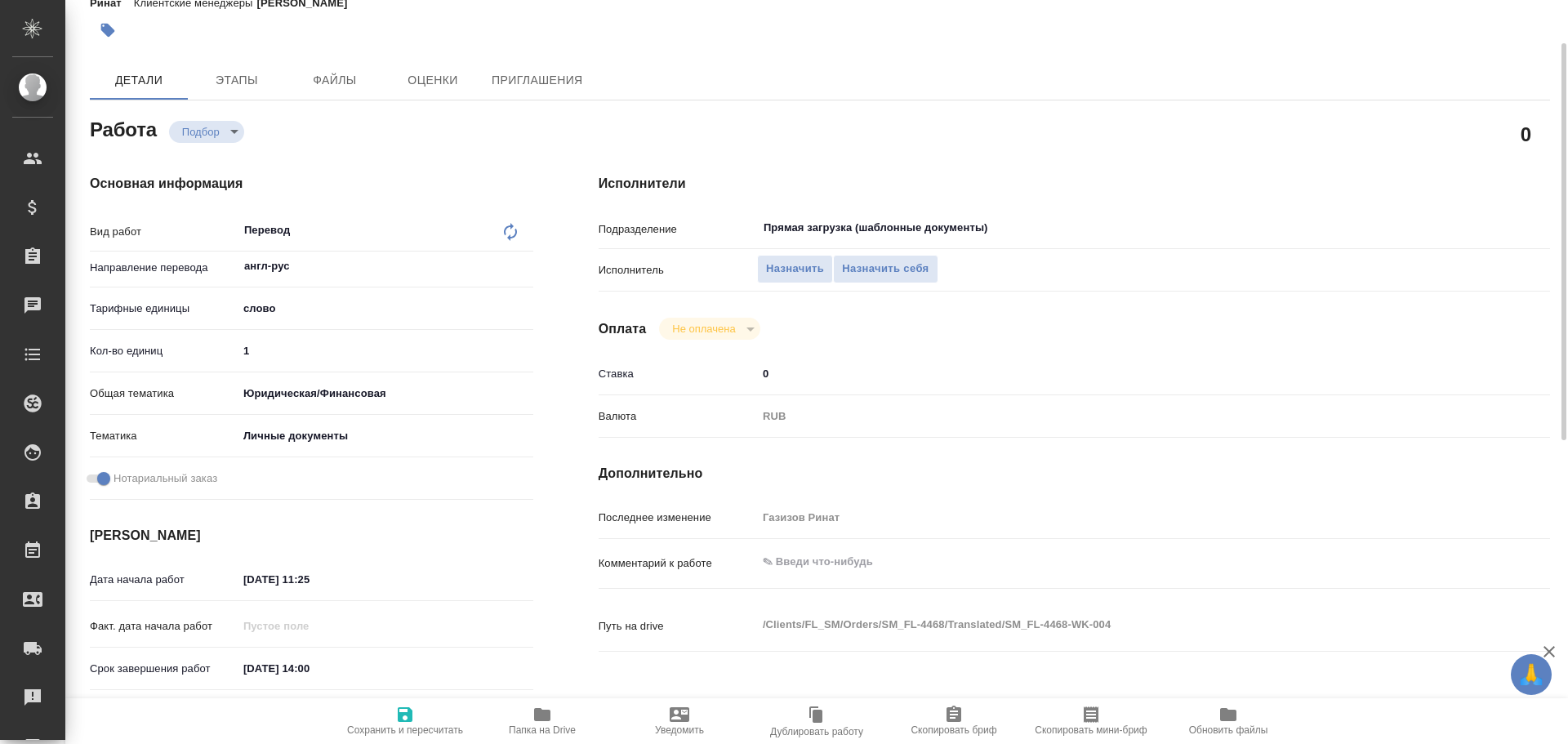 type on "x" 